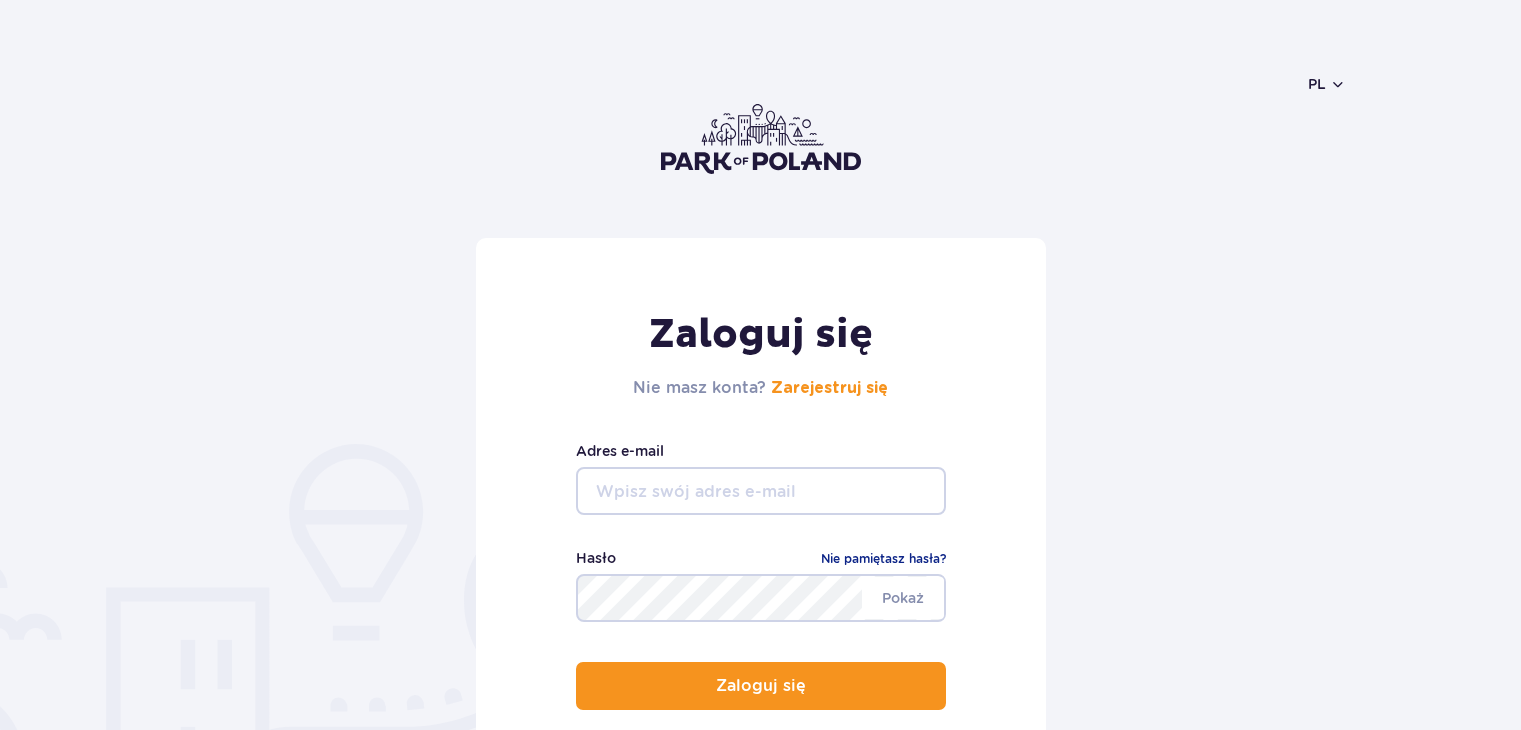 scroll, scrollTop: 200, scrollLeft: 0, axis: vertical 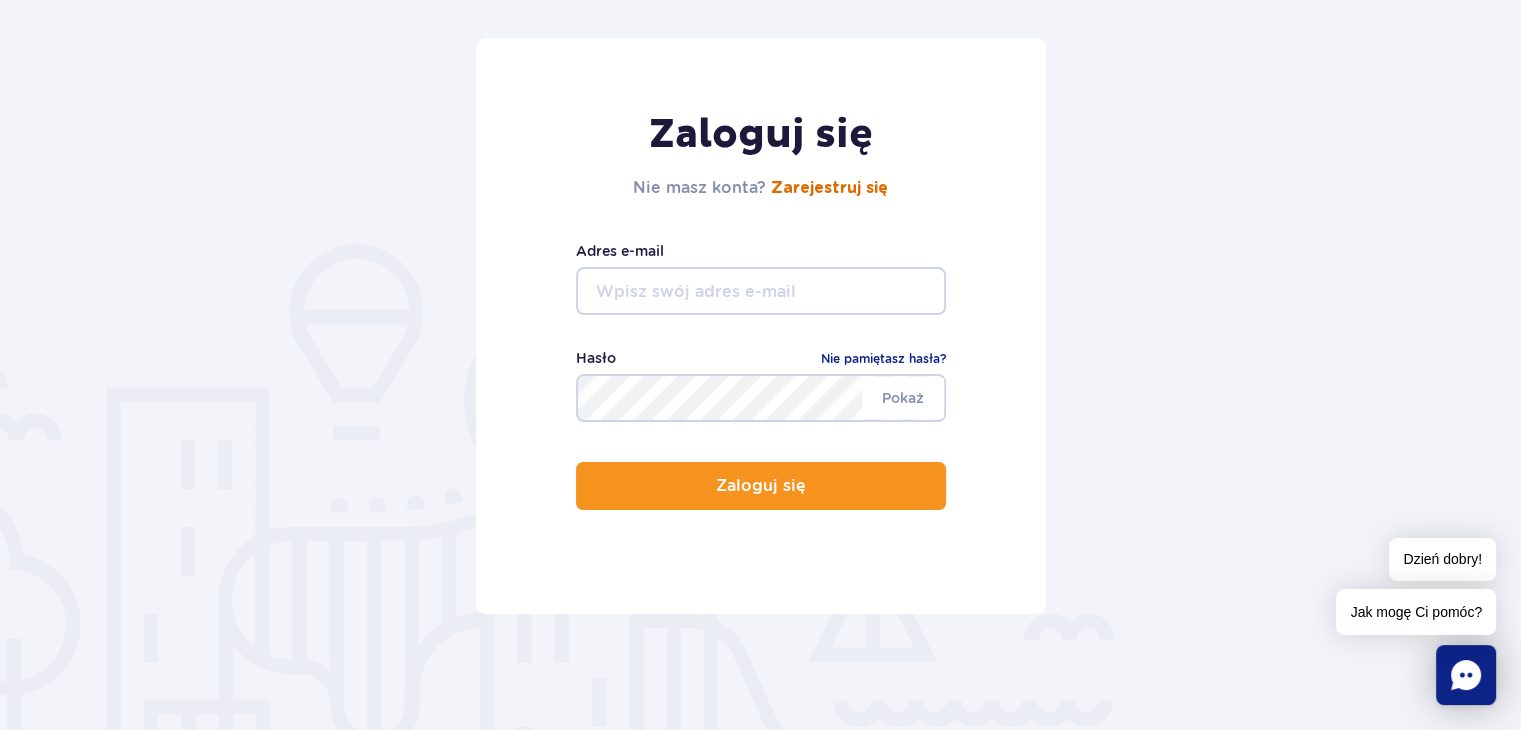 click on "Zarejestruj się" at bounding box center [829, 188] 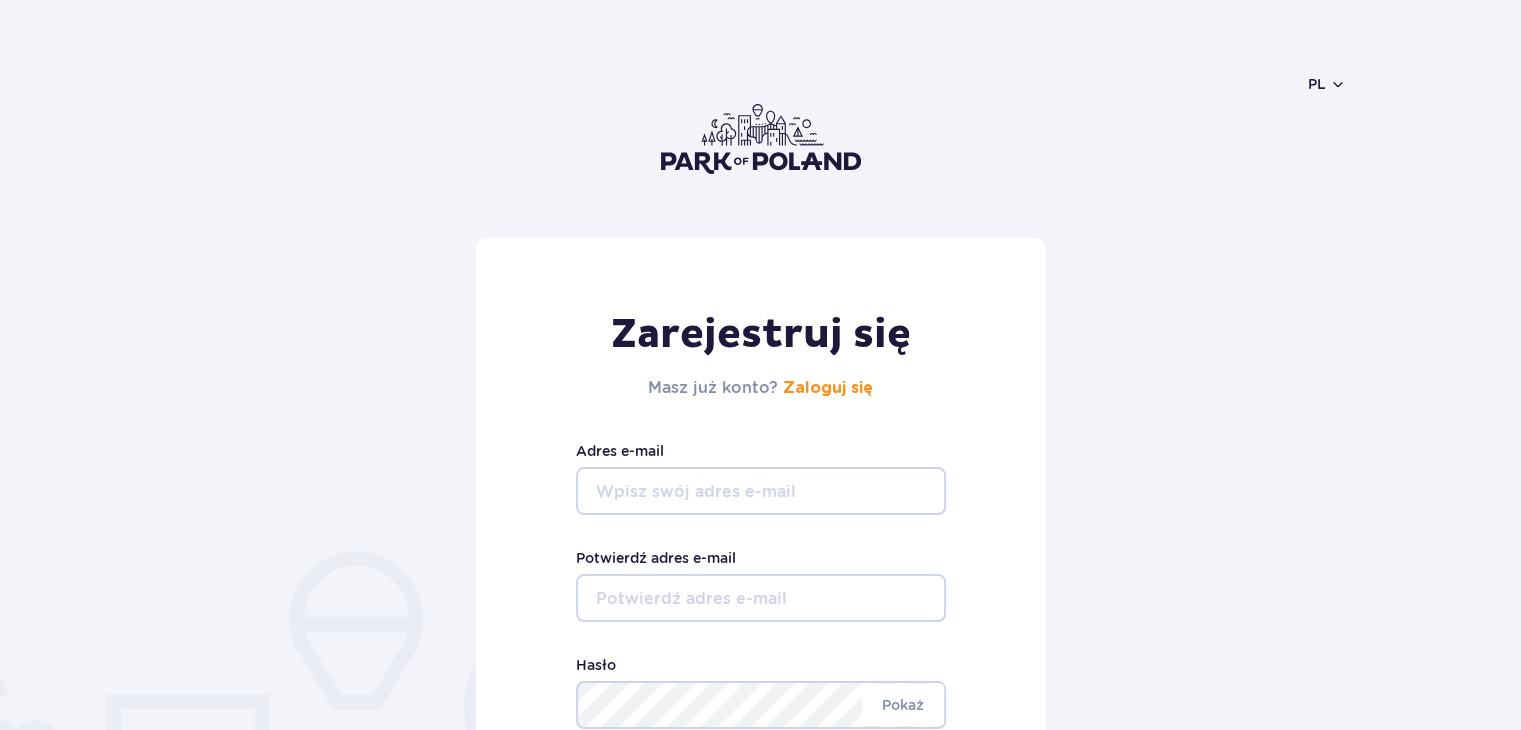 scroll, scrollTop: 256, scrollLeft: 0, axis: vertical 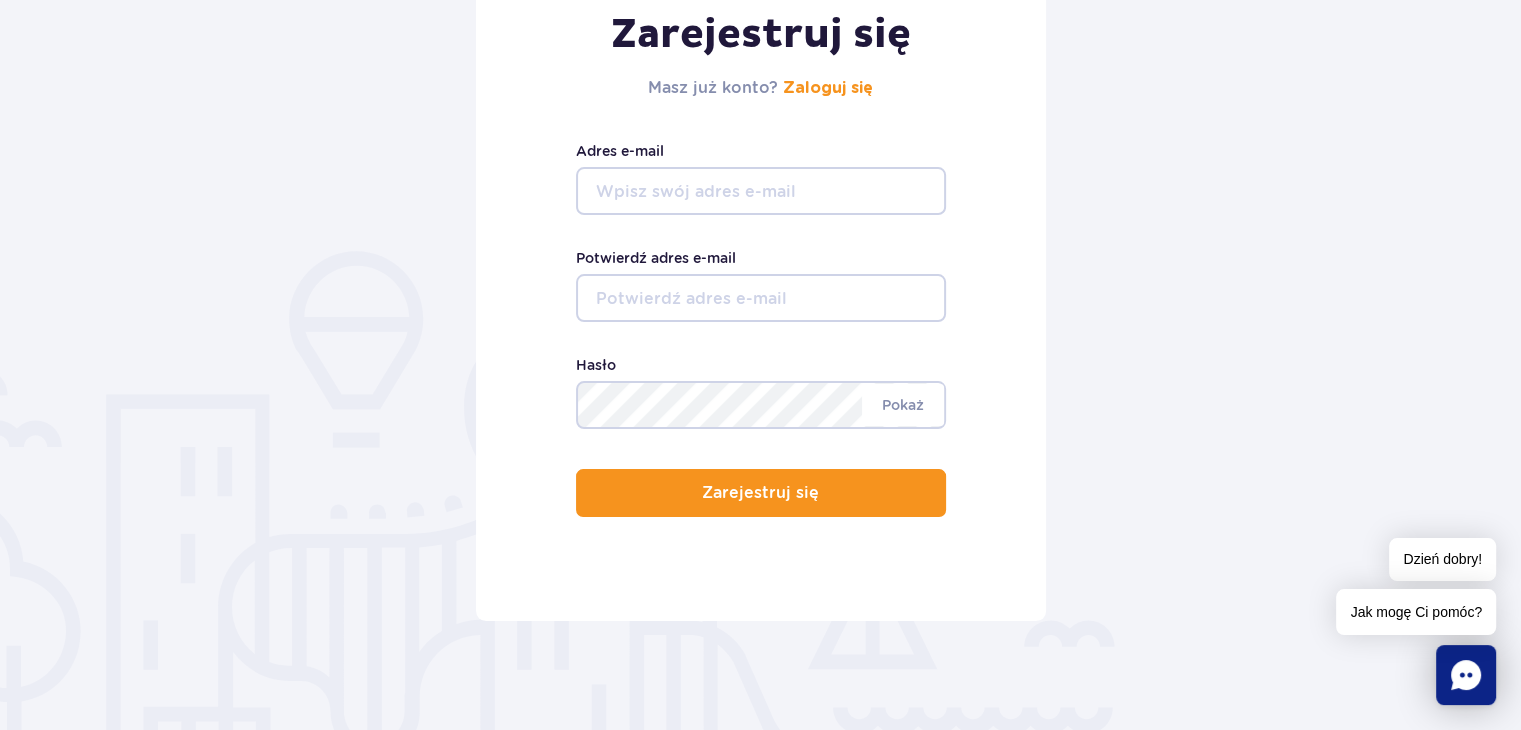 click on "Adres e-mail" at bounding box center [761, 191] 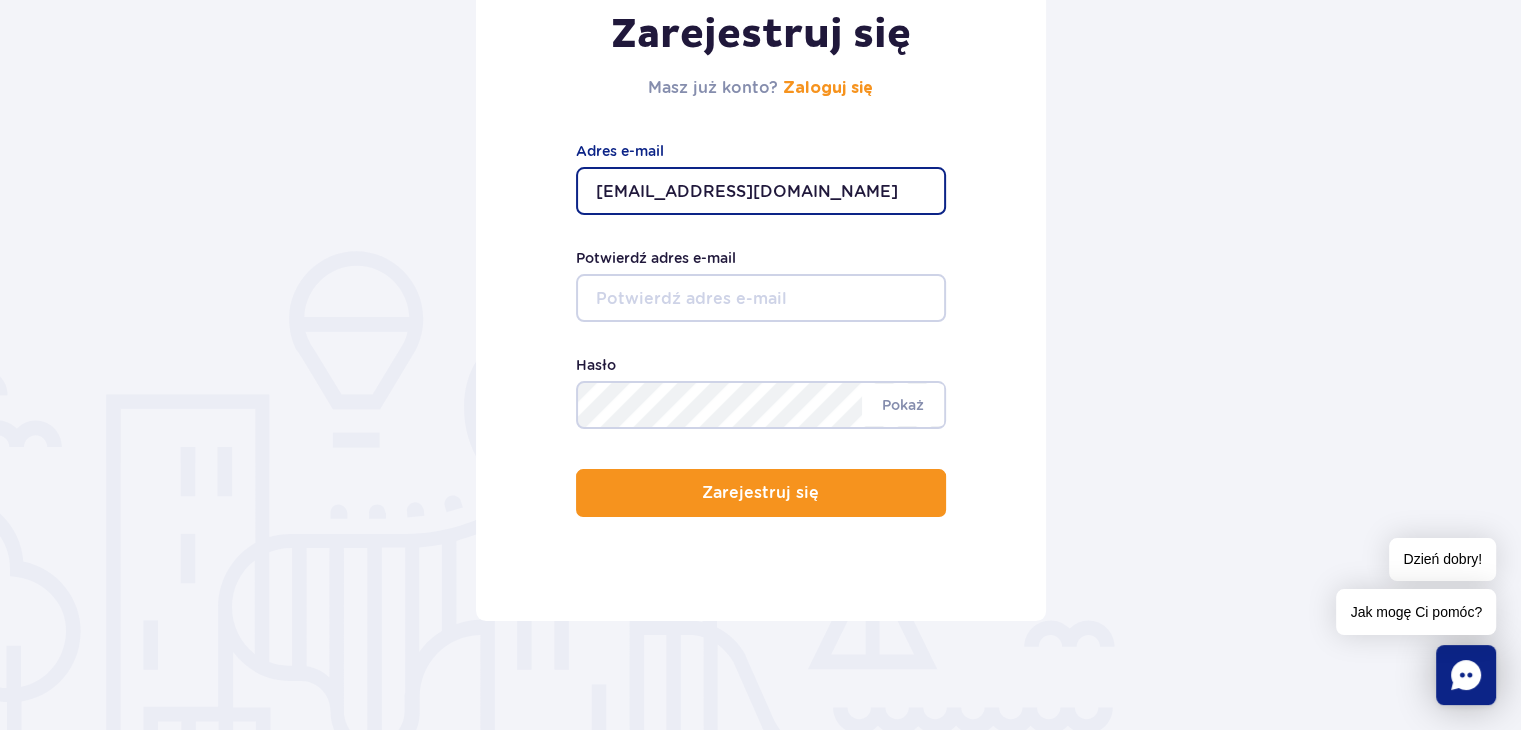 type on "mgr.klaudiawyb@op.pl" 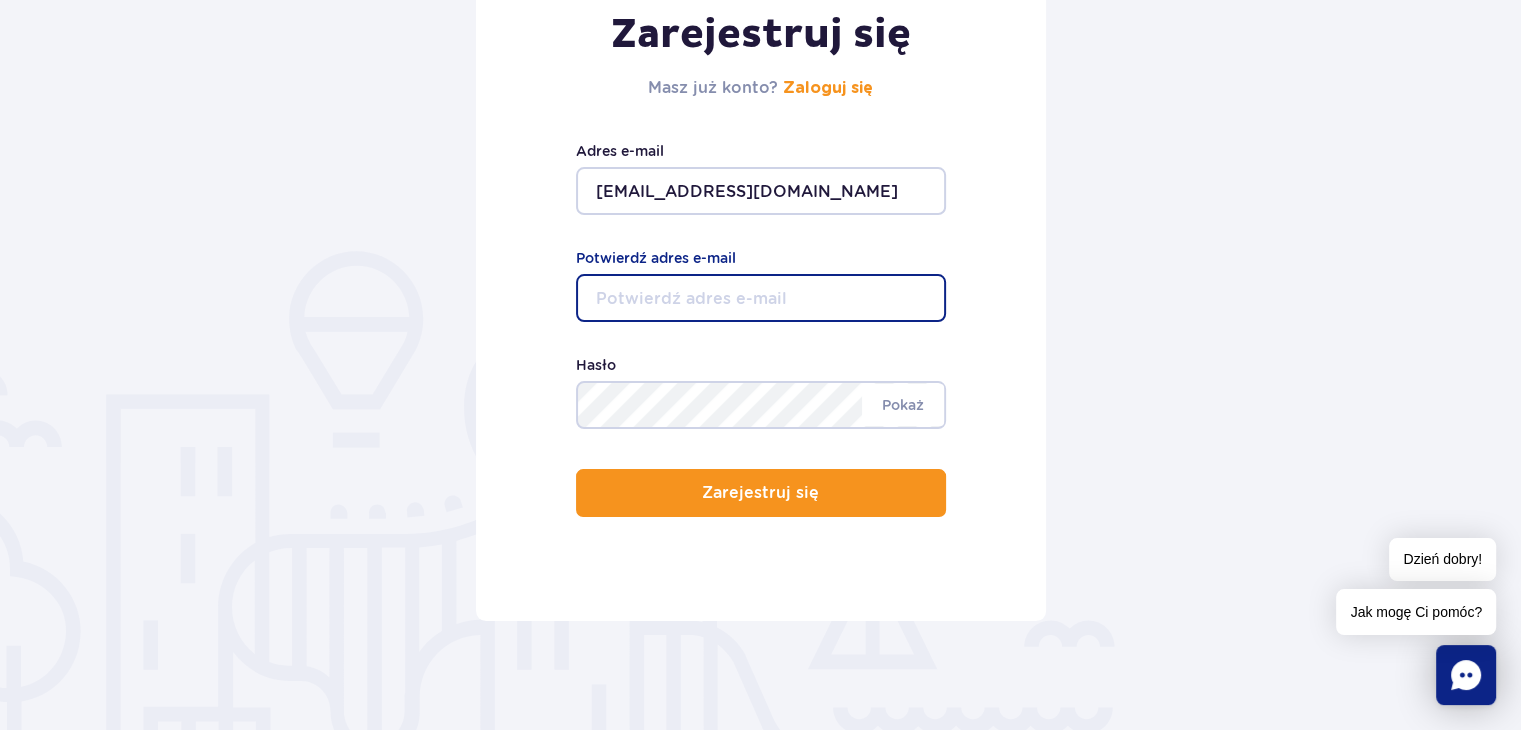 click on "Potwierdź adres e-mail" at bounding box center (761, 298) 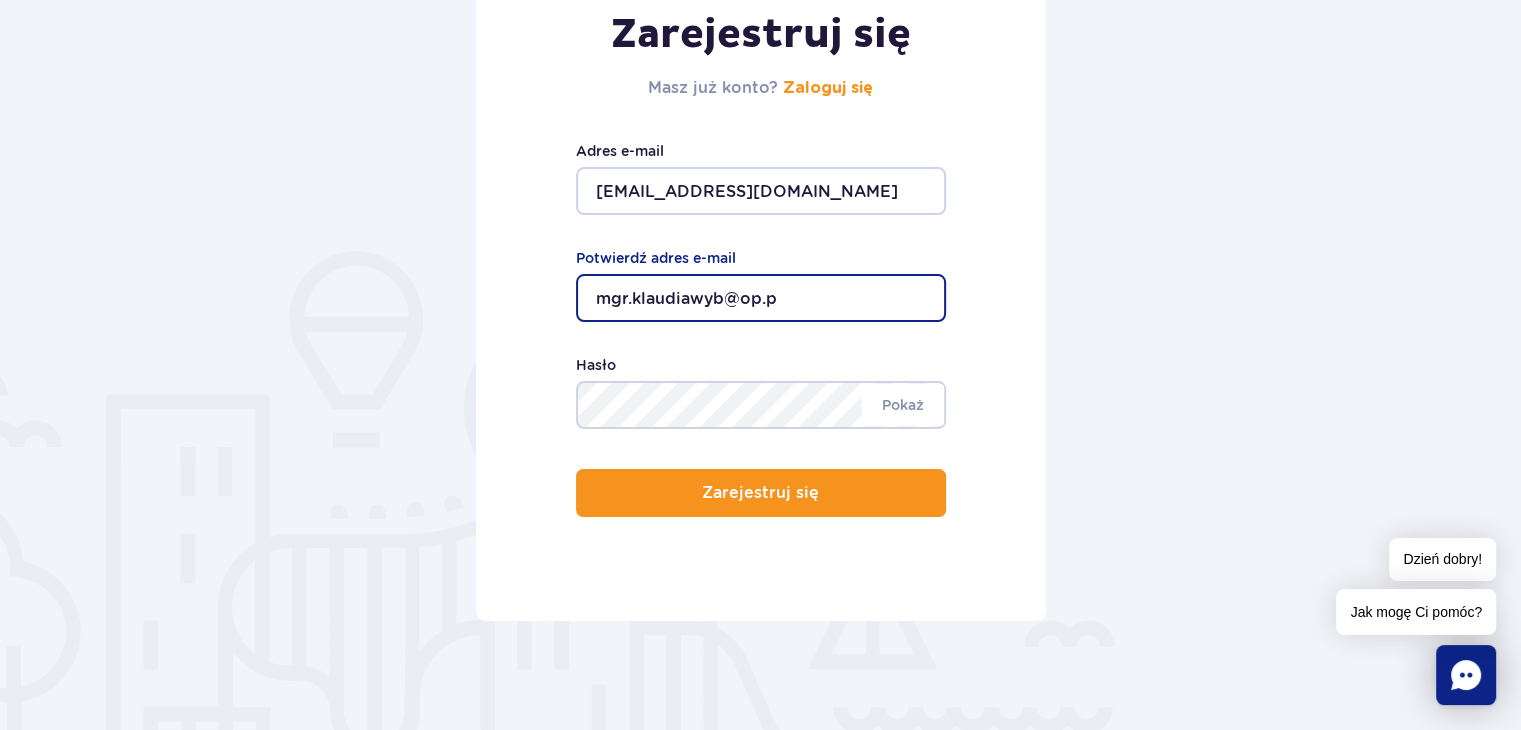 scroll, scrollTop: 328, scrollLeft: 0, axis: vertical 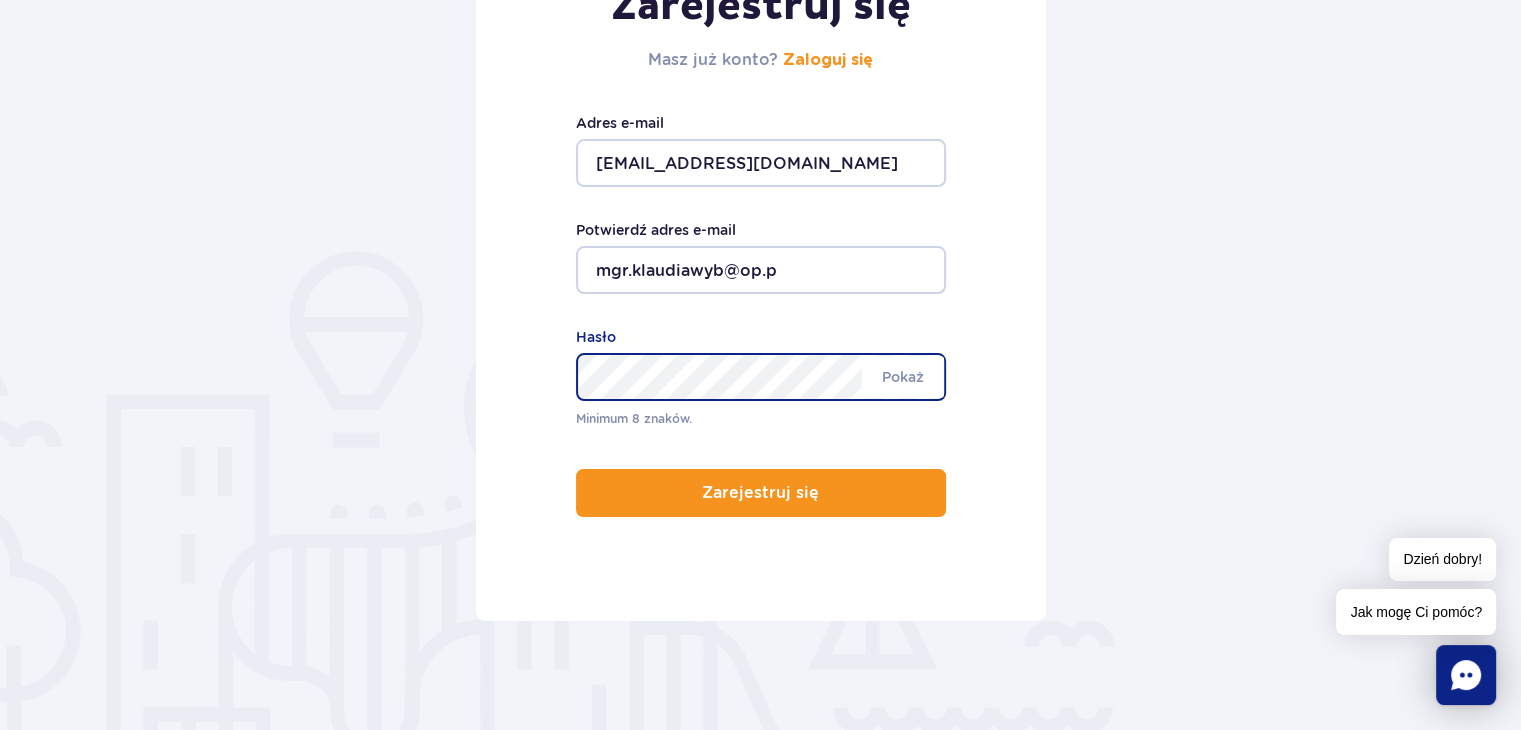 click on "mgr.klaudiawyb@op.p
Potwierdź adres e-mail" at bounding box center [761, 256] 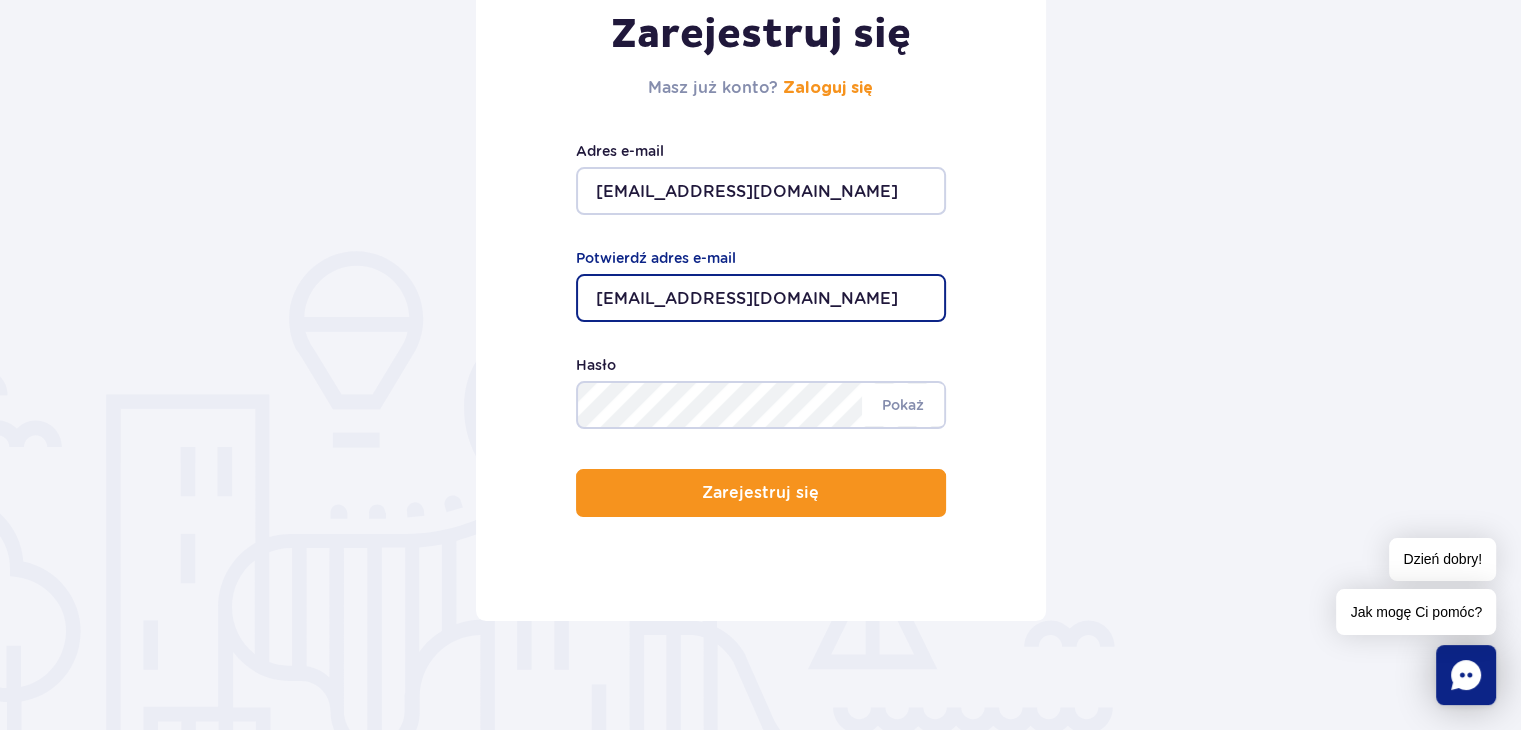 type on "mgr.klaudiawyb@op.pl" 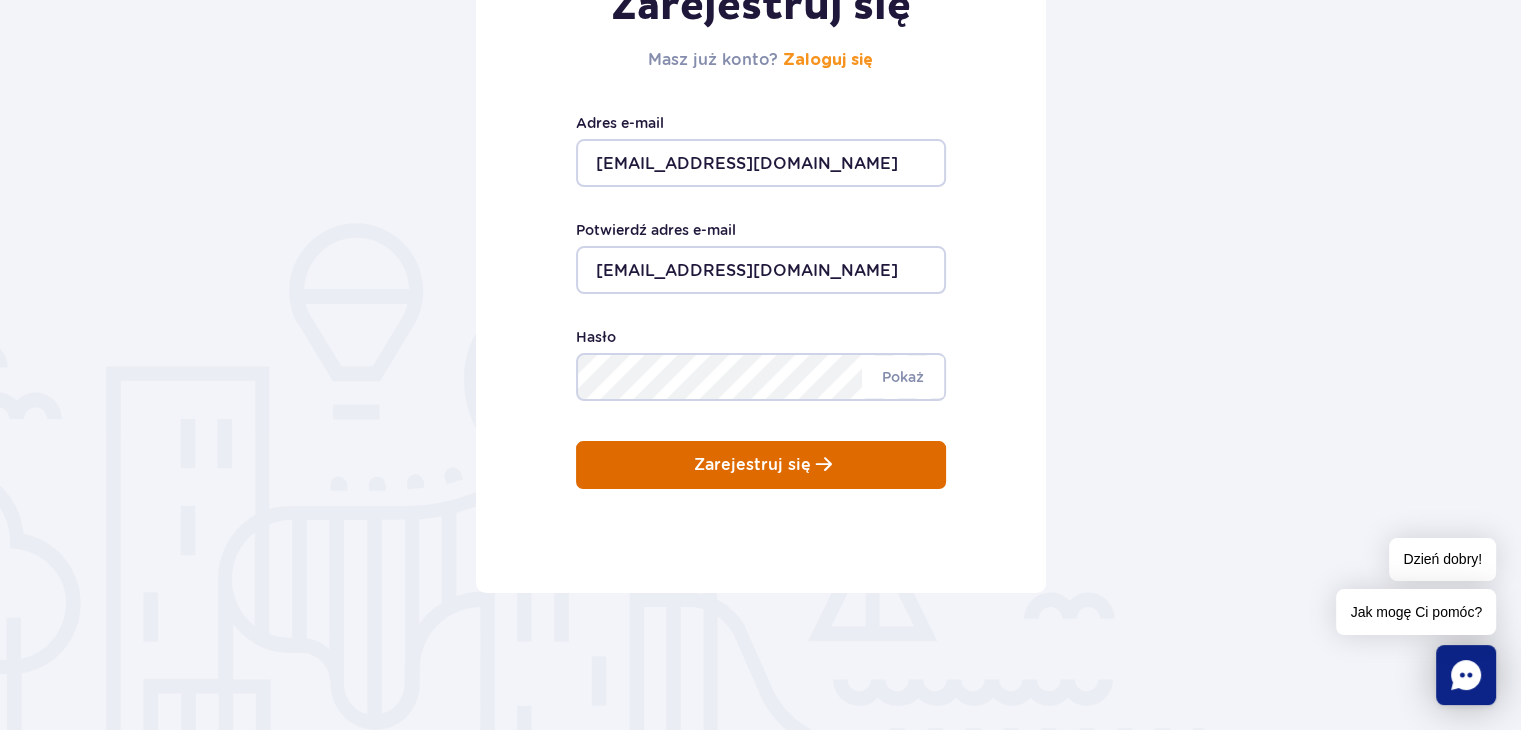 scroll, scrollTop: 300, scrollLeft: 0, axis: vertical 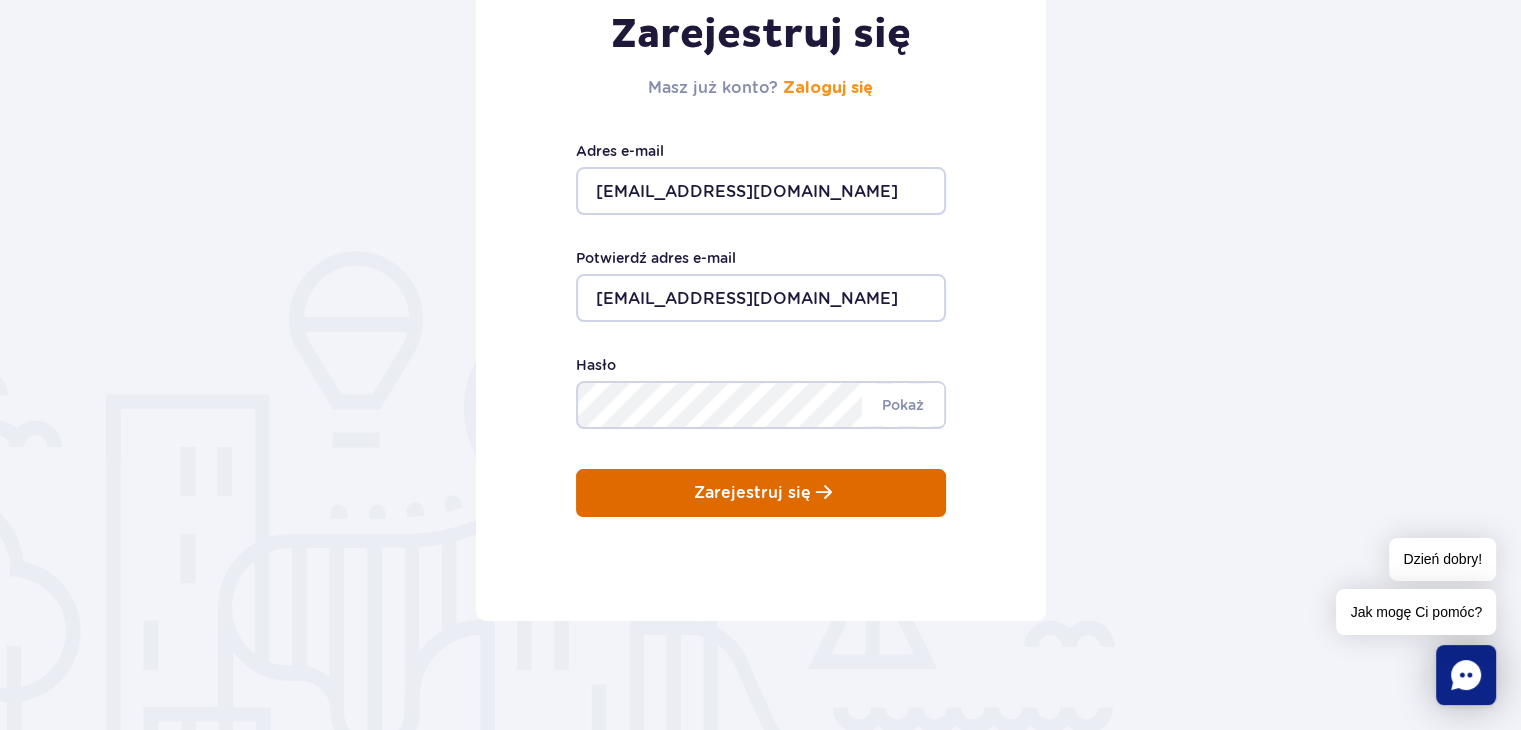 click at bounding box center (824, 492) 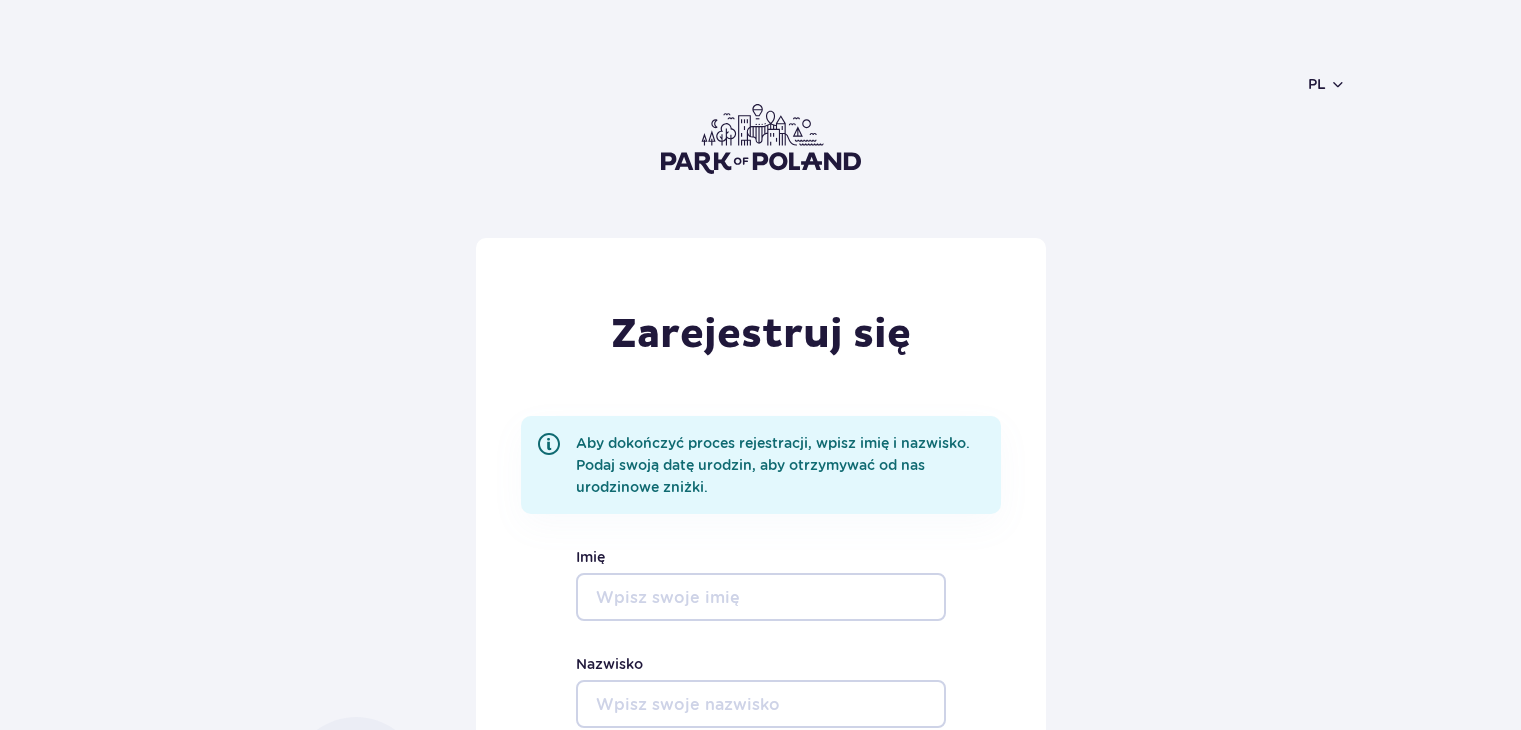 scroll, scrollTop: 0, scrollLeft: 0, axis: both 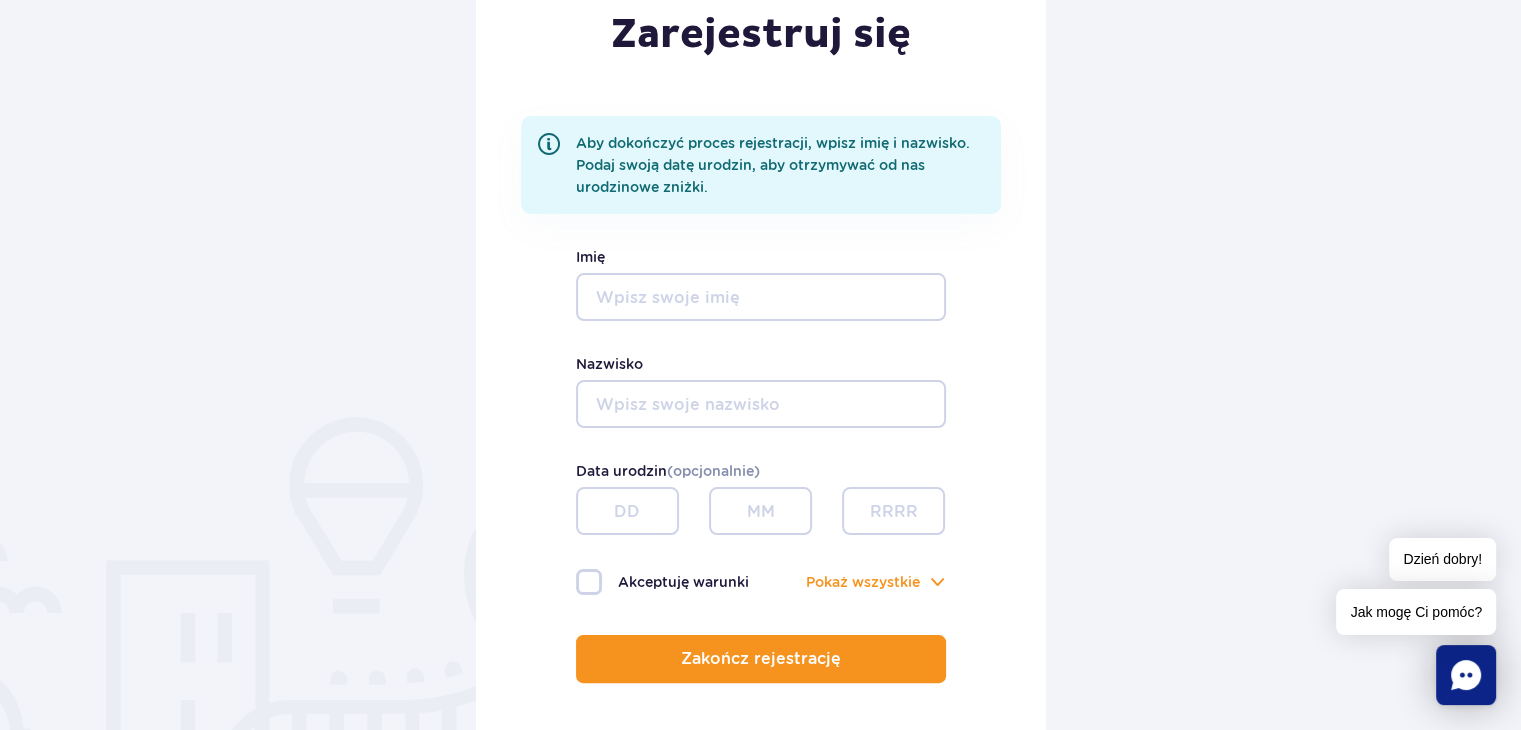 click on "Imię" at bounding box center [761, 297] 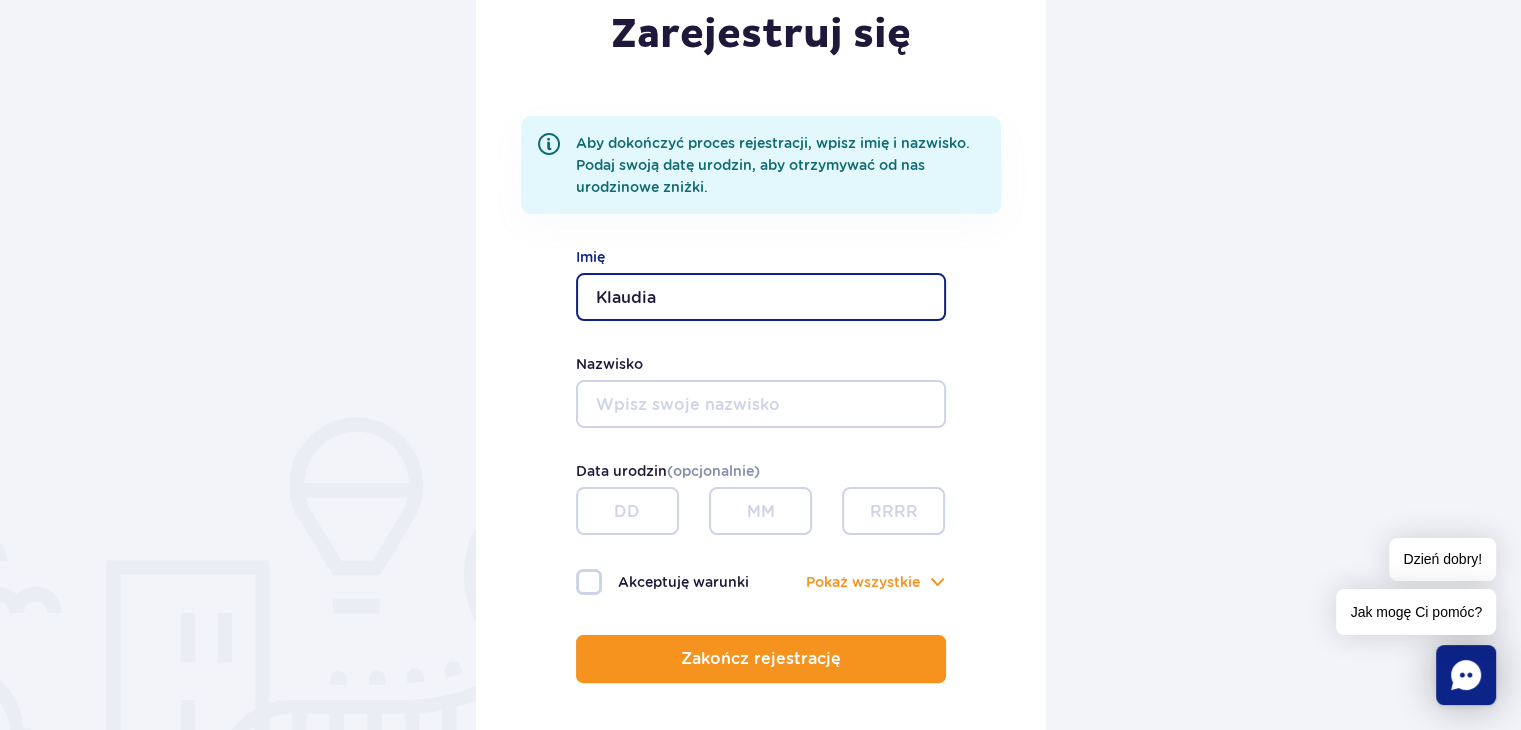 type on "Klaudia" 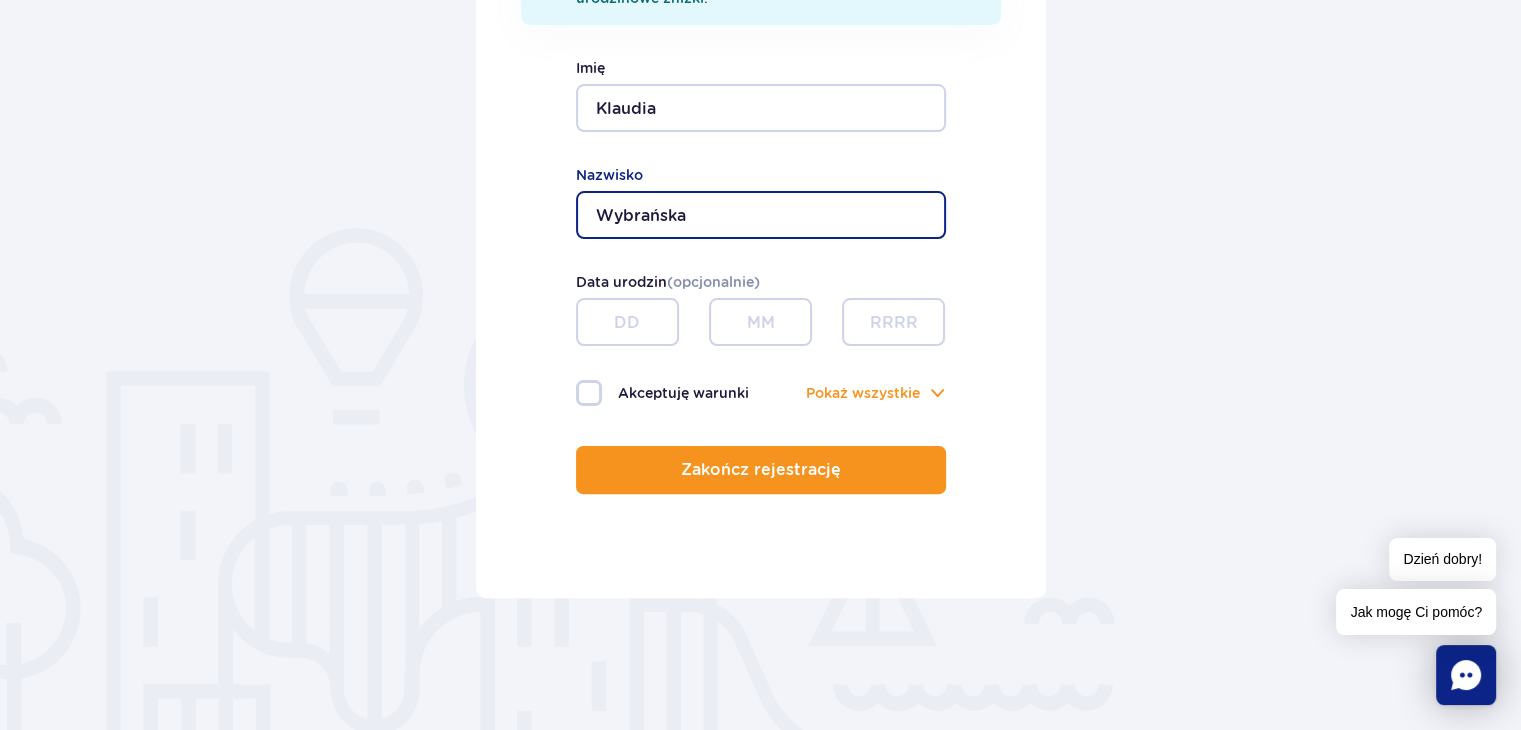 scroll, scrollTop: 500, scrollLeft: 0, axis: vertical 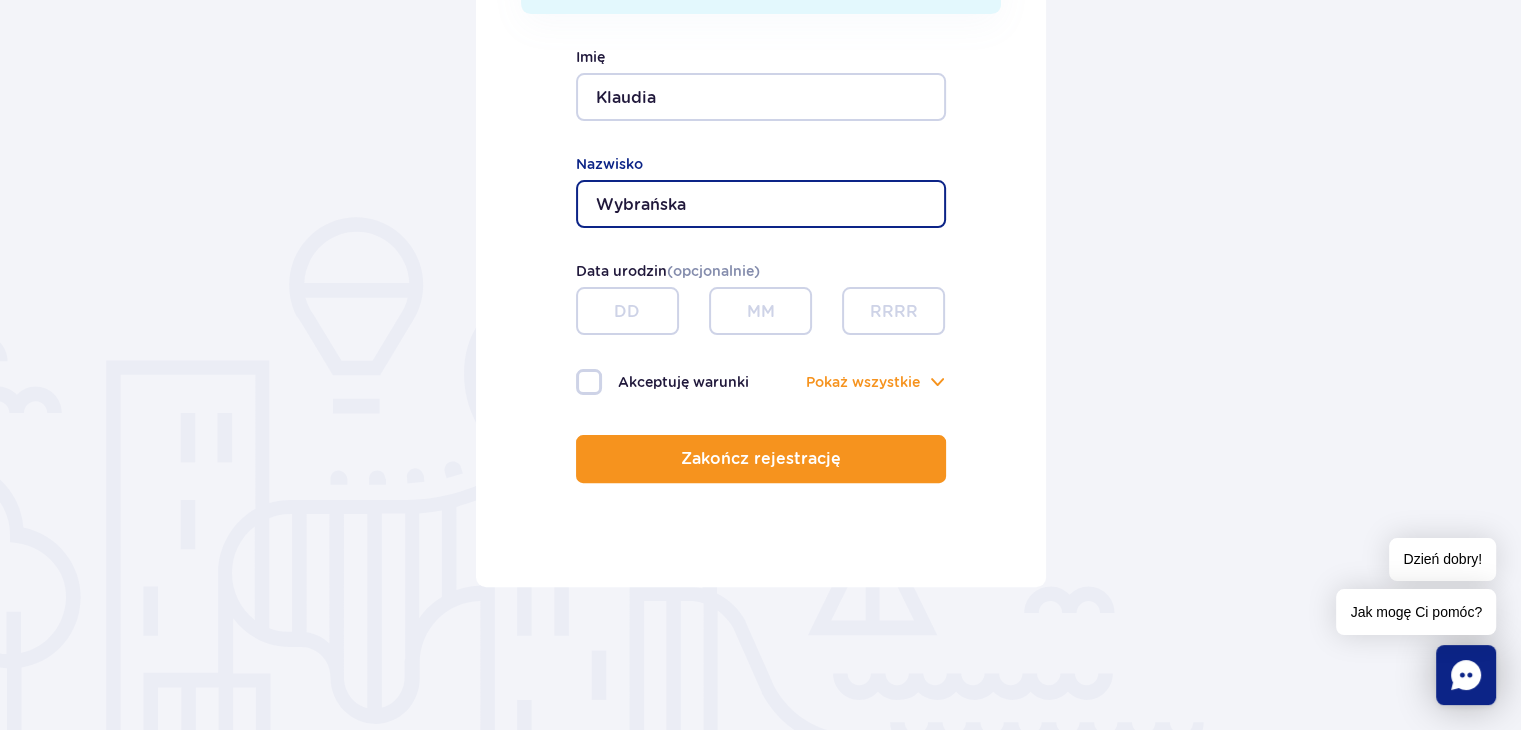 type on "Wybrańska" 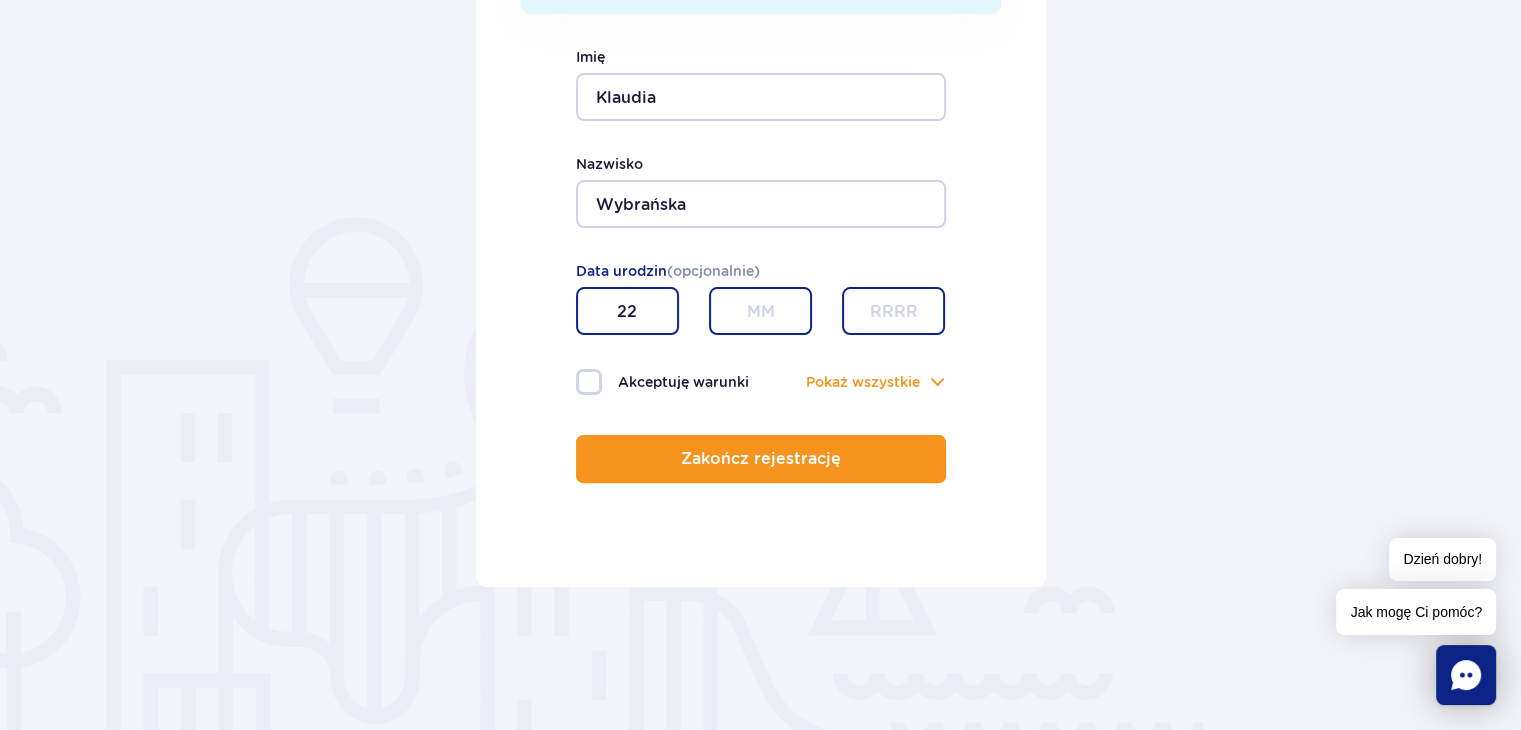type on "22" 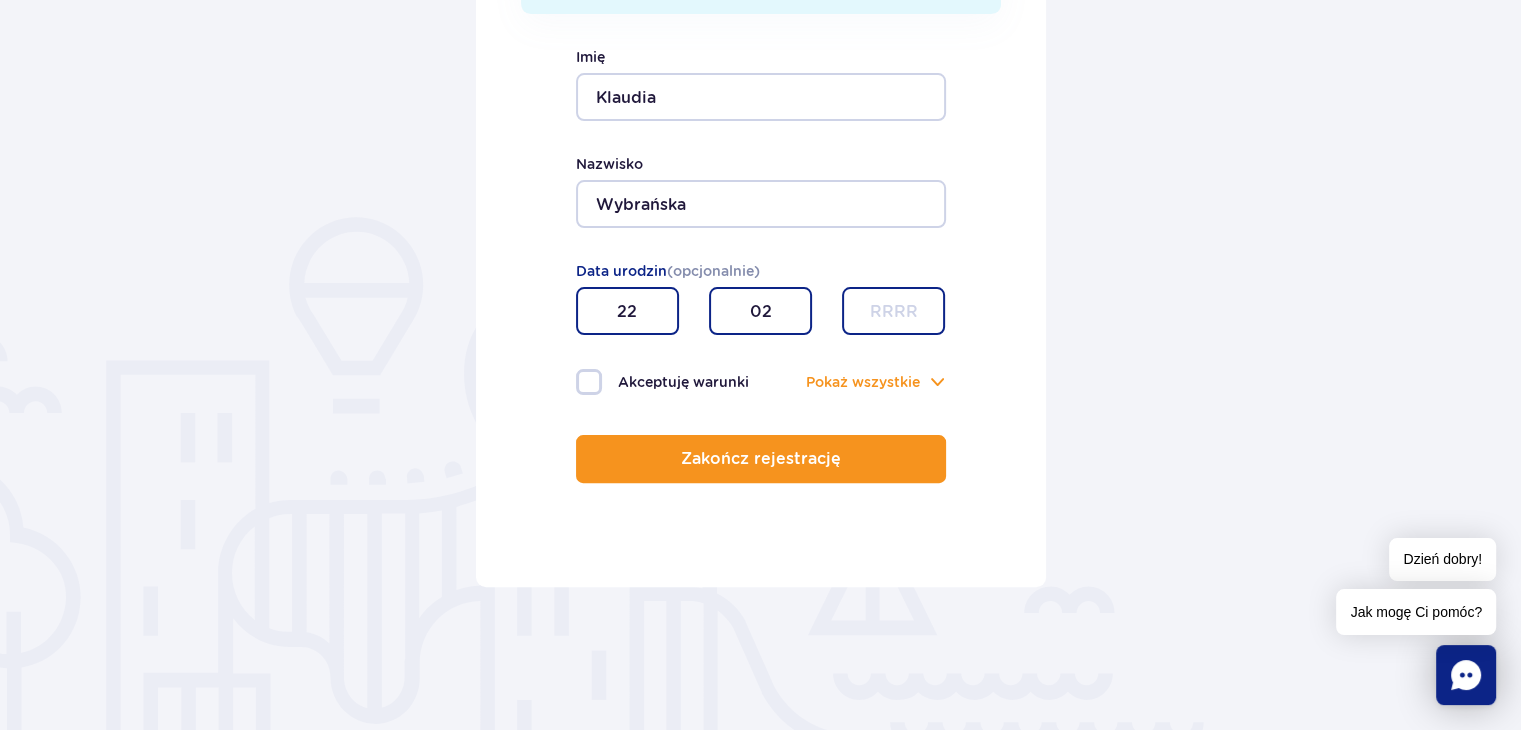 type on "02" 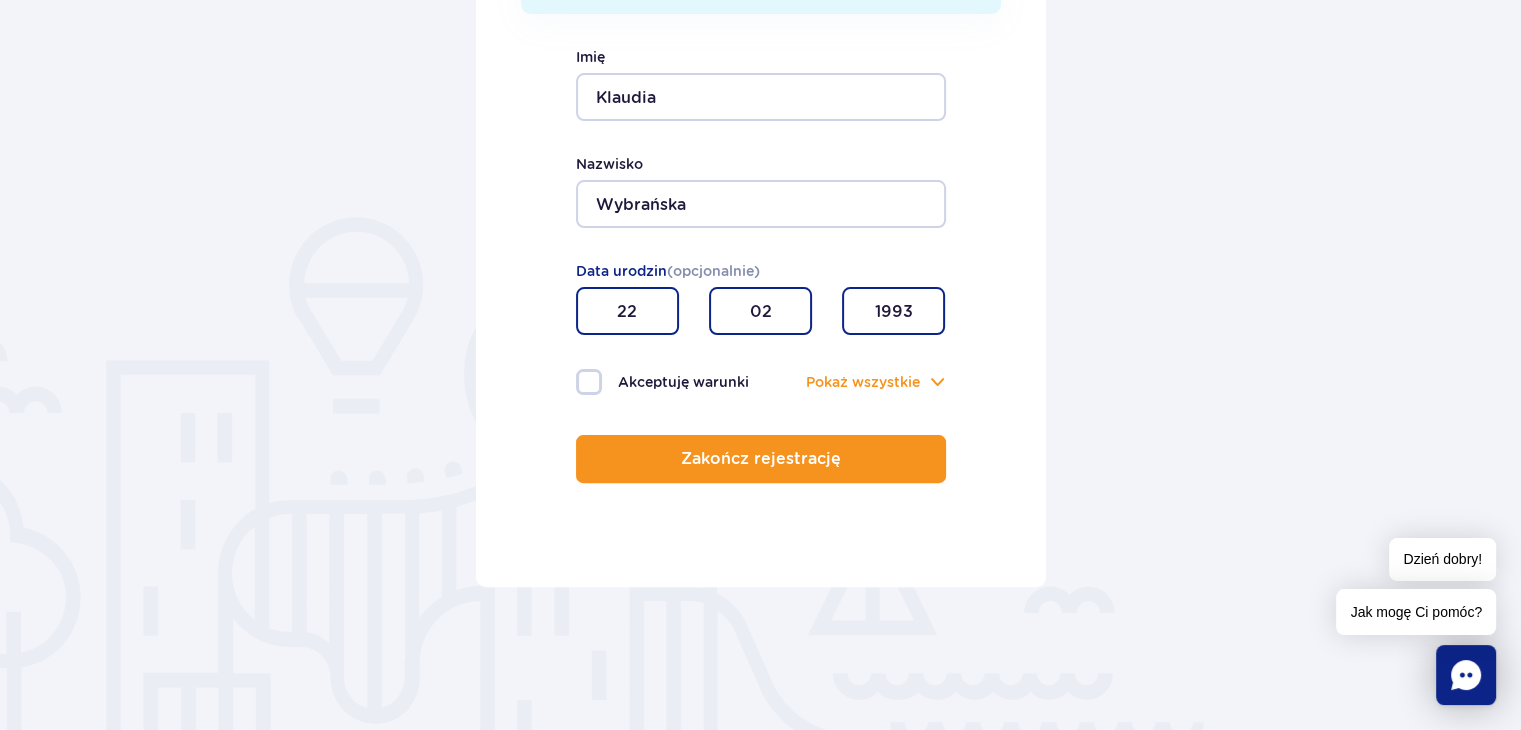 type on "1993" 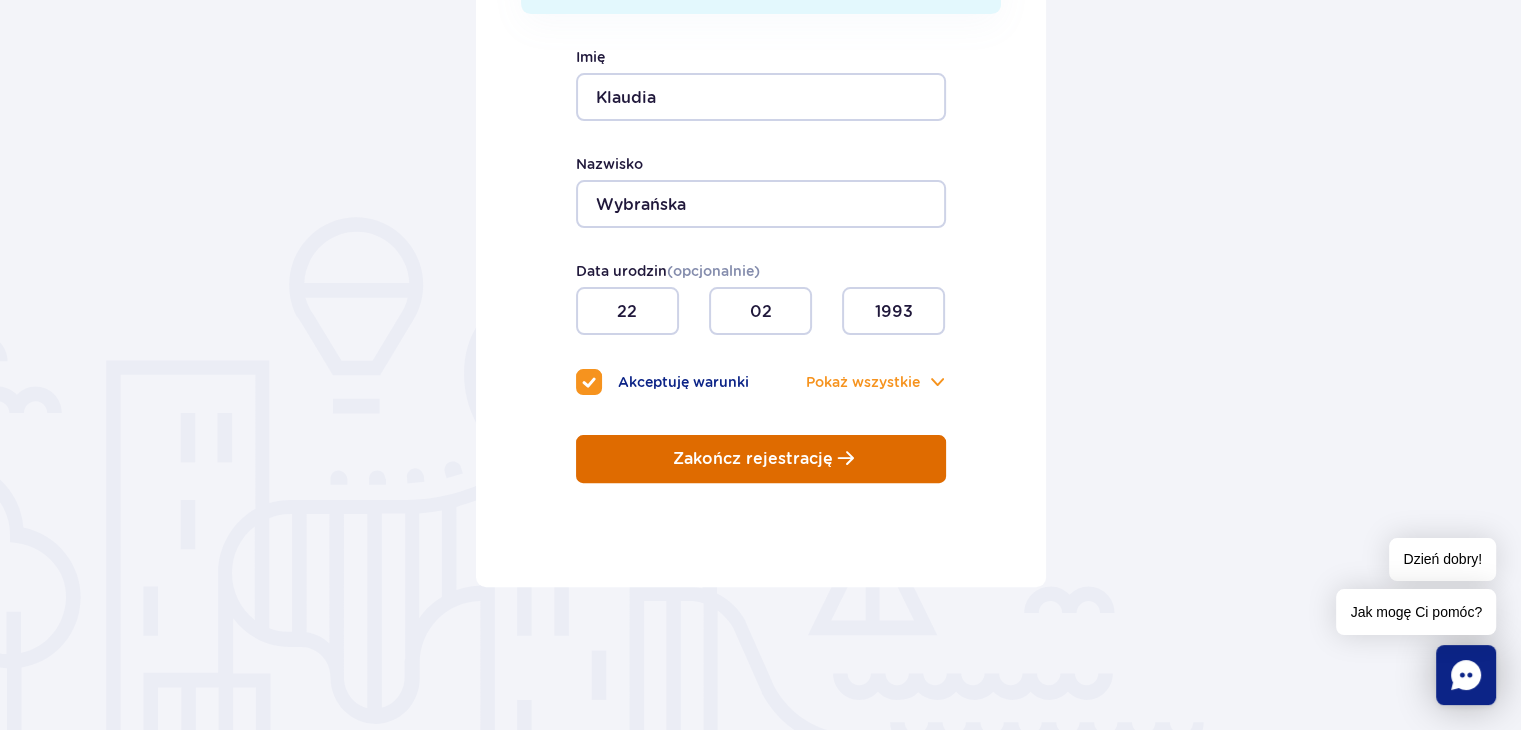 click on "Zakończ rejestrację" at bounding box center (761, 459) 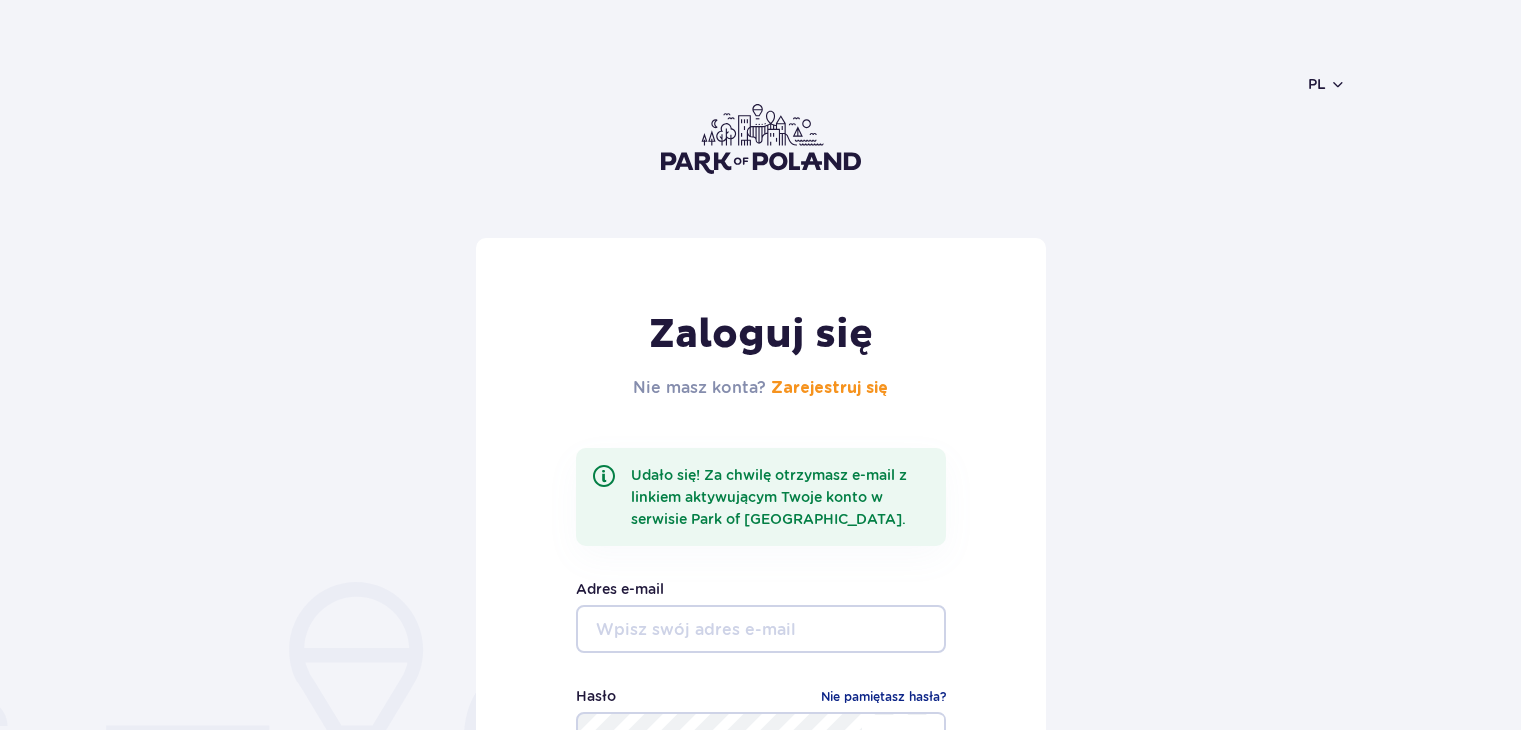 scroll, scrollTop: 0, scrollLeft: 0, axis: both 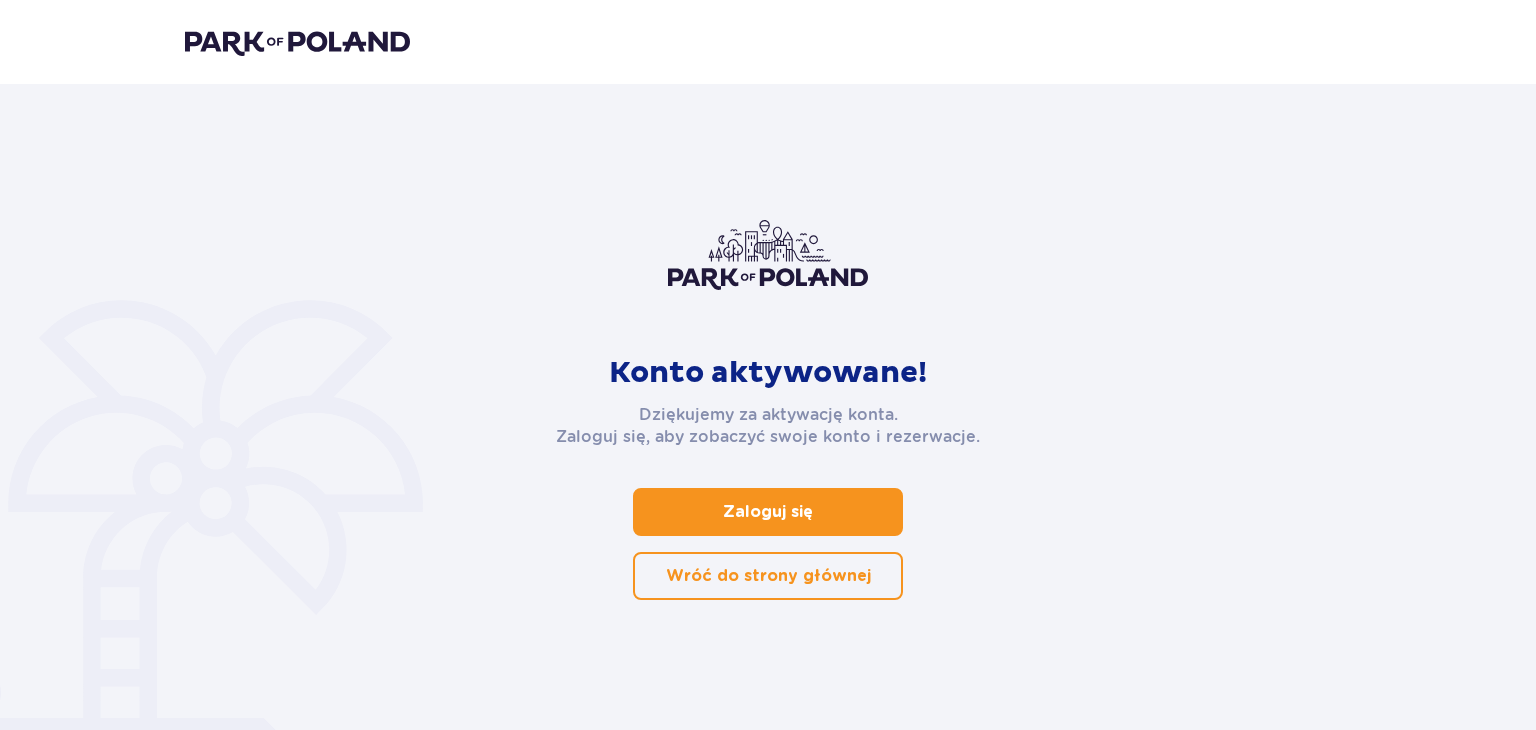 click on "Zaloguj się" at bounding box center (768, 512) 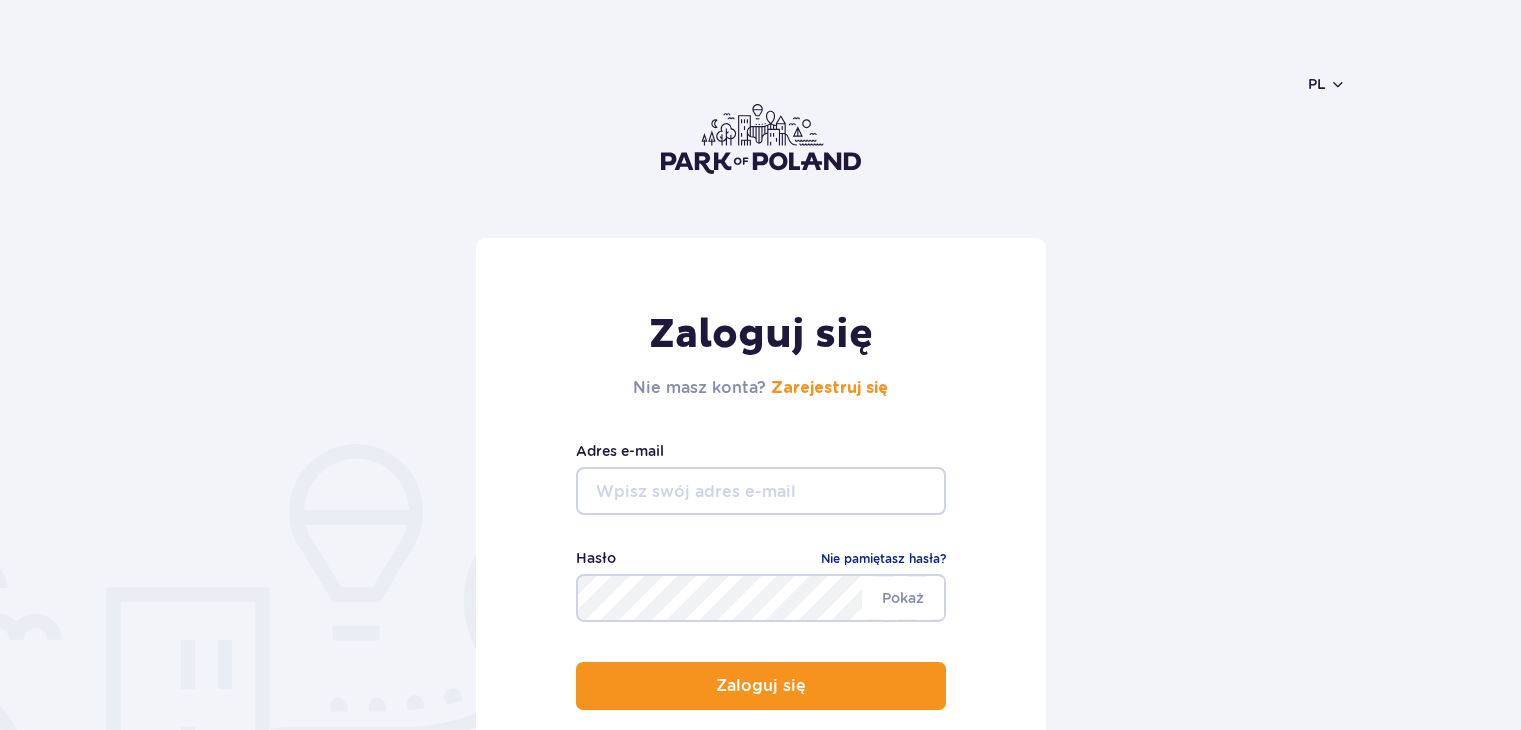 scroll, scrollTop: 0, scrollLeft: 0, axis: both 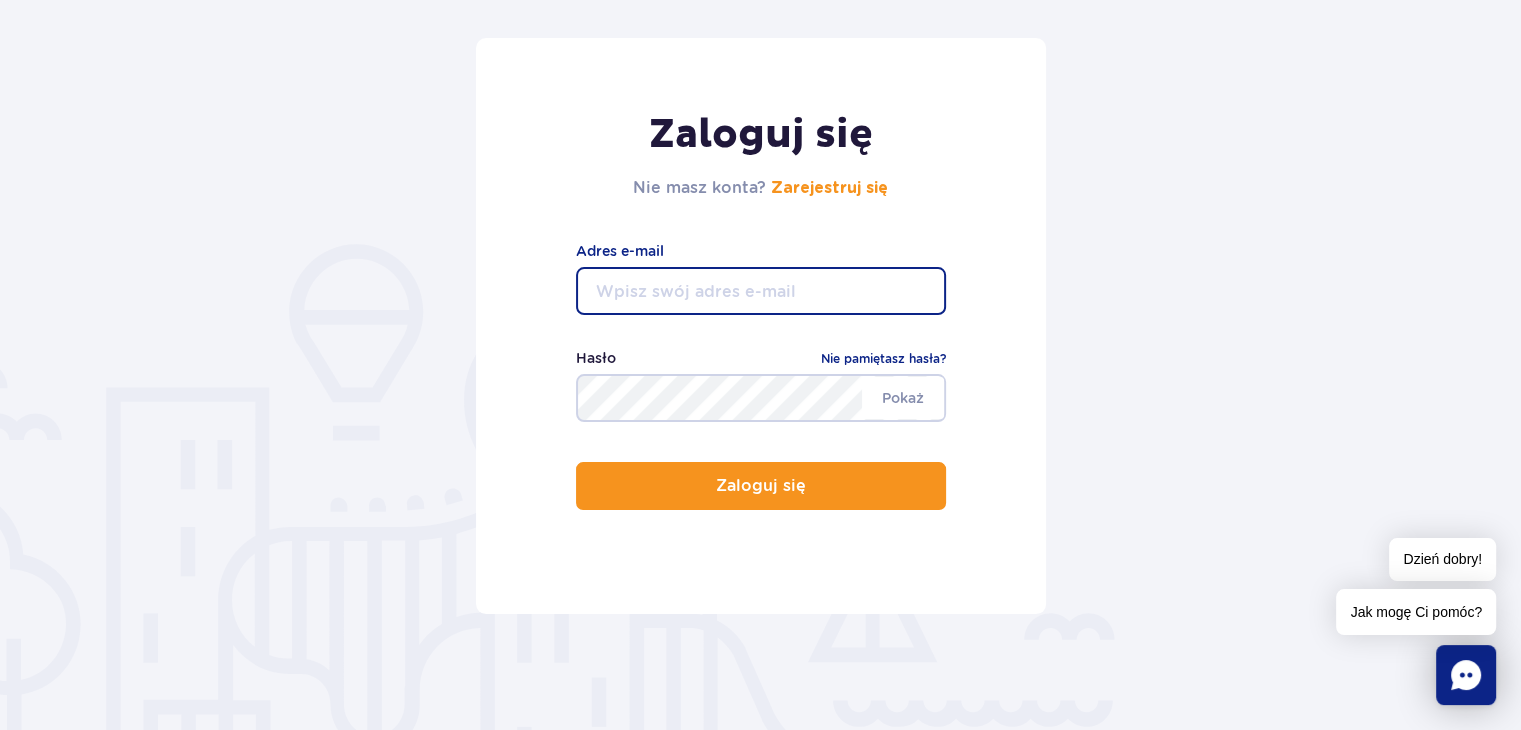 click at bounding box center (761, 291) 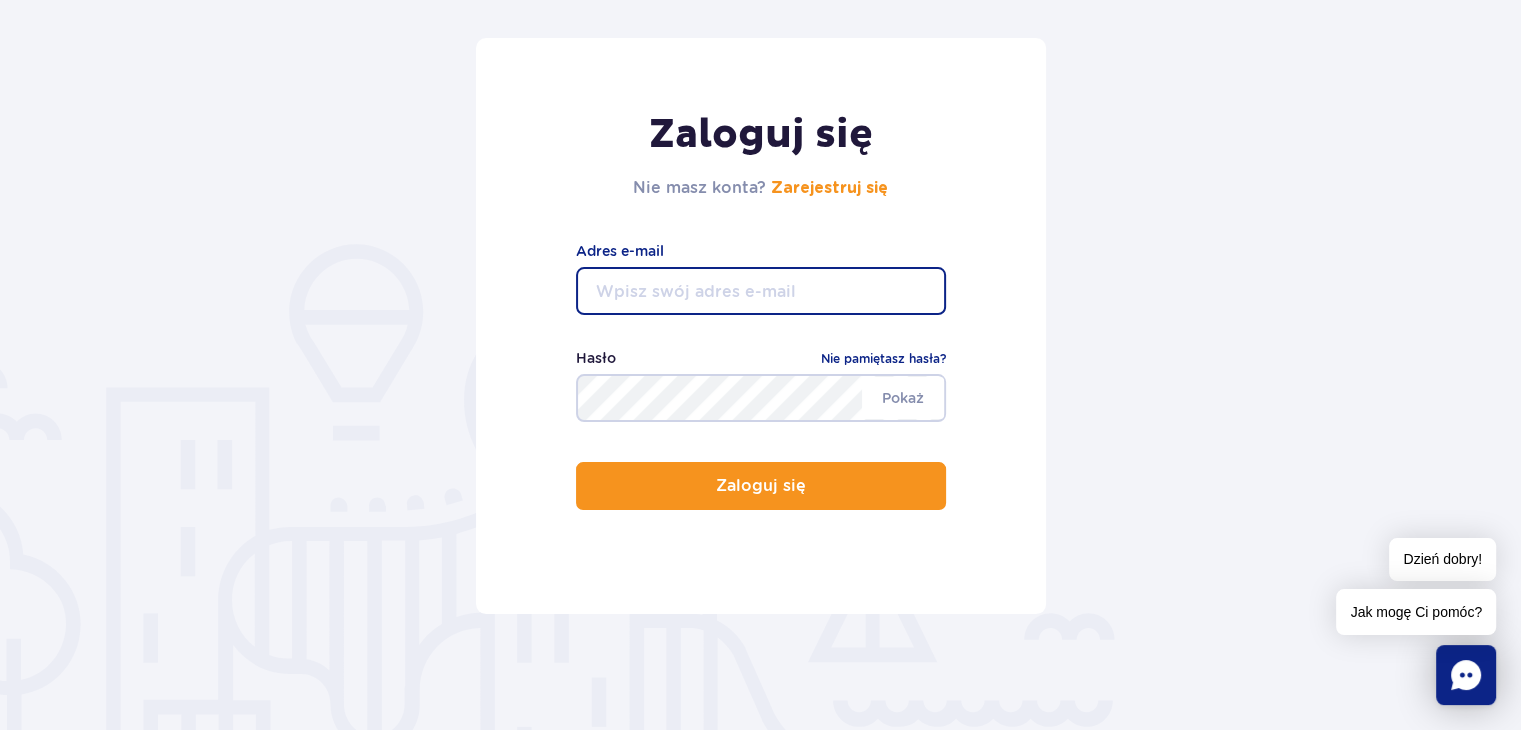 type on "[EMAIL_ADDRESS][DOMAIN_NAME]" 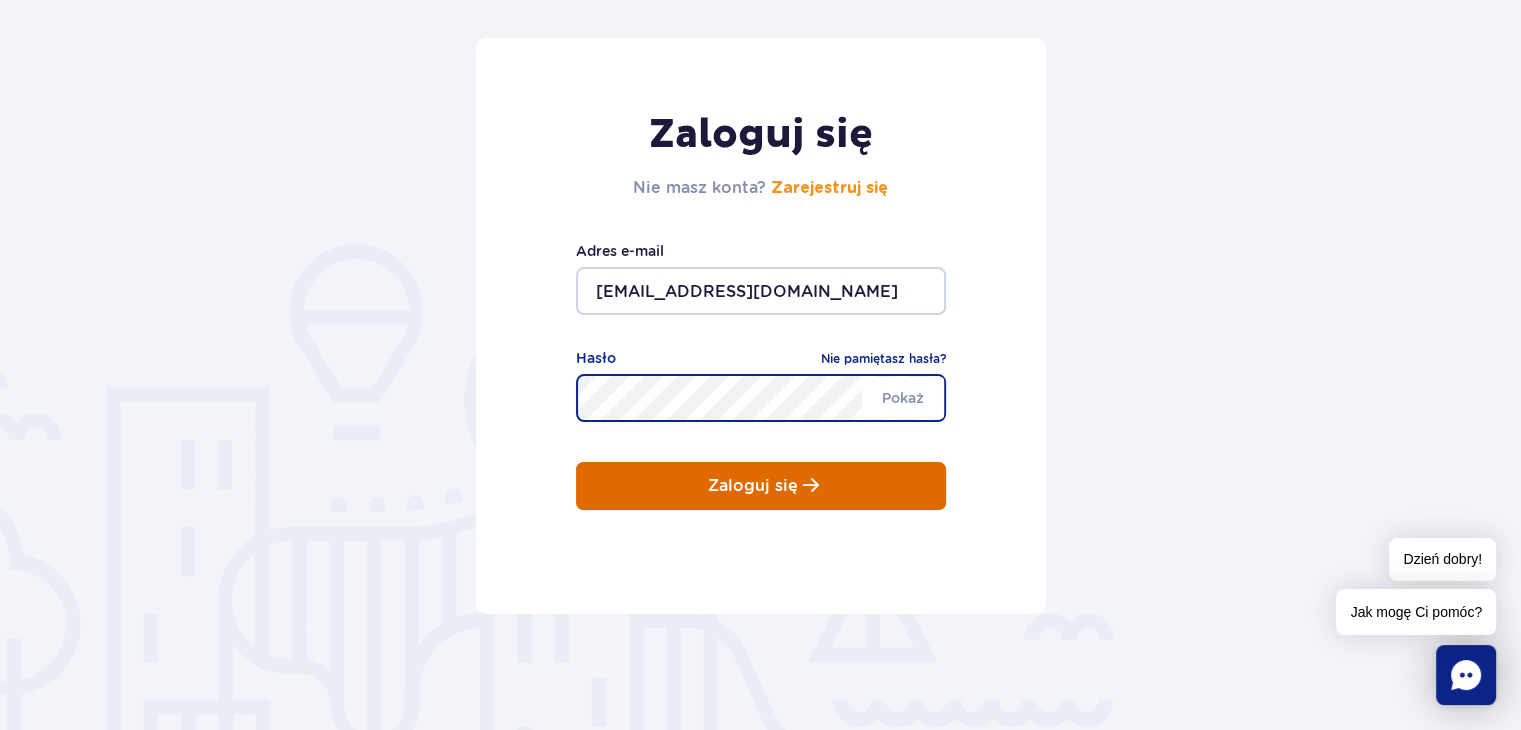 click at bounding box center (811, 485) 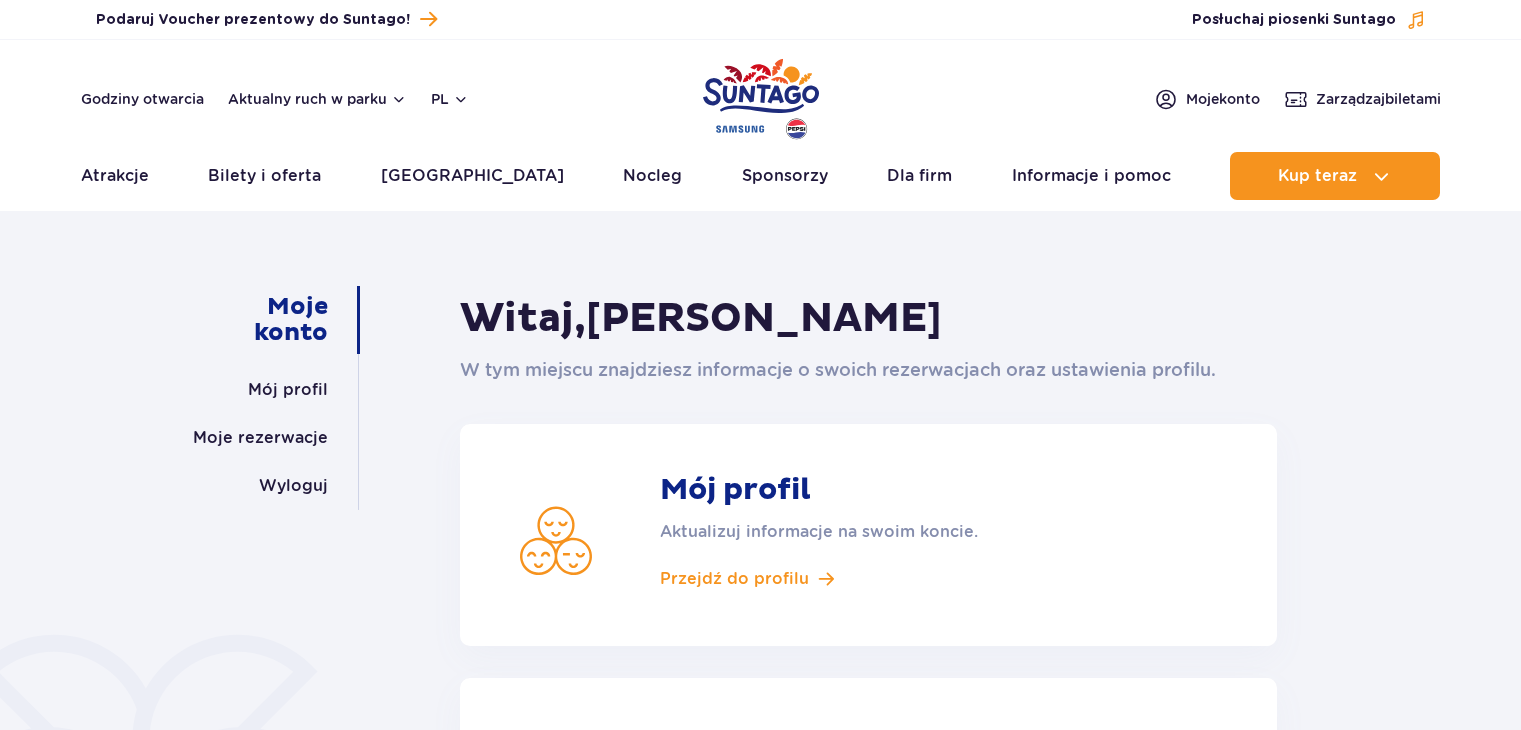 scroll, scrollTop: 0, scrollLeft: 0, axis: both 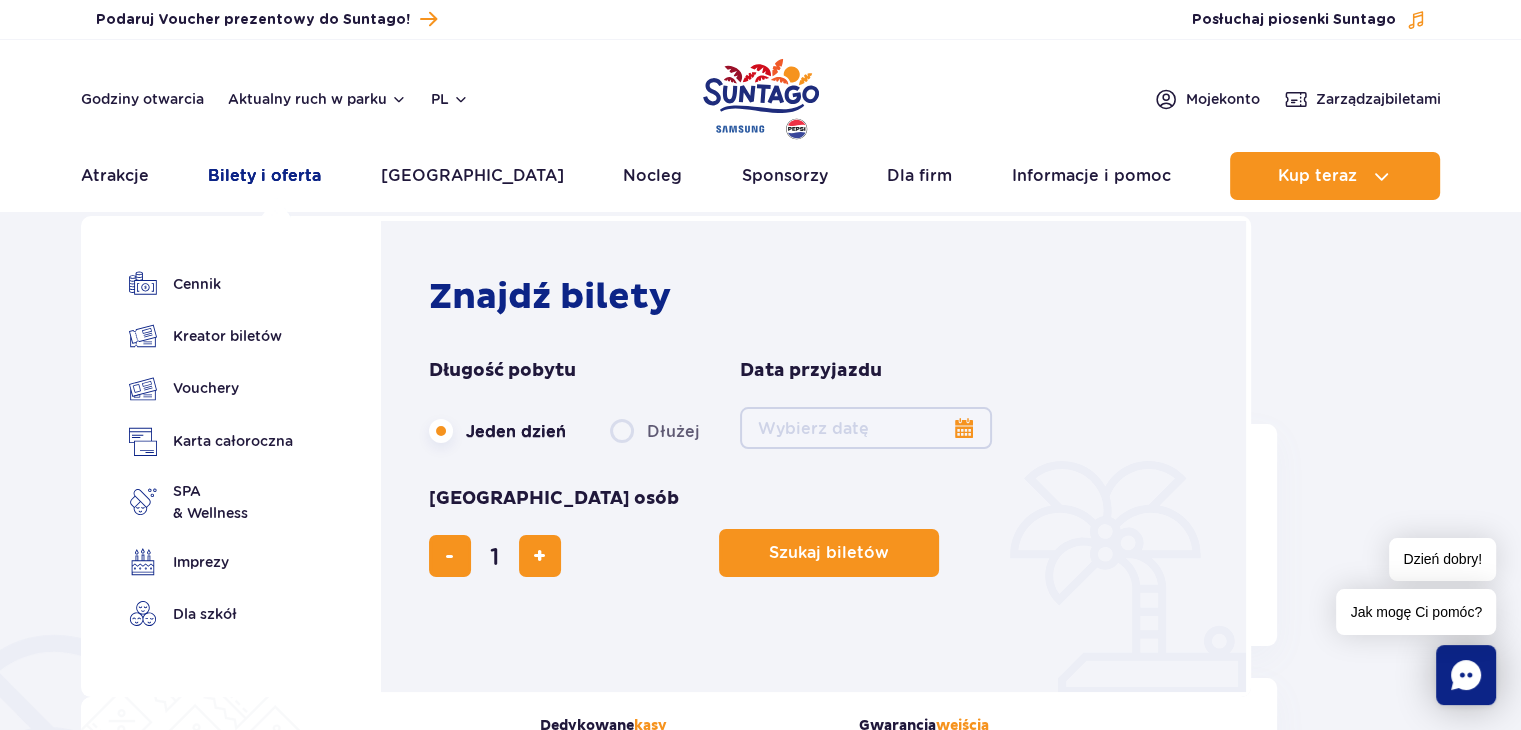 click on "Bilety i oferta" at bounding box center [264, 176] 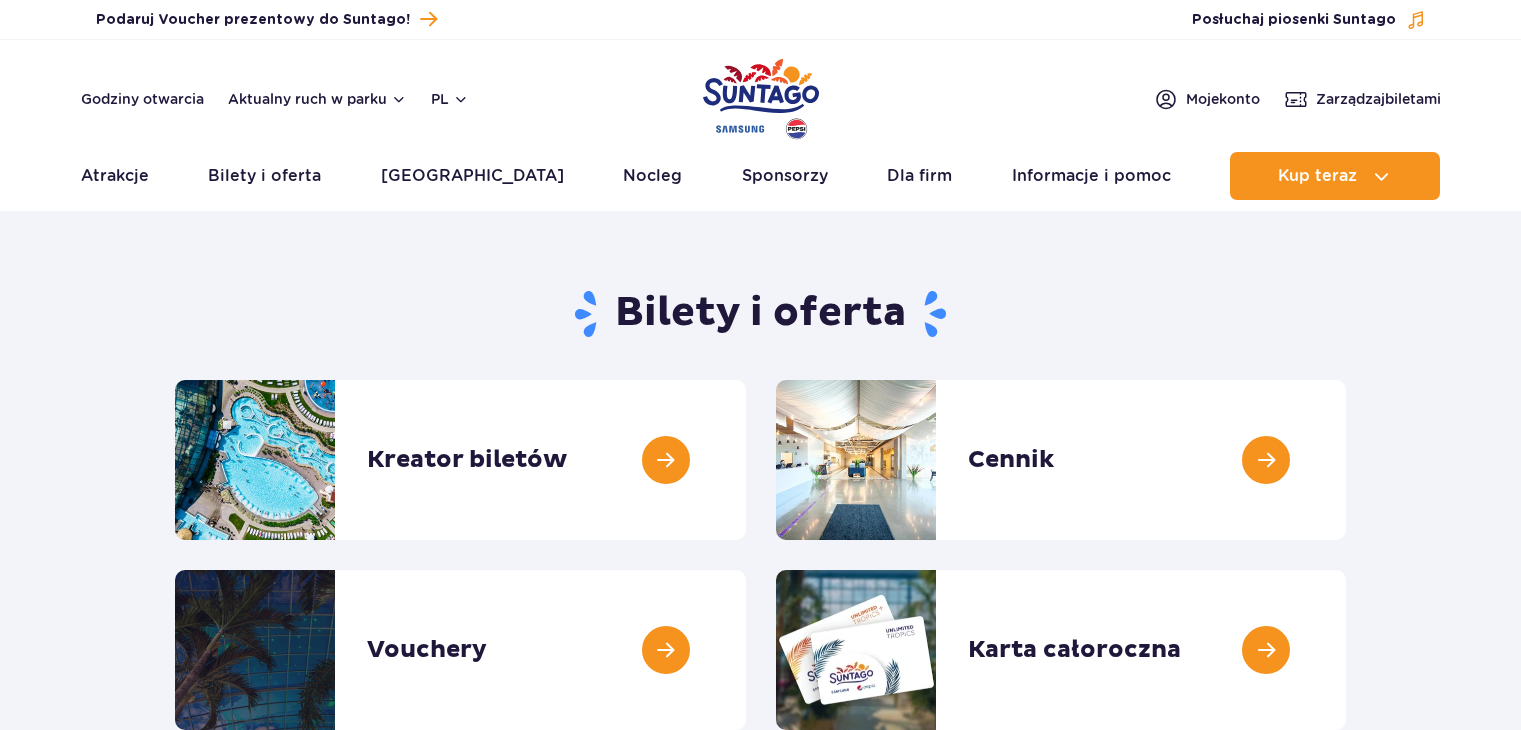 scroll, scrollTop: 0, scrollLeft: 0, axis: both 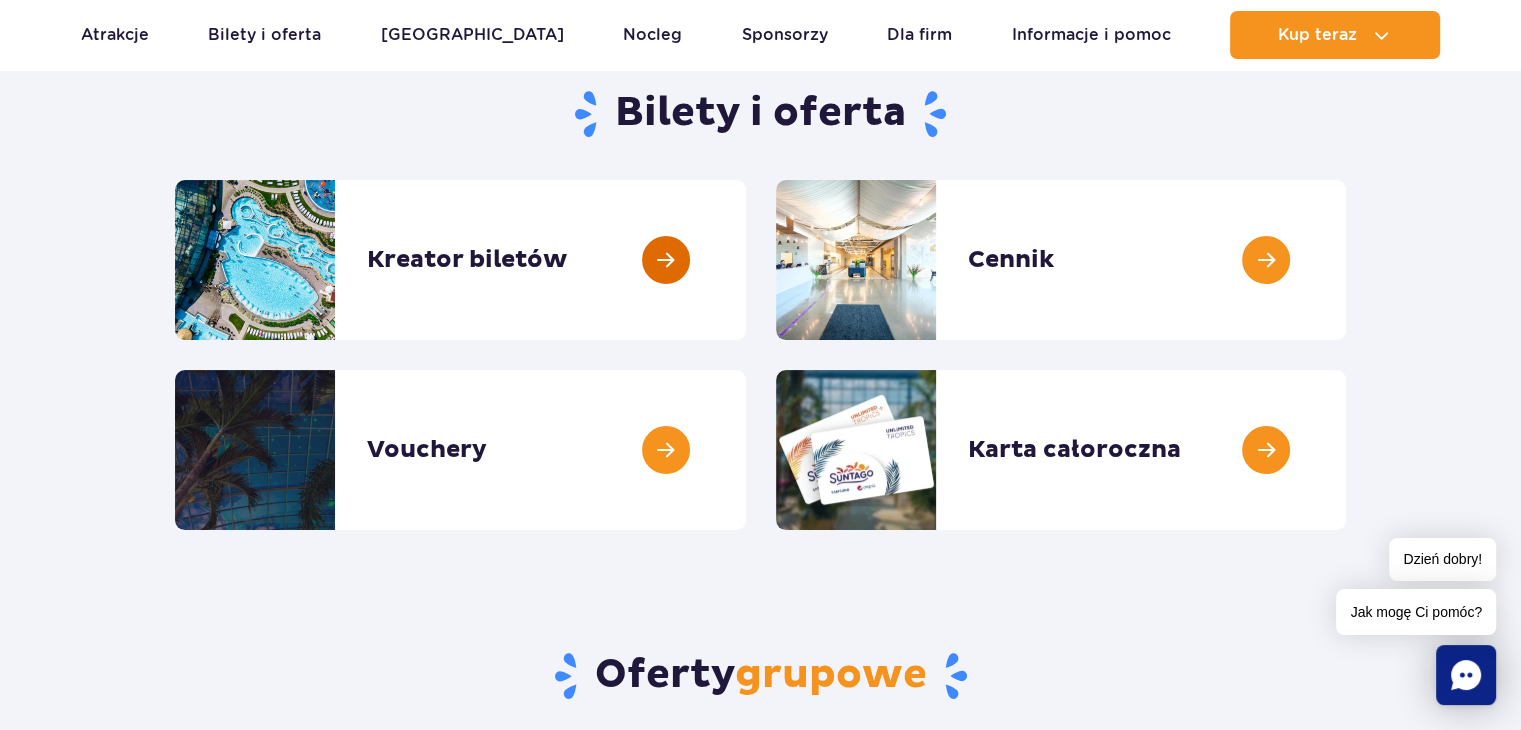 click at bounding box center (746, 260) 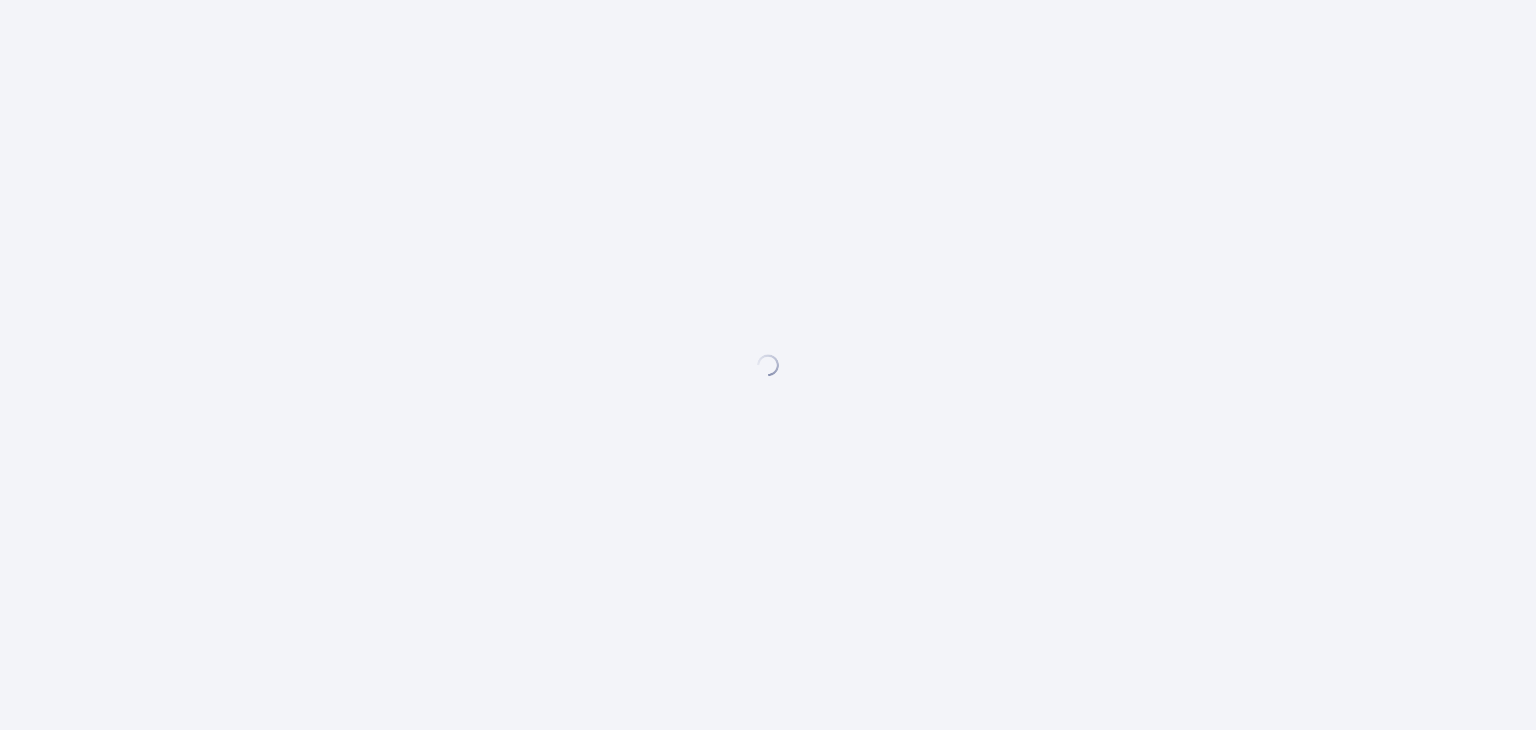 scroll, scrollTop: 0, scrollLeft: 0, axis: both 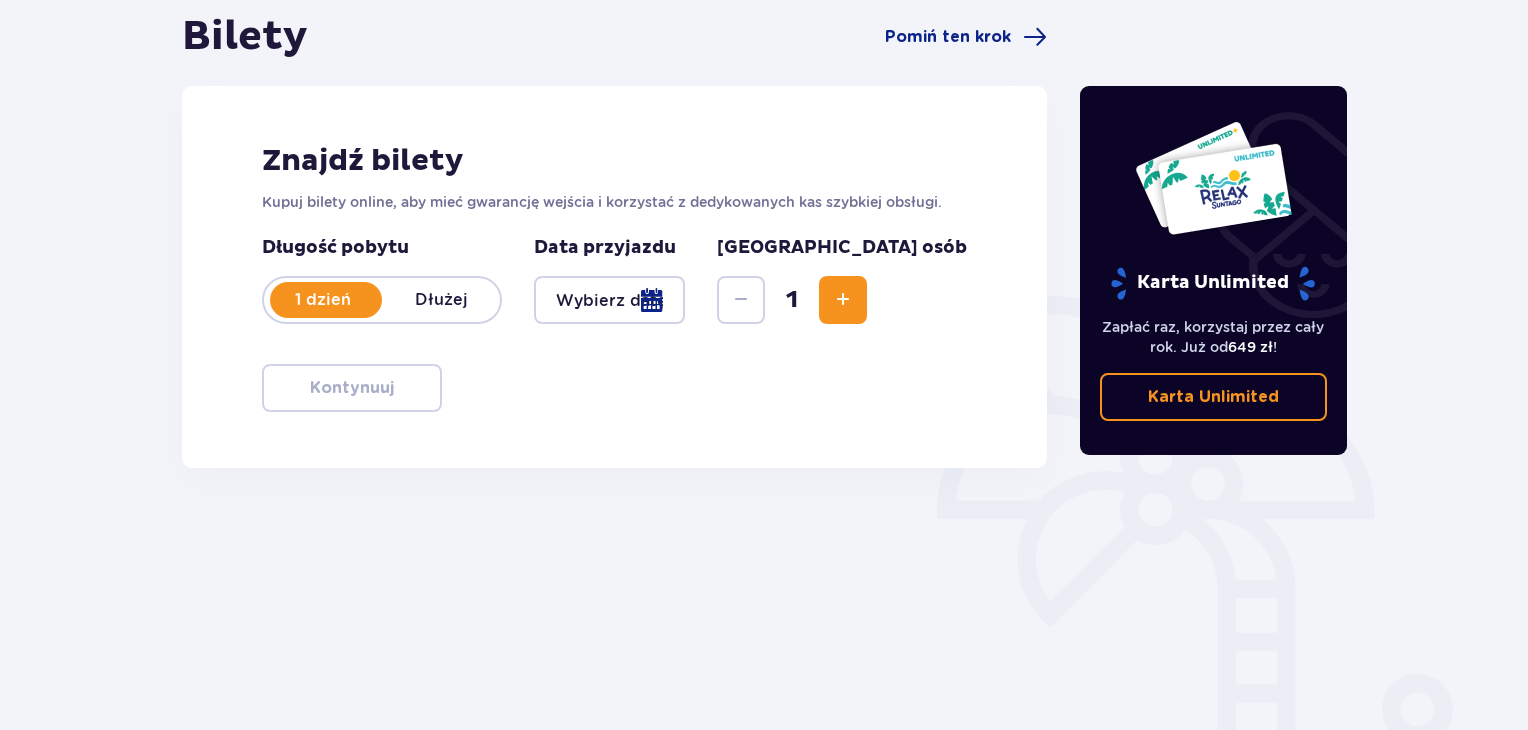 click at bounding box center [609, 300] 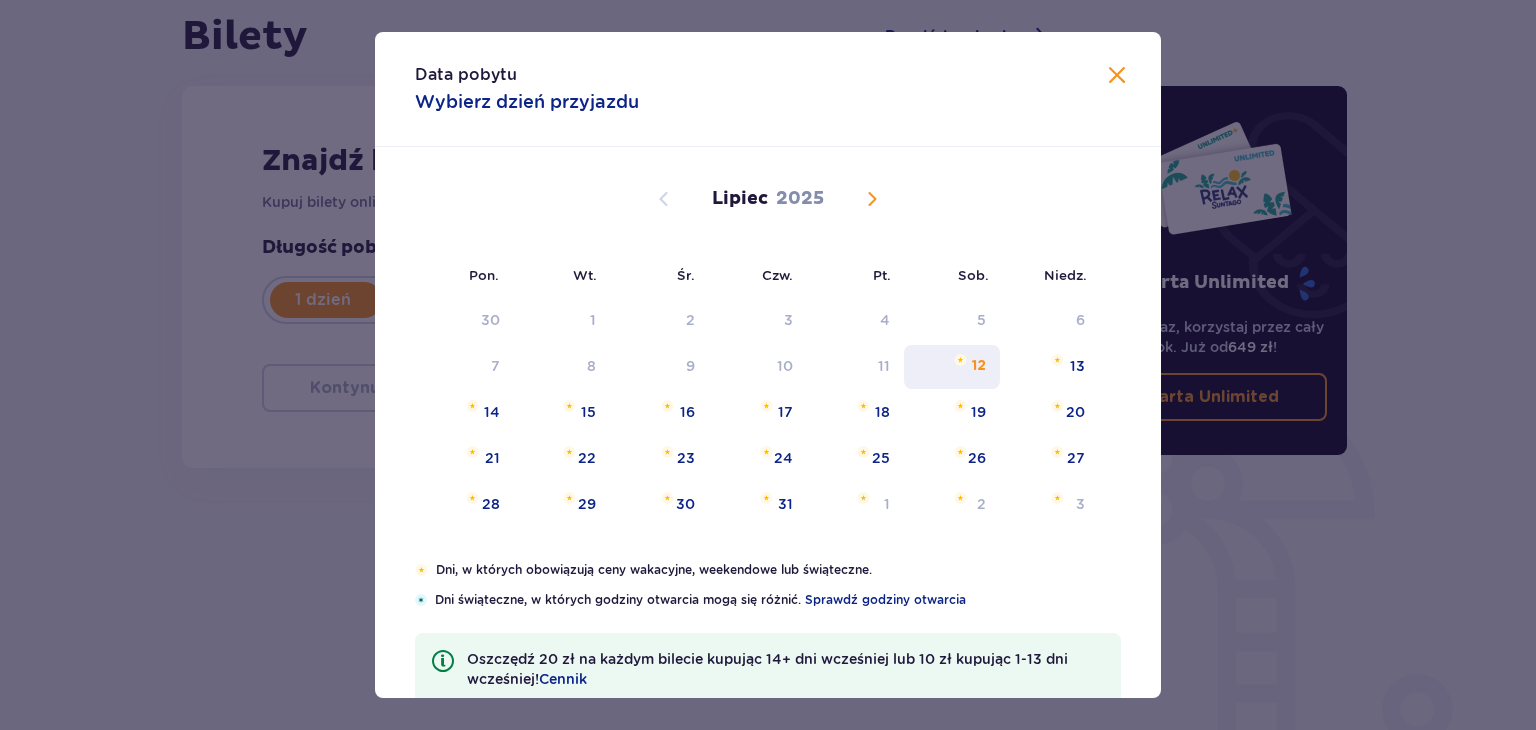 click on "12" at bounding box center (979, 366) 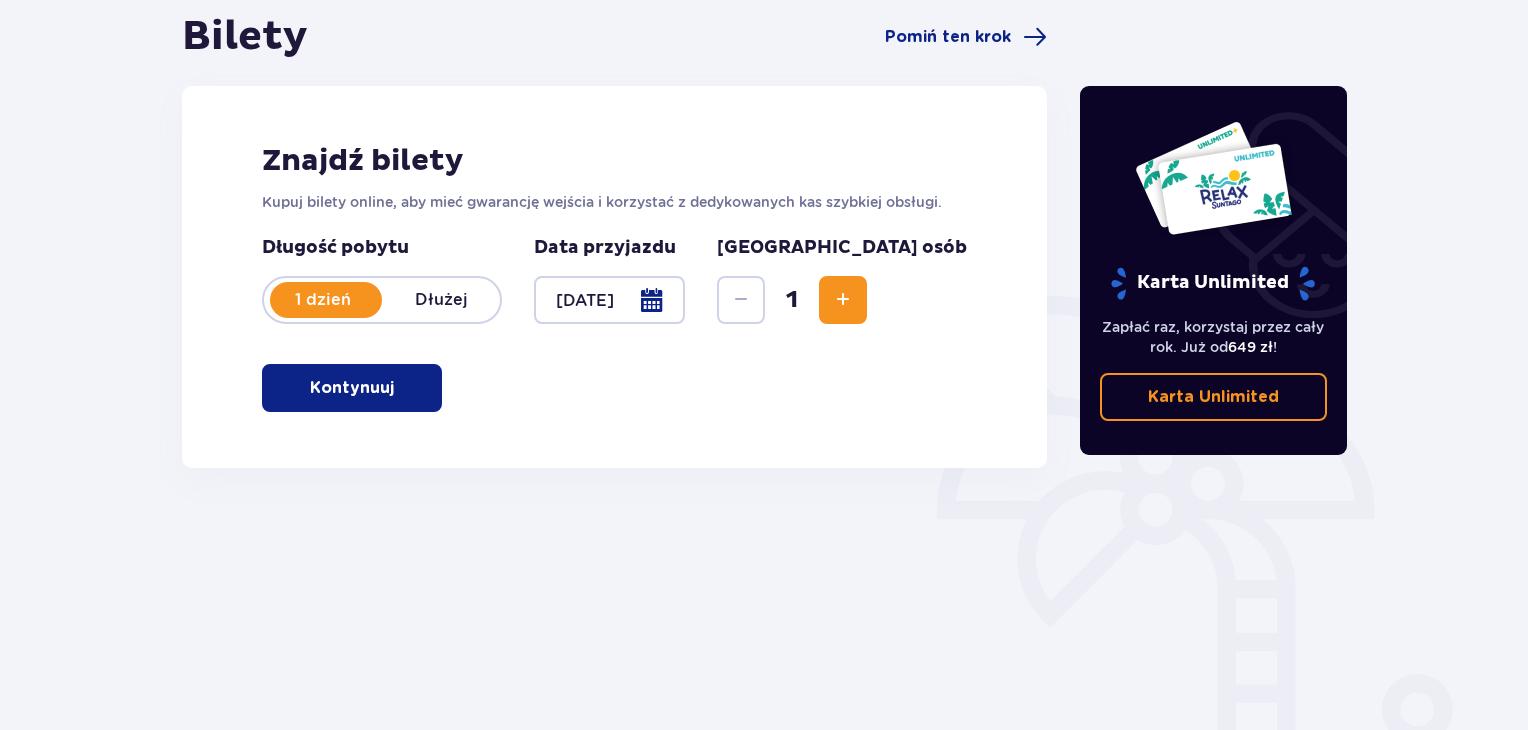 click at bounding box center [843, 300] 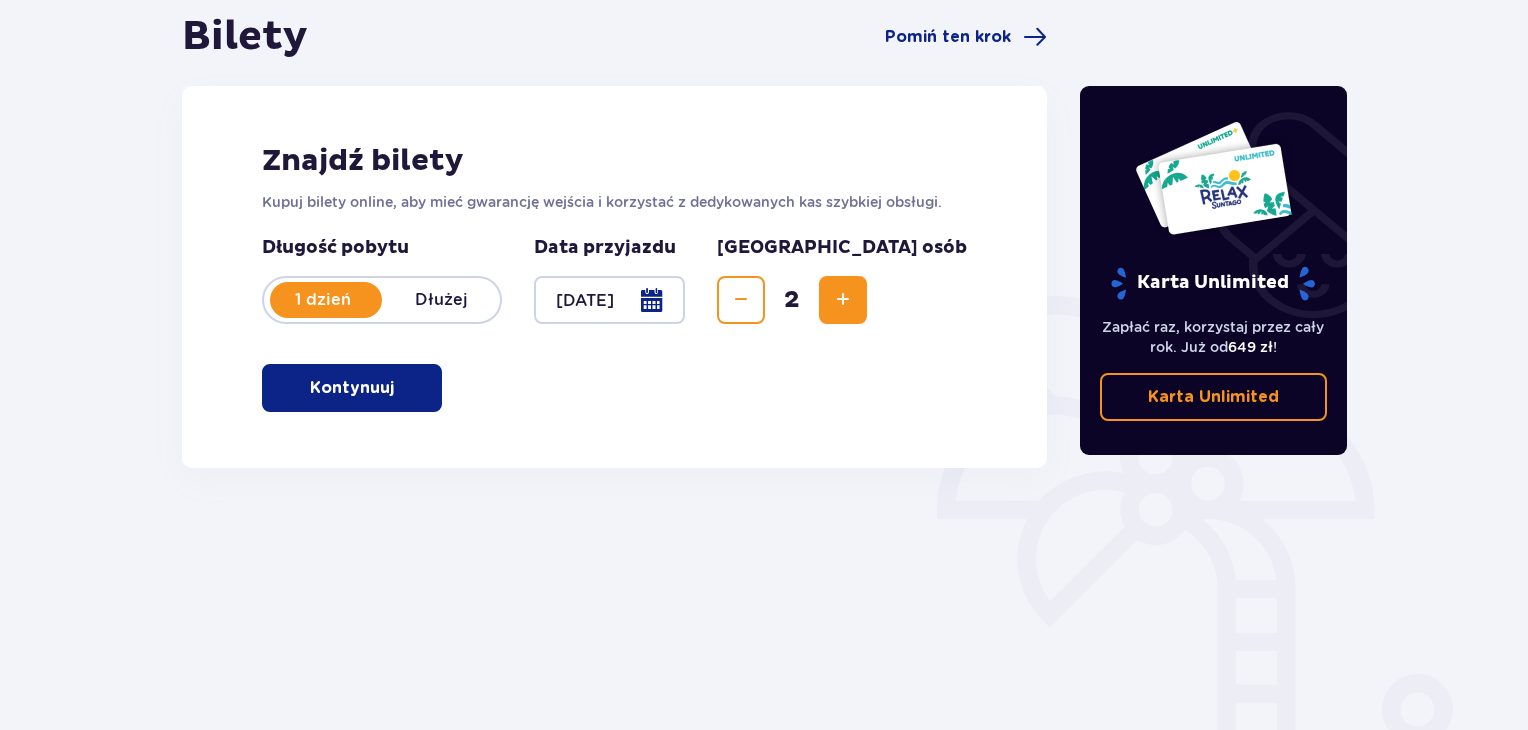click at bounding box center [843, 300] 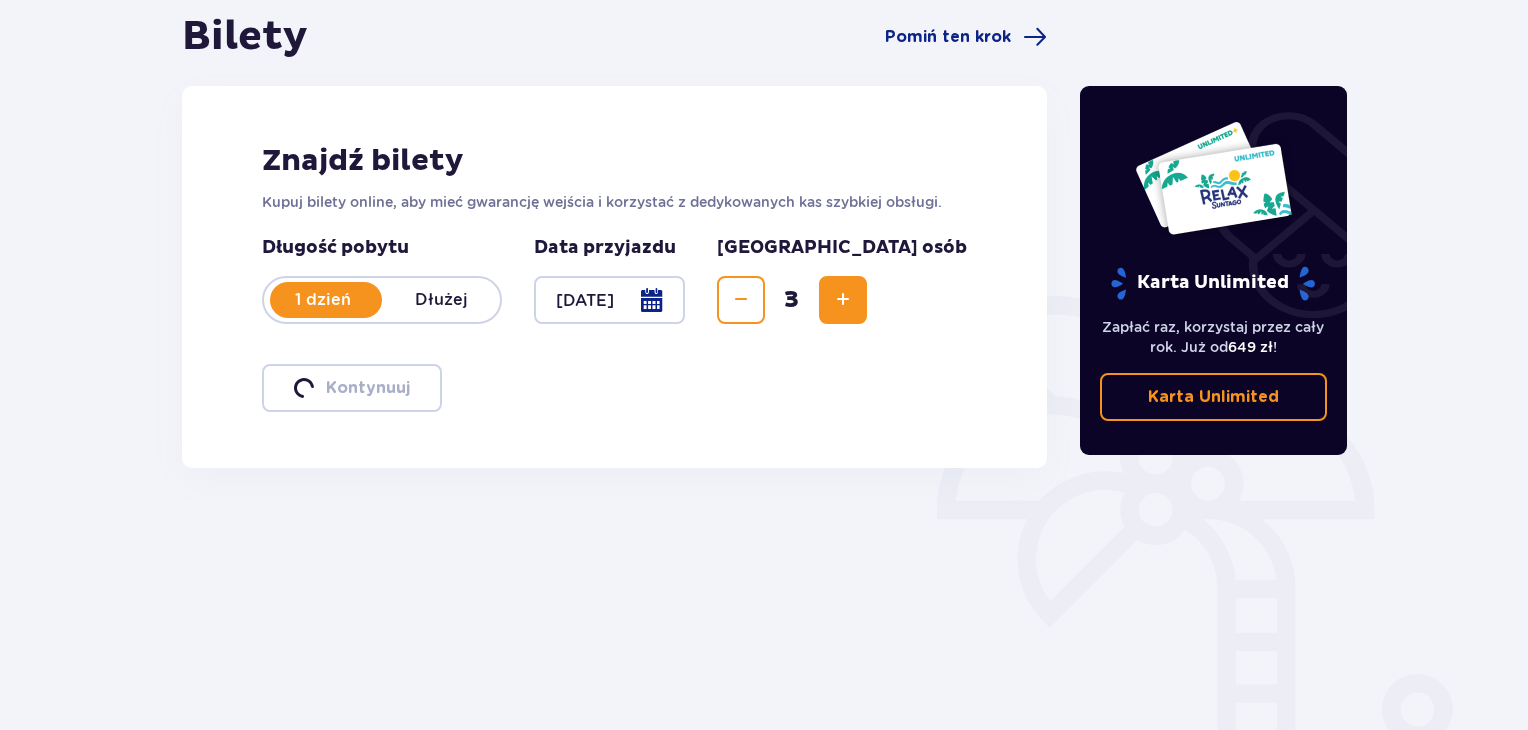 click at bounding box center (843, 300) 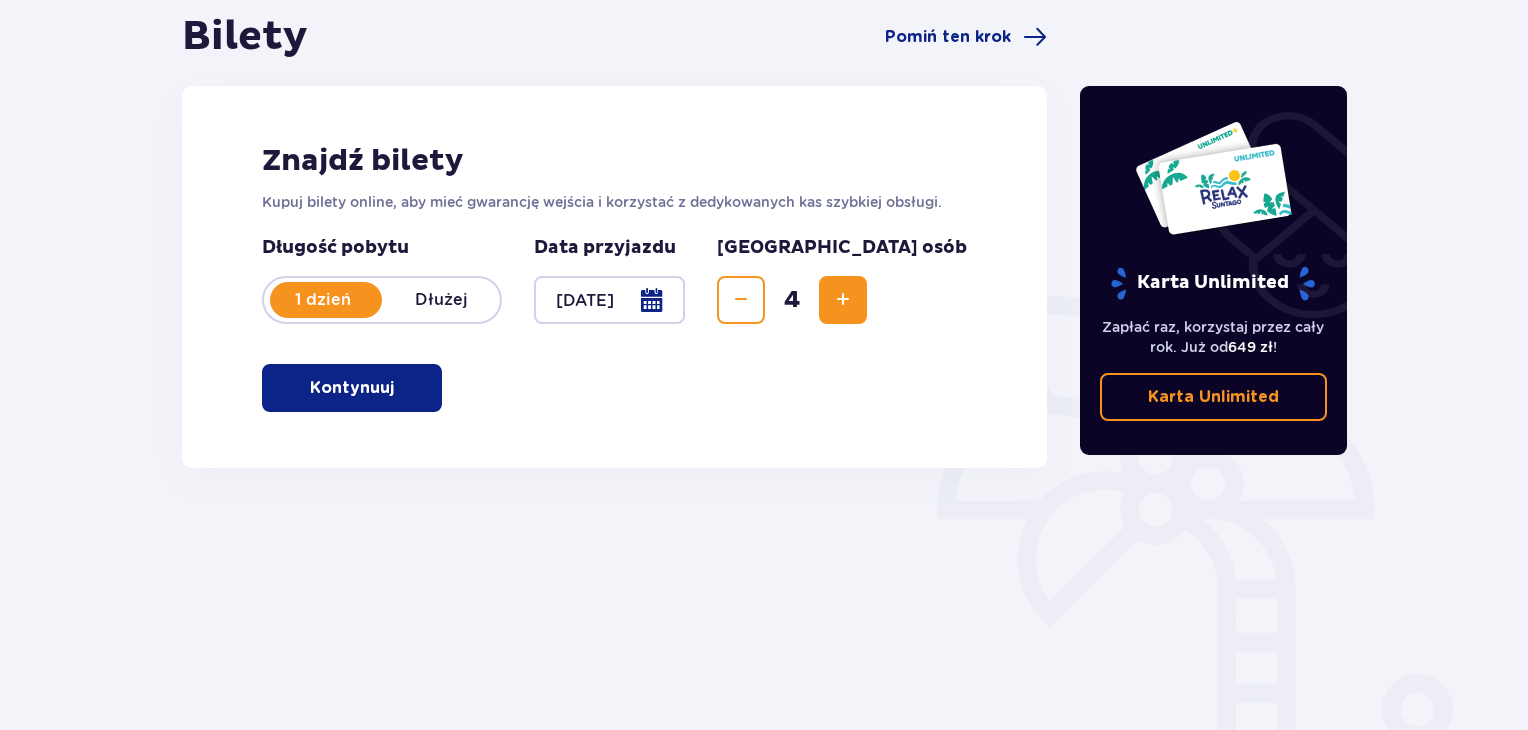 click on "Kontynuuj" at bounding box center [352, 388] 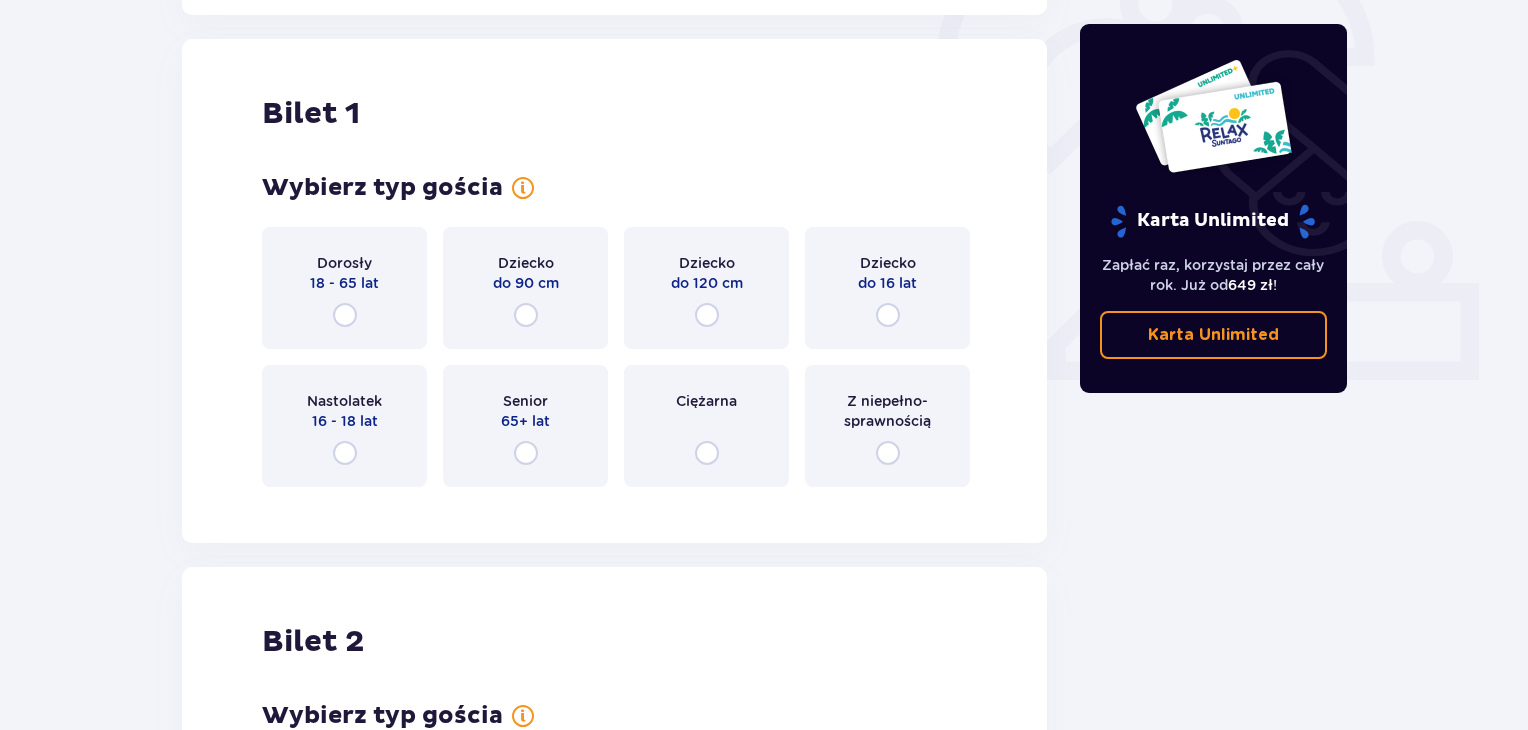 scroll, scrollTop: 668, scrollLeft: 0, axis: vertical 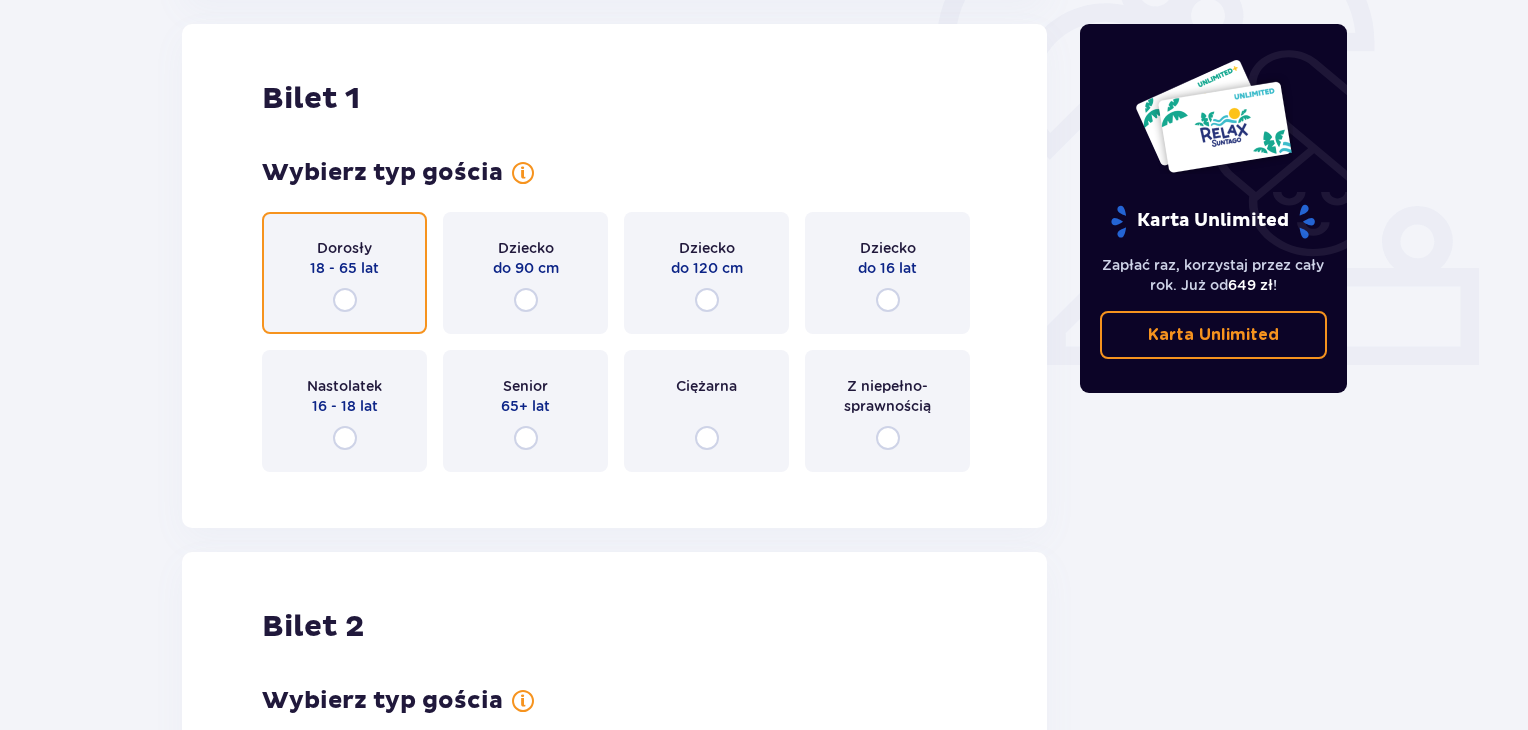 click at bounding box center [345, 300] 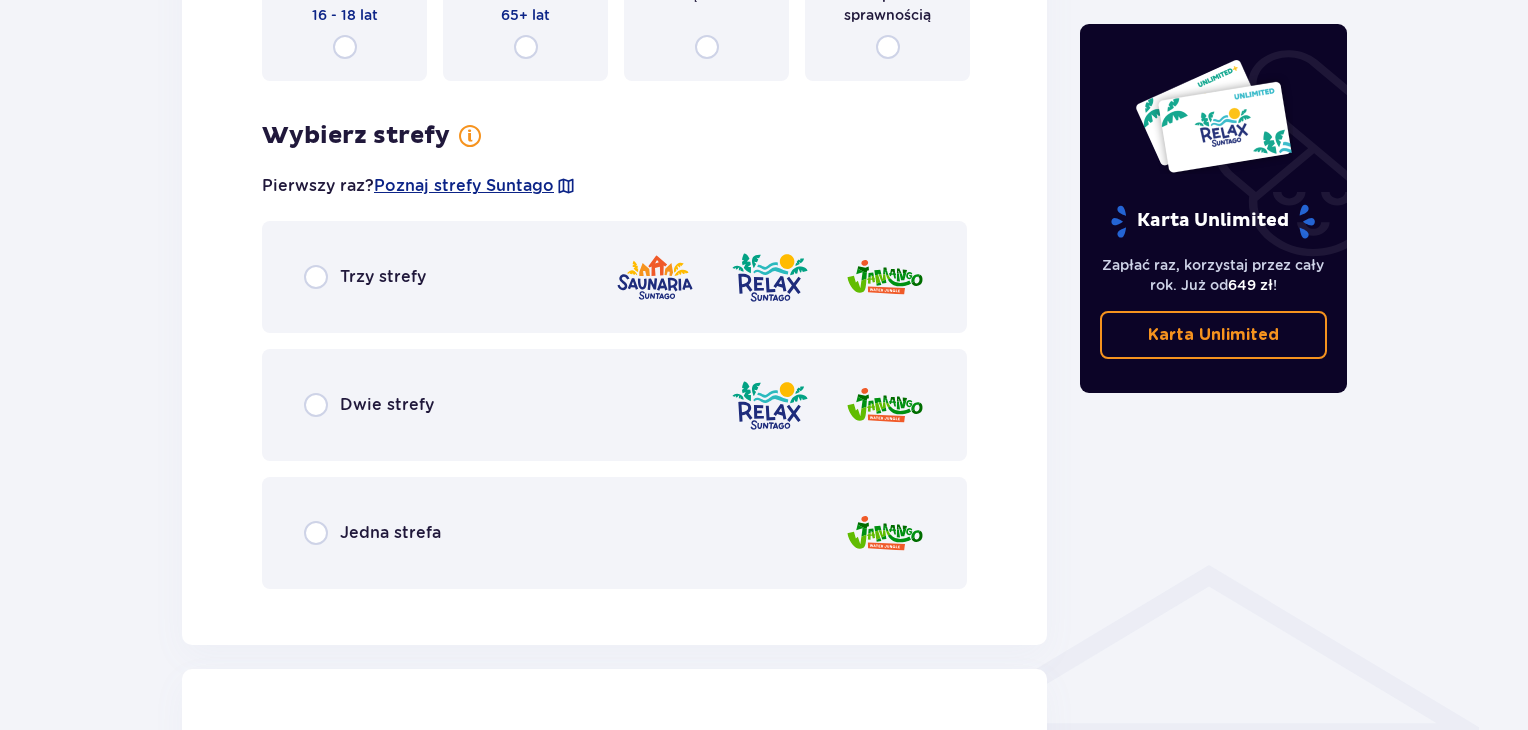 scroll, scrollTop: 1056, scrollLeft: 0, axis: vertical 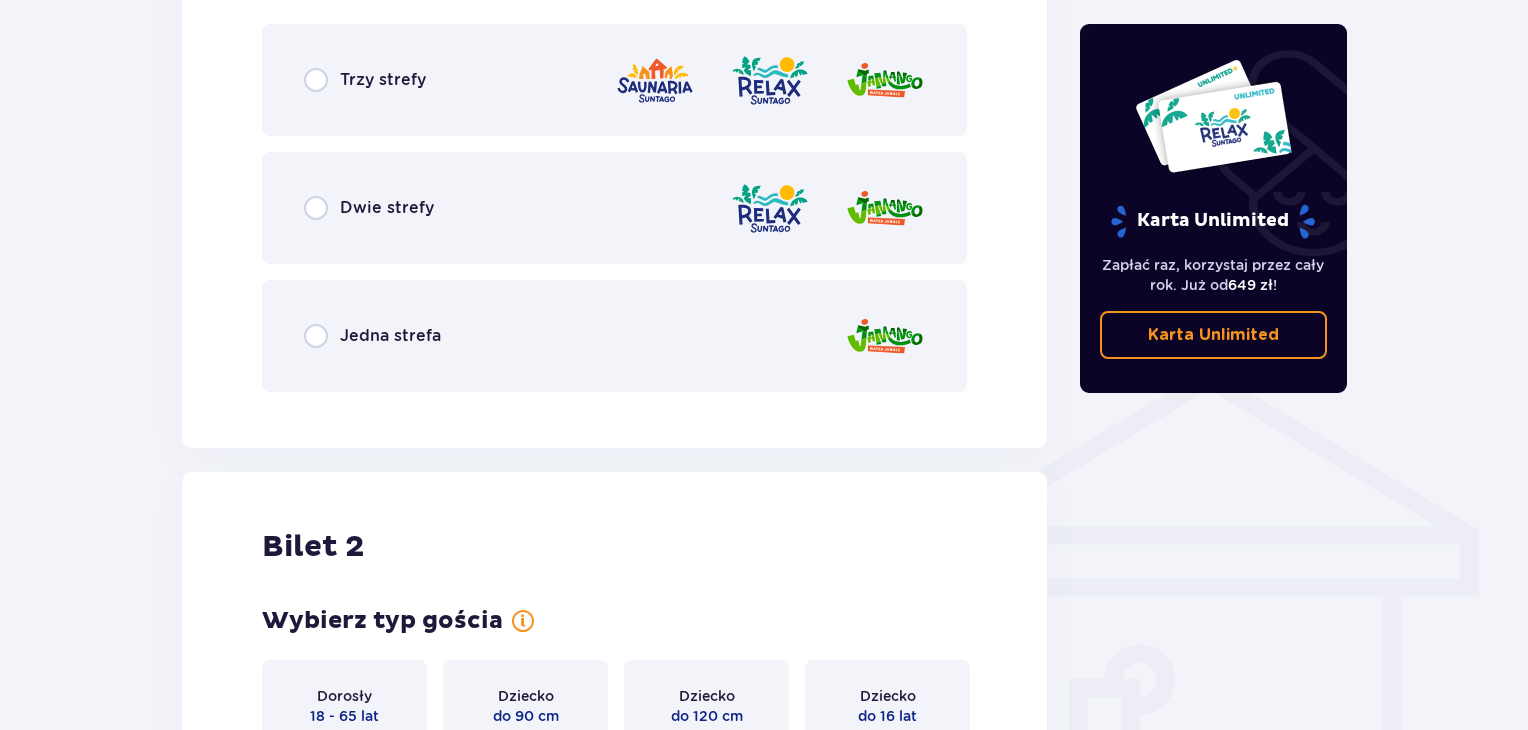 click on "Jedna strefa" at bounding box center (390, 336) 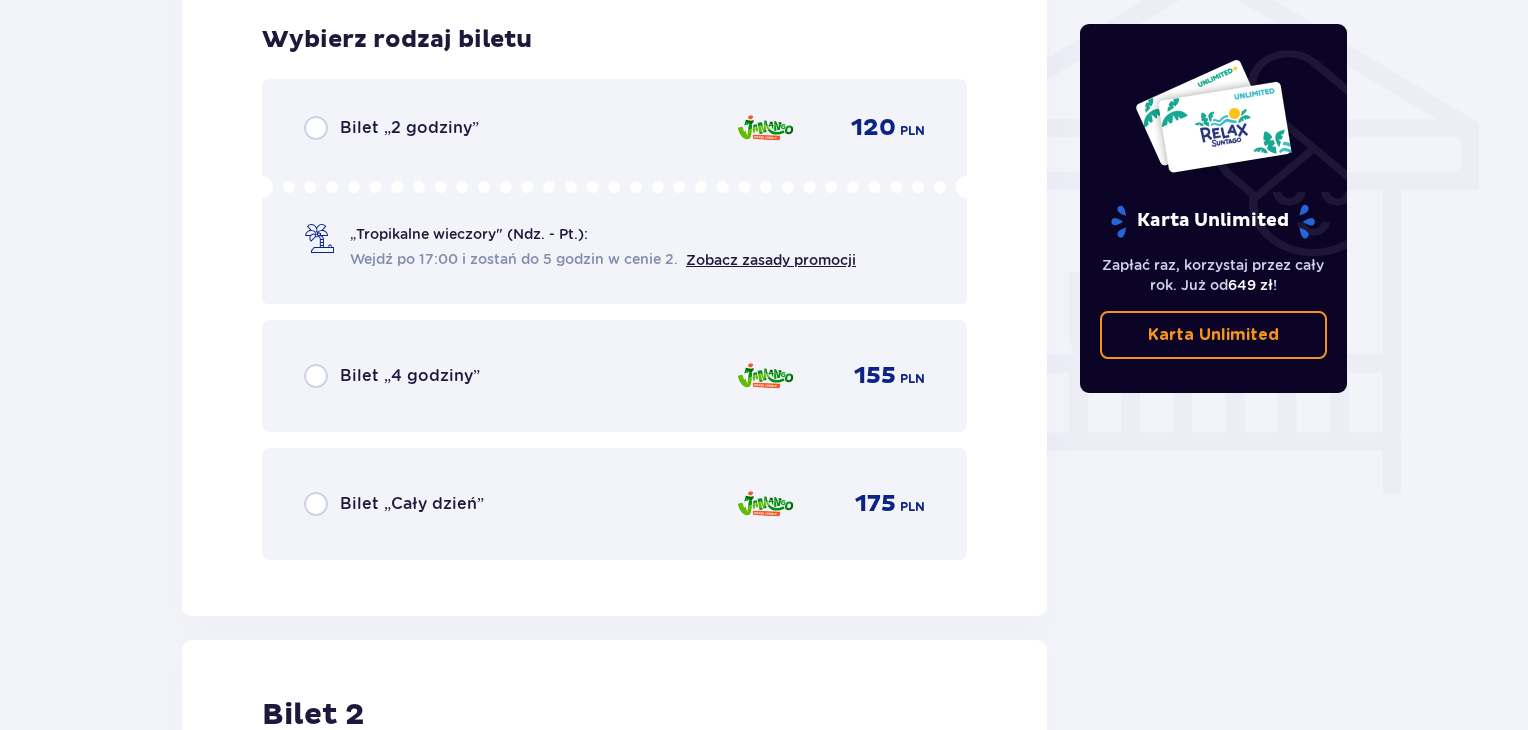 scroll, scrollTop: 1664, scrollLeft: 0, axis: vertical 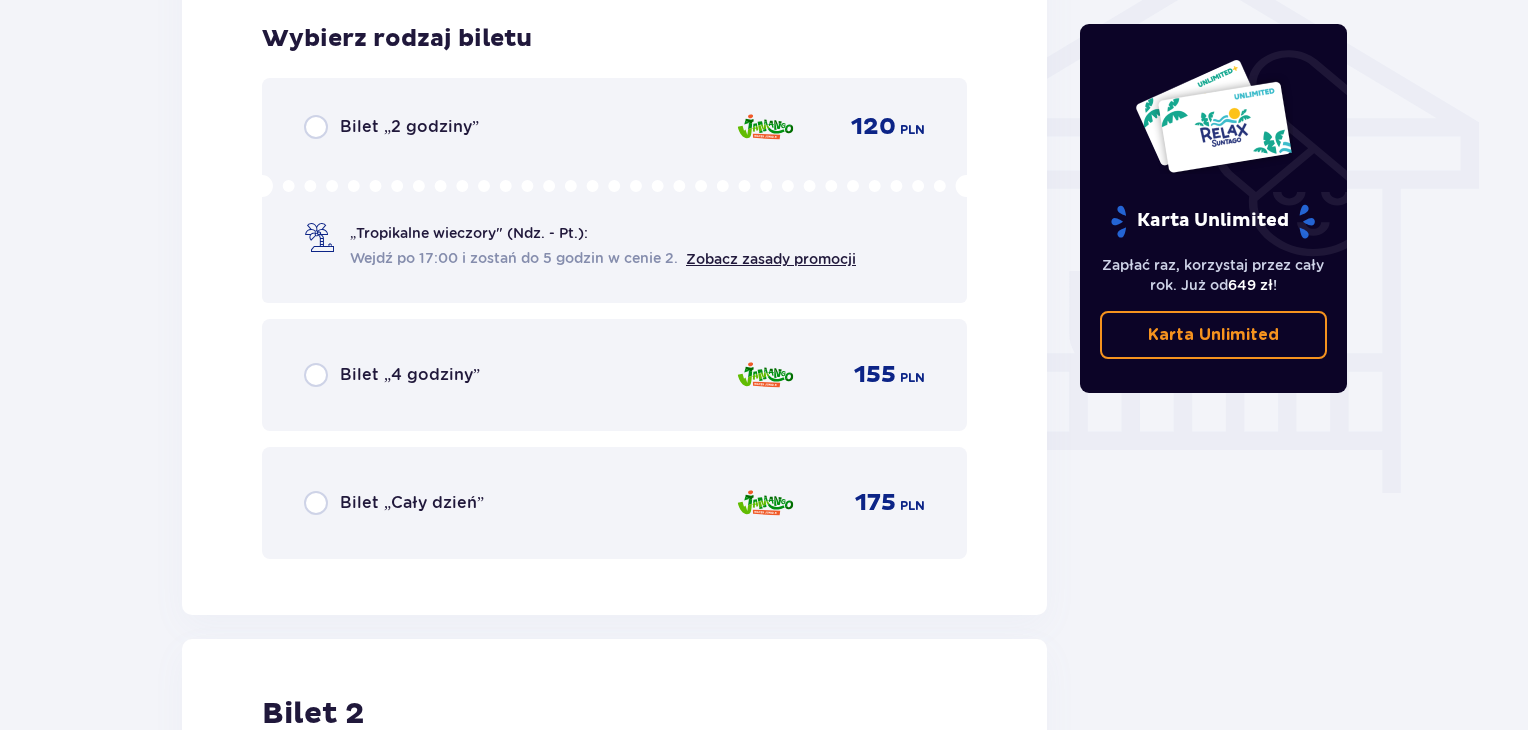 click on "Bilet „Cały dzień”" at bounding box center [412, 503] 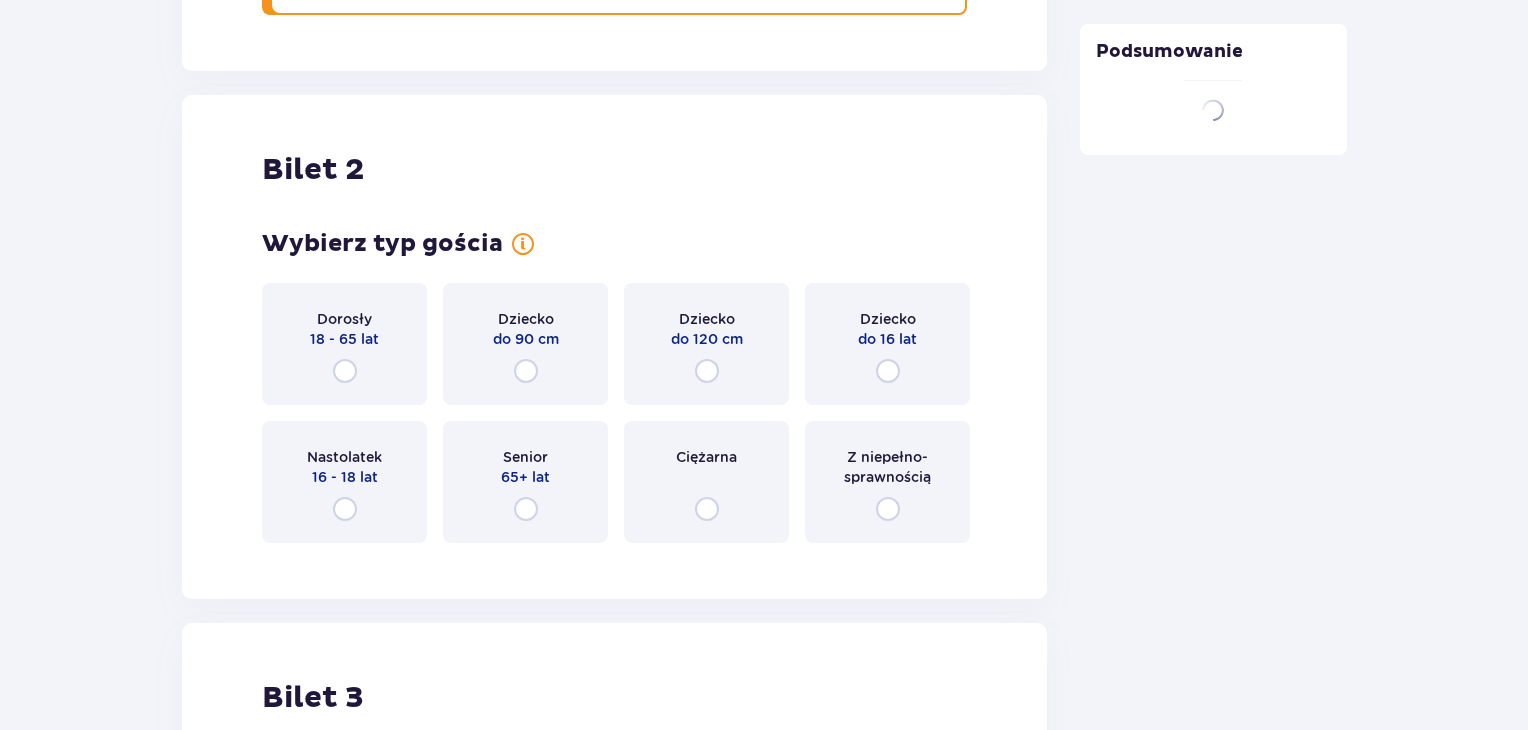 scroll, scrollTop: 2278, scrollLeft: 0, axis: vertical 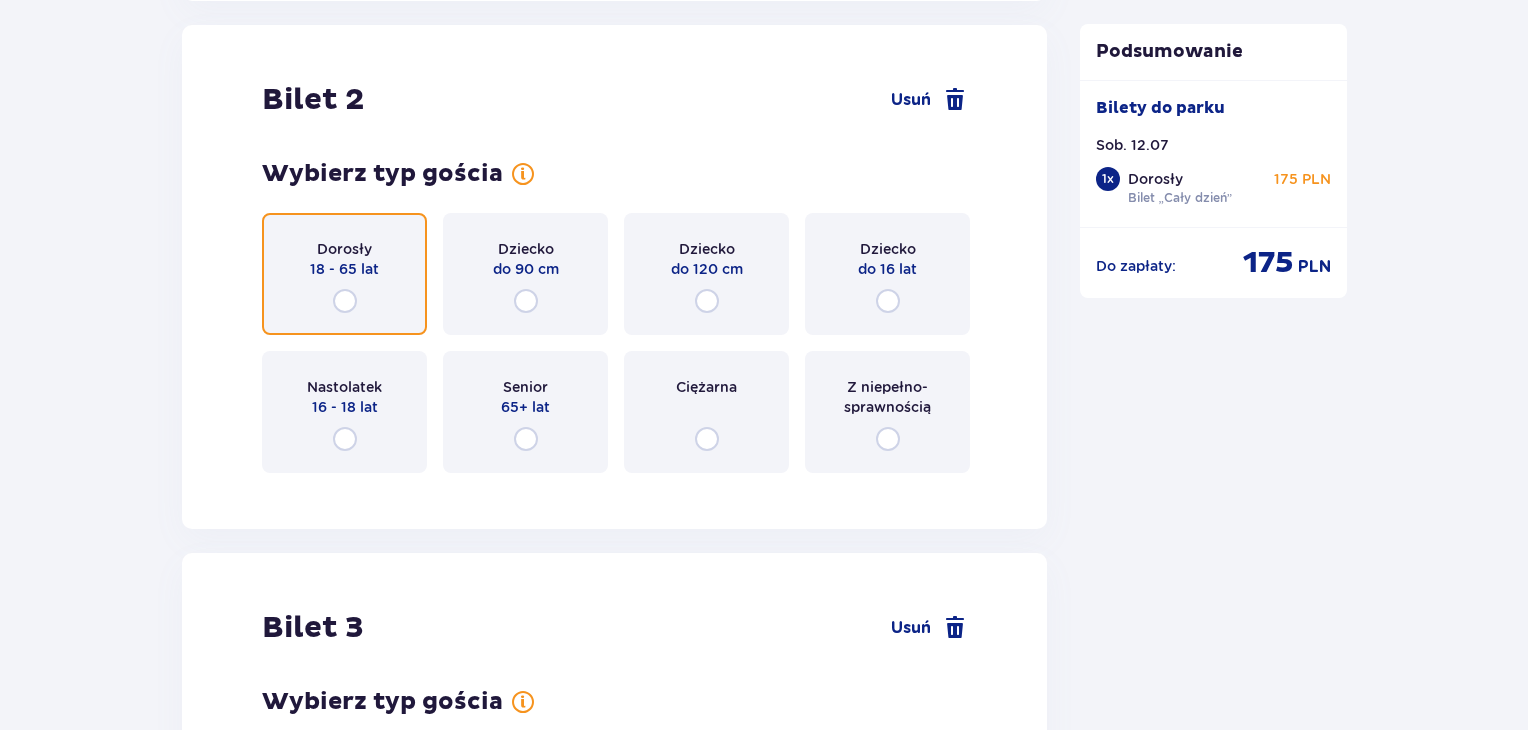 click at bounding box center (345, 301) 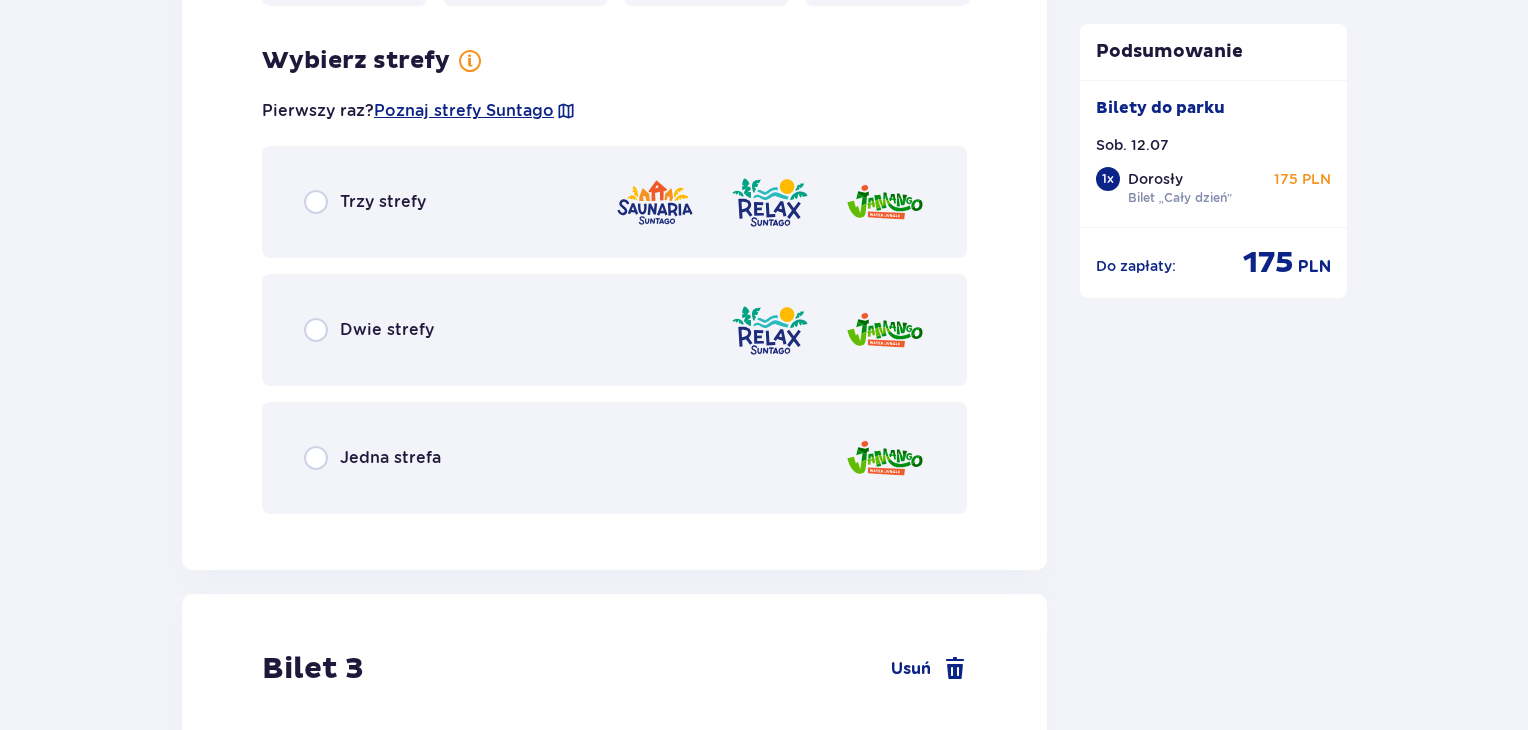 scroll, scrollTop: 2766, scrollLeft: 0, axis: vertical 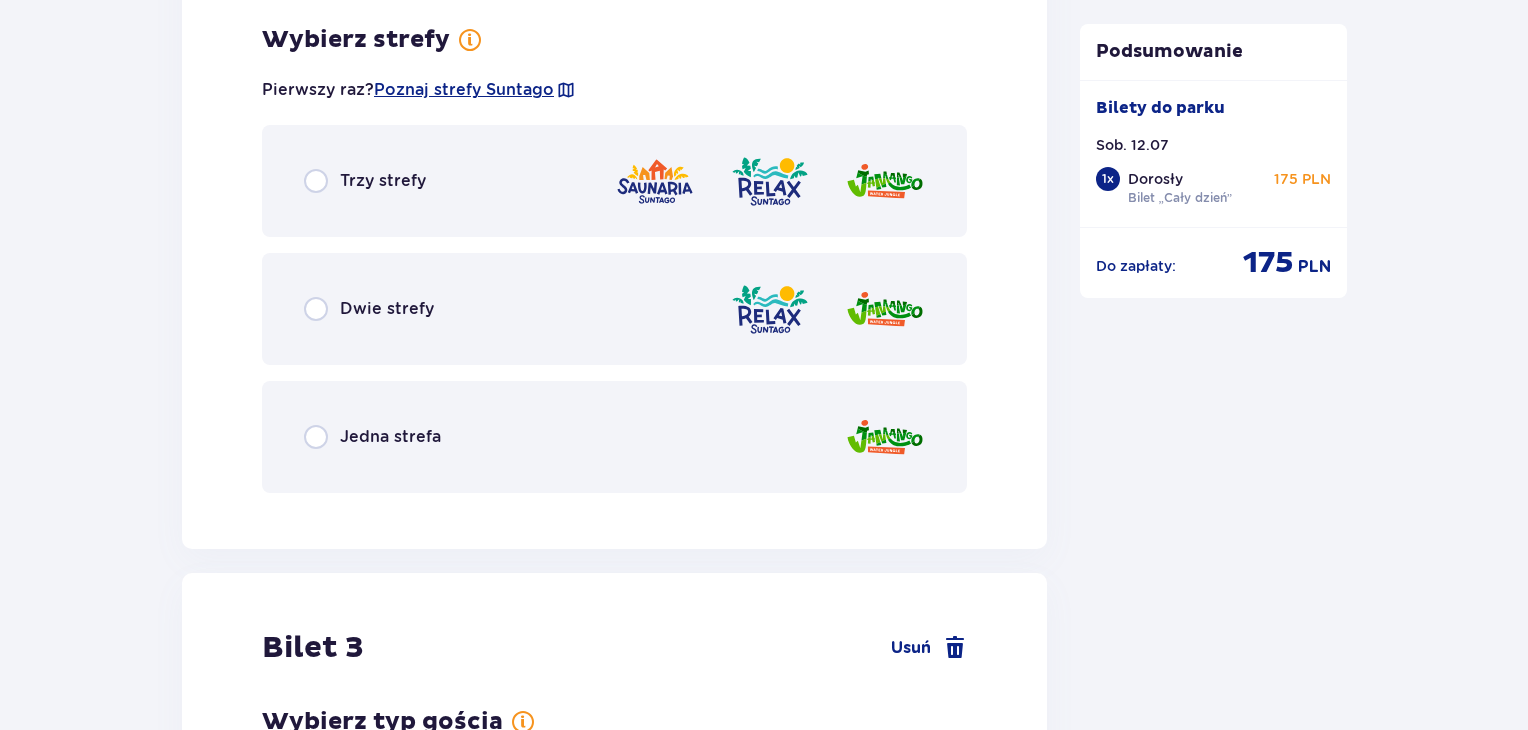 click on "Jedna strefa" at bounding box center [390, 437] 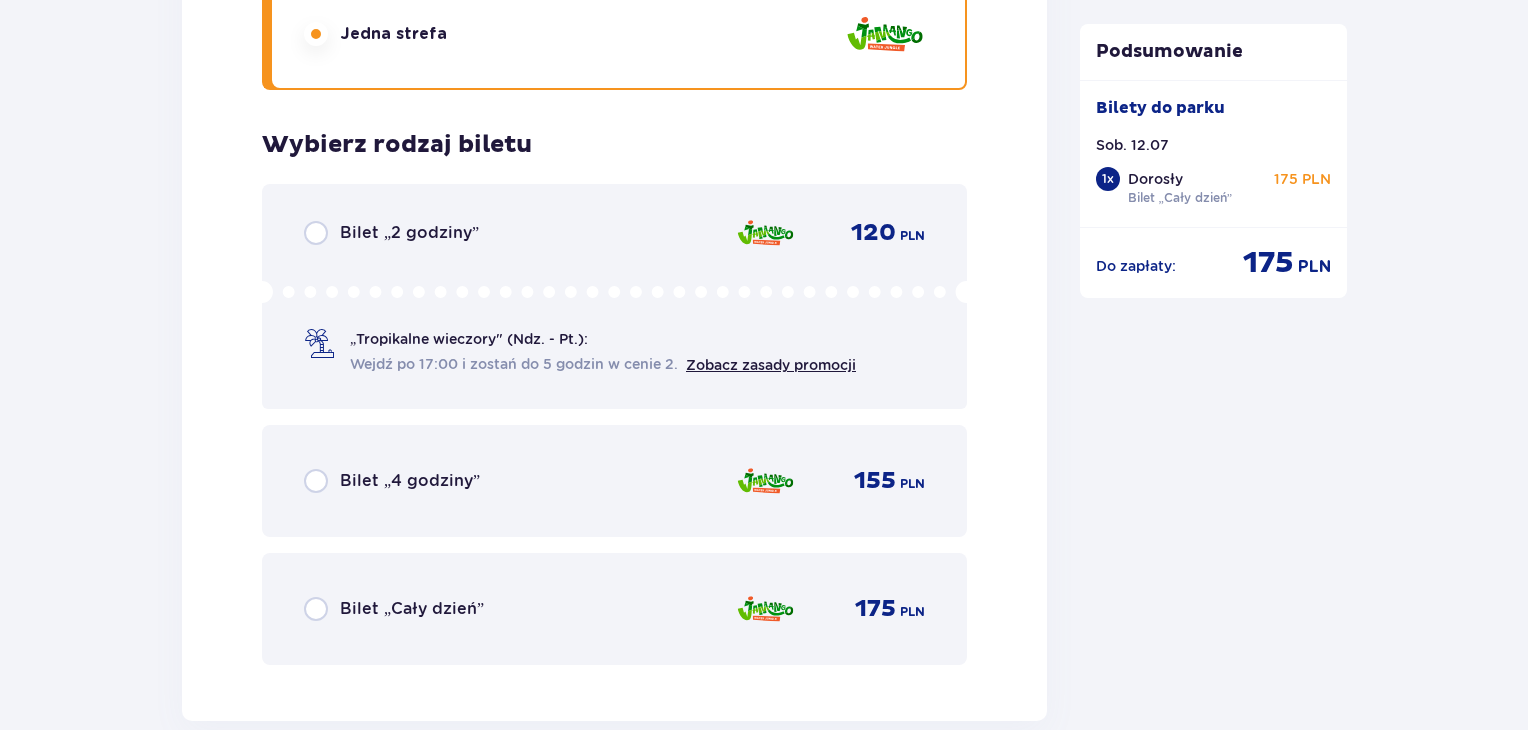 scroll, scrollTop: 3174, scrollLeft: 0, axis: vertical 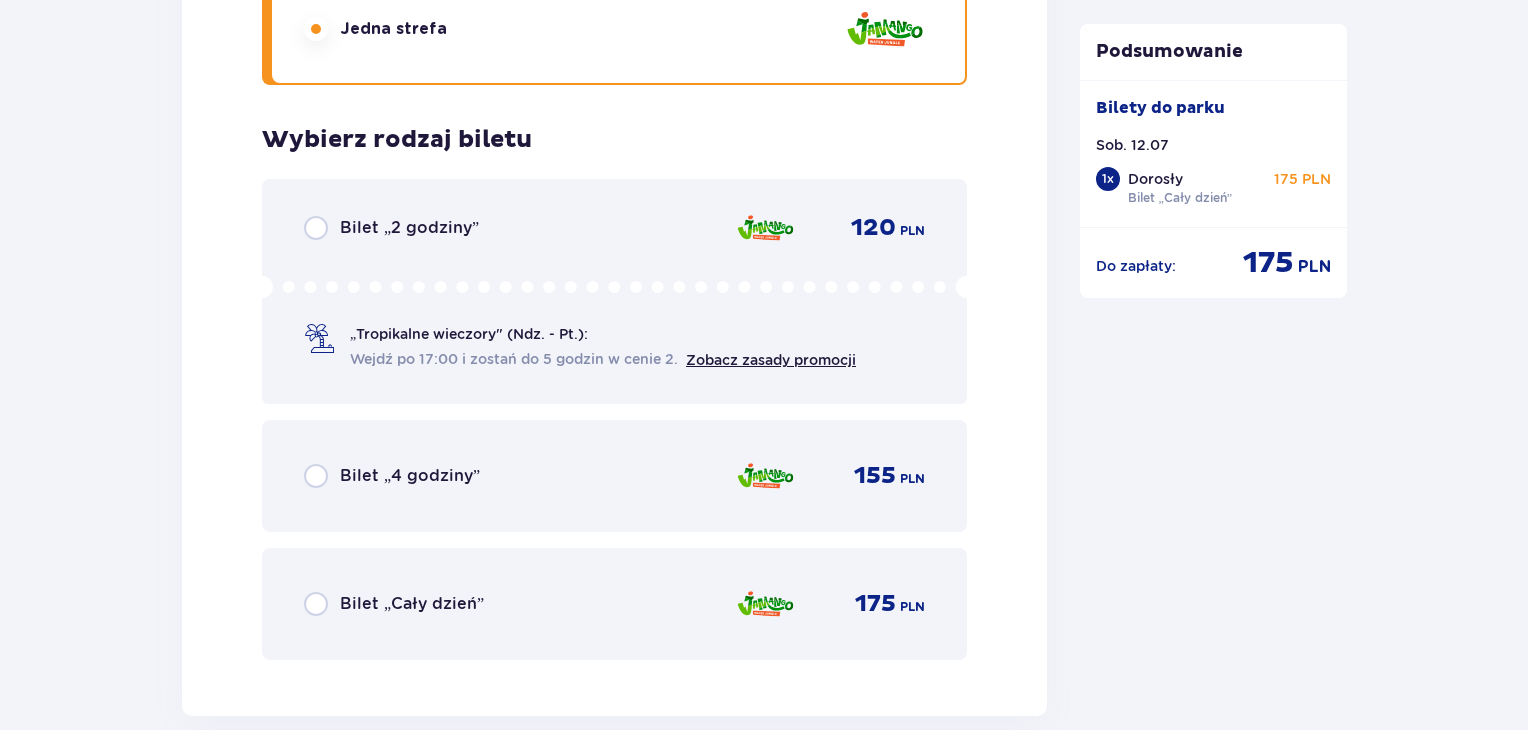 click on "Bilet „Cały dzień”" at bounding box center [412, 604] 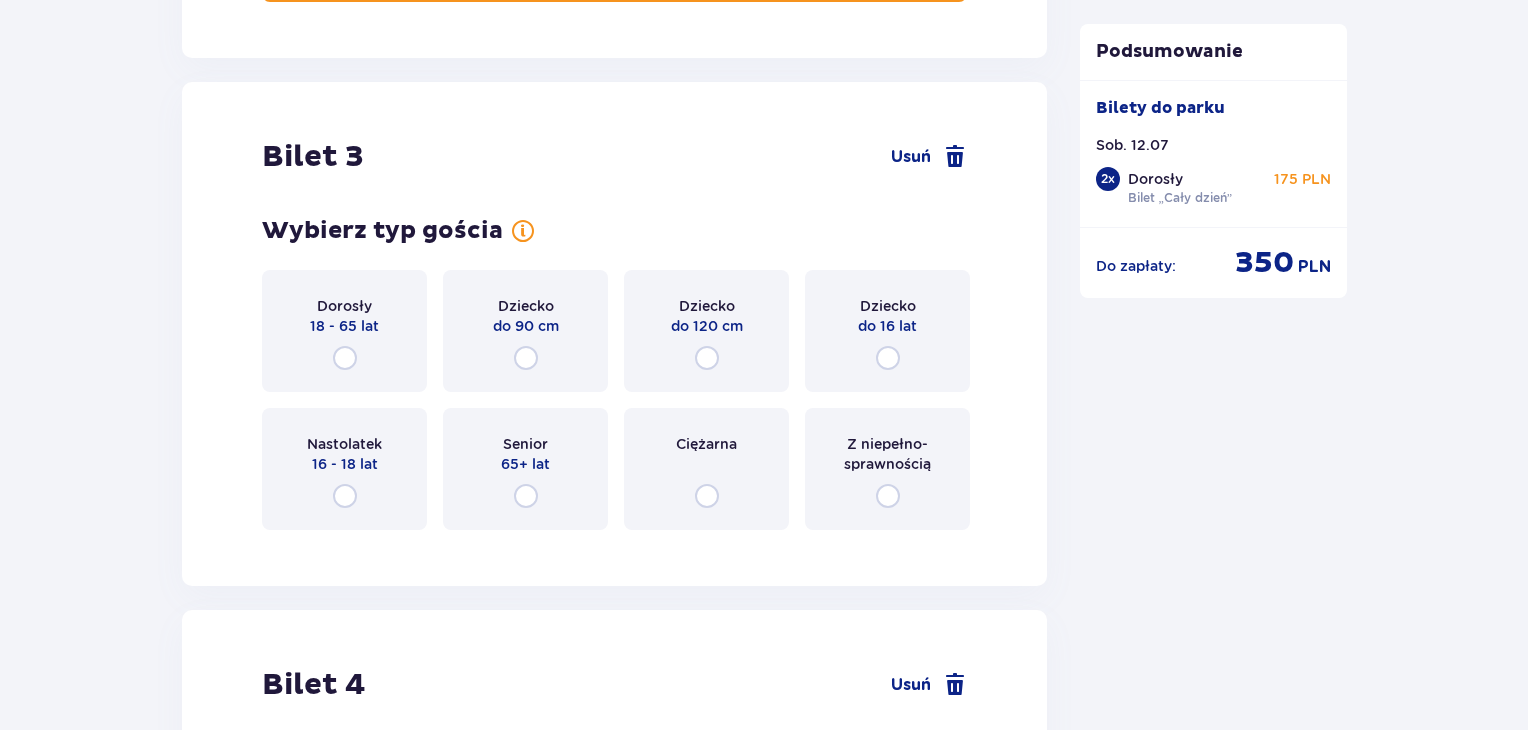 scroll, scrollTop: 3531, scrollLeft: 0, axis: vertical 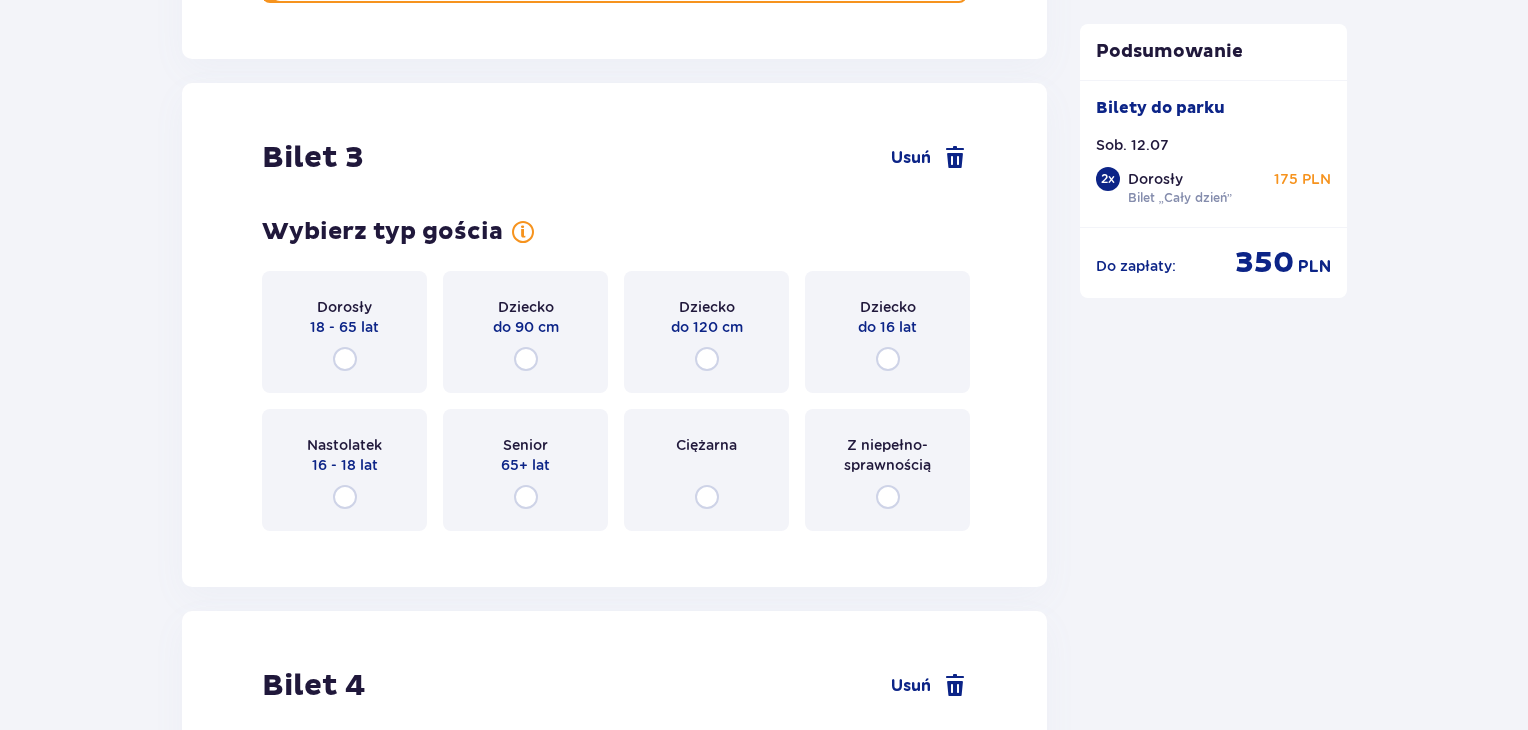 drag, startPoint x: 906, startPoint y: 298, endPoint x: 896, endPoint y: 313, distance: 18.027756 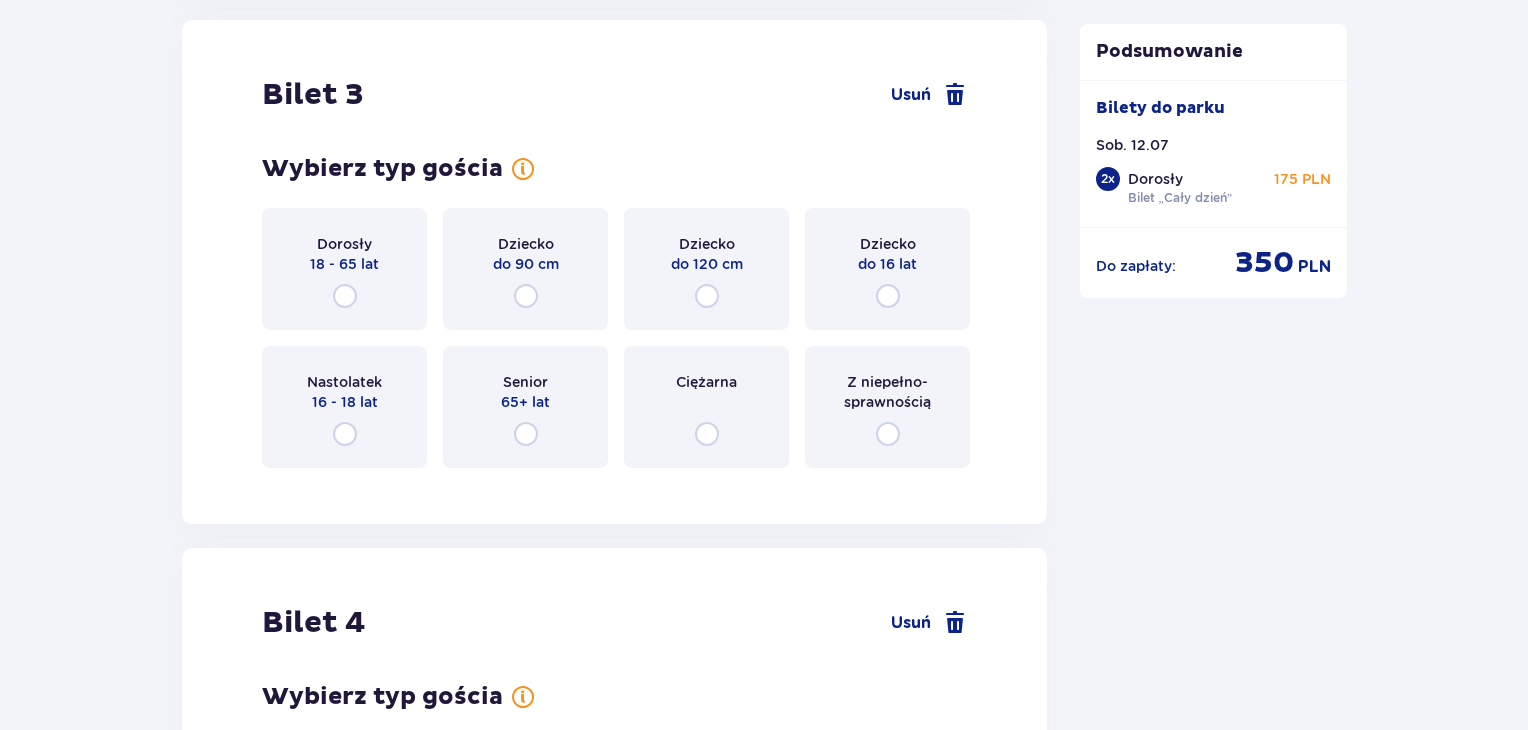drag, startPoint x: 896, startPoint y: 313, endPoint x: 887, endPoint y: 324, distance: 14.21267 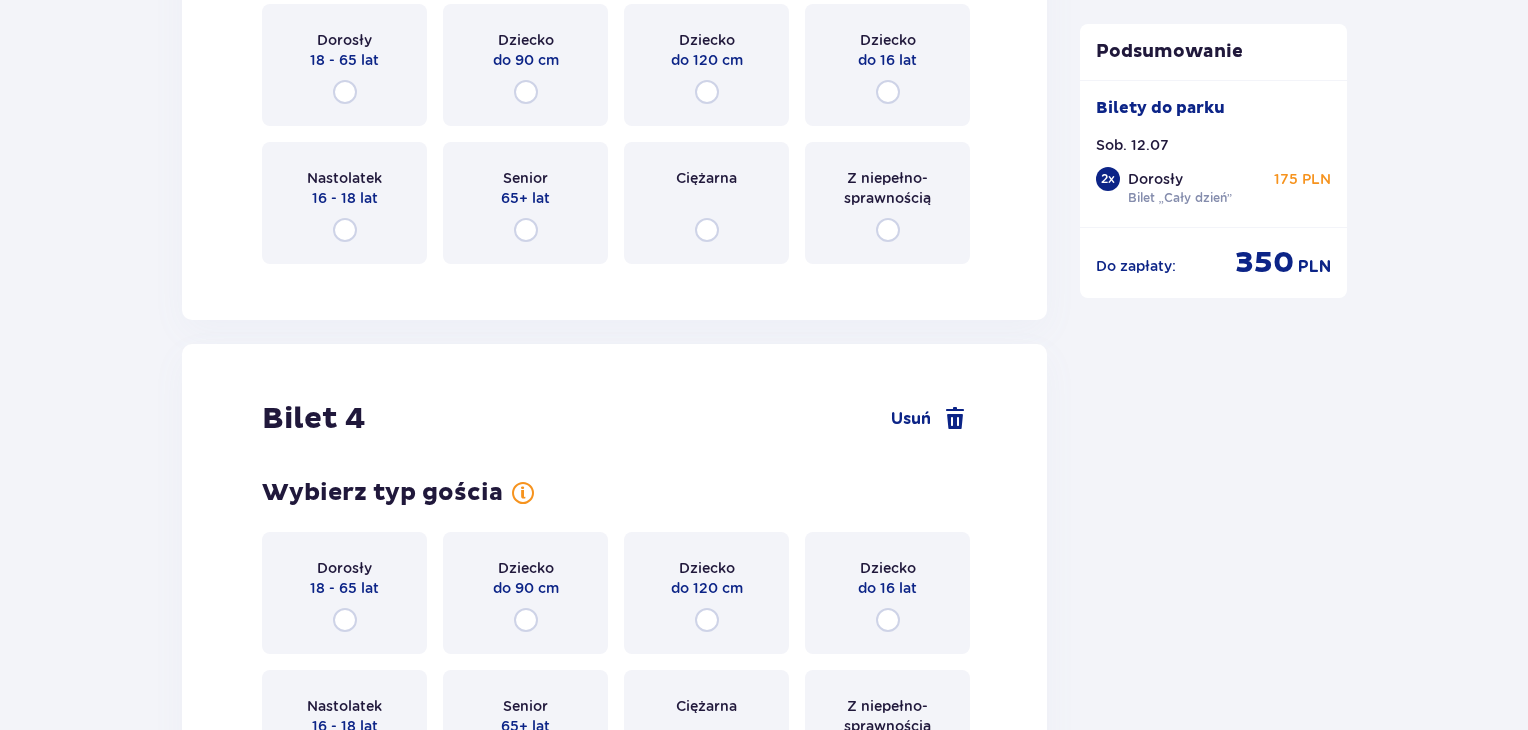 scroll, scrollTop: 4131, scrollLeft: 0, axis: vertical 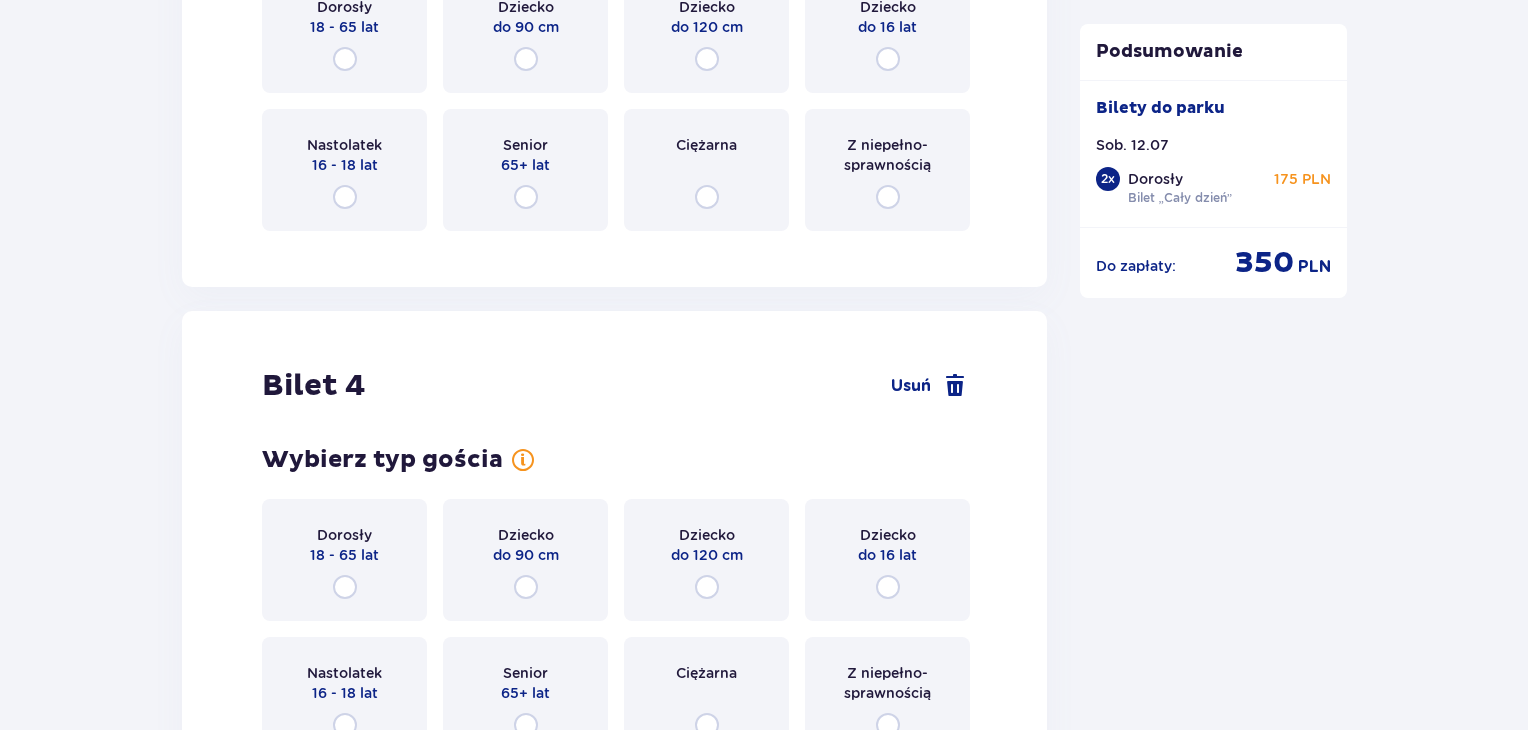 drag, startPoint x: 887, startPoint y: 324, endPoint x: 1340, endPoint y: 393, distance: 458.22482 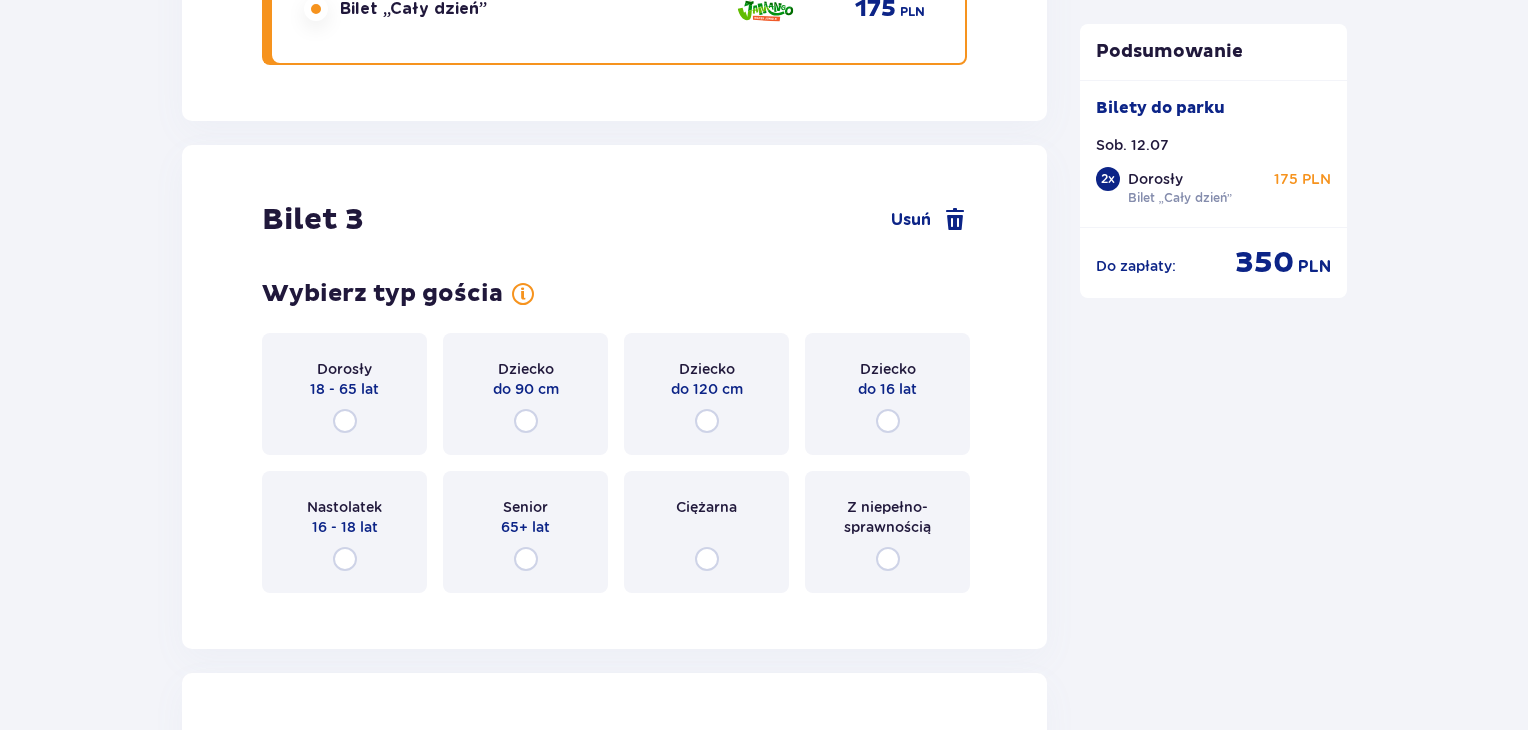 scroll, scrollTop: 3900, scrollLeft: 0, axis: vertical 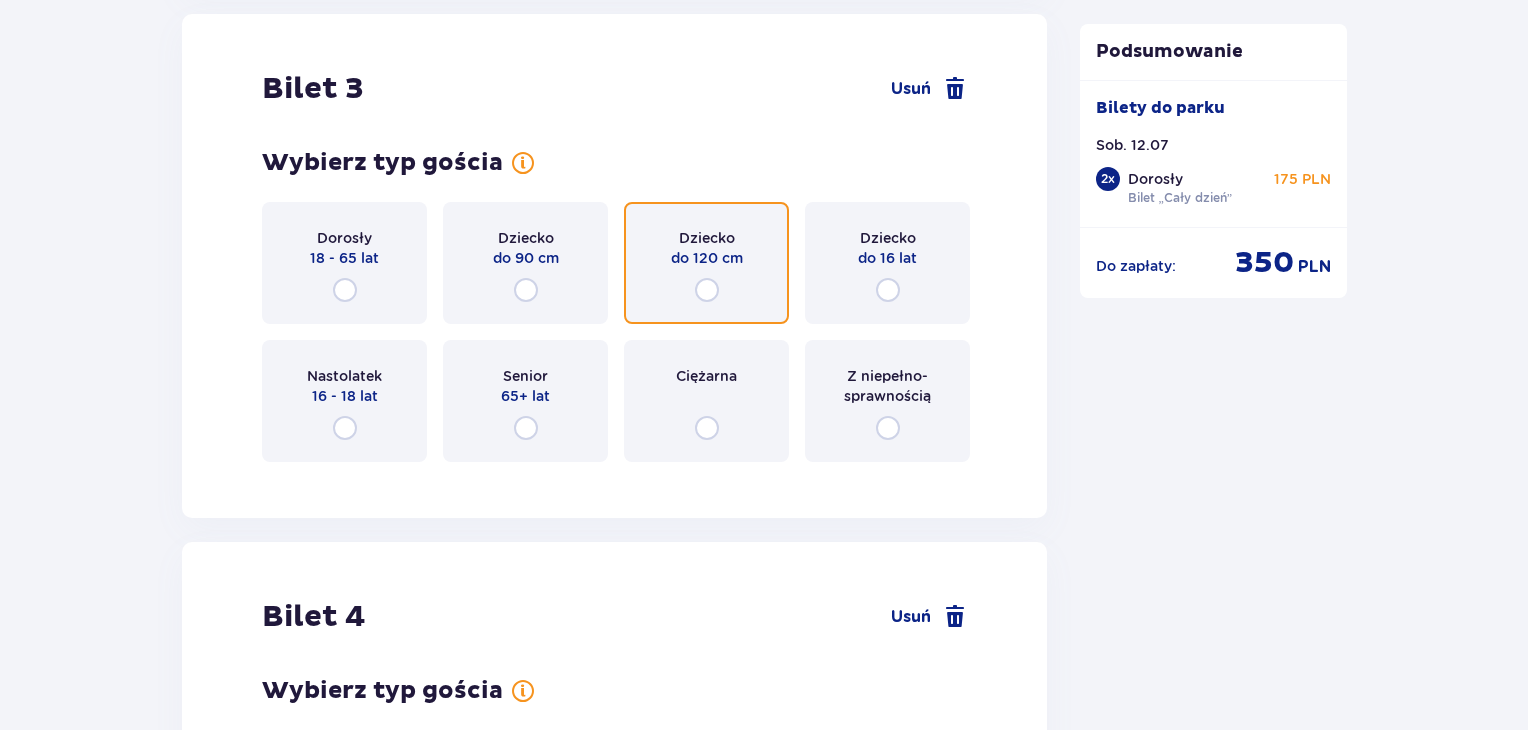 click at bounding box center [707, 290] 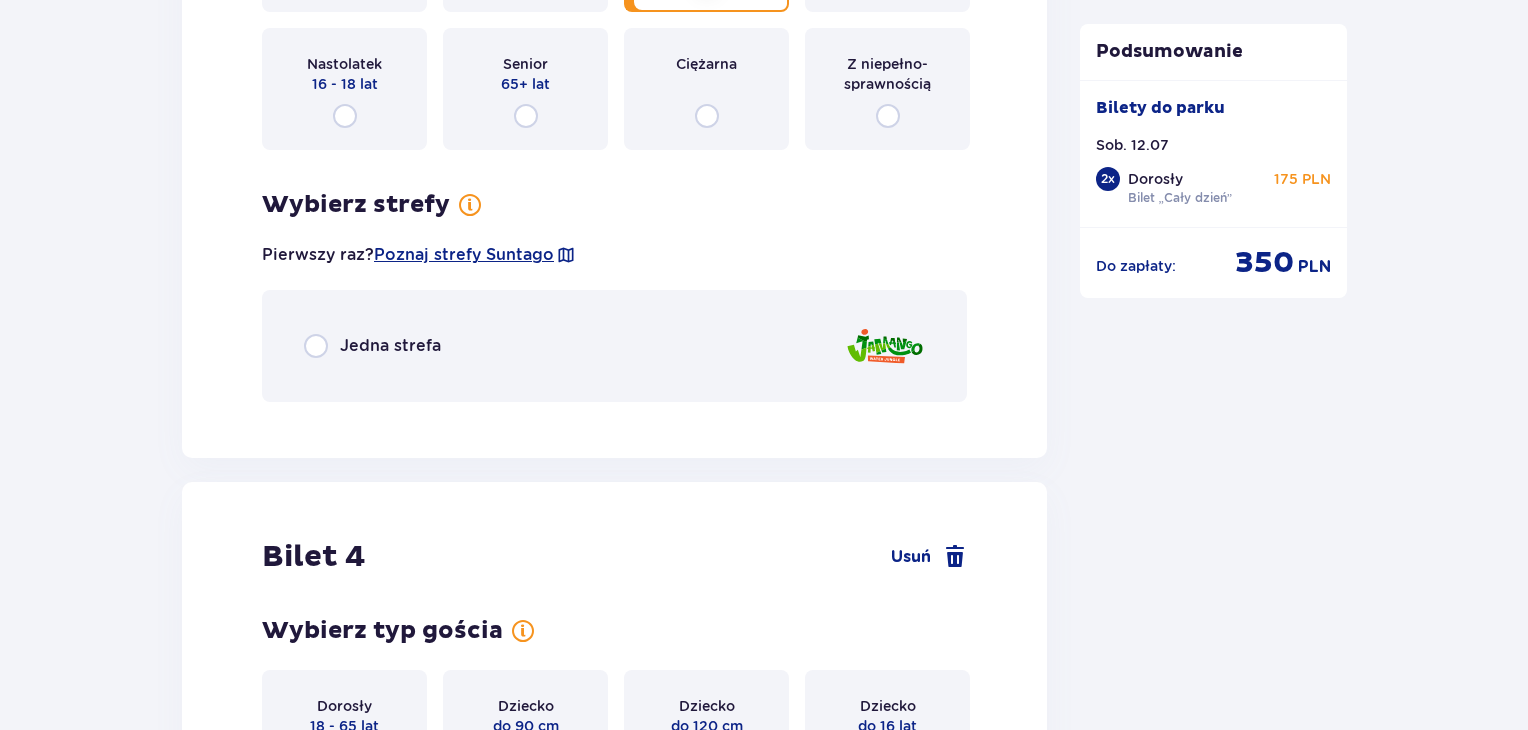 scroll, scrollTop: 4176, scrollLeft: 0, axis: vertical 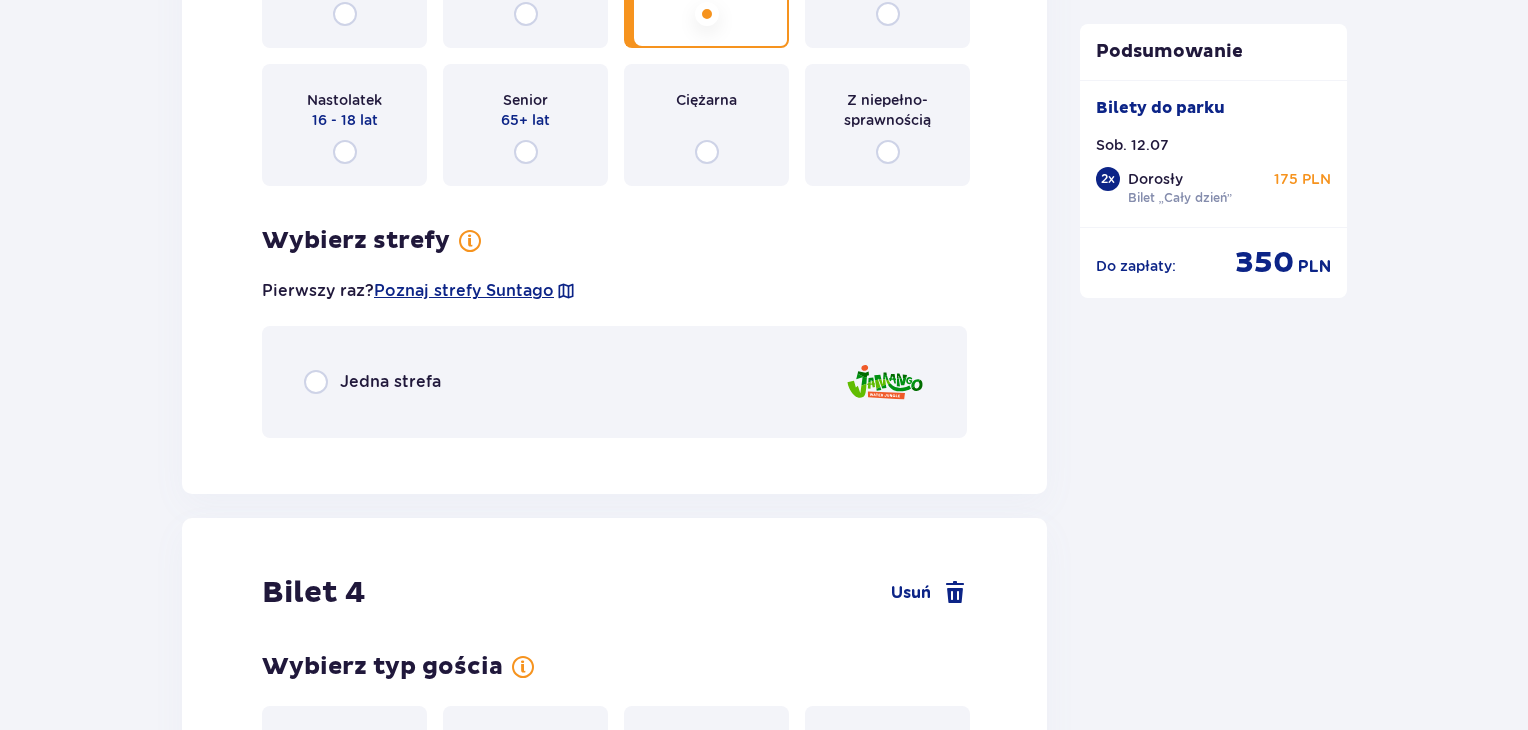 click on "Jedna strefa" at bounding box center [614, 382] 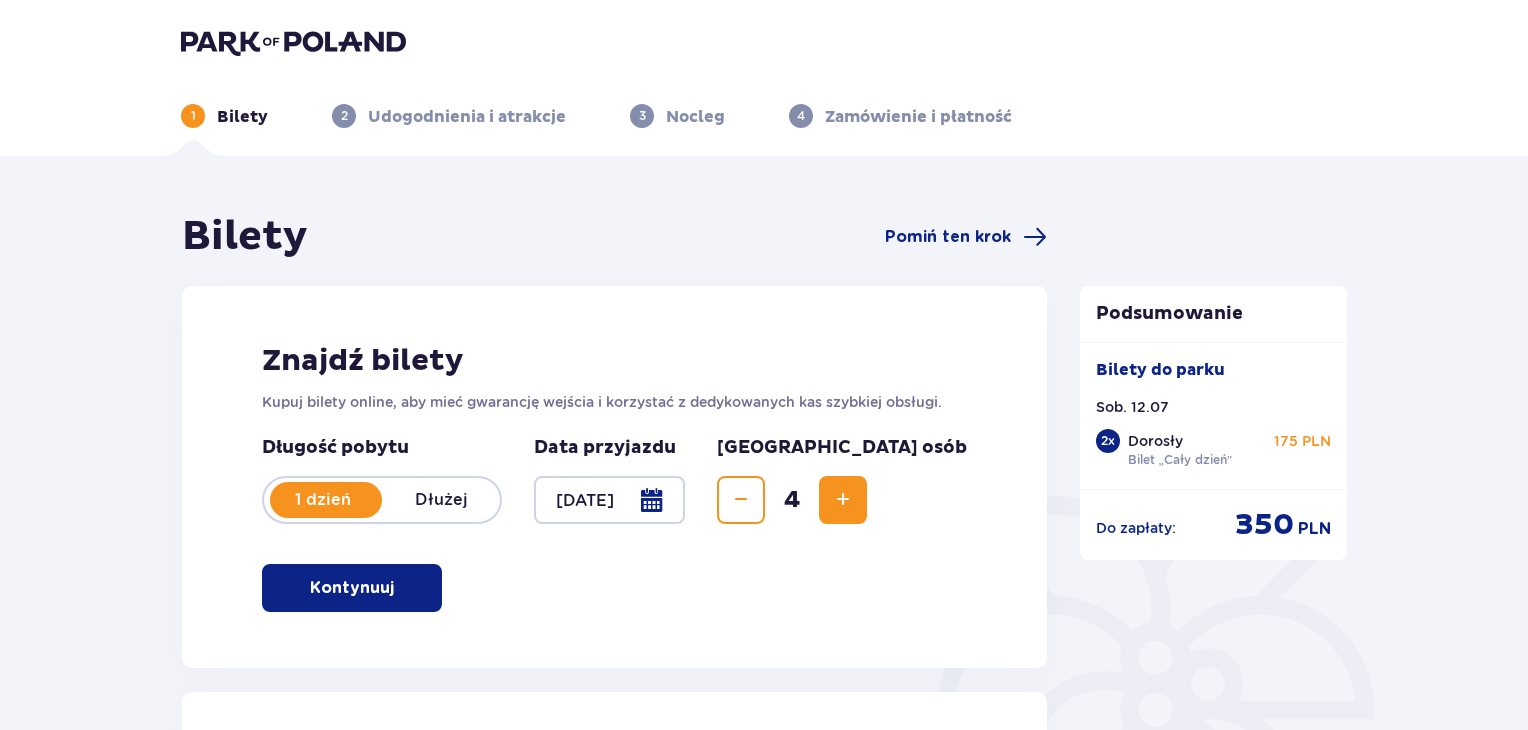 scroll, scrollTop: 0, scrollLeft: 0, axis: both 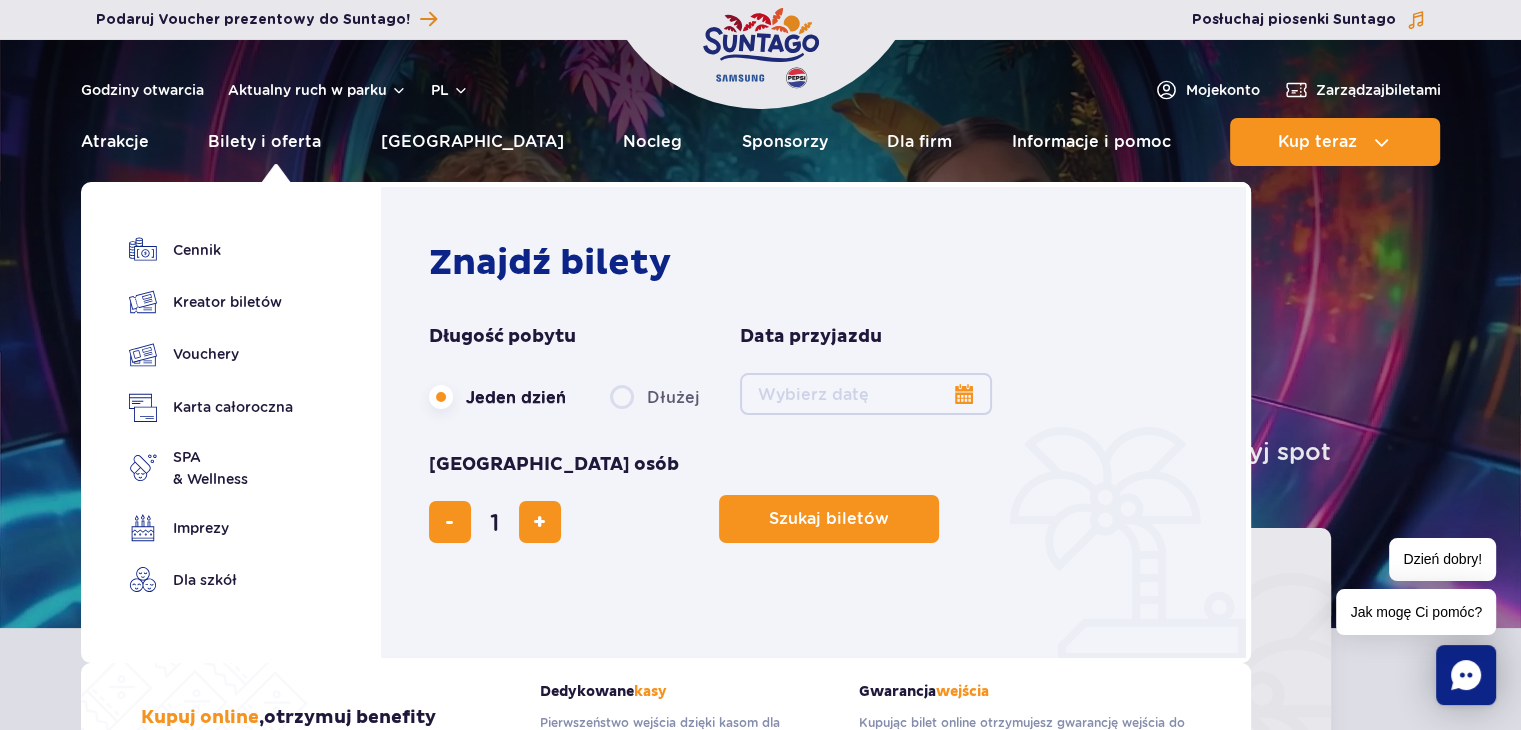 click on "Cennik
Kreator biletów
Vouchery
Karta całoroczna" at bounding box center (211, 427) 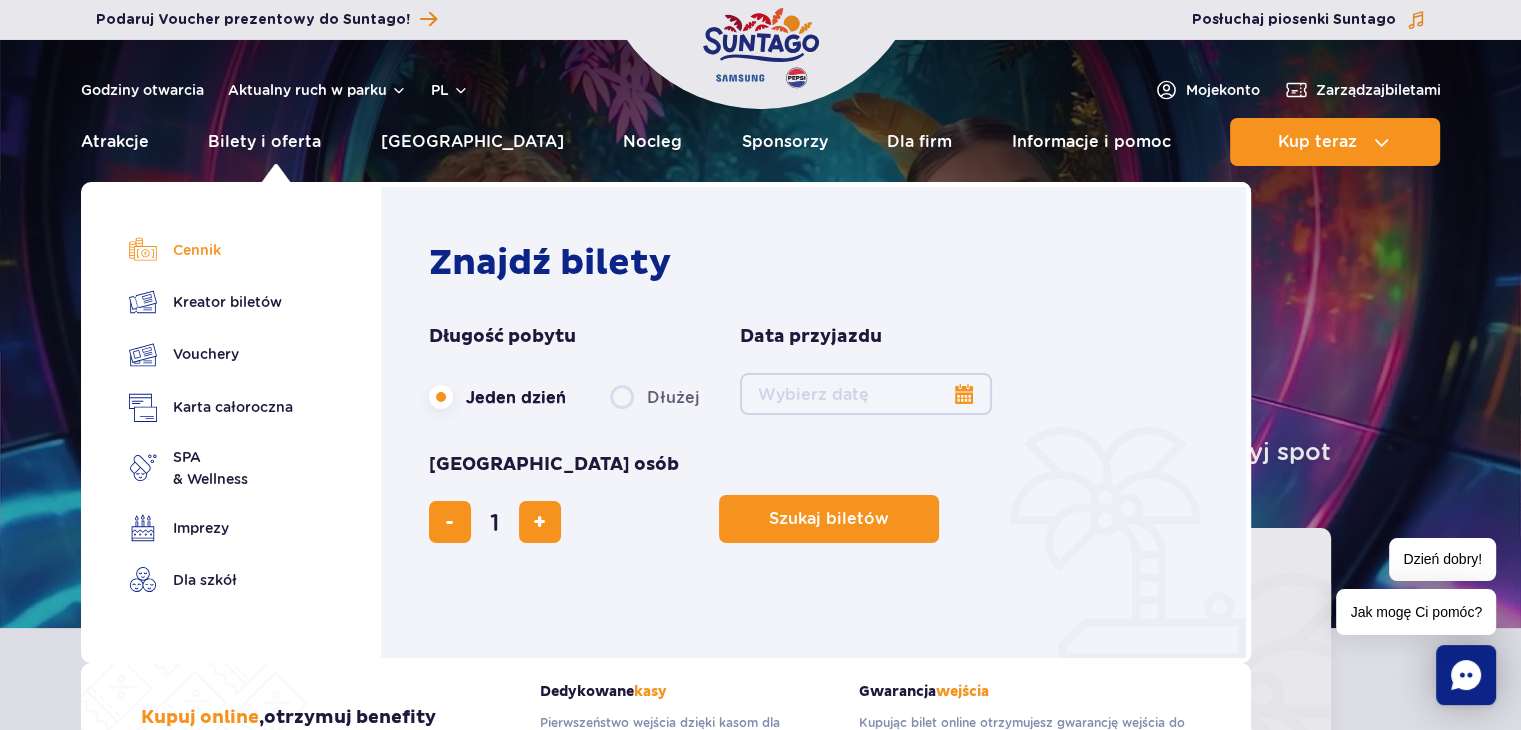 click on "Cennik" at bounding box center [211, 250] 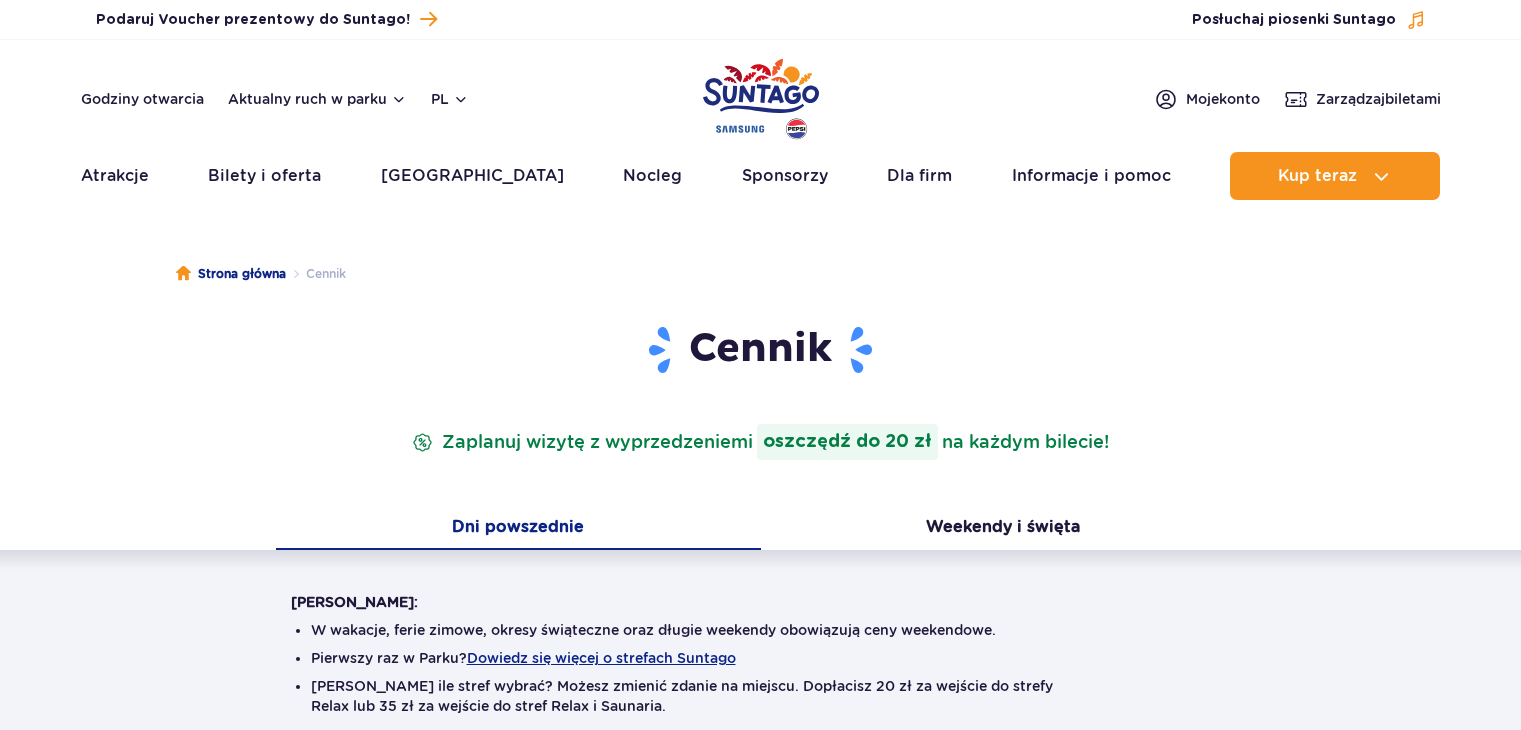 scroll, scrollTop: 0, scrollLeft: 0, axis: both 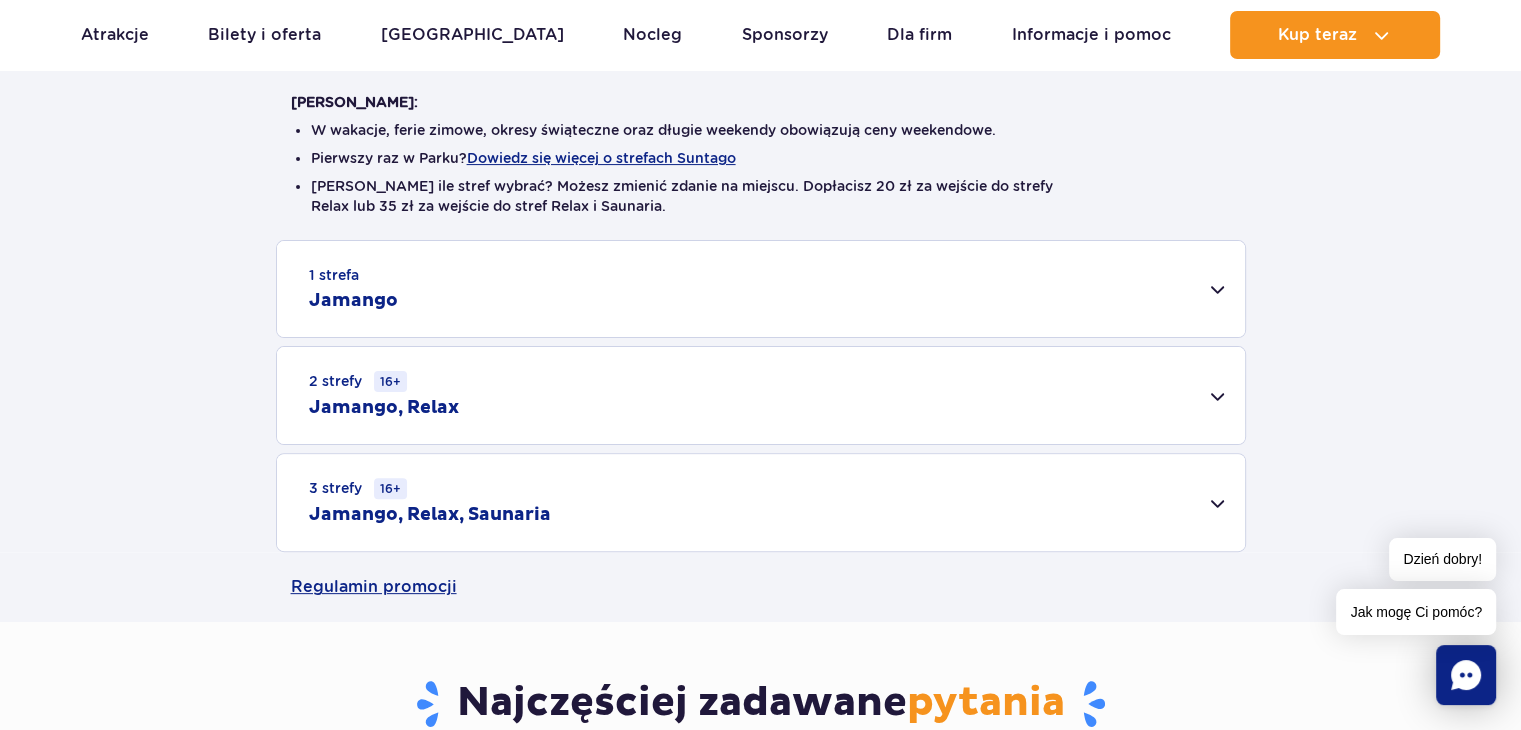 click on "1 strefa
Jamango" at bounding box center [761, 289] 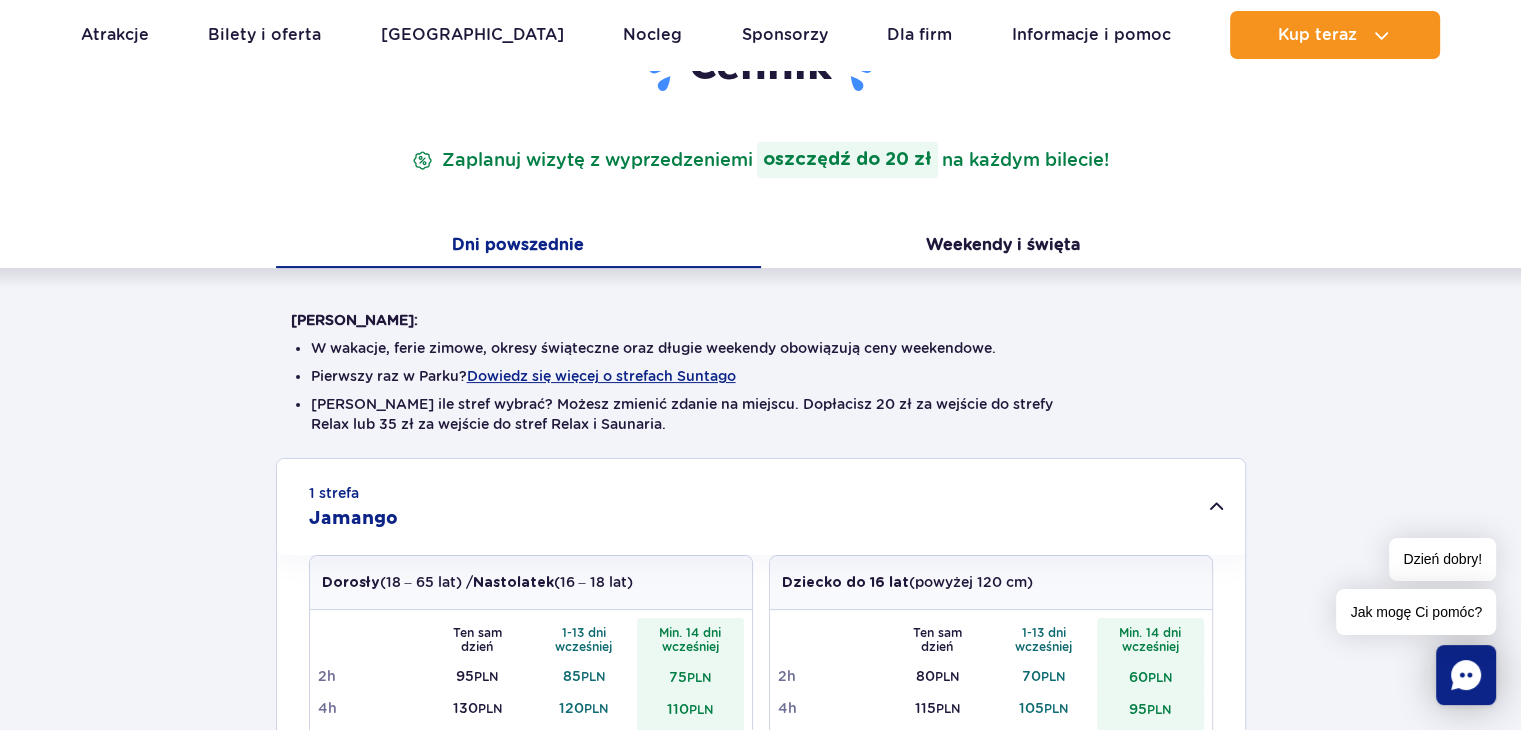 scroll, scrollTop: 0, scrollLeft: 0, axis: both 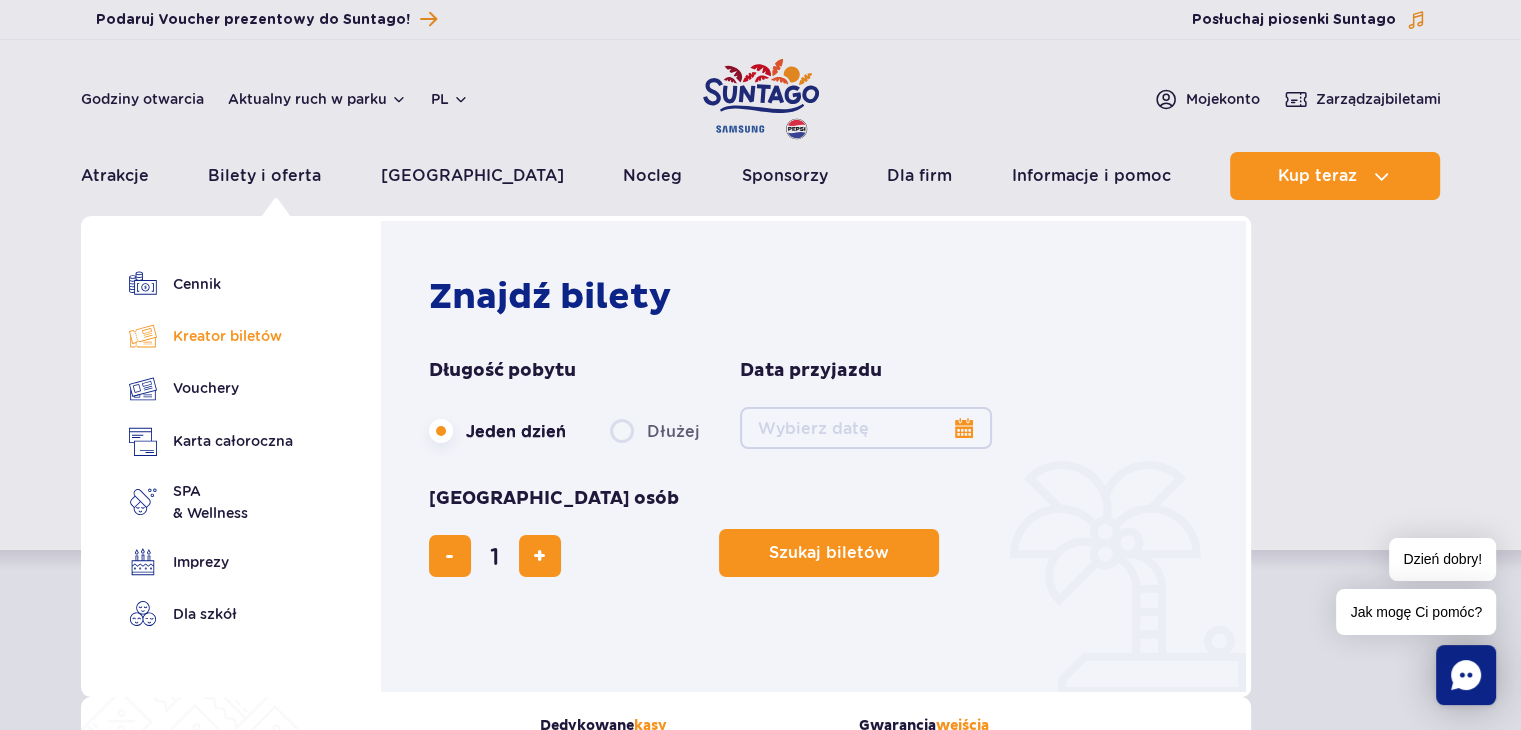 click on "Kreator biletów" at bounding box center [211, 336] 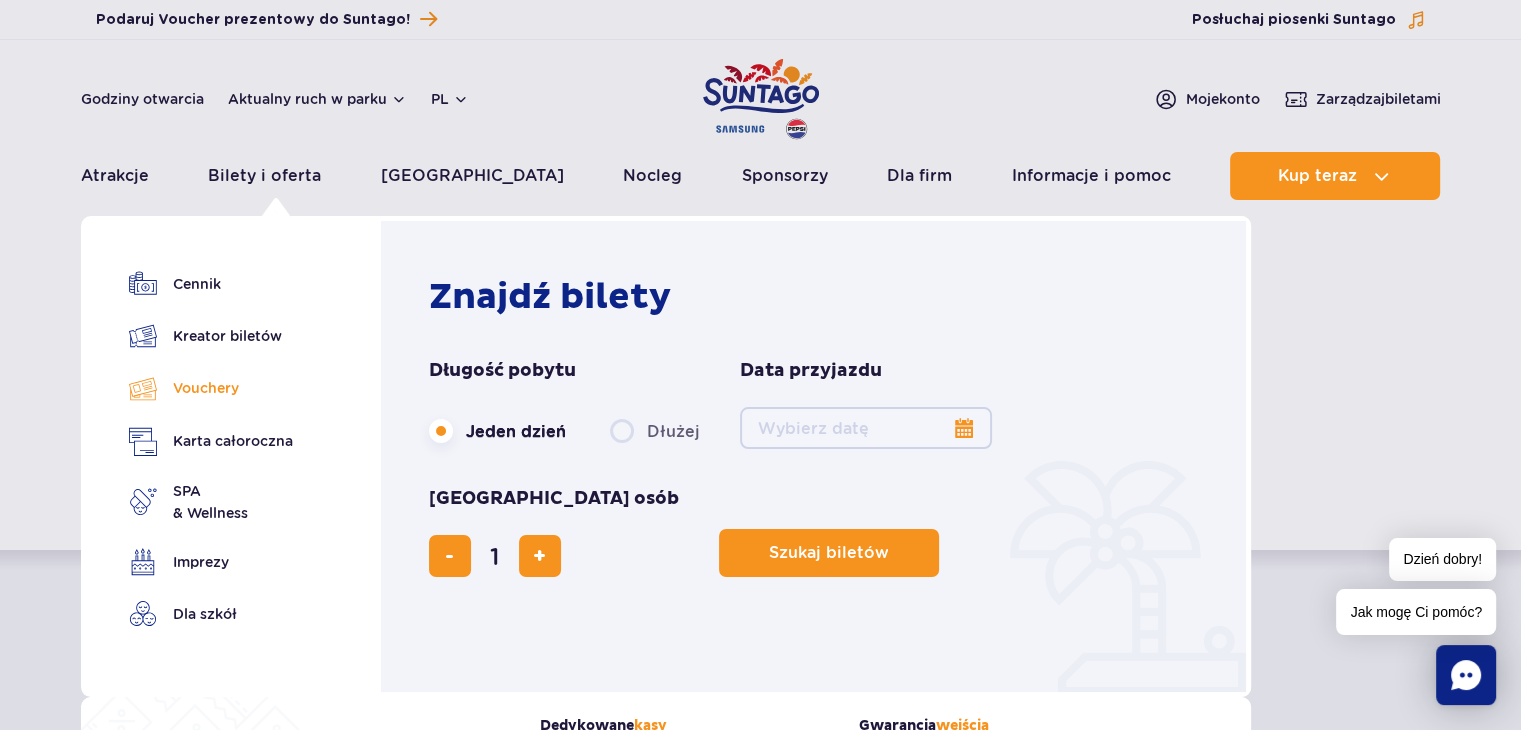 click on "Vouchery" at bounding box center (211, 388) 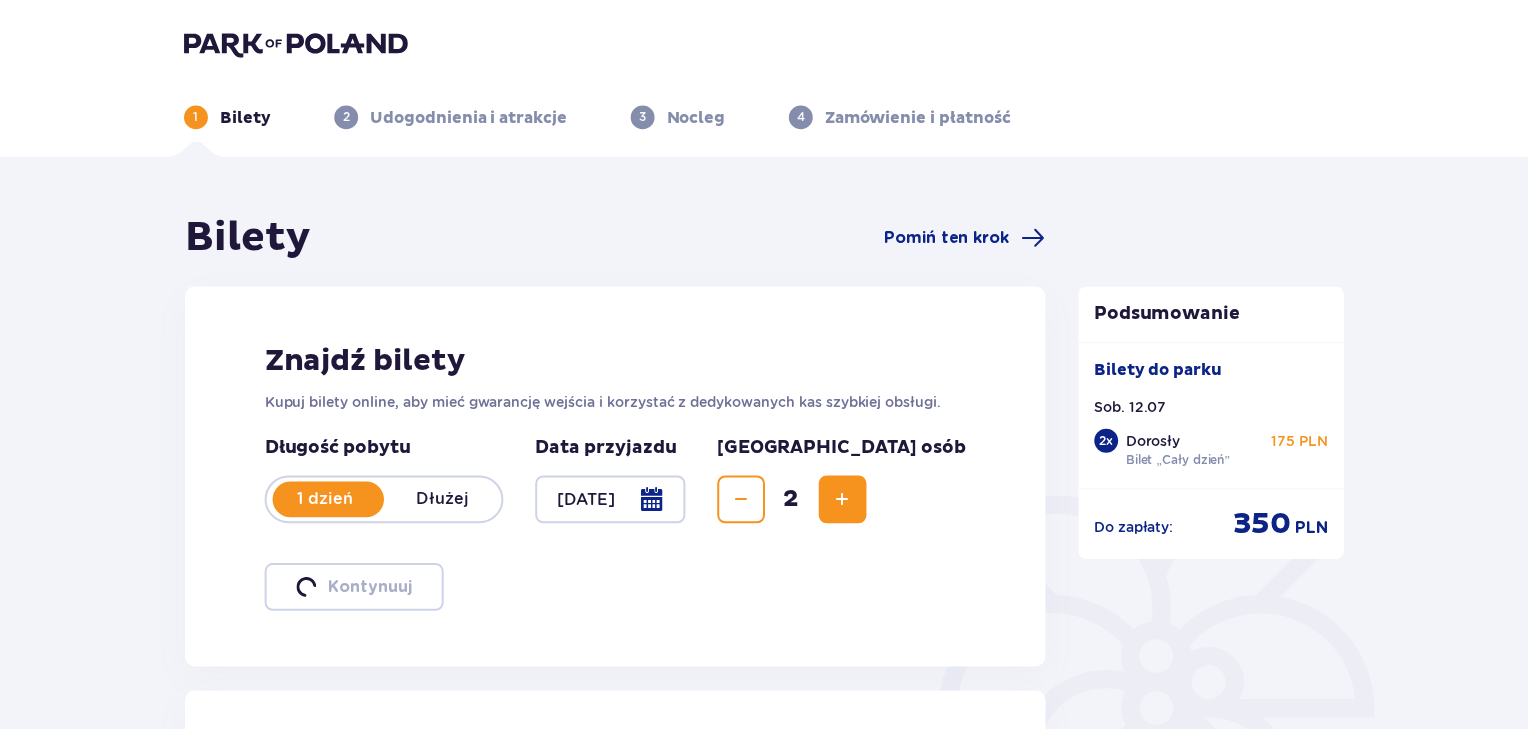 scroll, scrollTop: 0, scrollLeft: 0, axis: both 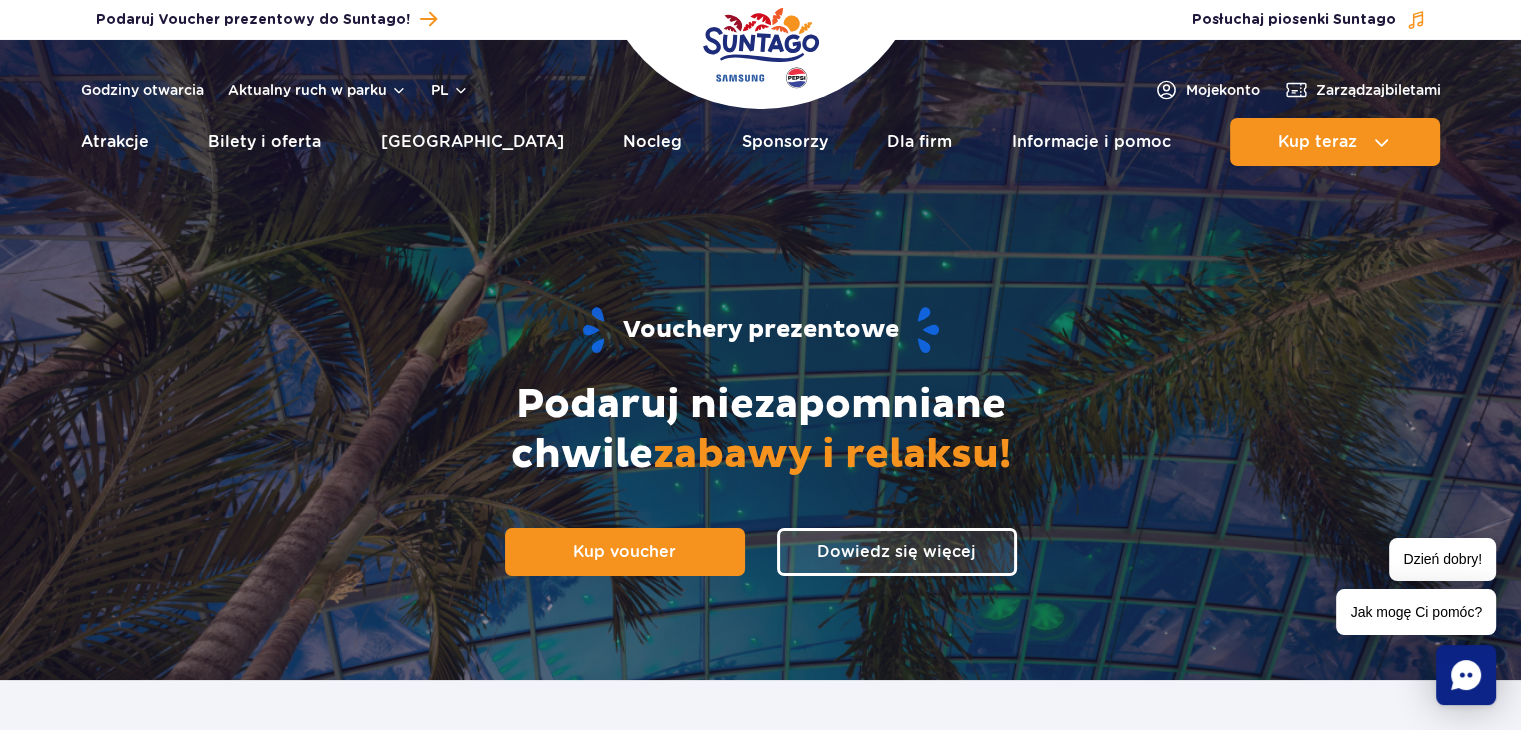 click at bounding box center (761, 48) 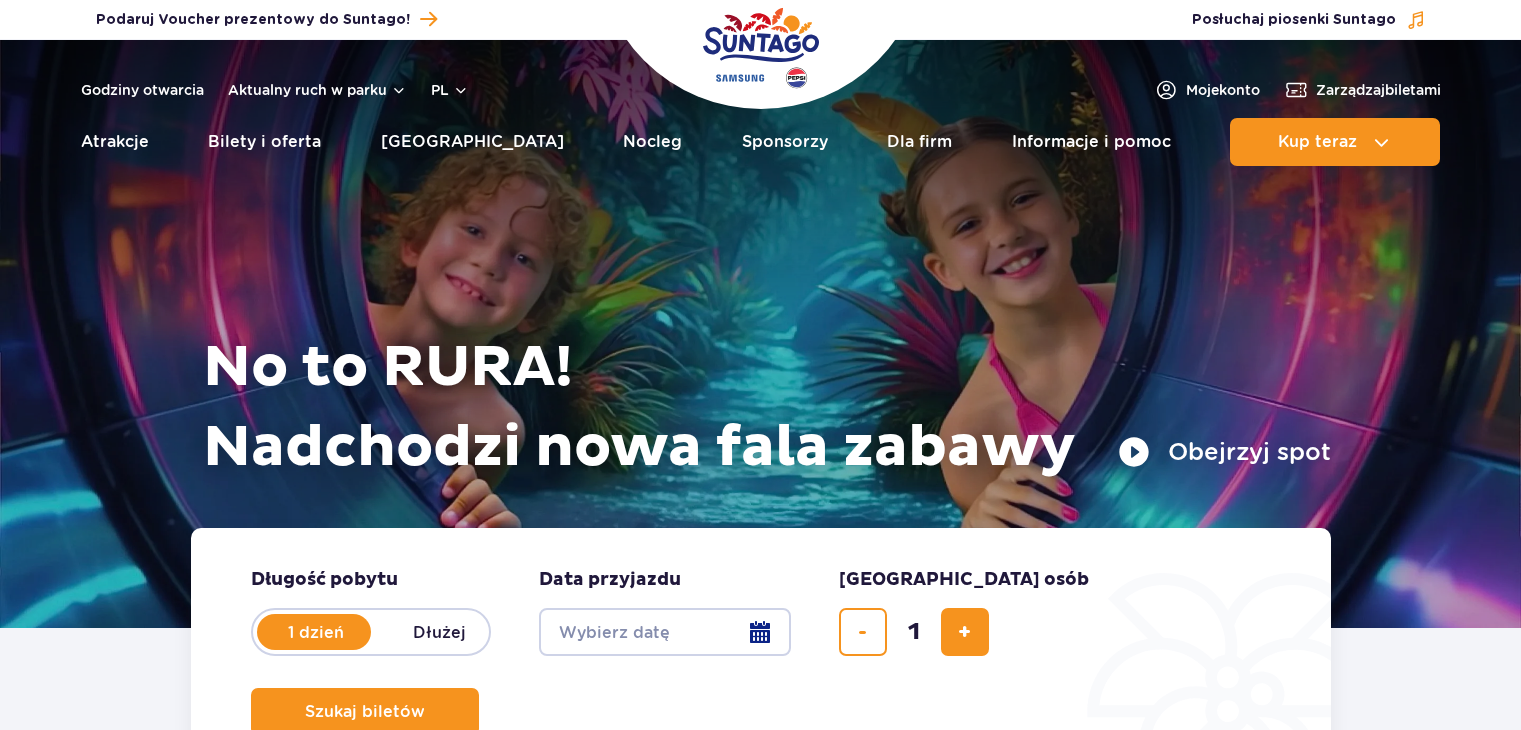 scroll, scrollTop: 0, scrollLeft: 0, axis: both 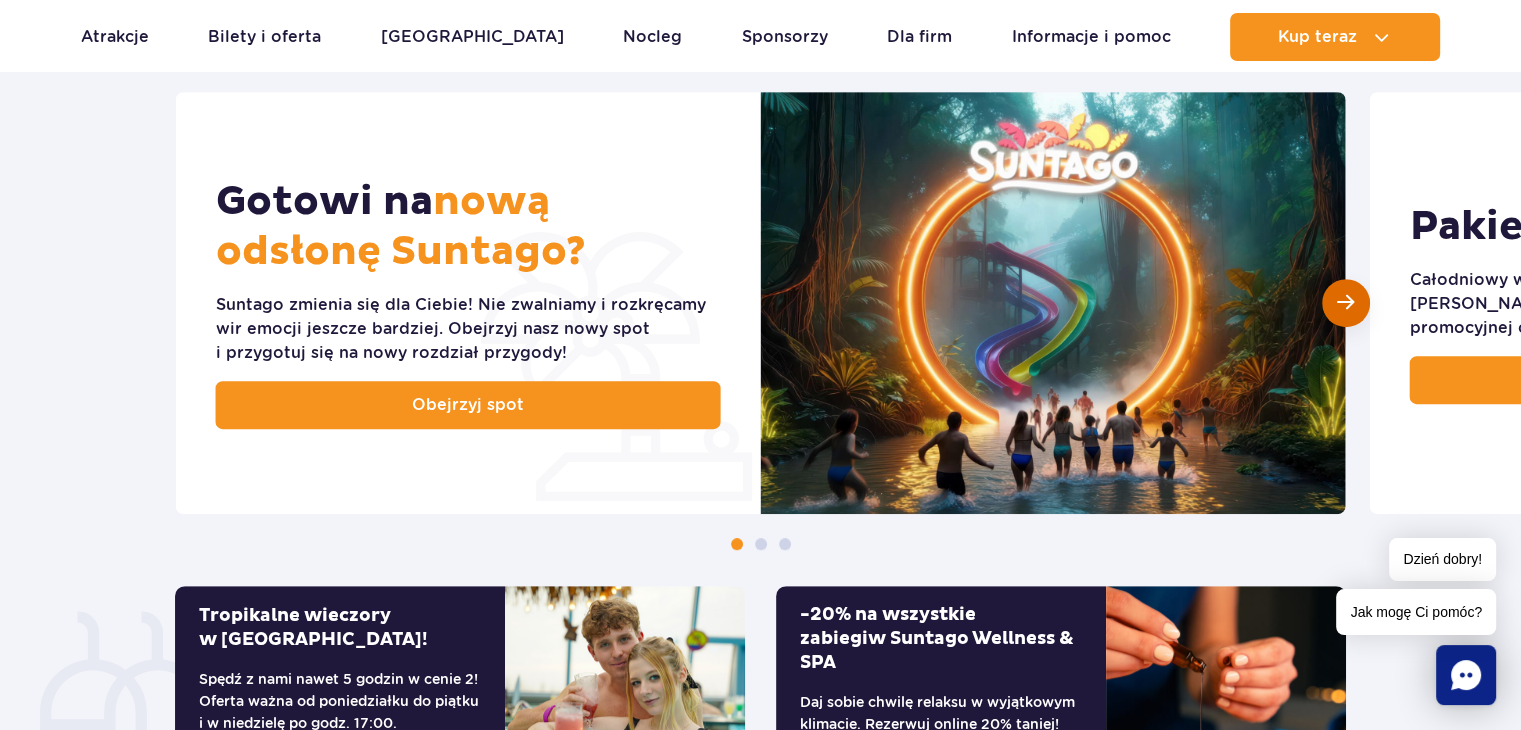 click at bounding box center [1346, 303] 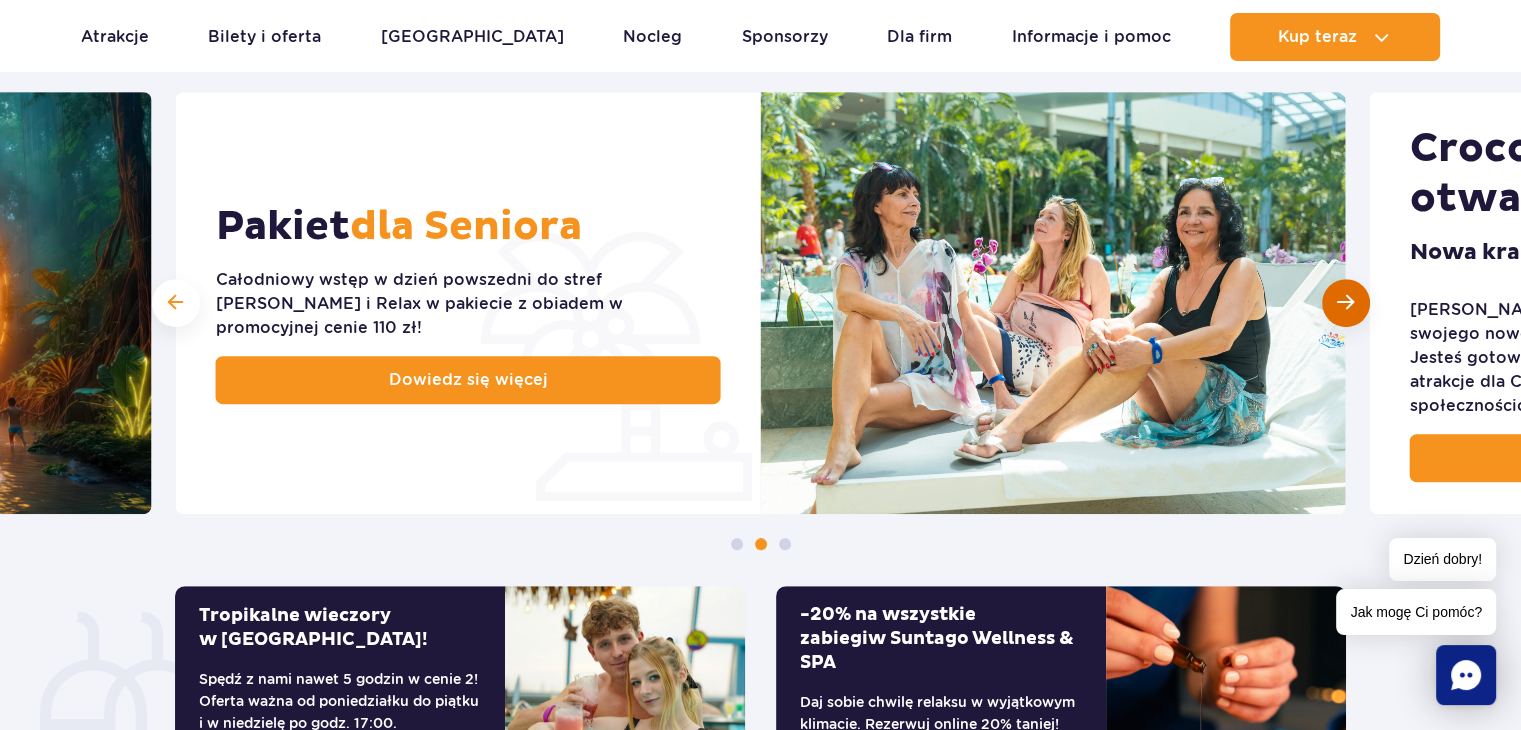 click at bounding box center (1345, 302) 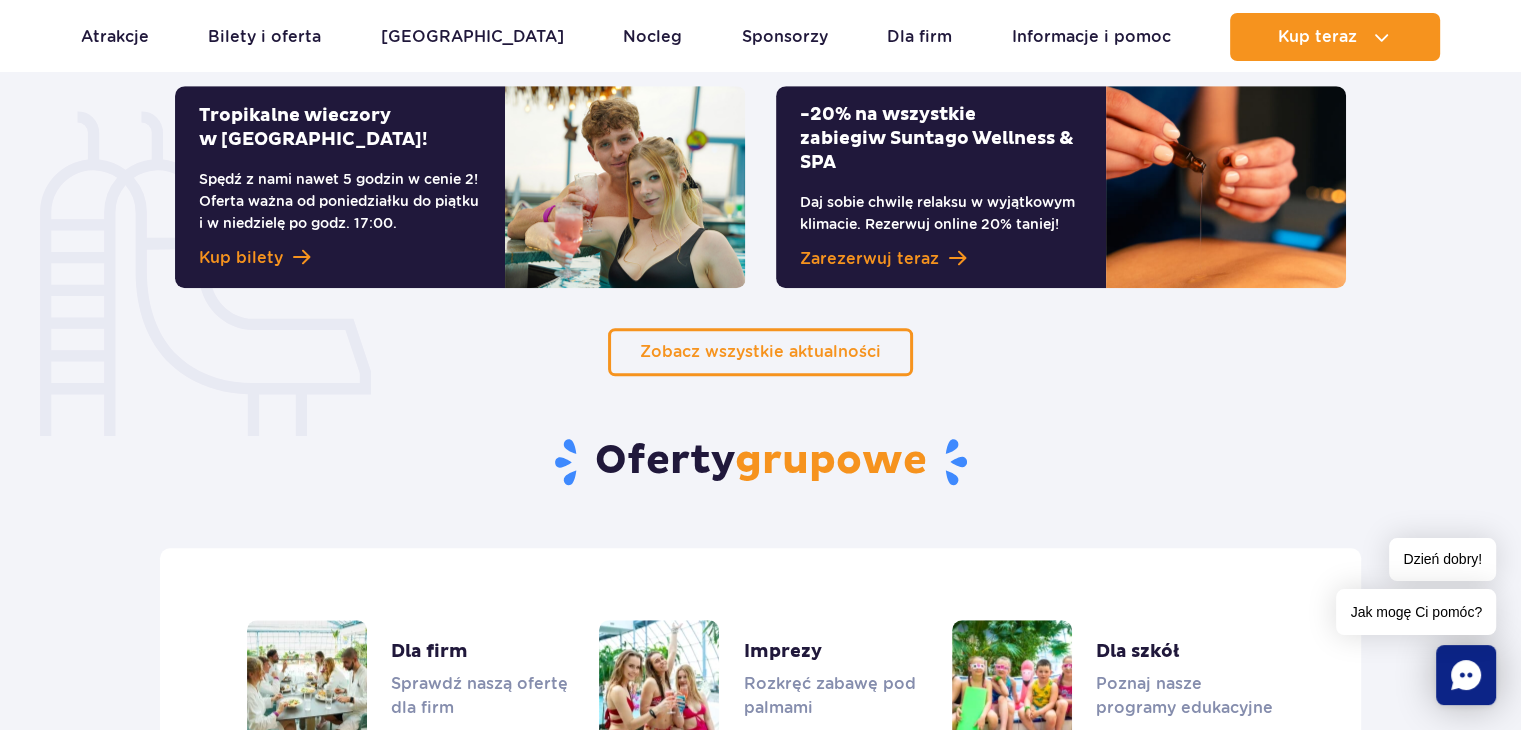 scroll, scrollTop: 1300, scrollLeft: 0, axis: vertical 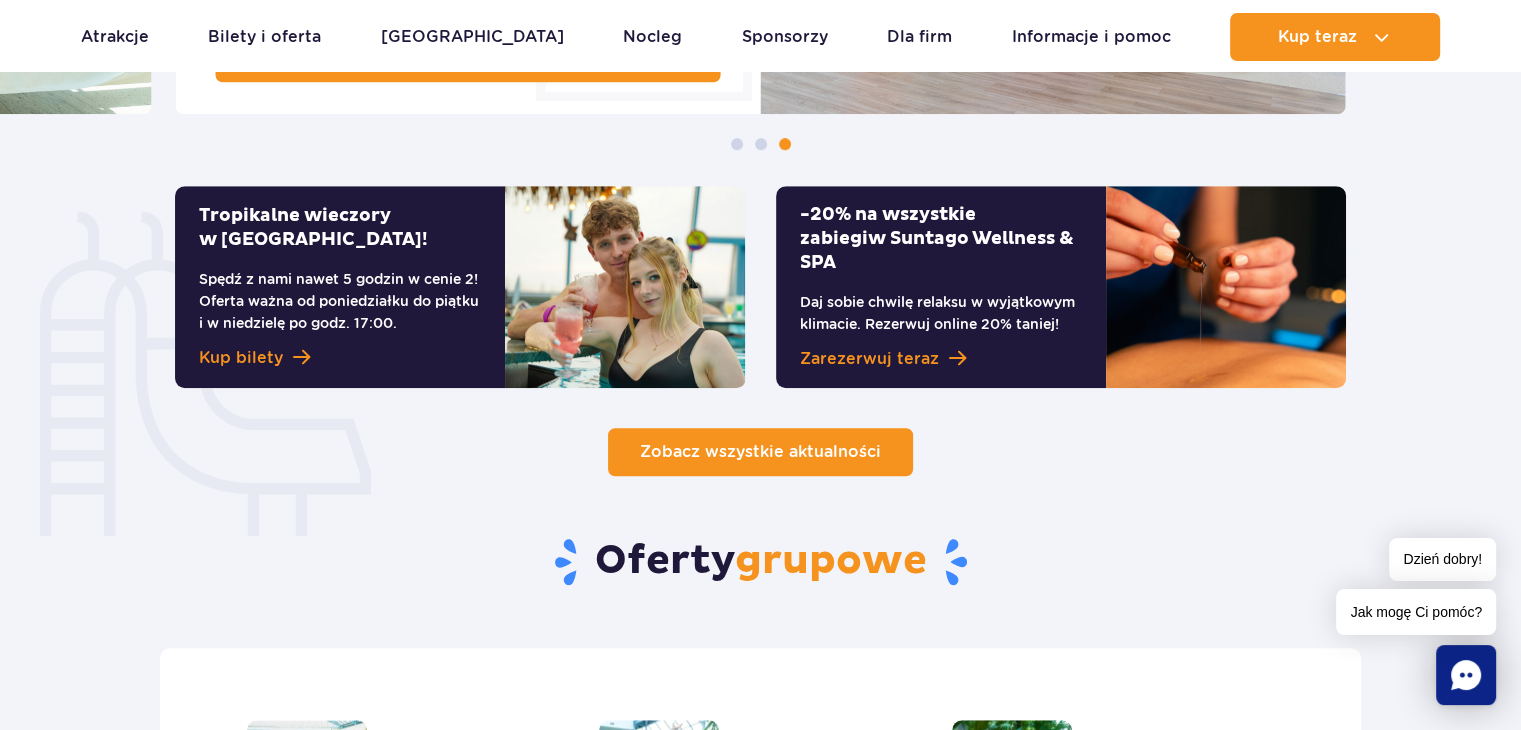 click on "Zobacz wszystkie aktualności" at bounding box center [760, 451] 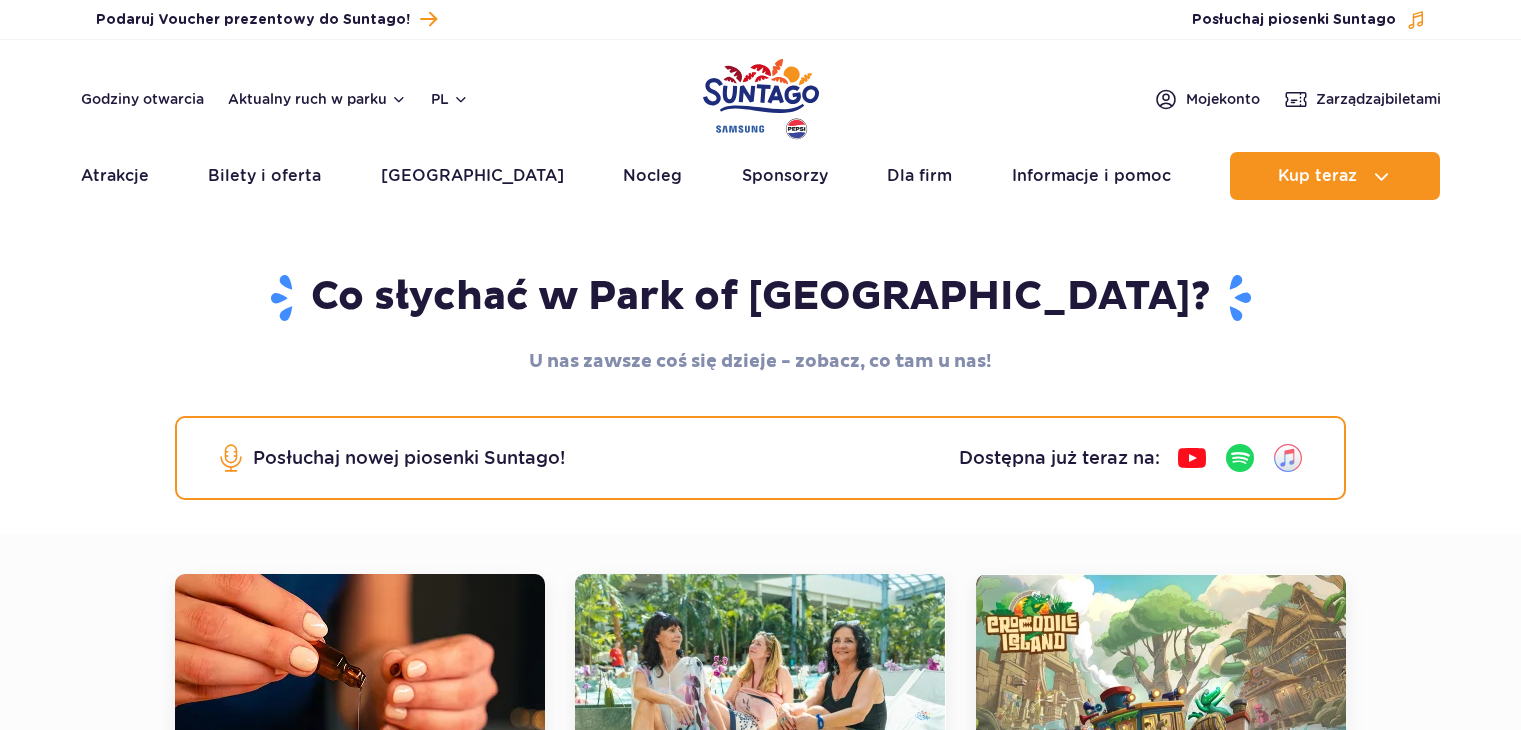 scroll, scrollTop: 155, scrollLeft: 0, axis: vertical 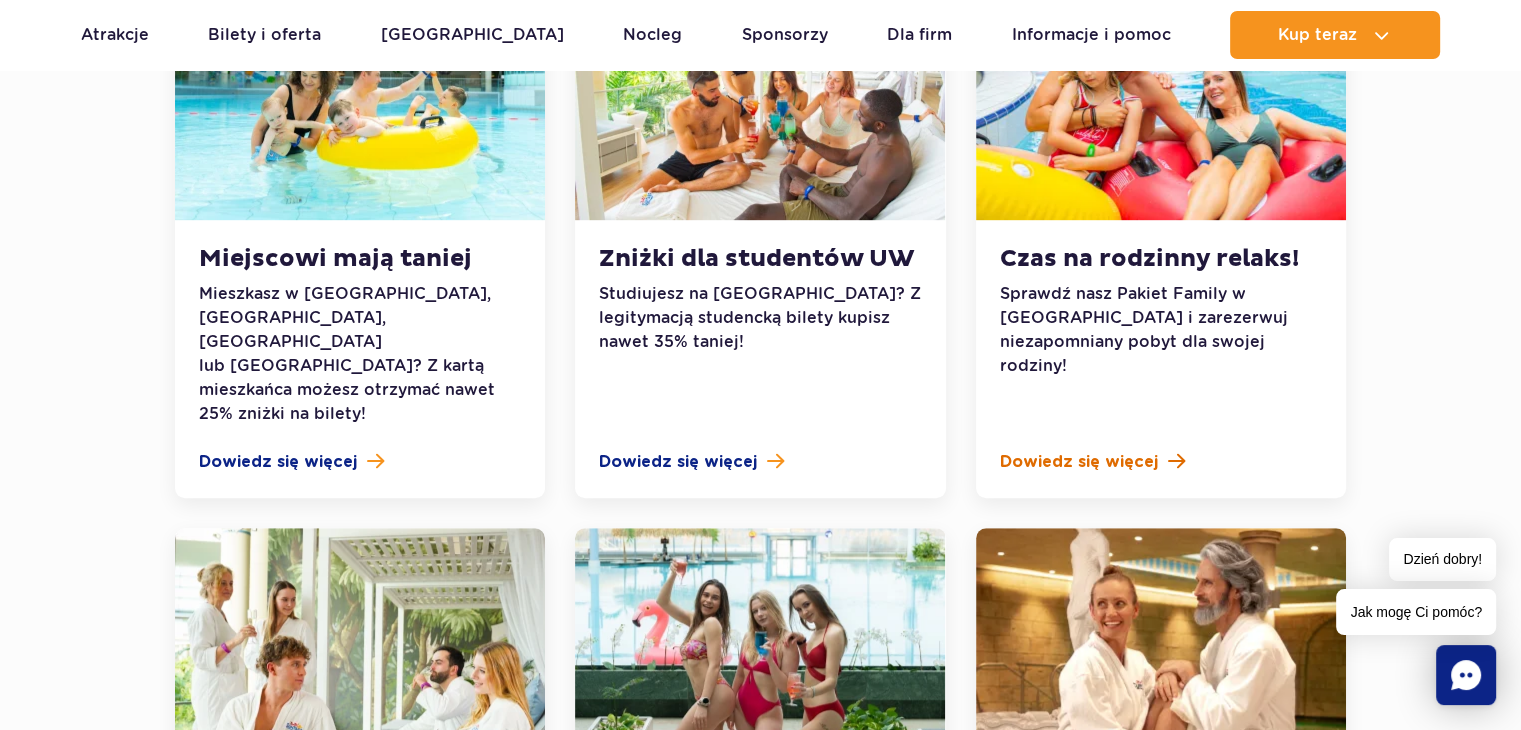 click on "Dowiedz się więcej" at bounding box center (1079, 462) 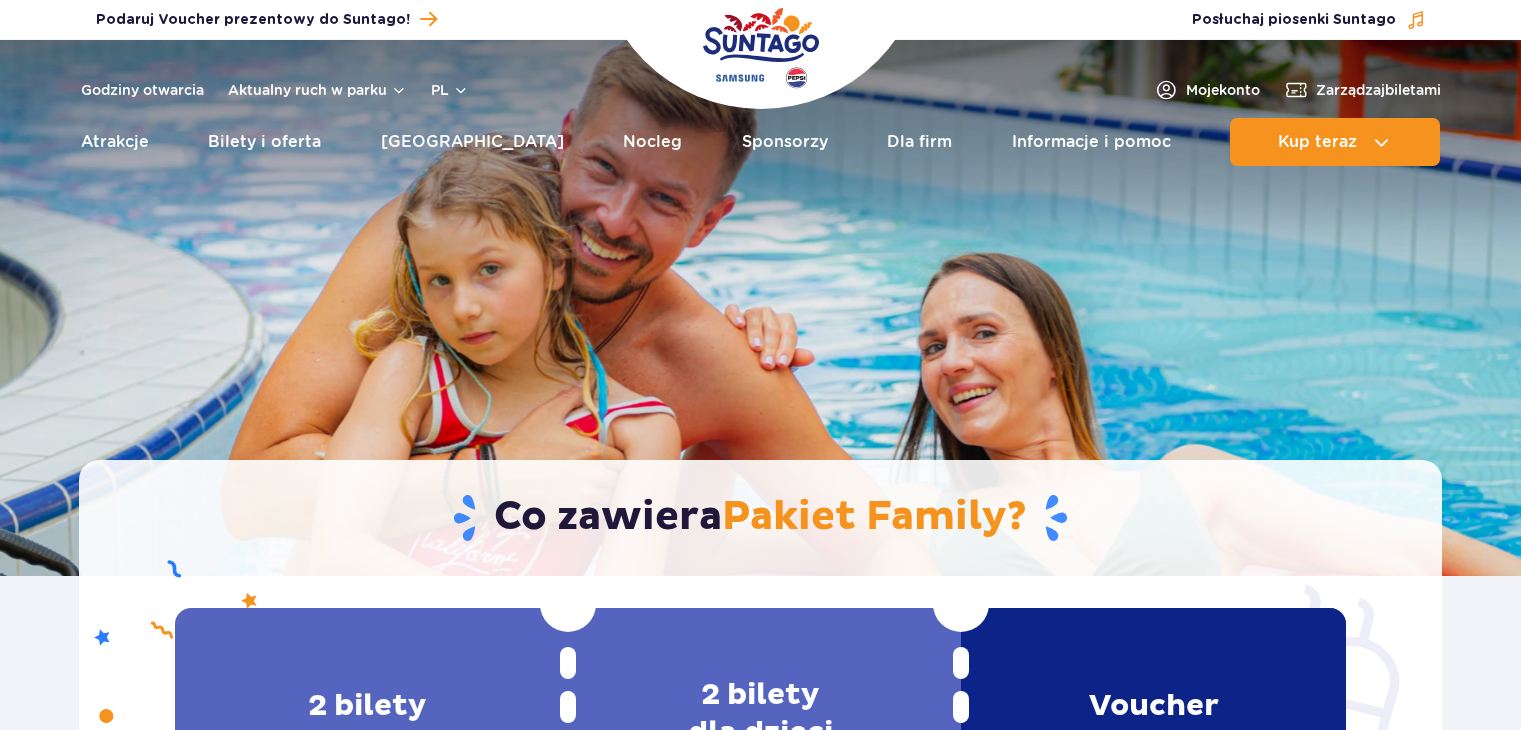 scroll, scrollTop: 0, scrollLeft: 0, axis: both 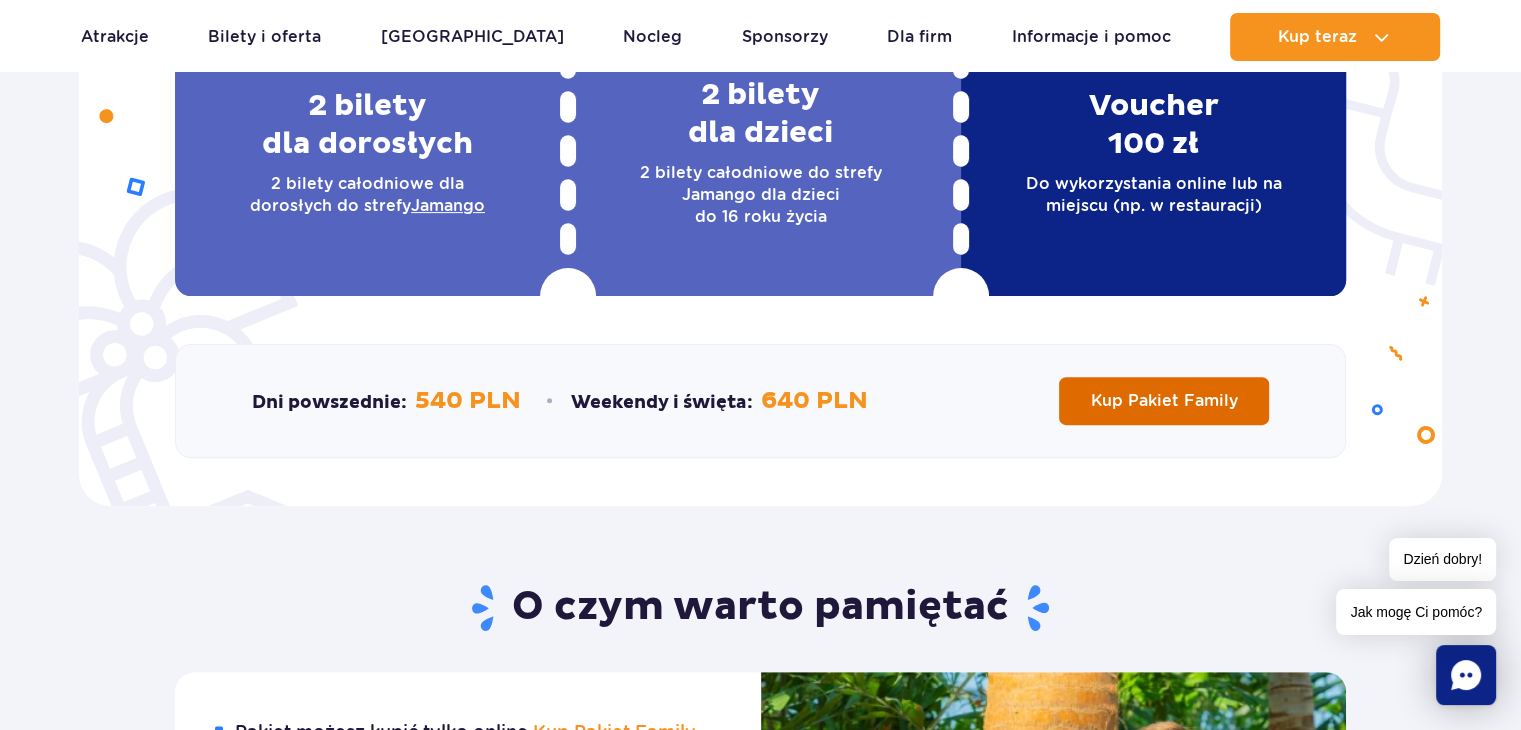 click on "Kup Pakiet Family" at bounding box center [1164, 400] 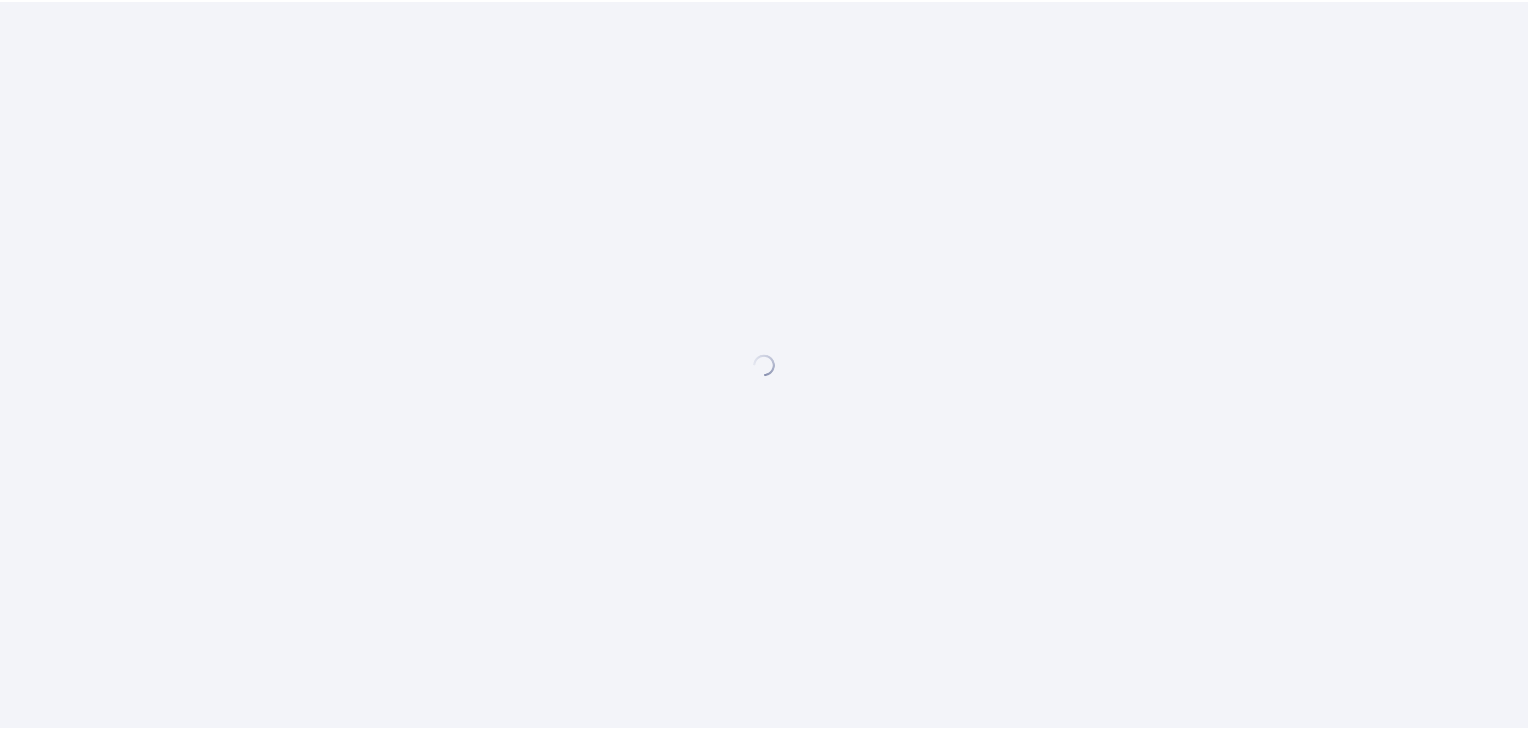 scroll, scrollTop: 0, scrollLeft: 0, axis: both 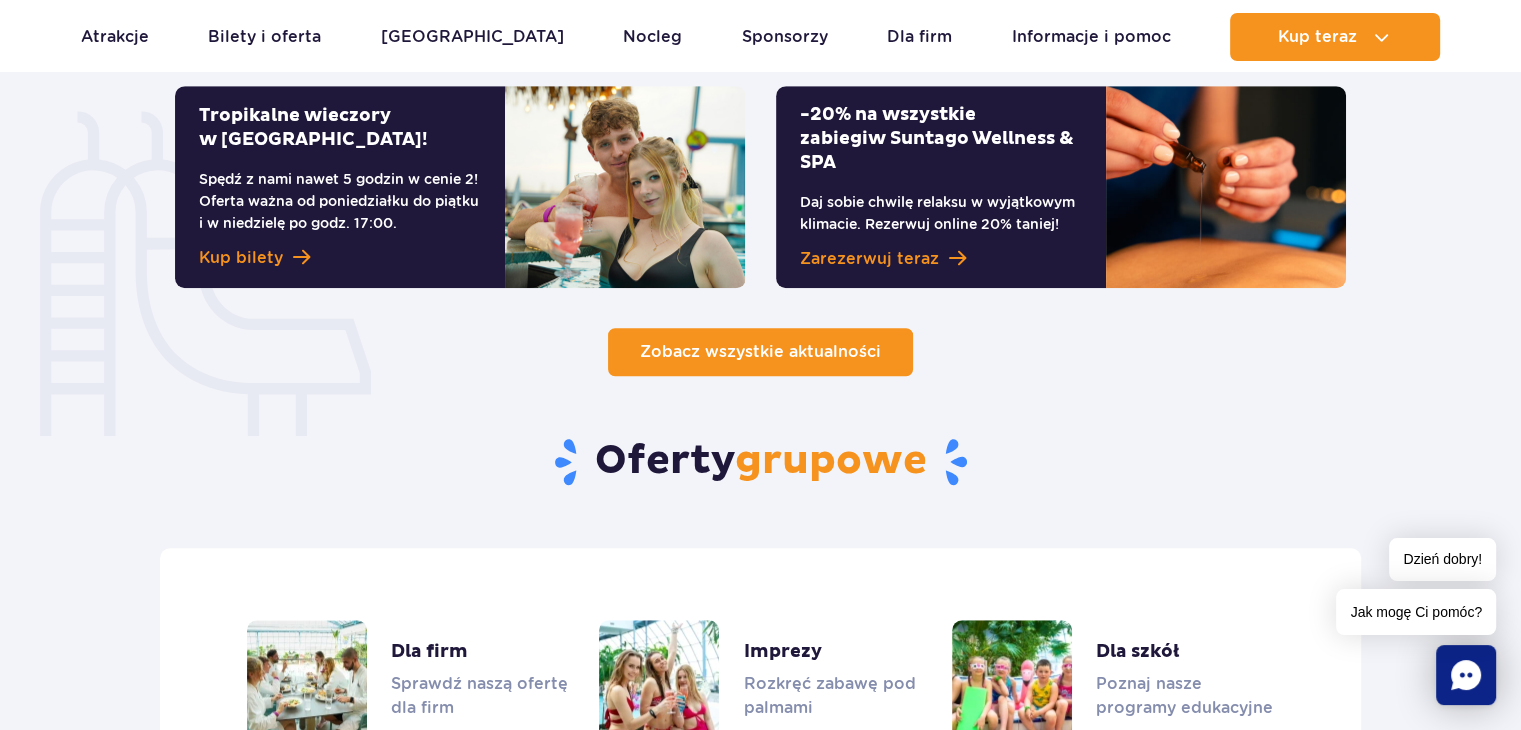click on "Zobacz wszystkie aktualności" at bounding box center [760, 351] 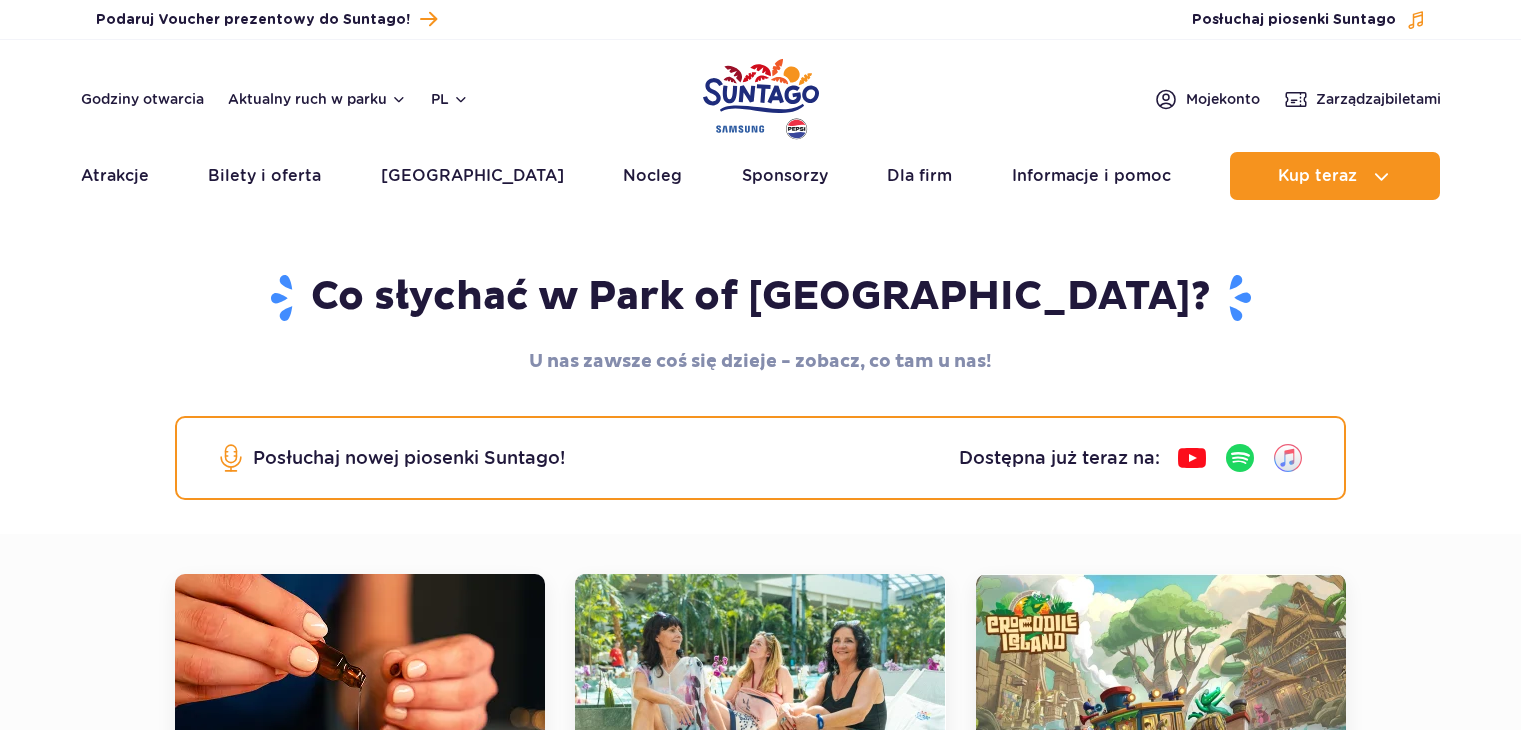 scroll, scrollTop: 772, scrollLeft: 0, axis: vertical 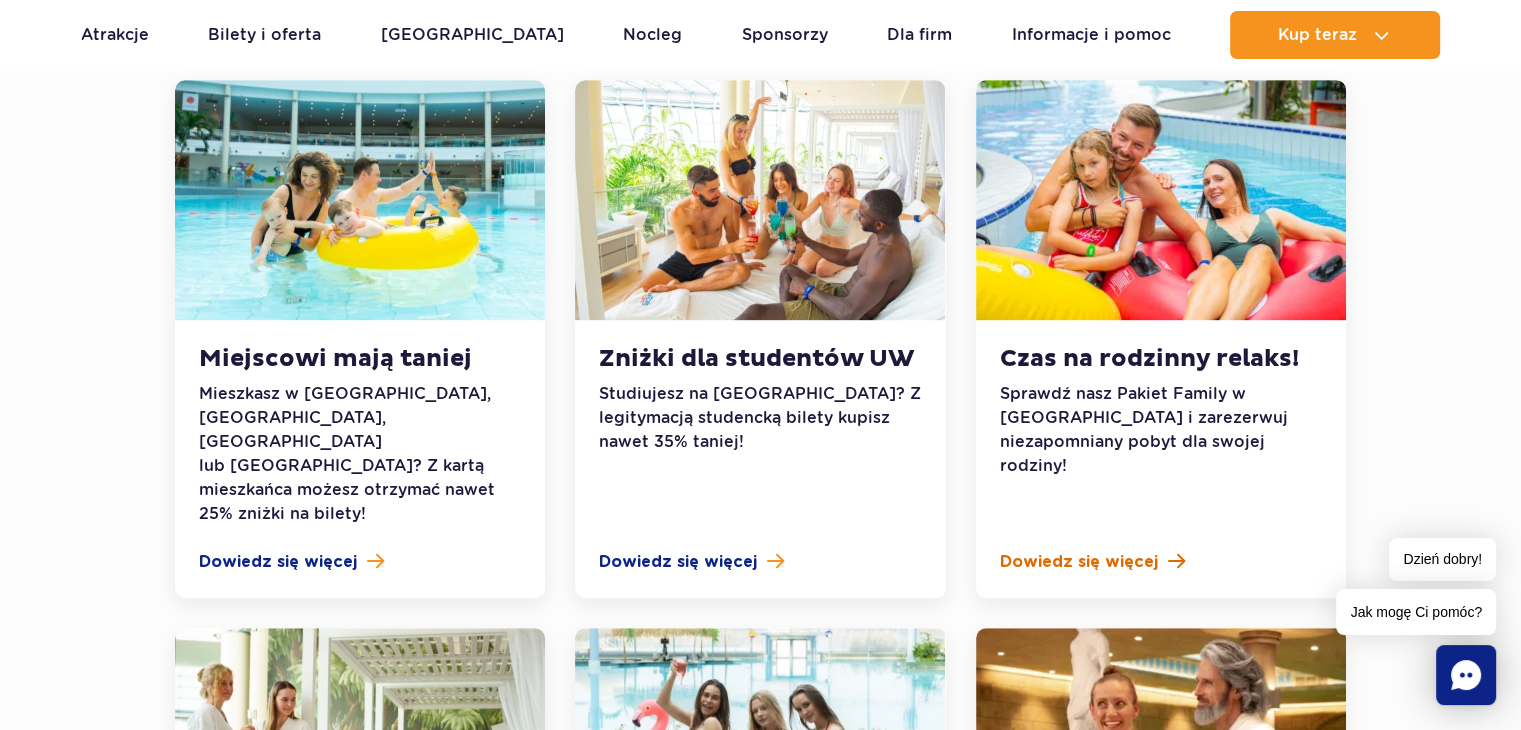 click on "Dowiedz się więcej" at bounding box center (1079, 562) 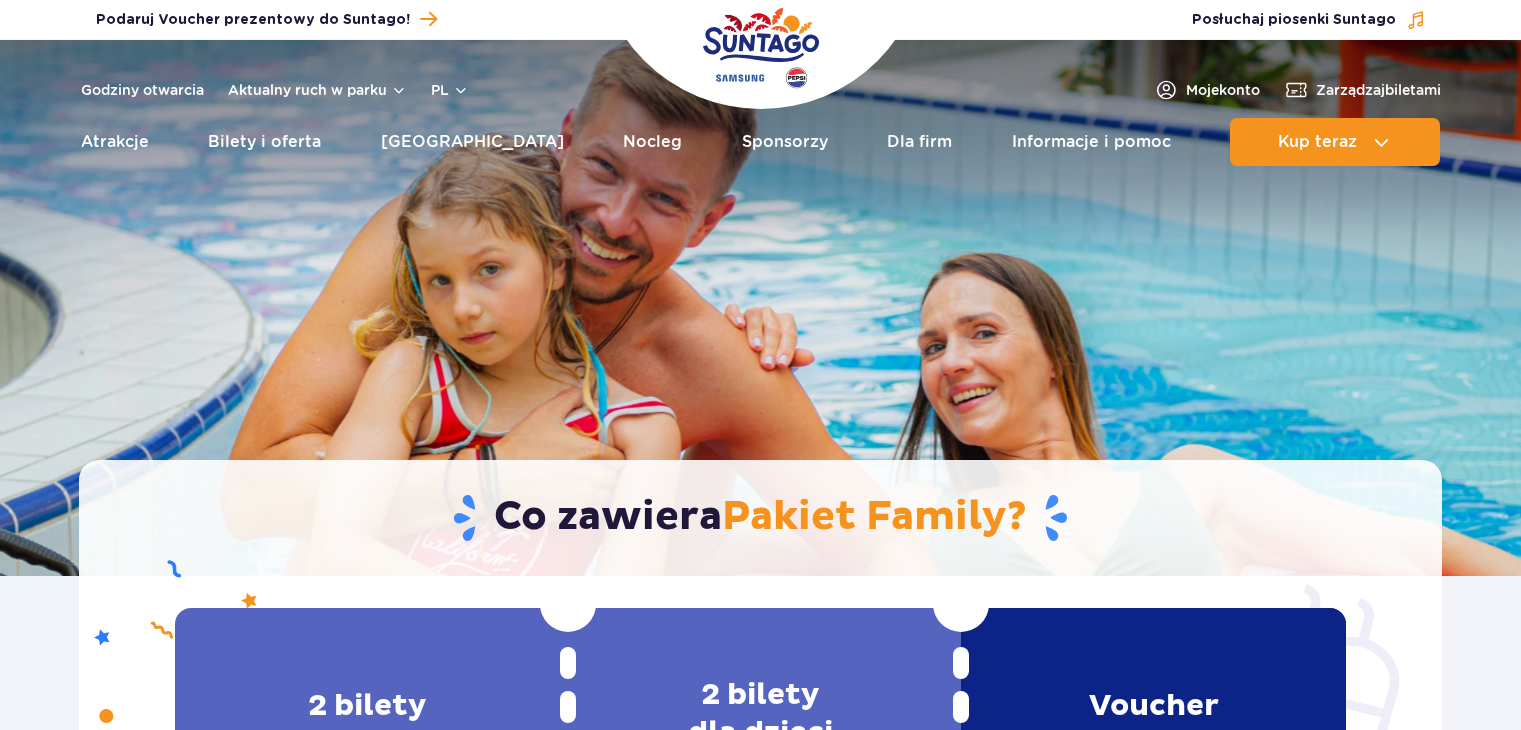 scroll, scrollTop: 0, scrollLeft: 0, axis: both 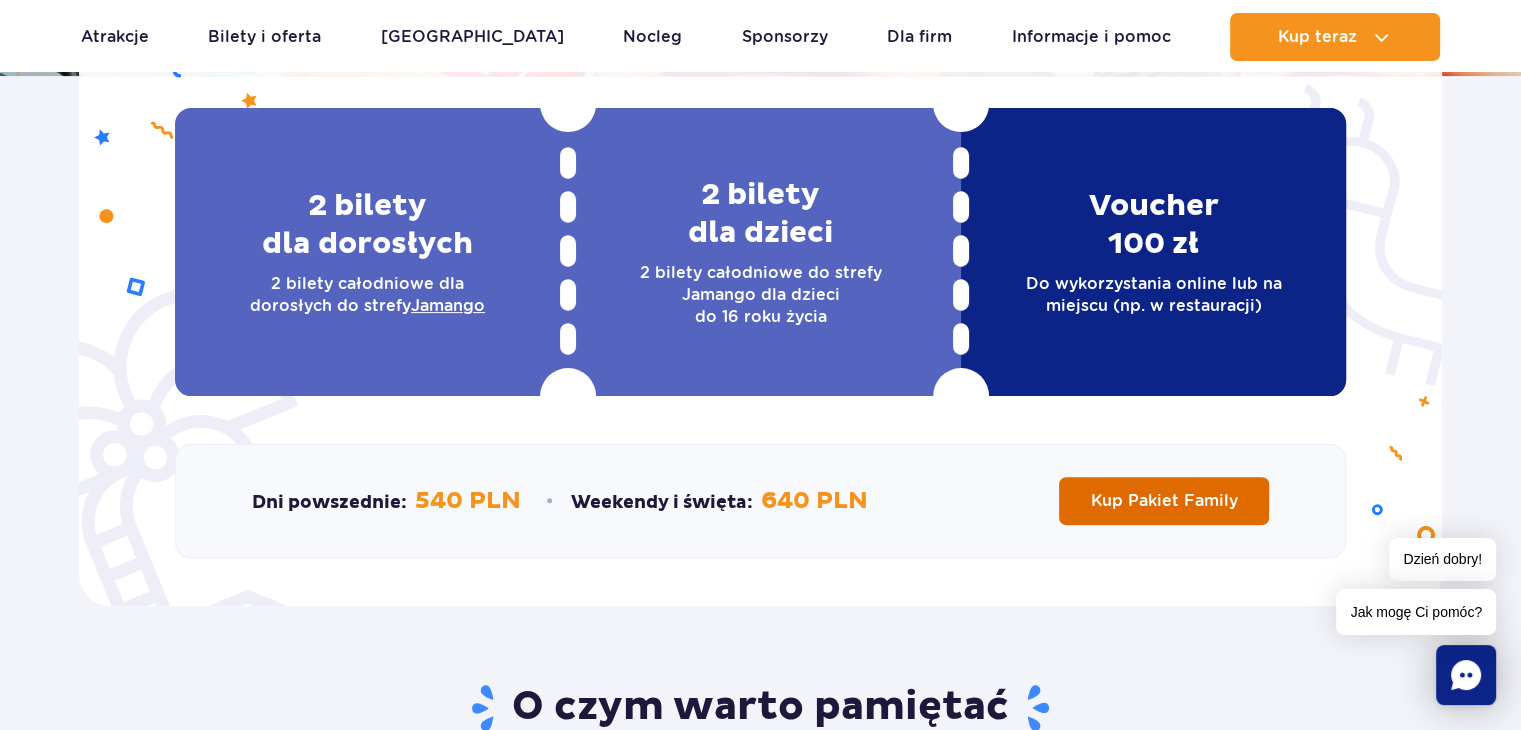 click on "Kup Pakiet Family" at bounding box center (1164, 500) 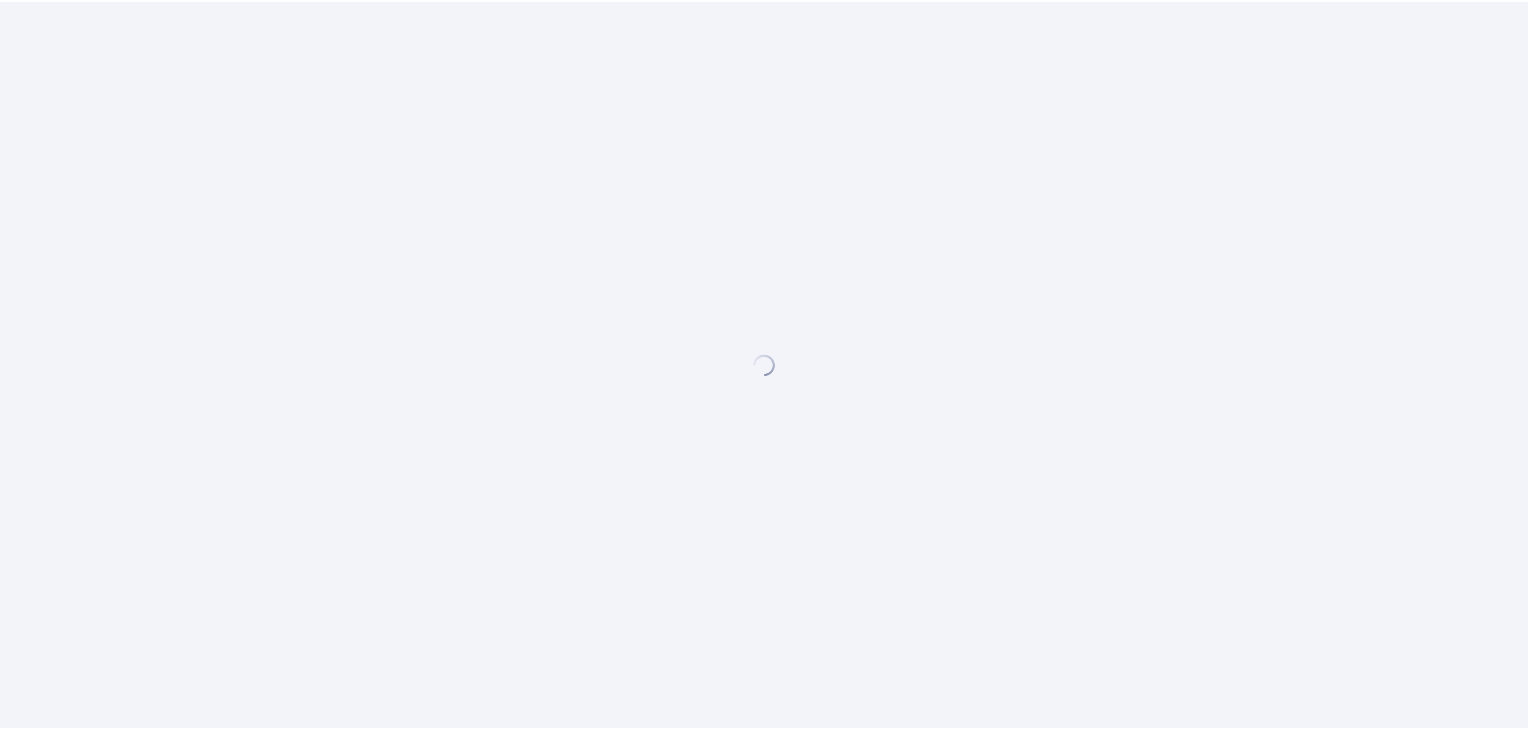 scroll, scrollTop: 0, scrollLeft: 0, axis: both 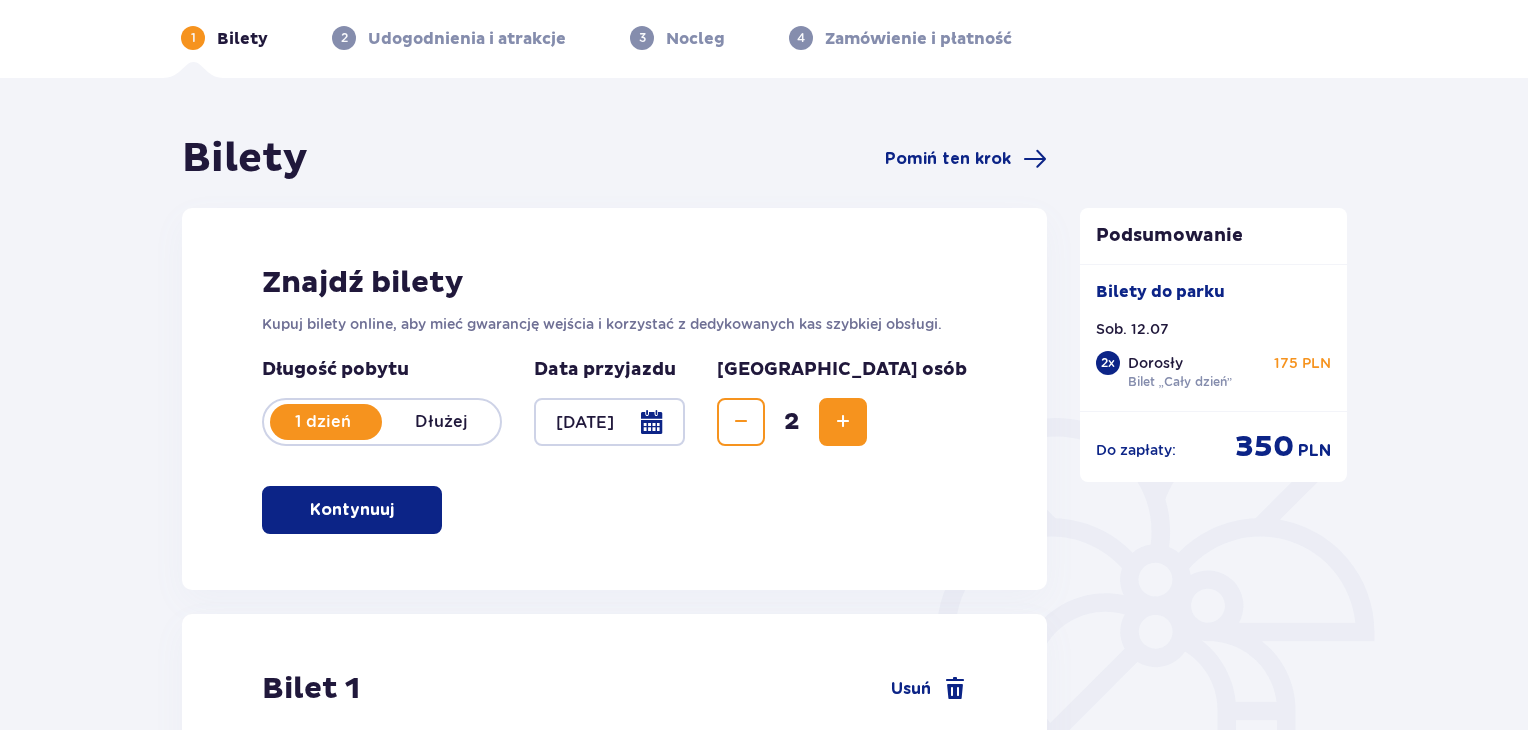 click at bounding box center [843, 422] 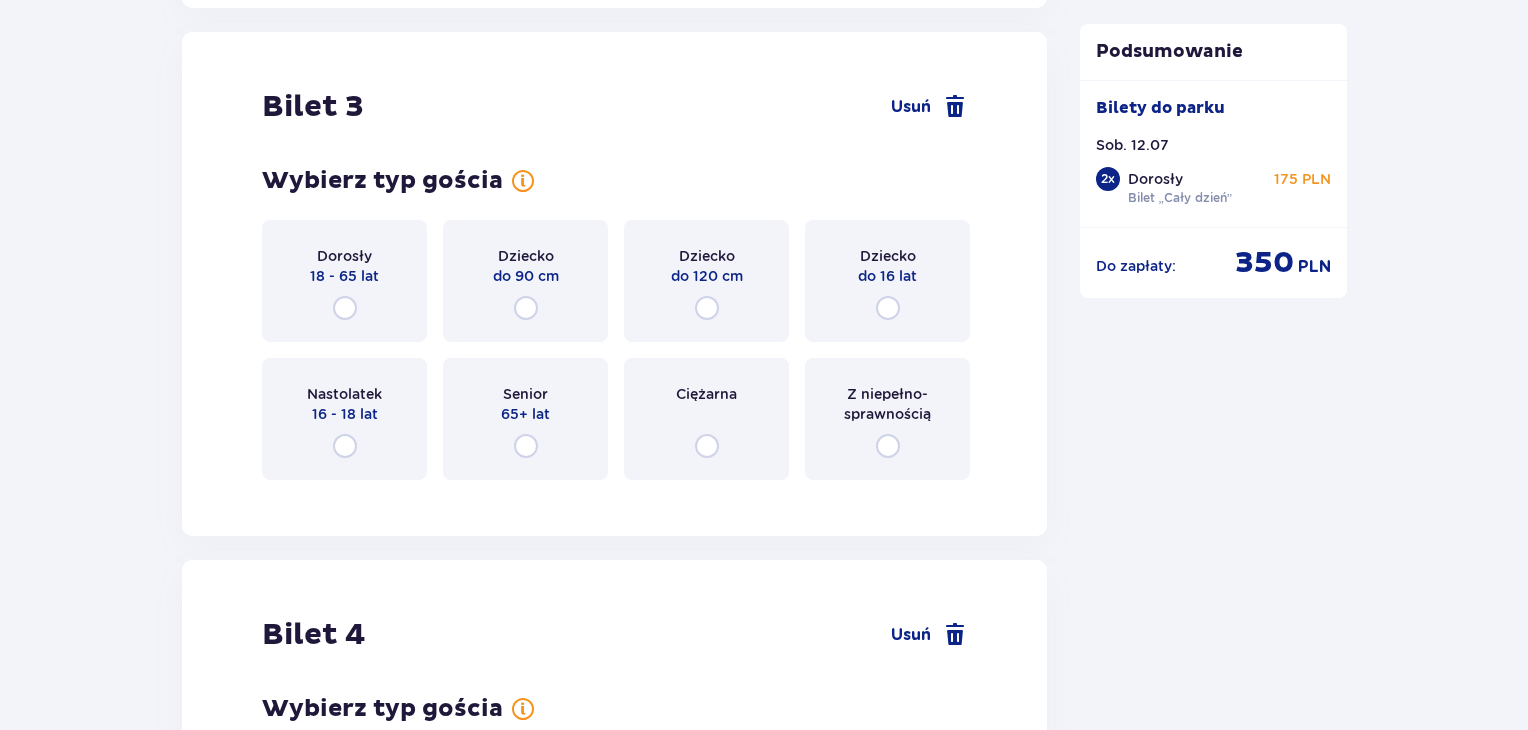 scroll, scrollTop: 3888, scrollLeft: 0, axis: vertical 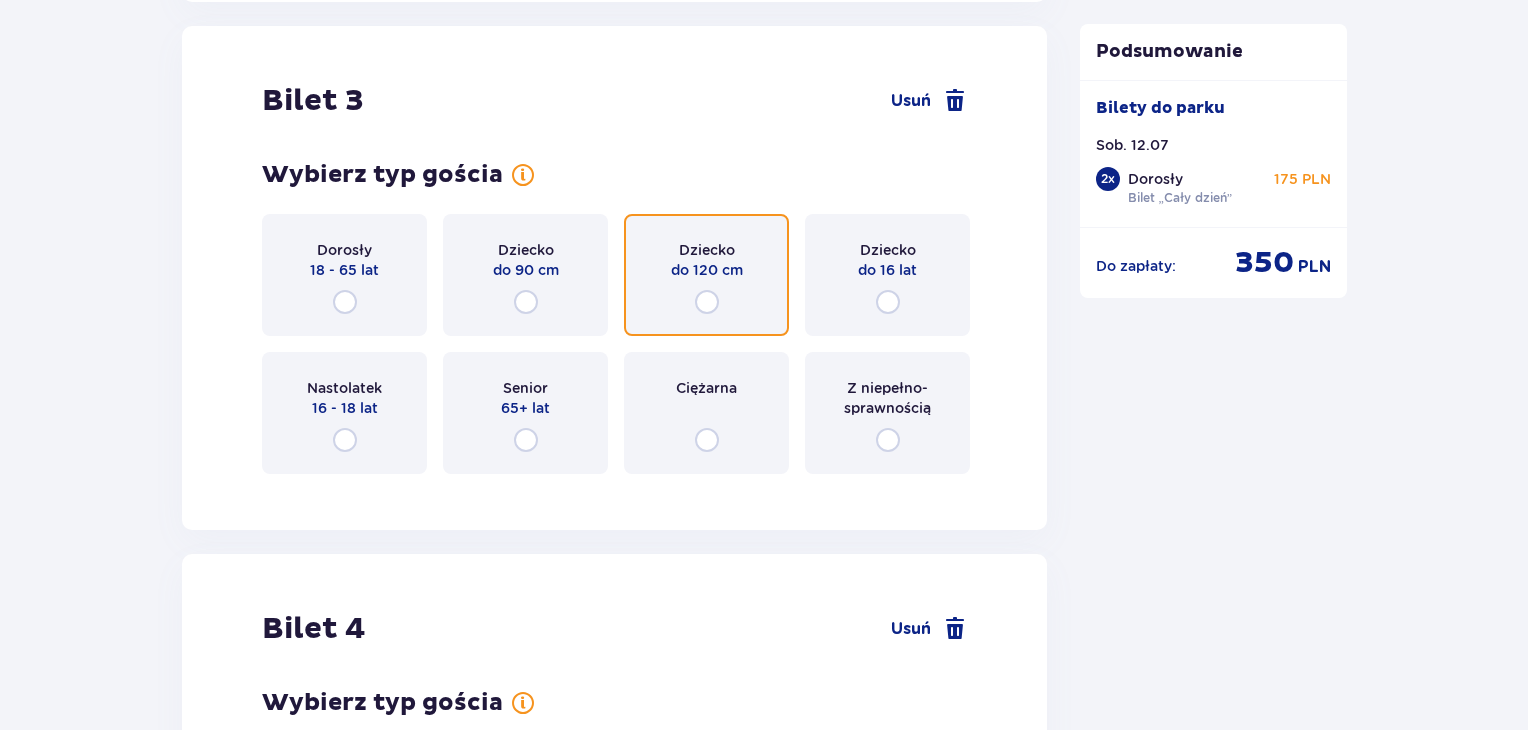 click at bounding box center (707, 302) 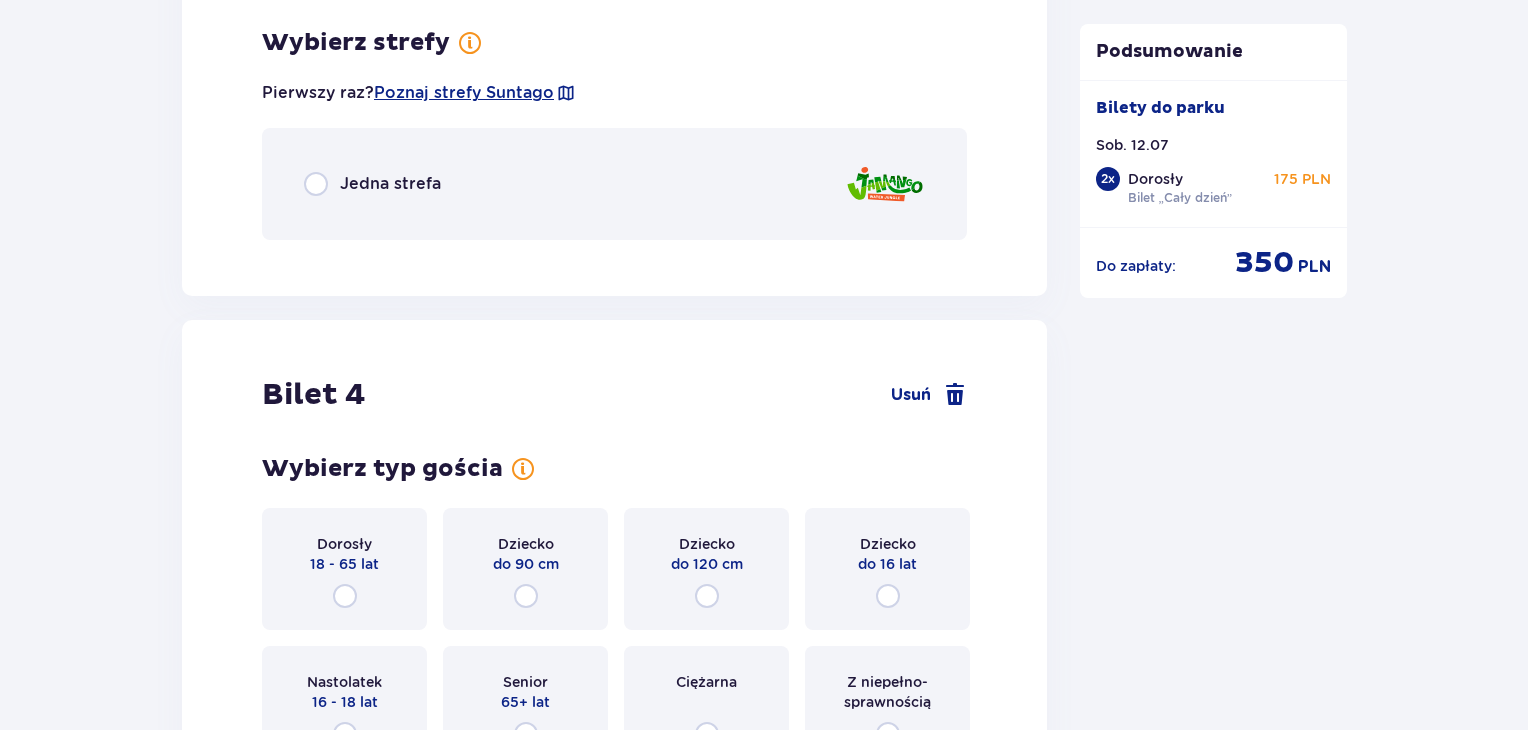 scroll, scrollTop: 4376, scrollLeft: 0, axis: vertical 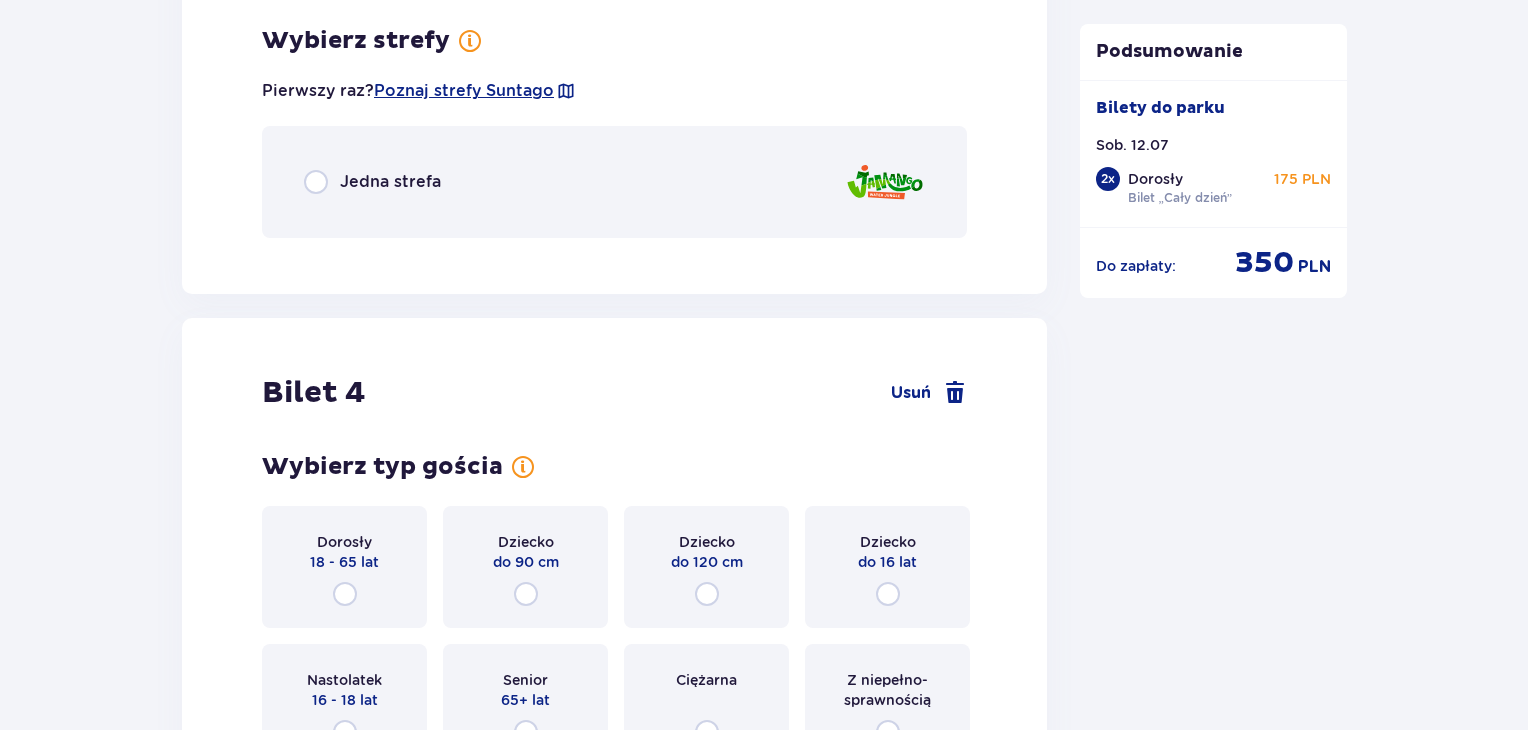 click on "Jedna strefa" at bounding box center (390, 182) 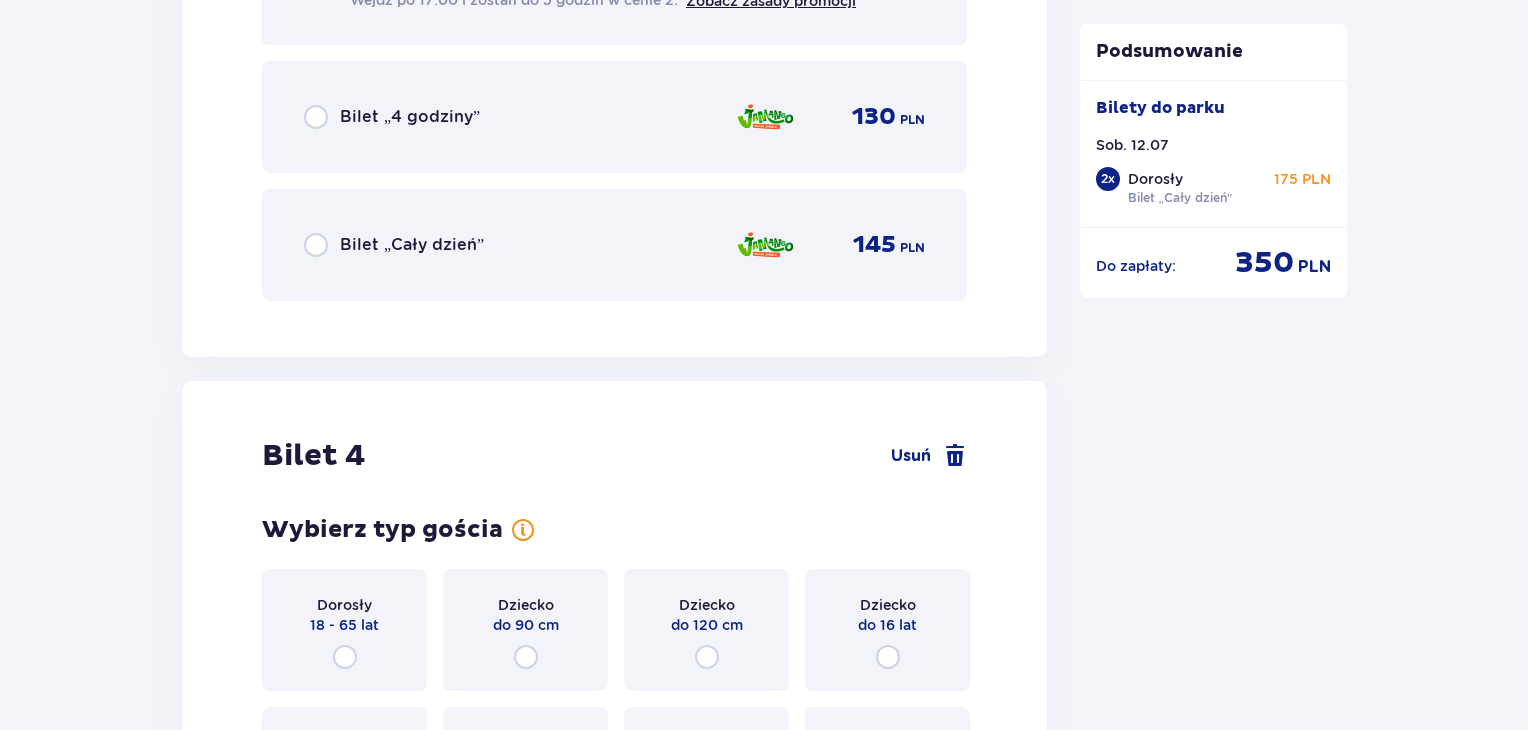 scroll, scrollTop: 5128, scrollLeft: 0, axis: vertical 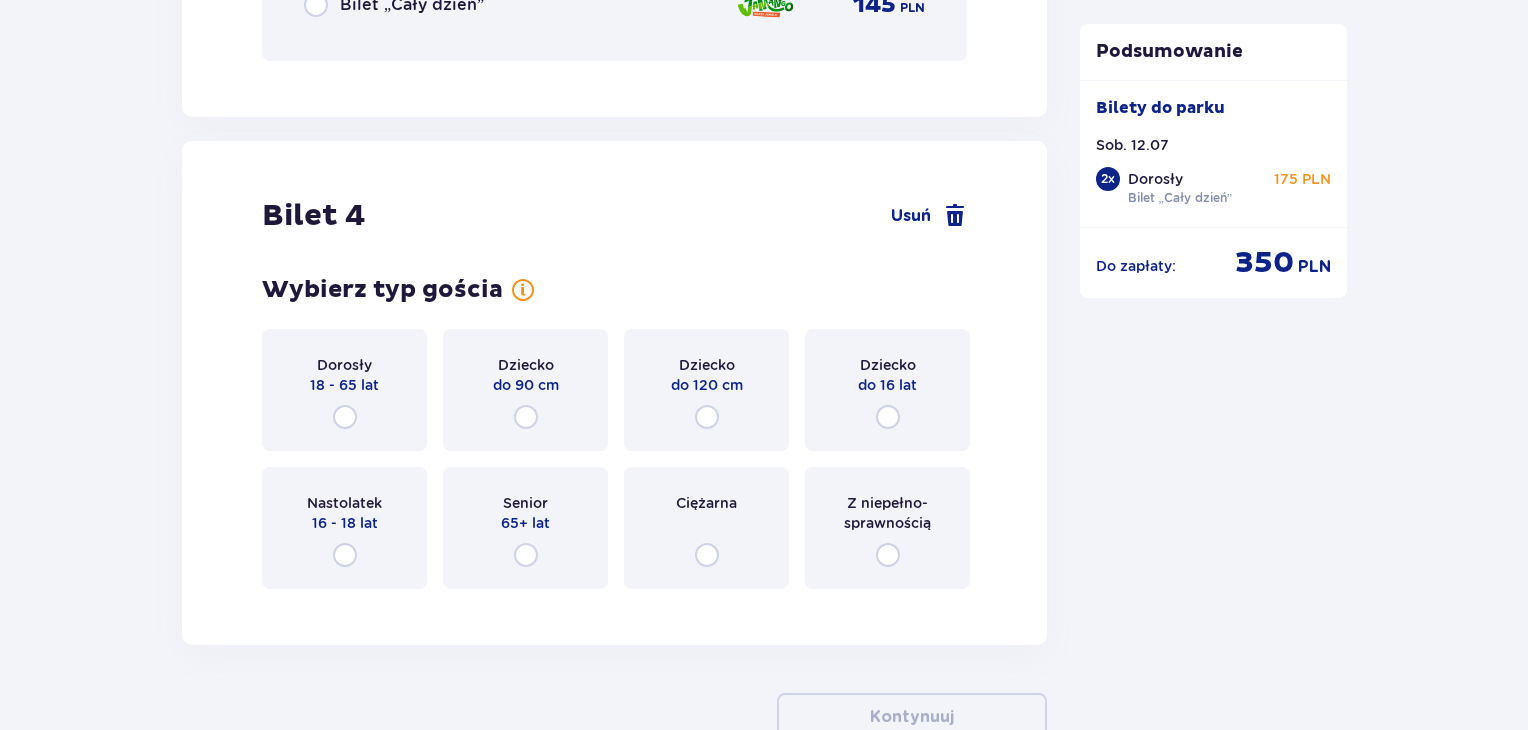 click on "Dziecko do 120 cm" at bounding box center (706, 390) 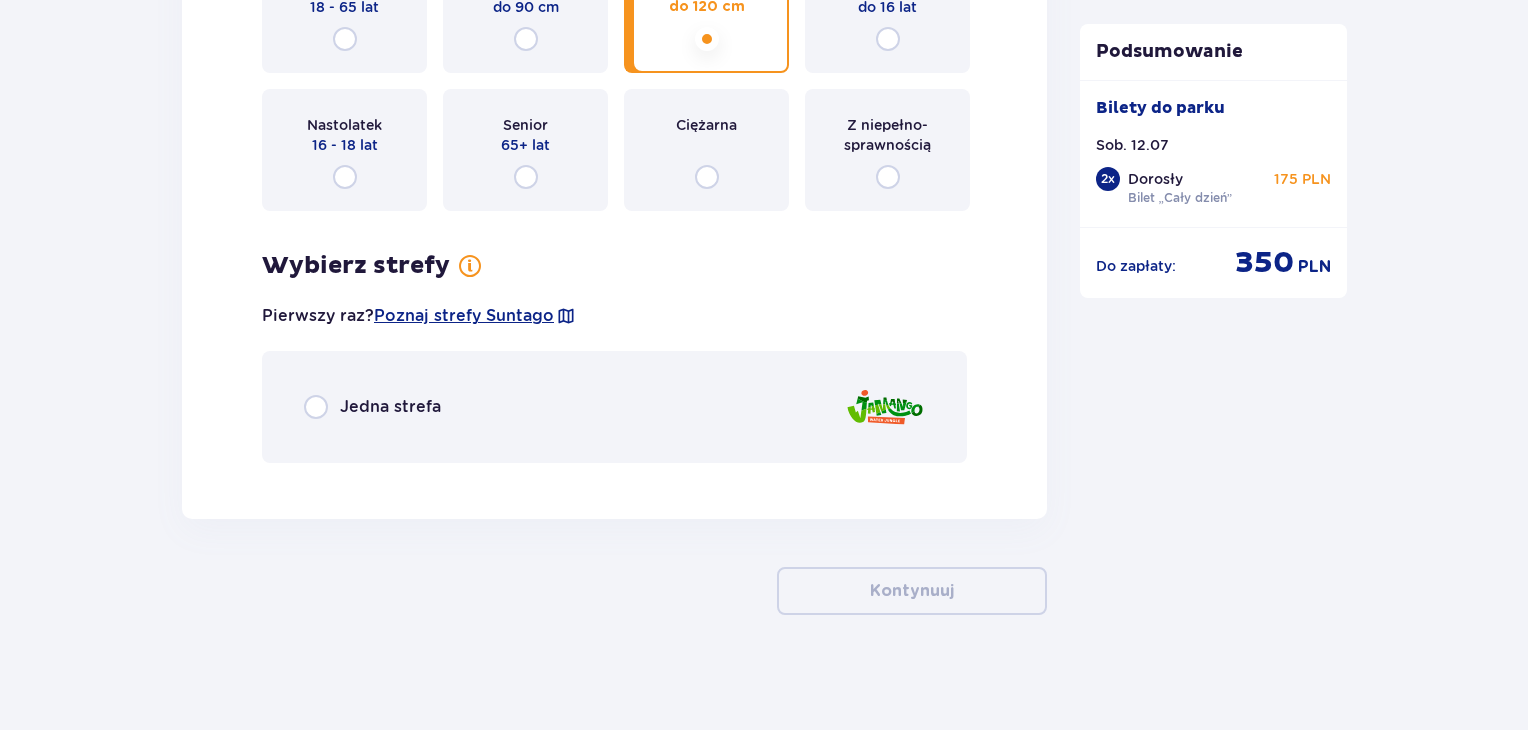 scroll, scrollTop: 5508, scrollLeft: 0, axis: vertical 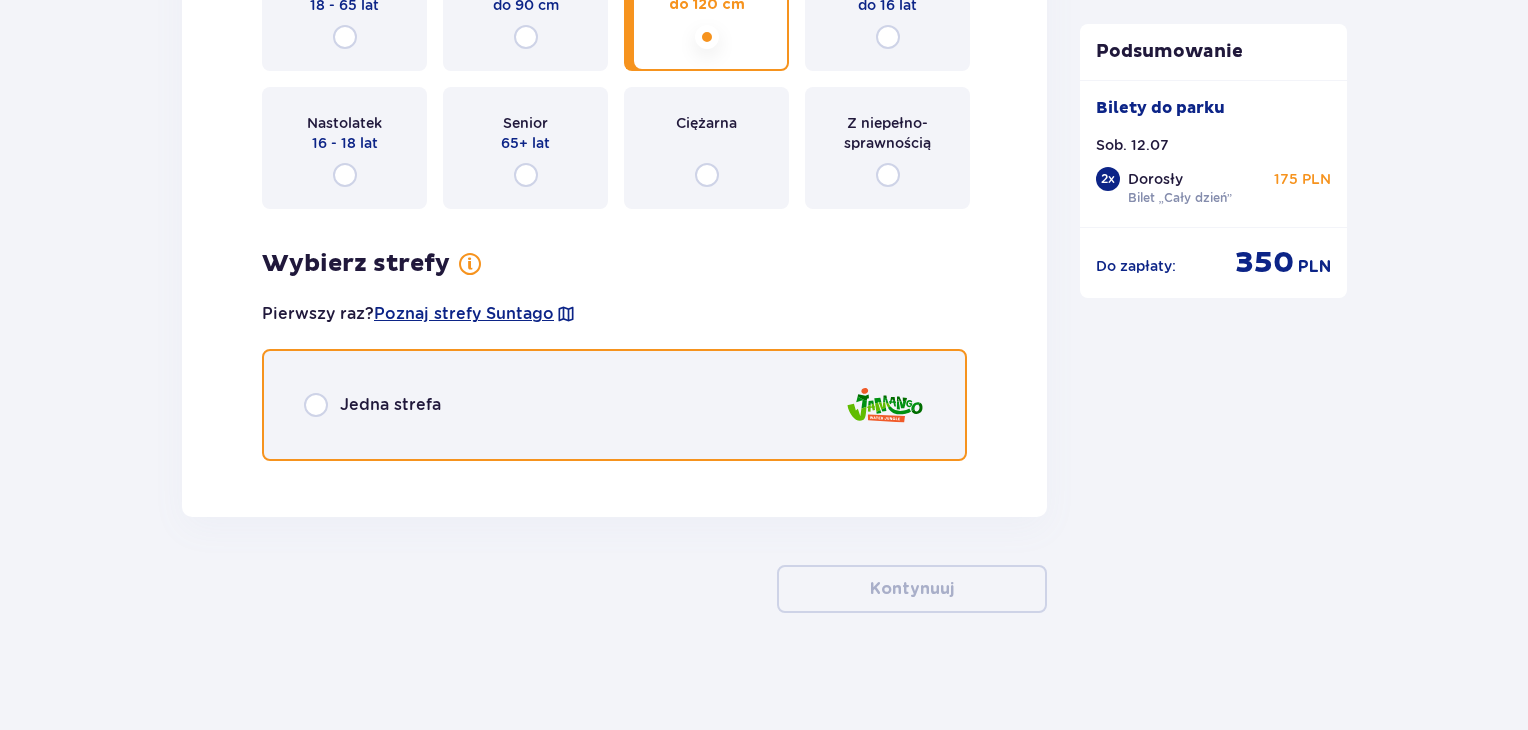 click at bounding box center [316, 405] 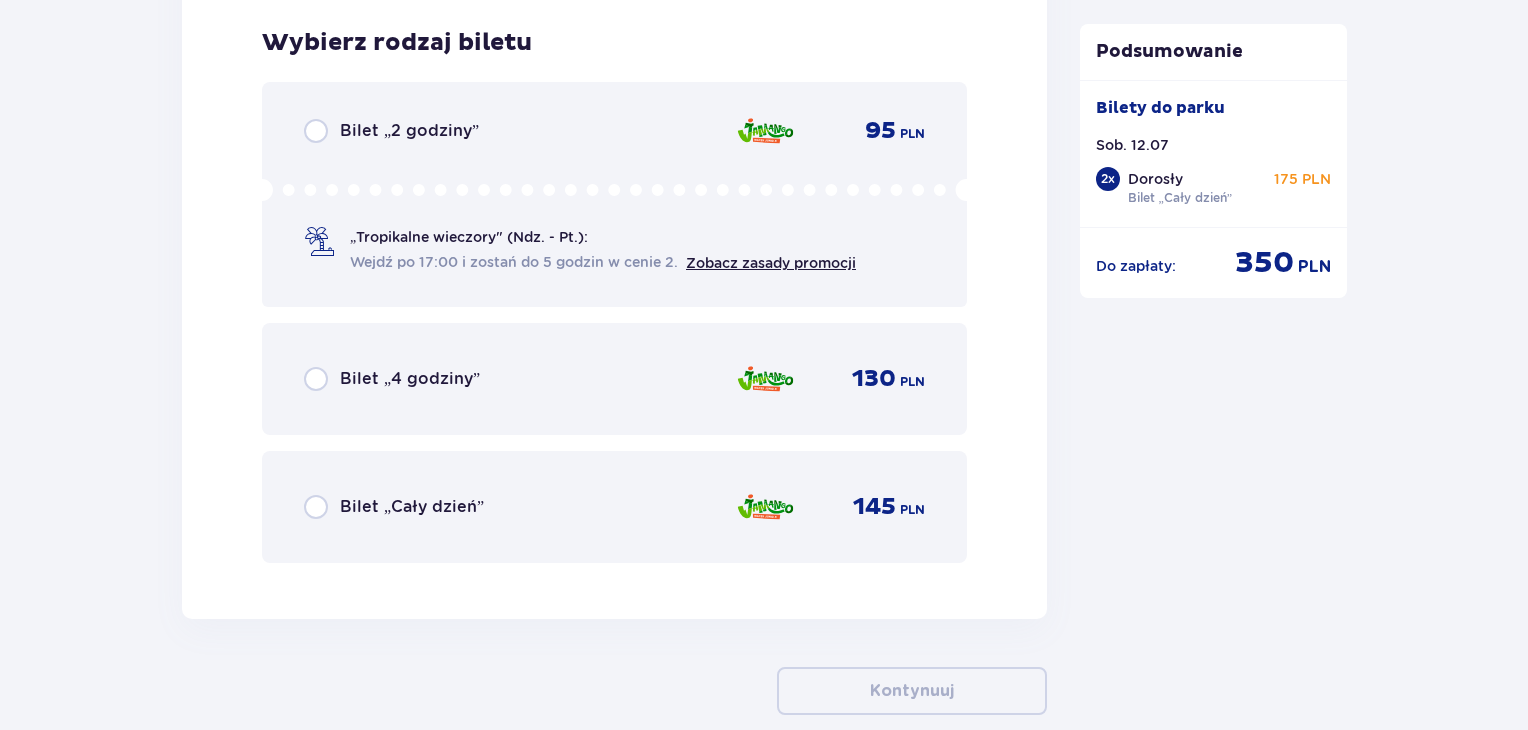 scroll, scrollTop: 5982, scrollLeft: 0, axis: vertical 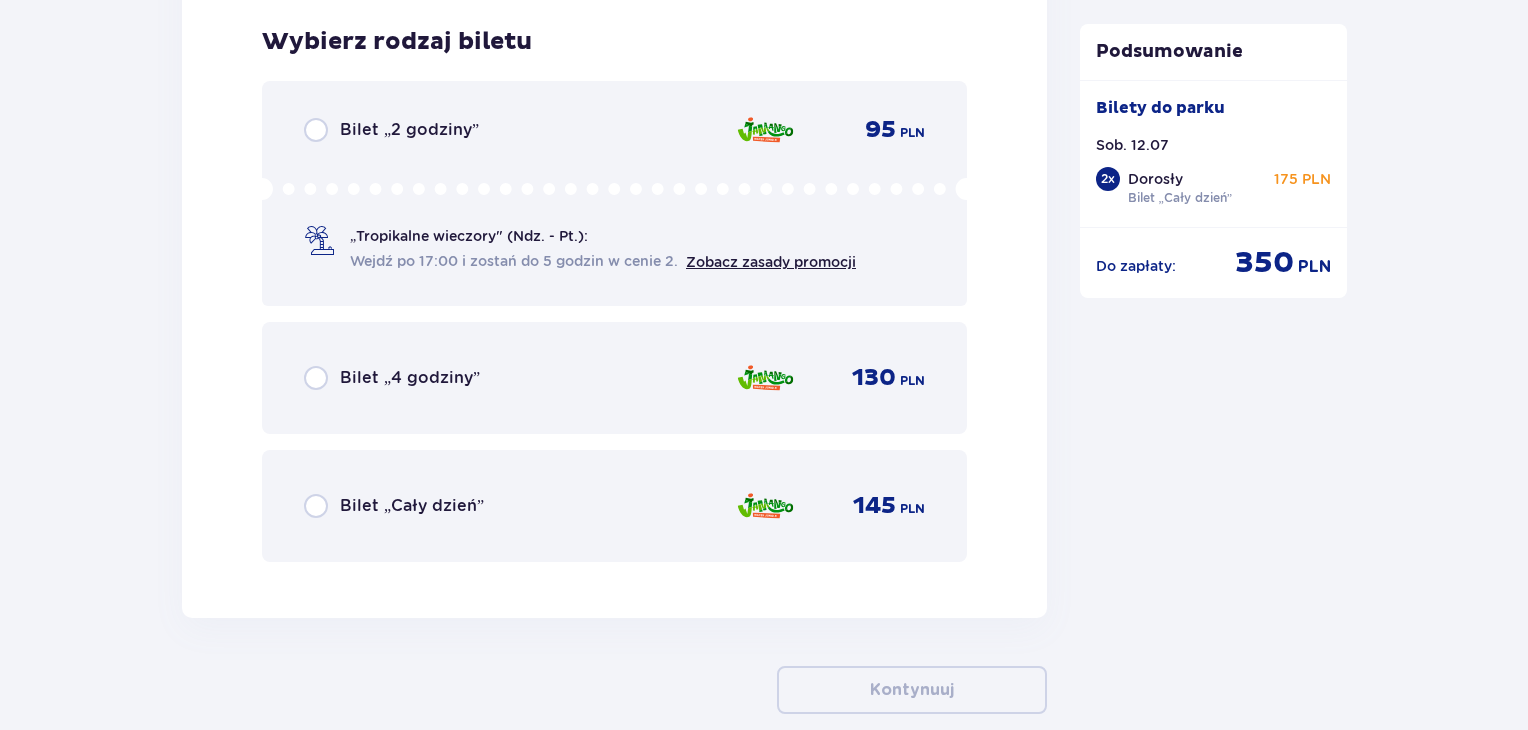 click on "Bilet „Cały dzień”" at bounding box center [412, 506] 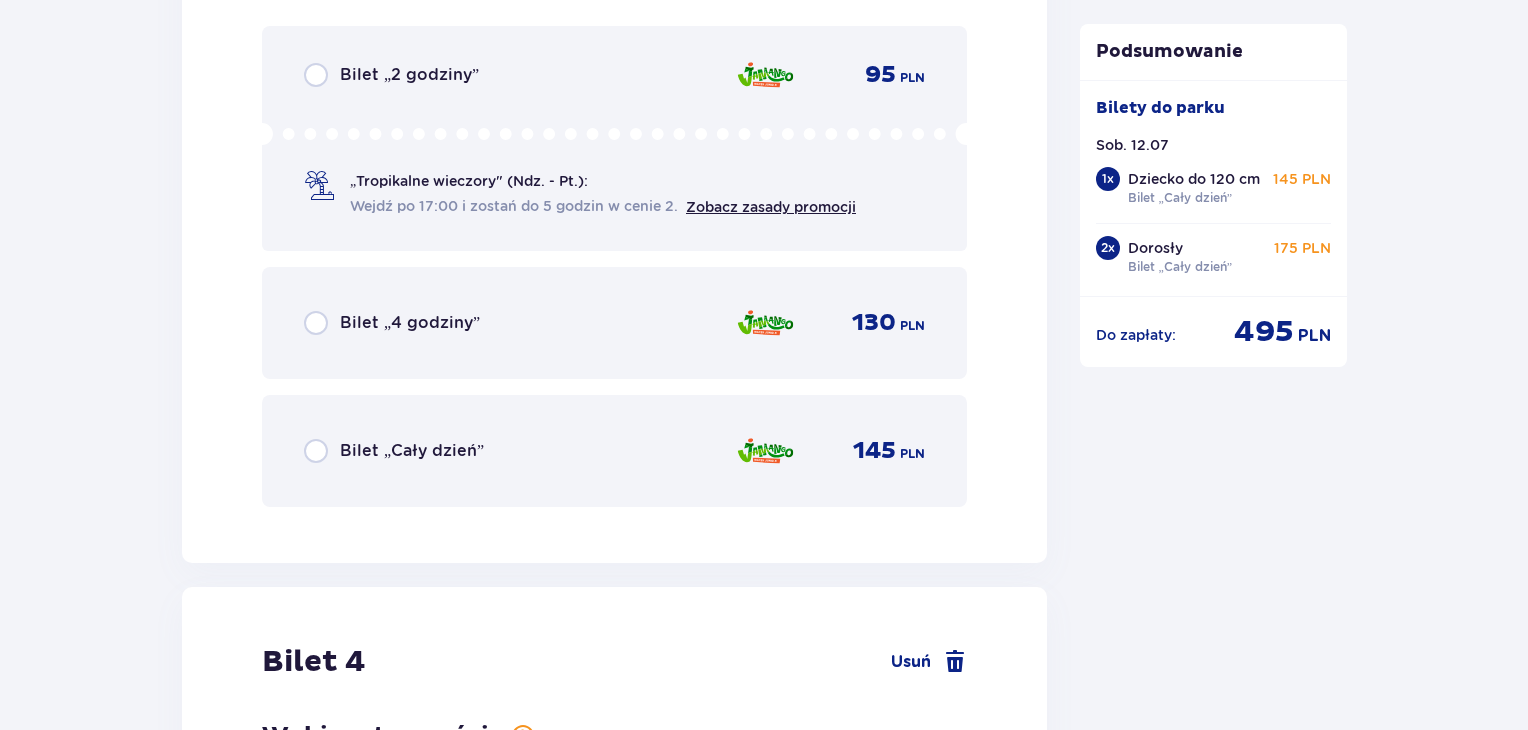 scroll, scrollTop: 4688, scrollLeft: 0, axis: vertical 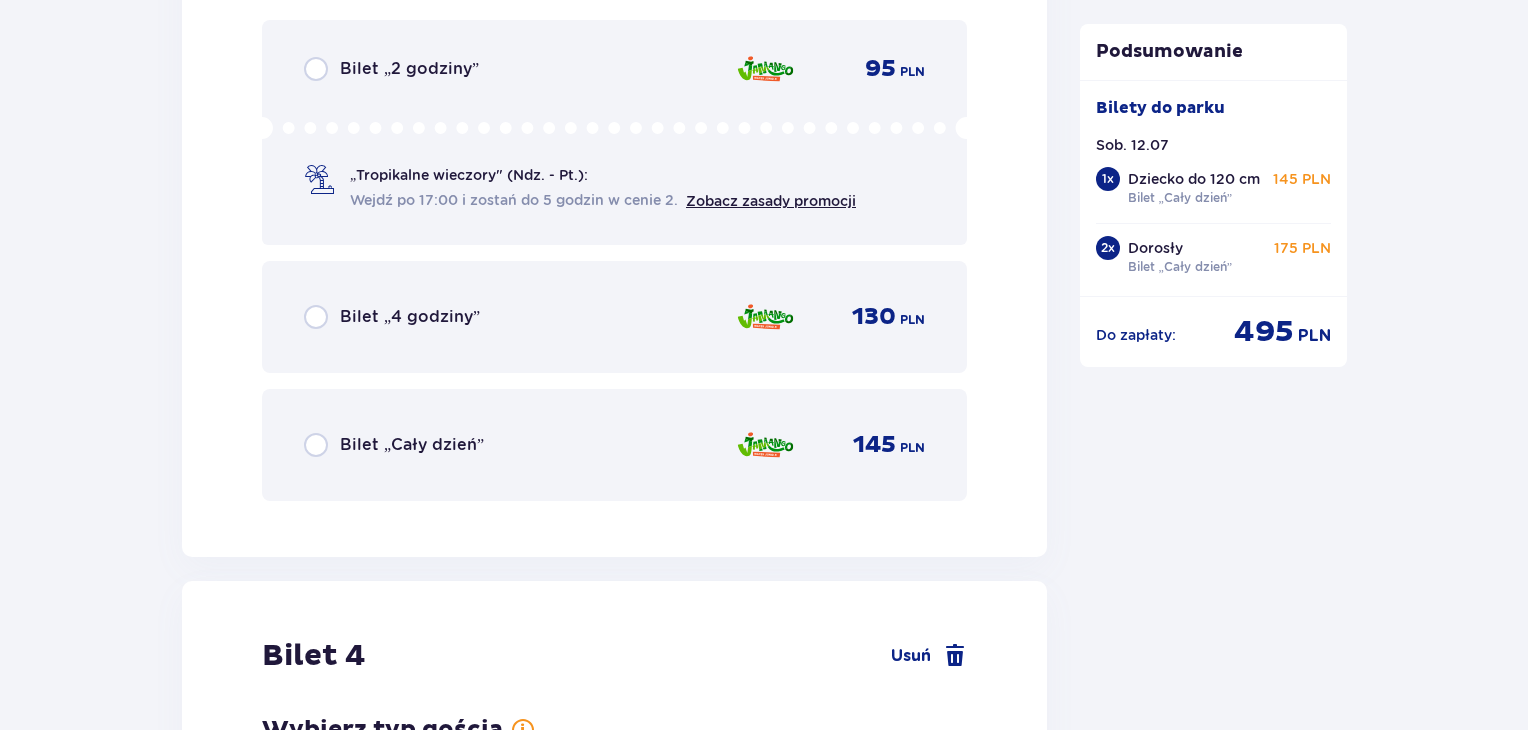 click on "Bilet „Cały dzień”" at bounding box center (412, 445) 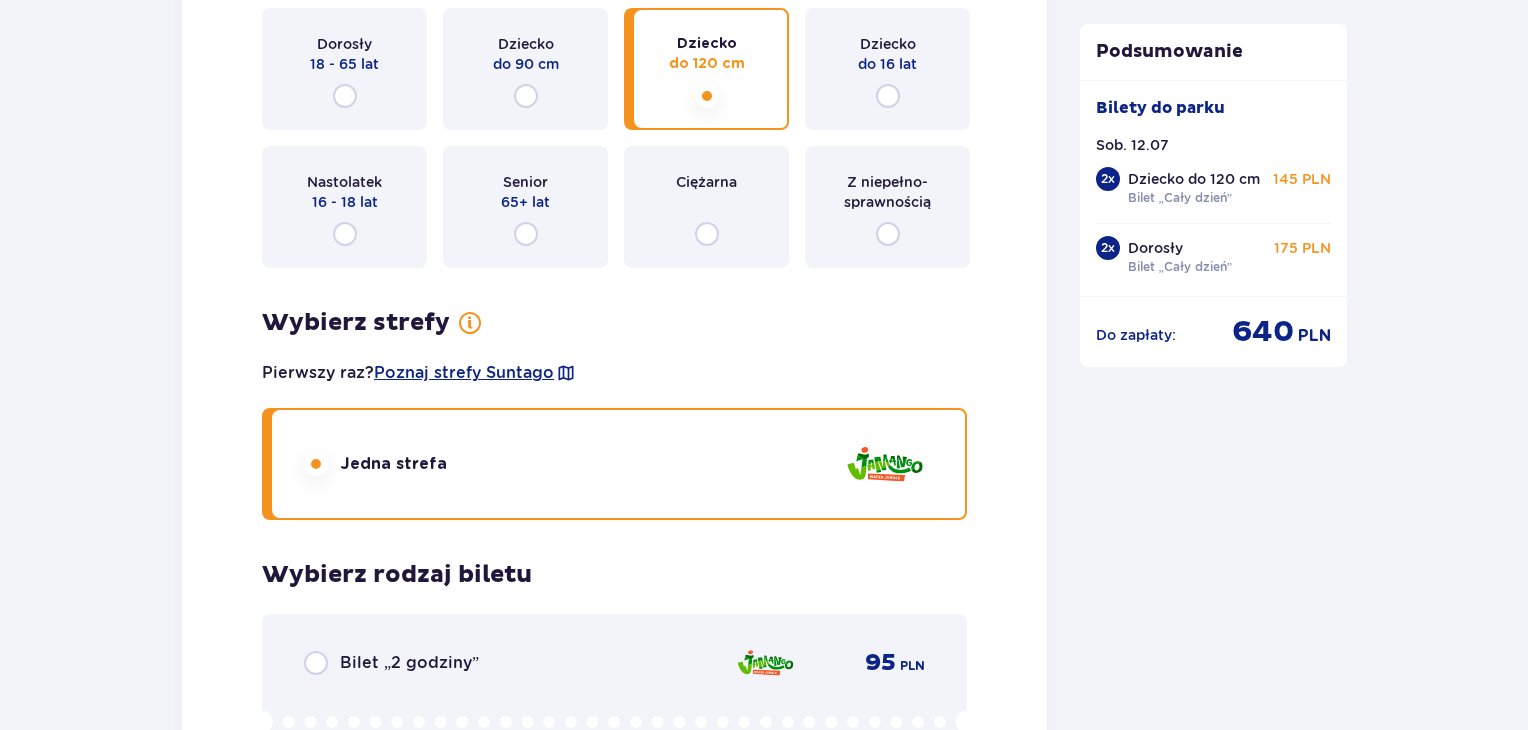 scroll, scrollTop: 5386, scrollLeft: 0, axis: vertical 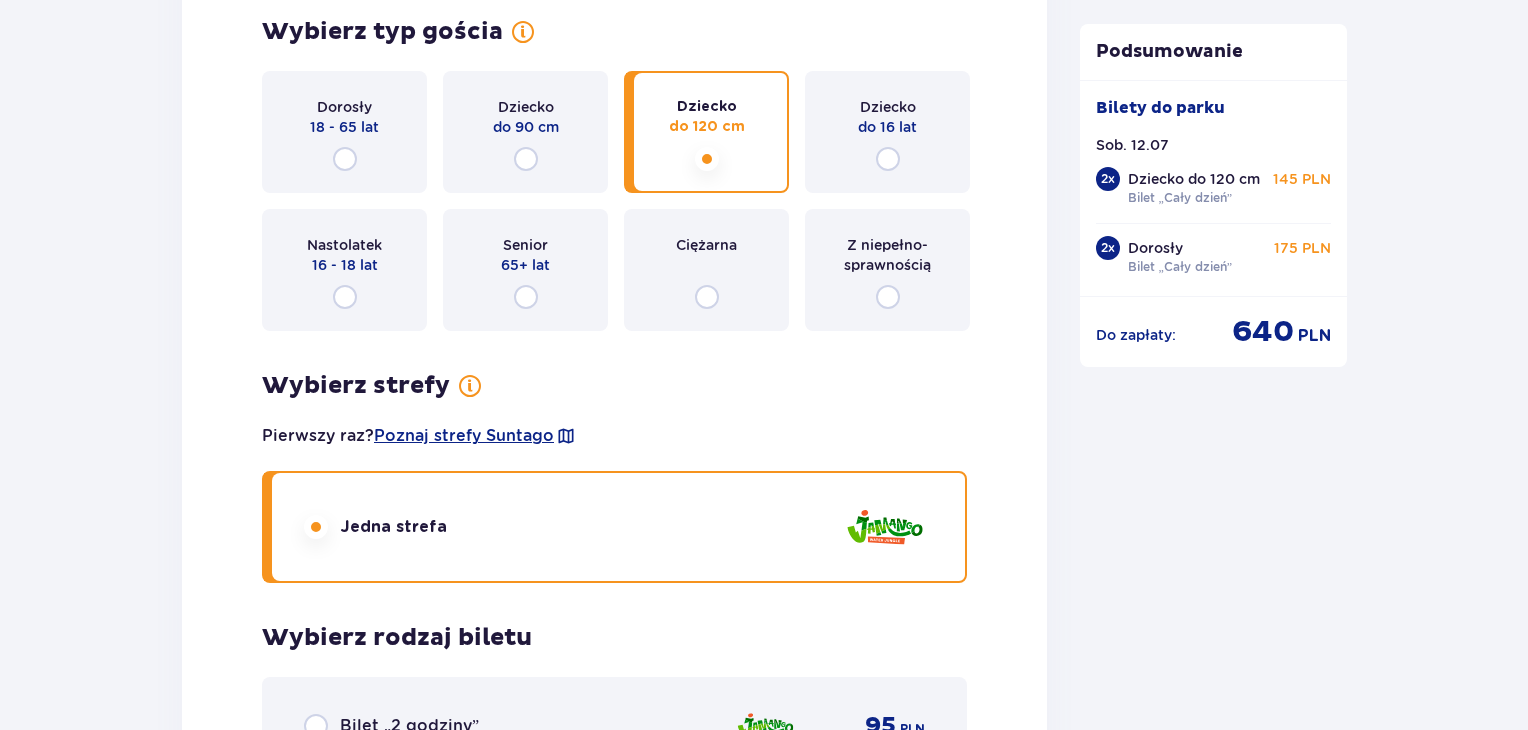 drag, startPoint x: 904, startPoint y: 147, endPoint x: 880, endPoint y: 146, distance: 24.020824 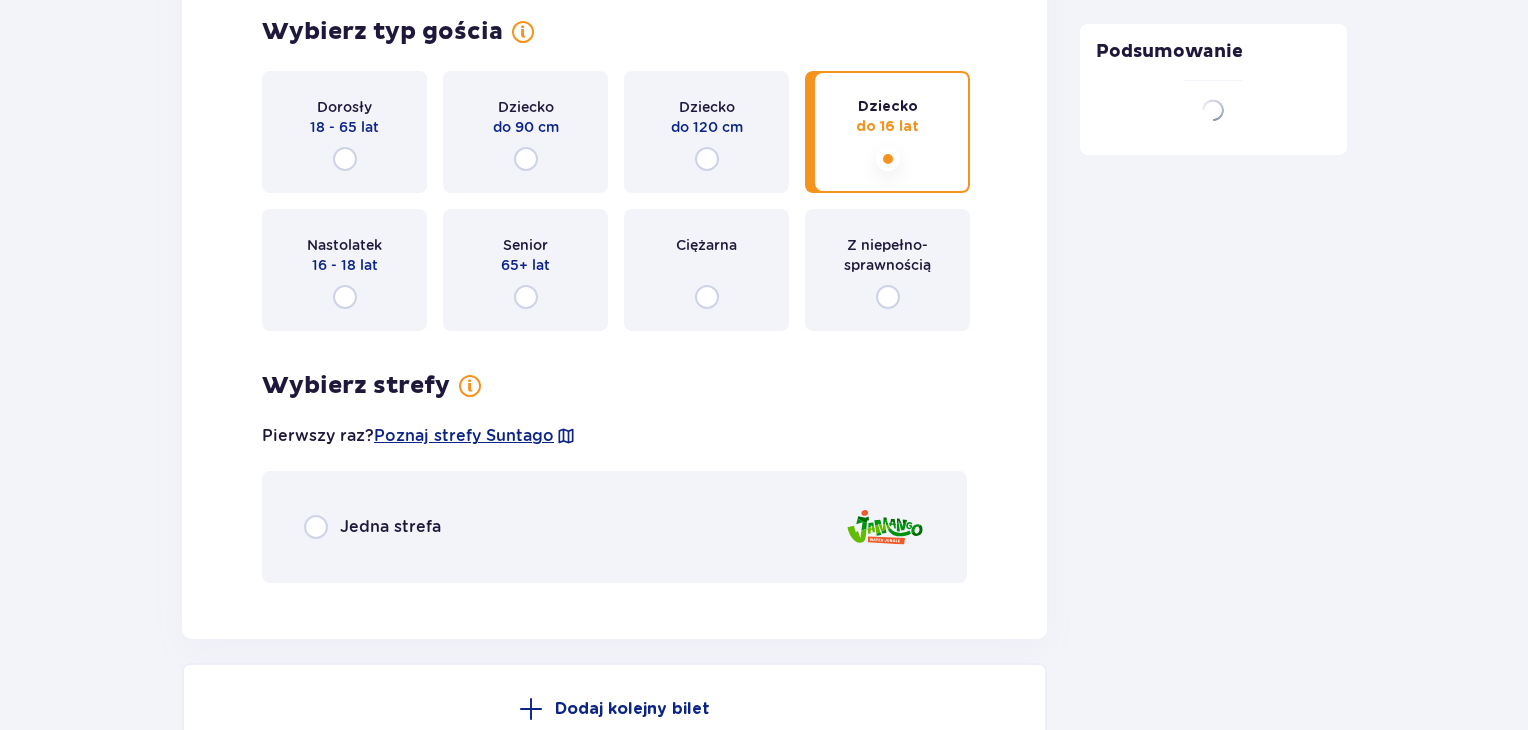 scroll, scrollTop: 5508, scrollLeft: 0, axis: vertical 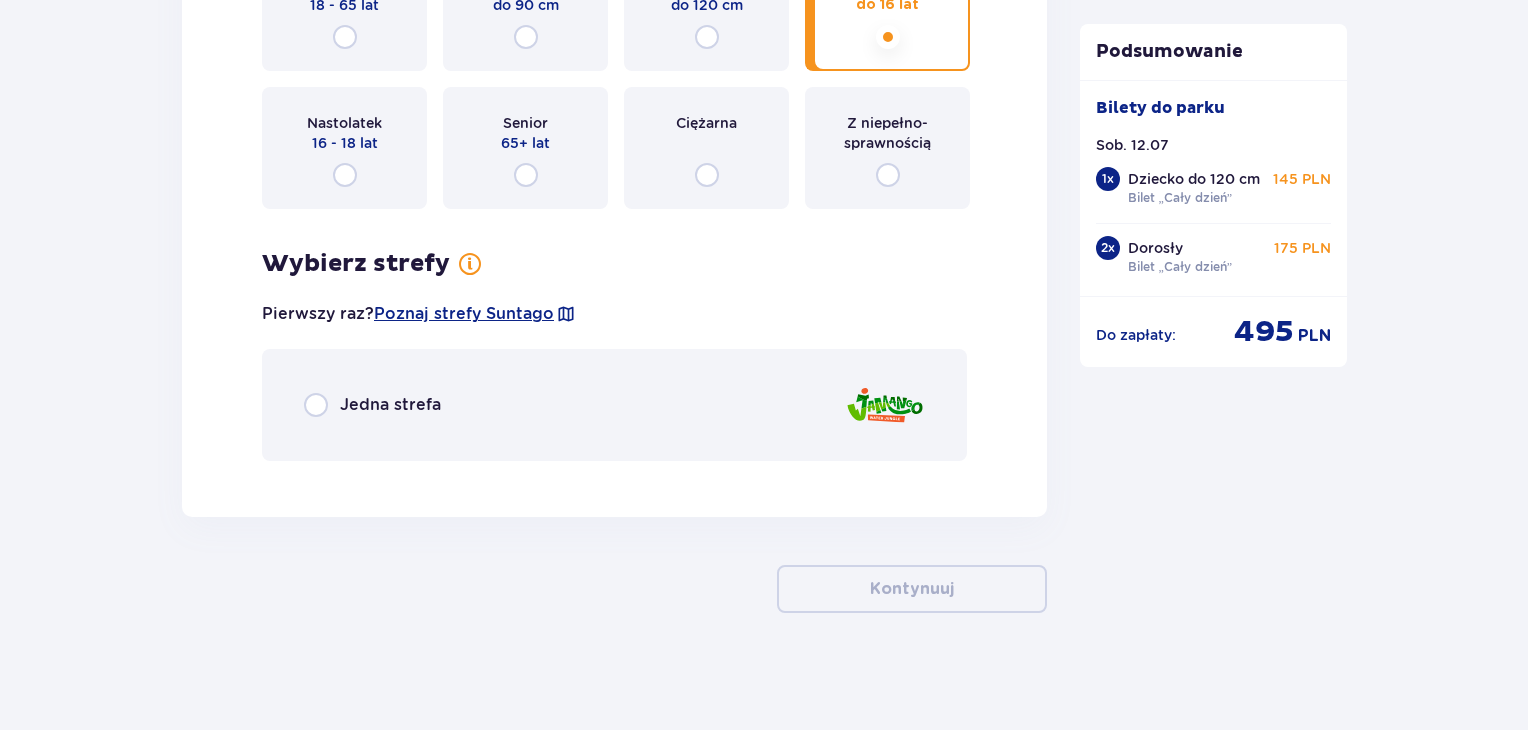 click on "Jedna strefa" at bounding box center (390, 405) 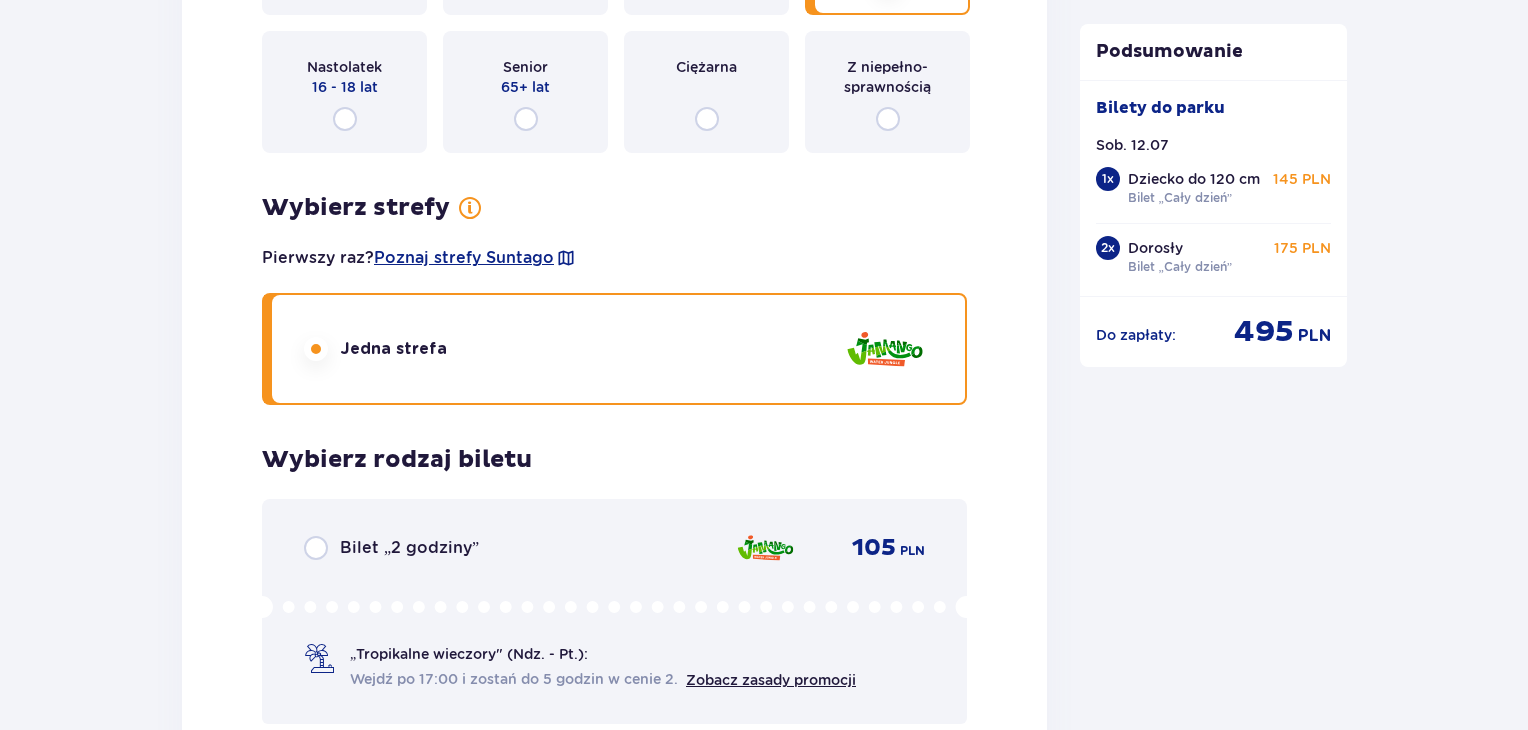 scroll, scrollTop: 5482, scrollLeft: 0, axis: vertical 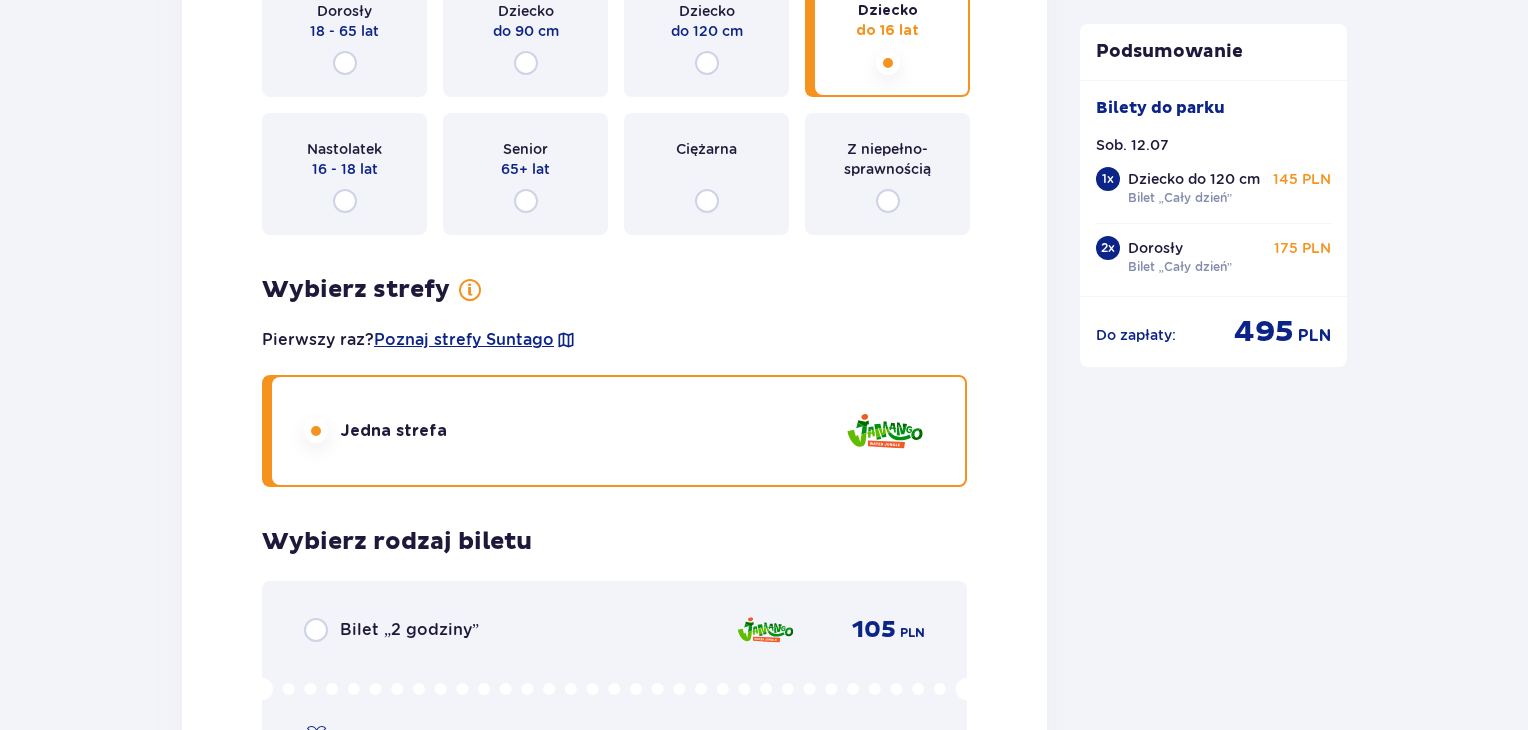click on "Dziecko do 120 cm" at bounding box center [706, 36] 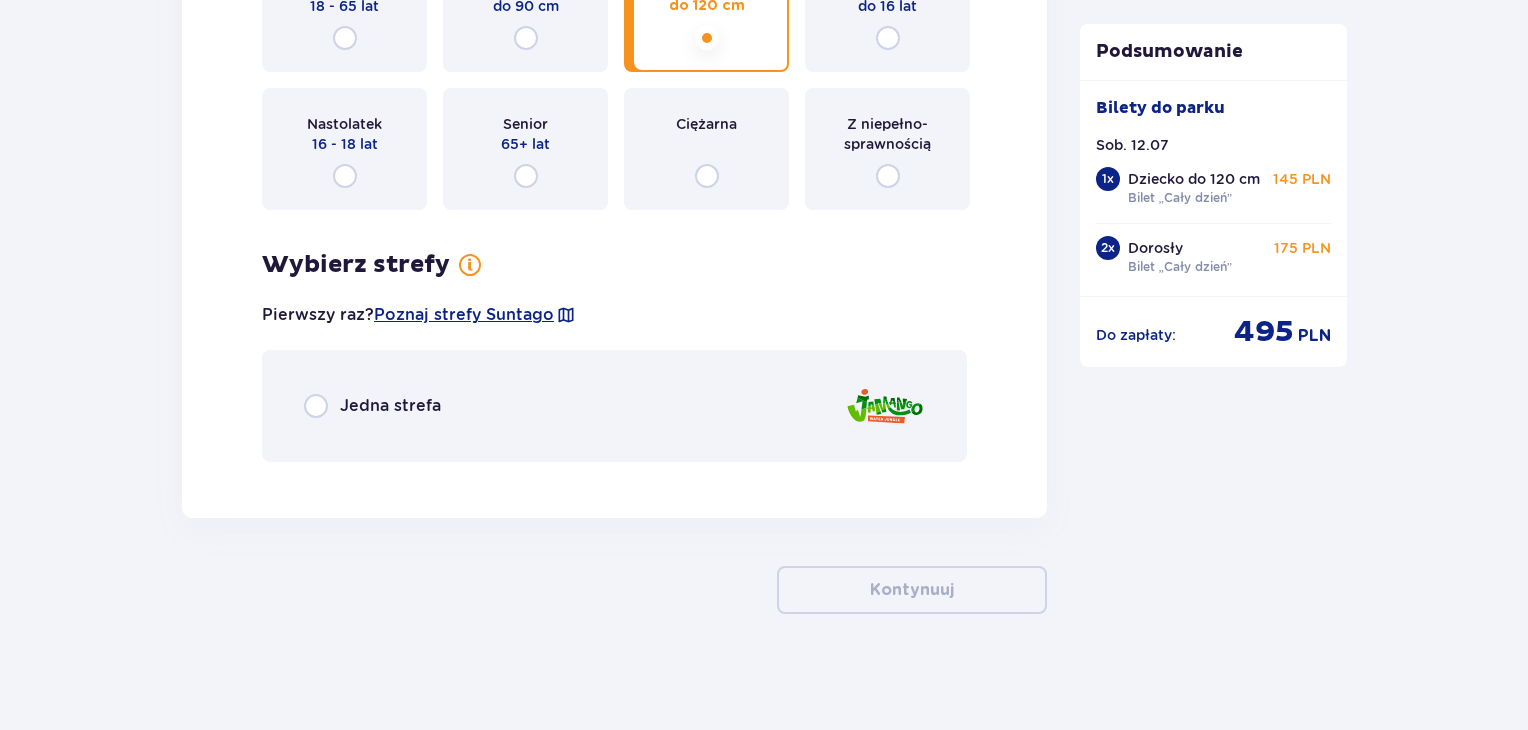 scroll, scrollTop: 5508, scrollLeft: 0, axis: vertical 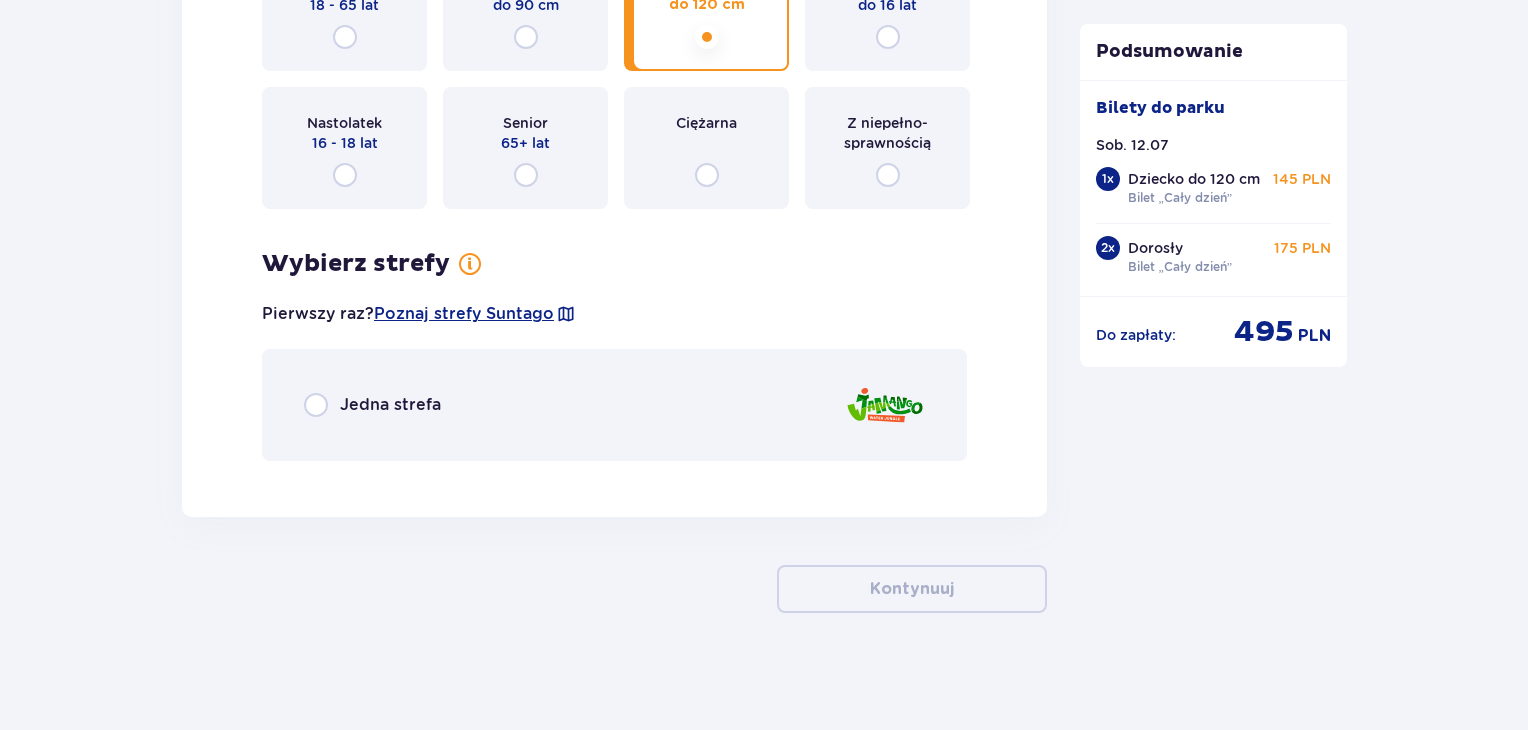 click on "Jedna strefa" at bounding box center [390, 405] 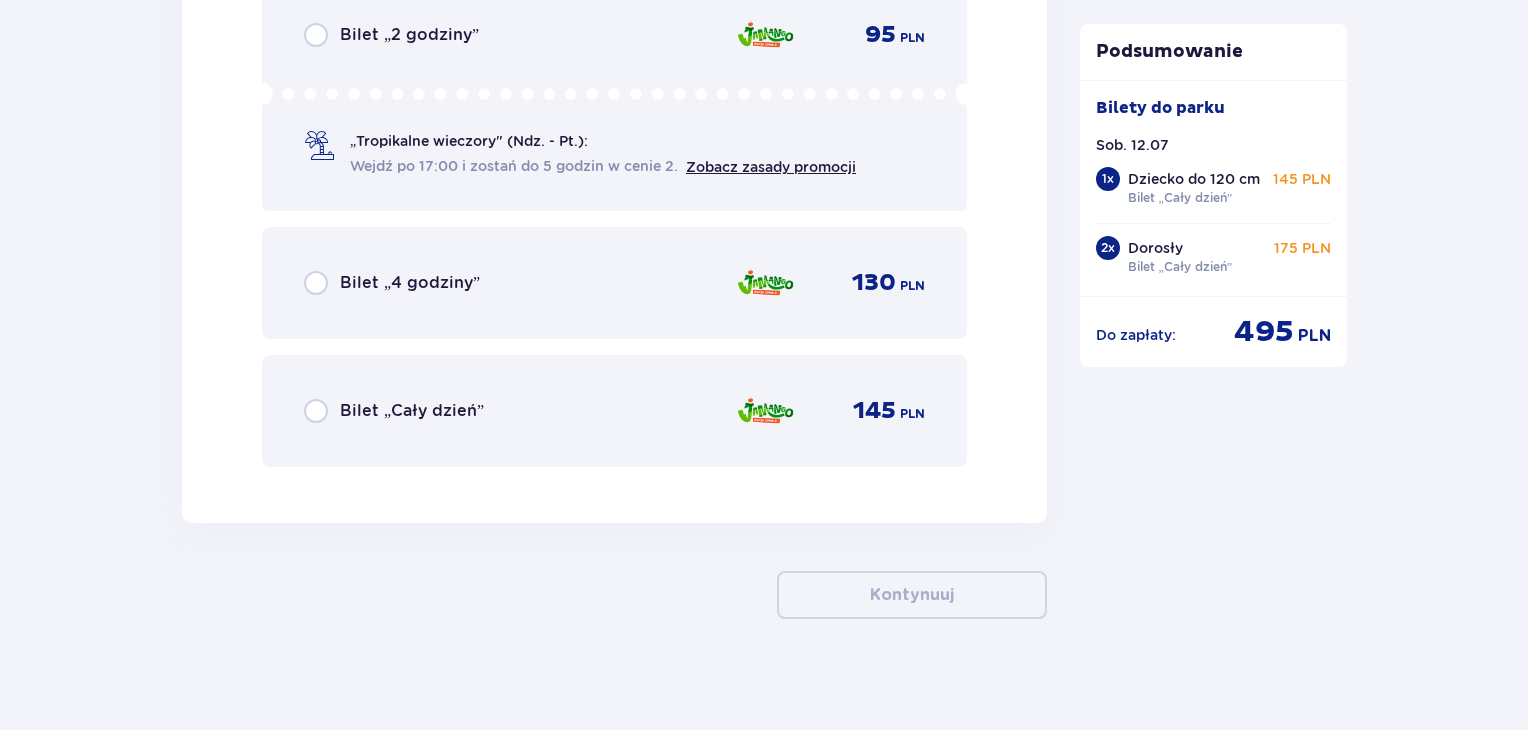 scroll, scrollTop: 6079, scrollLeft: 0, axis: vertical 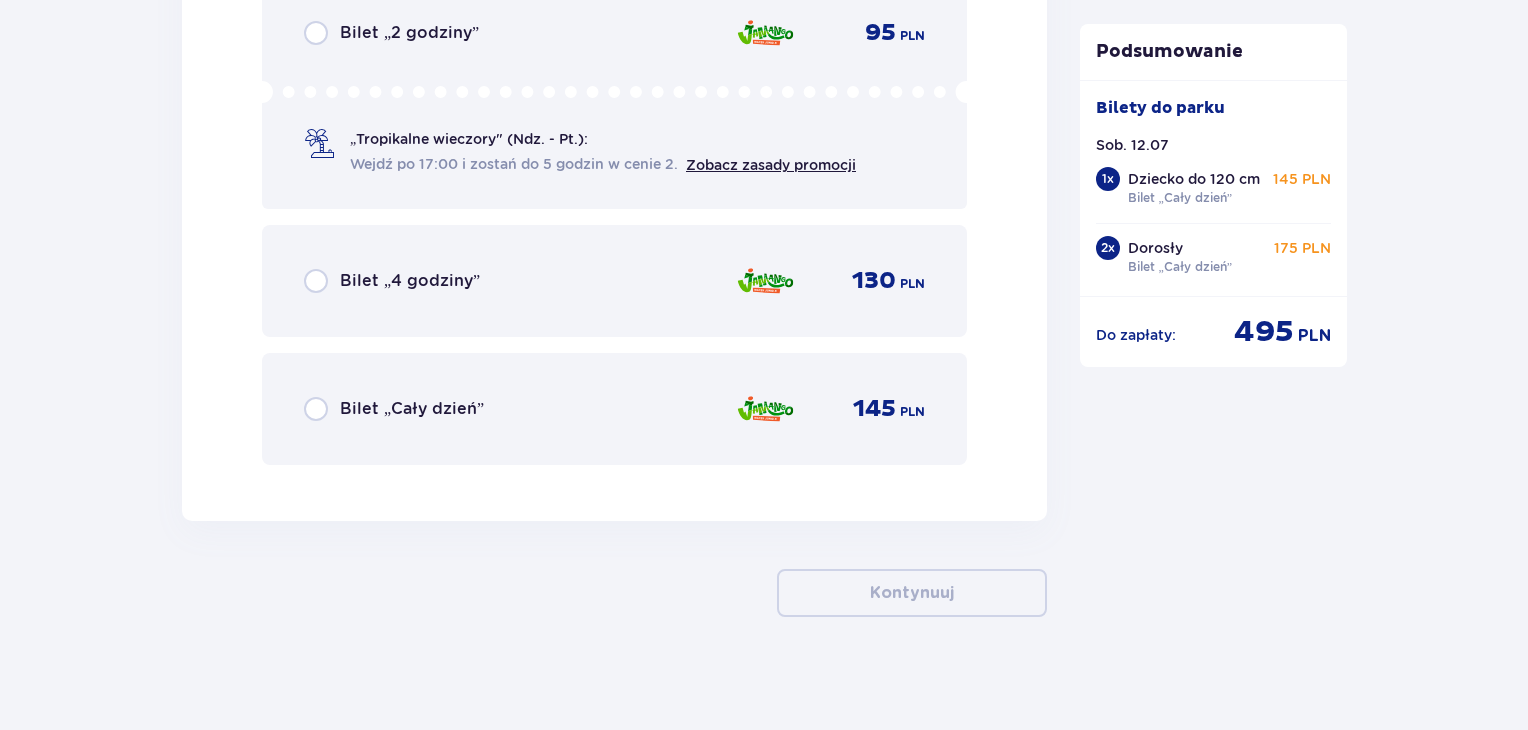 click on "Bilet „Cały dzień”" at bounding box center [412, 409] 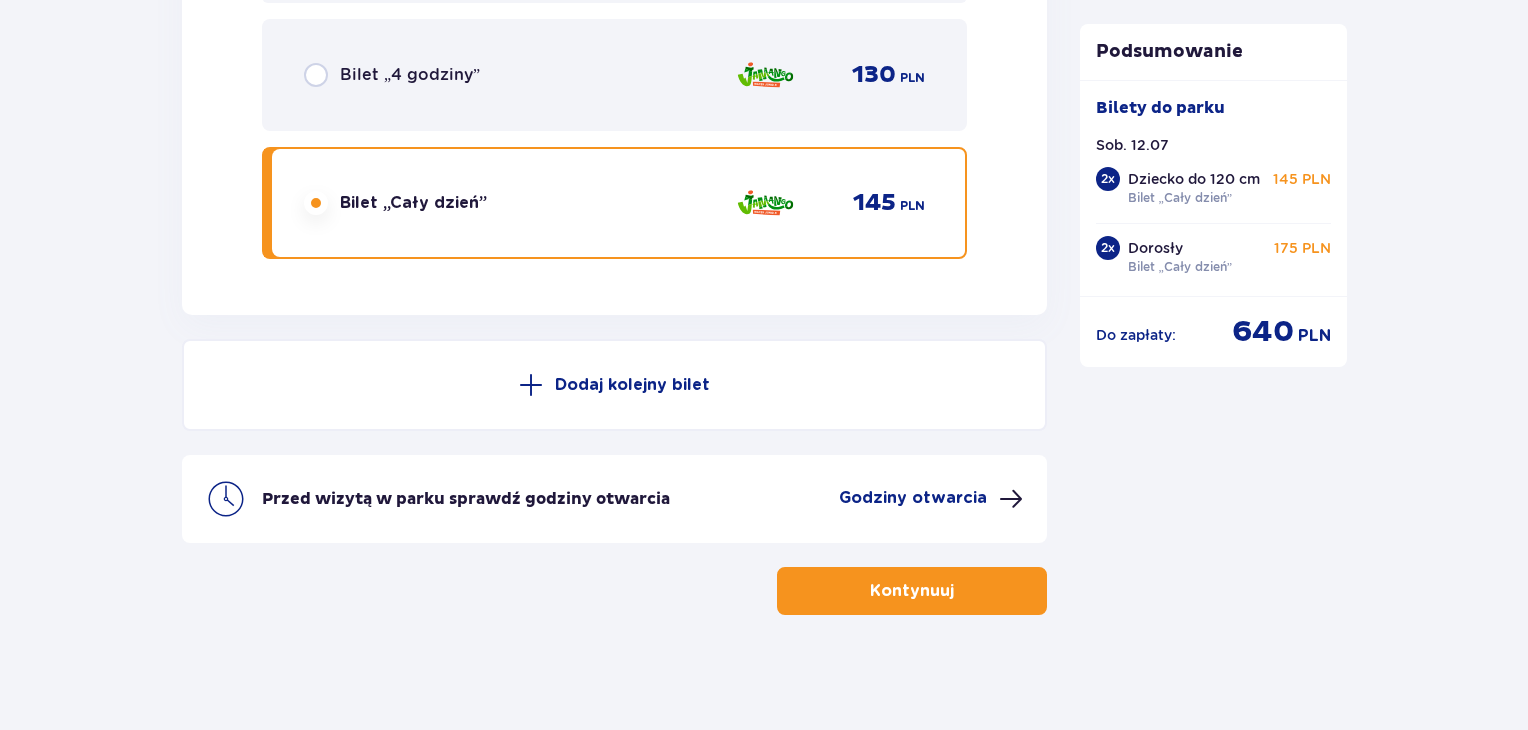scroll, scrollTop: 6286, scrollLeft: 0, axis: vertical 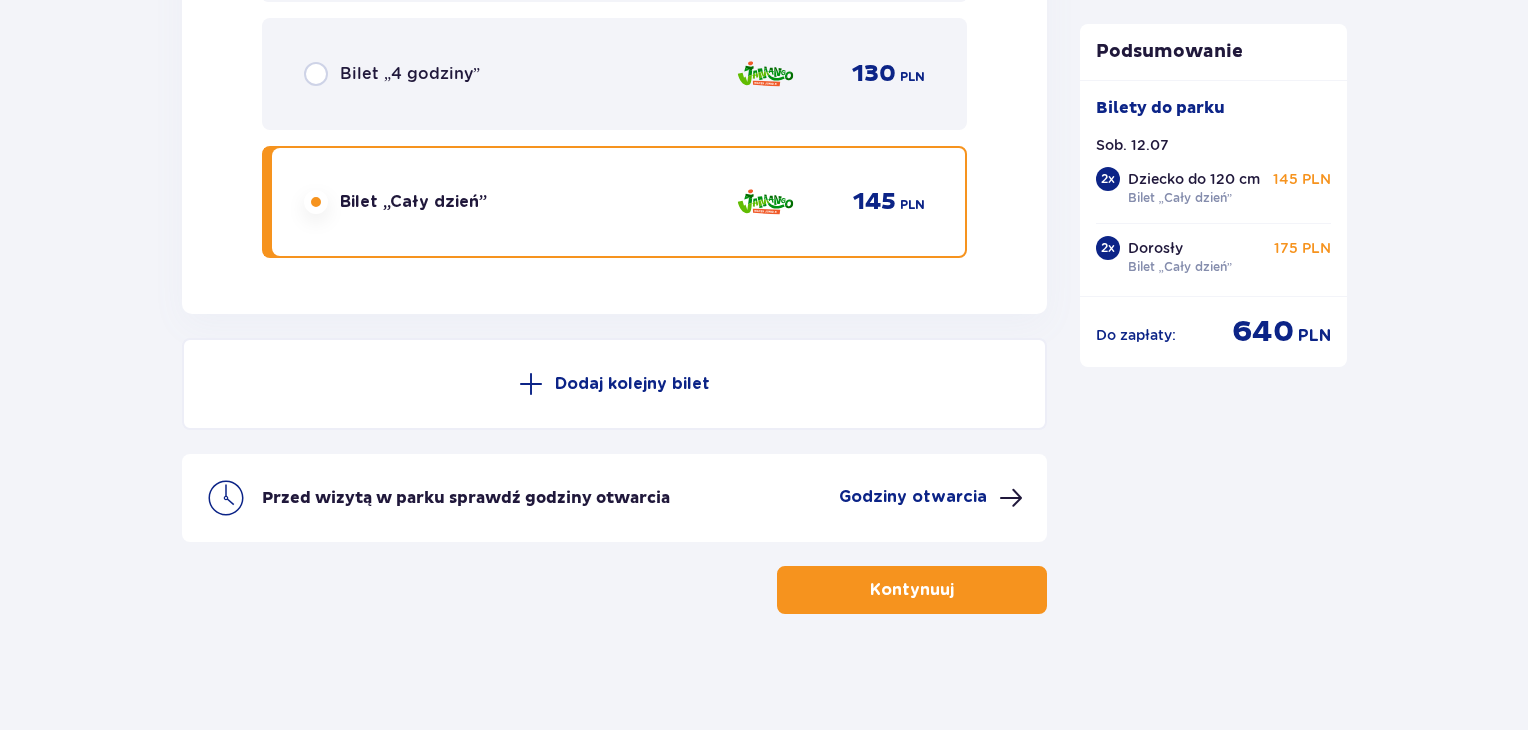 click at bounding box center [958, 590] 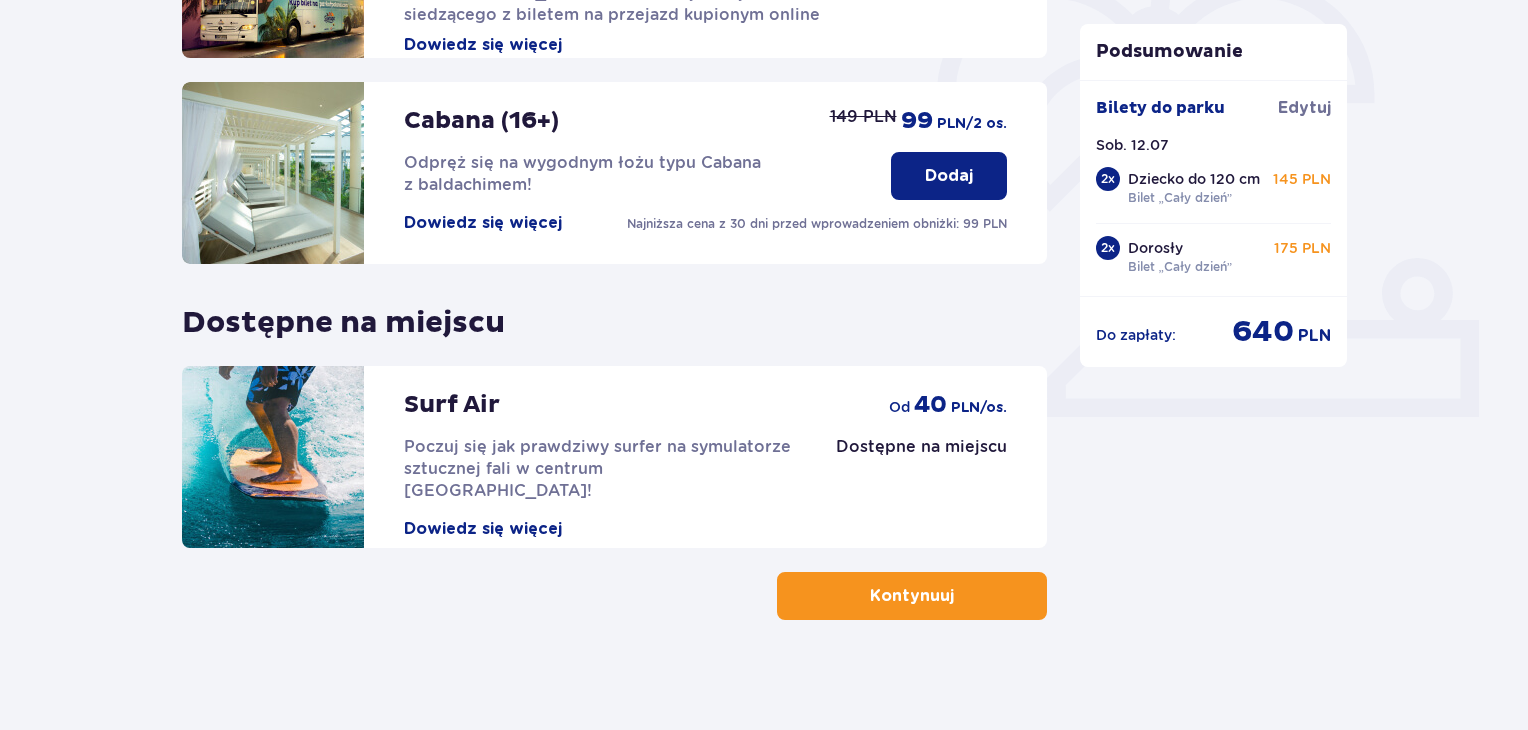 scroll, scrollTop: 626, scrollLeft: 0, axis: vertical 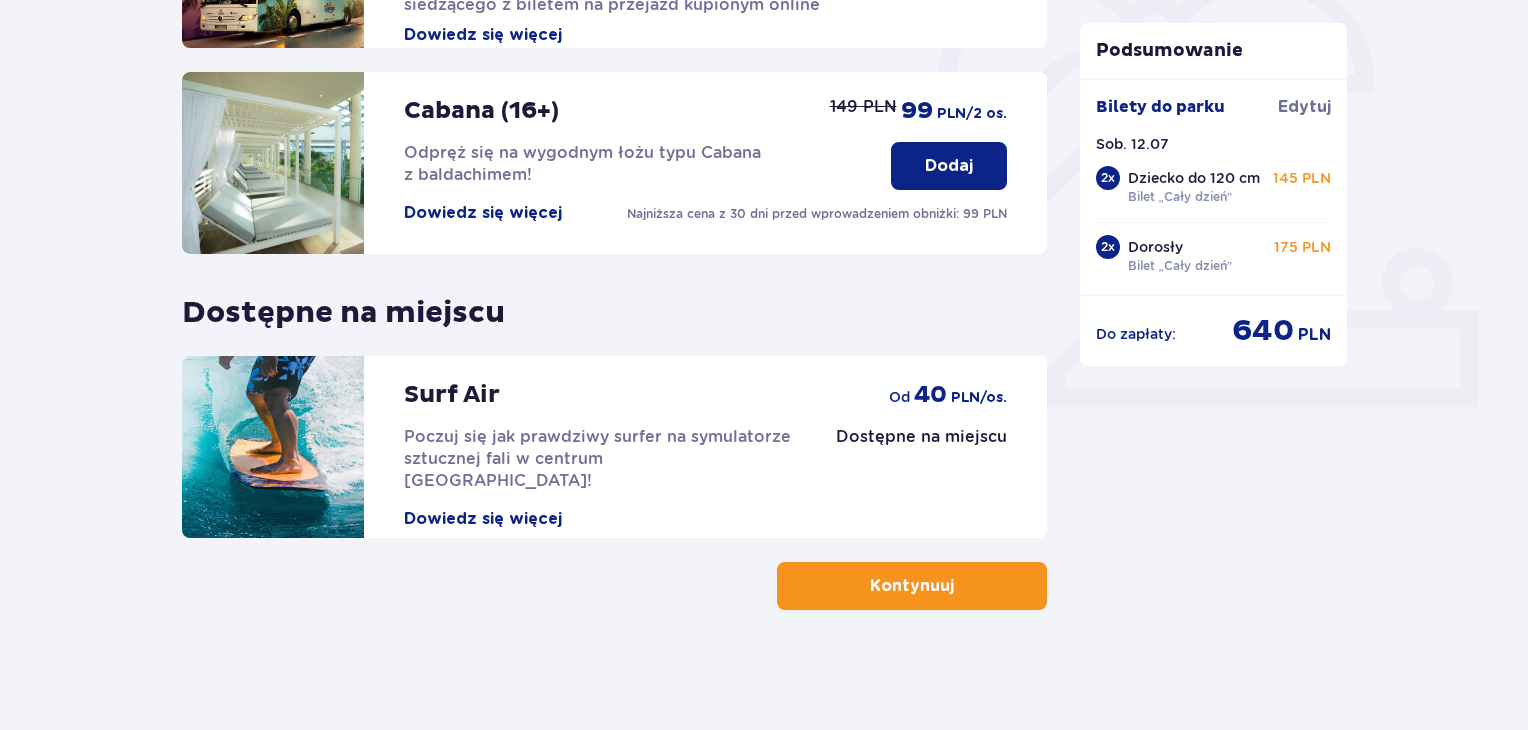 click on "Kontynuuj" at bounding box center (912, 586) 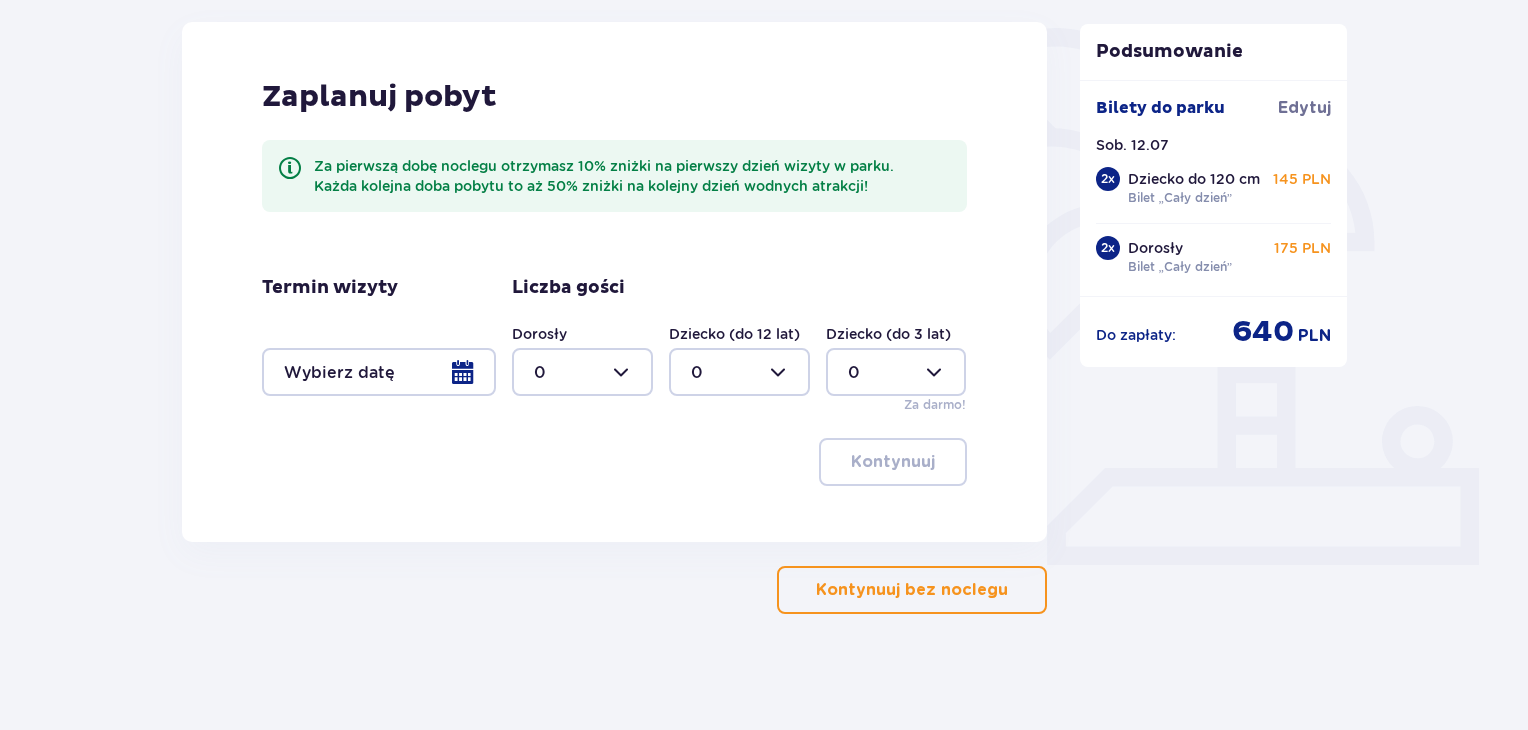 scroll, scrollTop: 472, scrollLeft: 0, axis: vertical 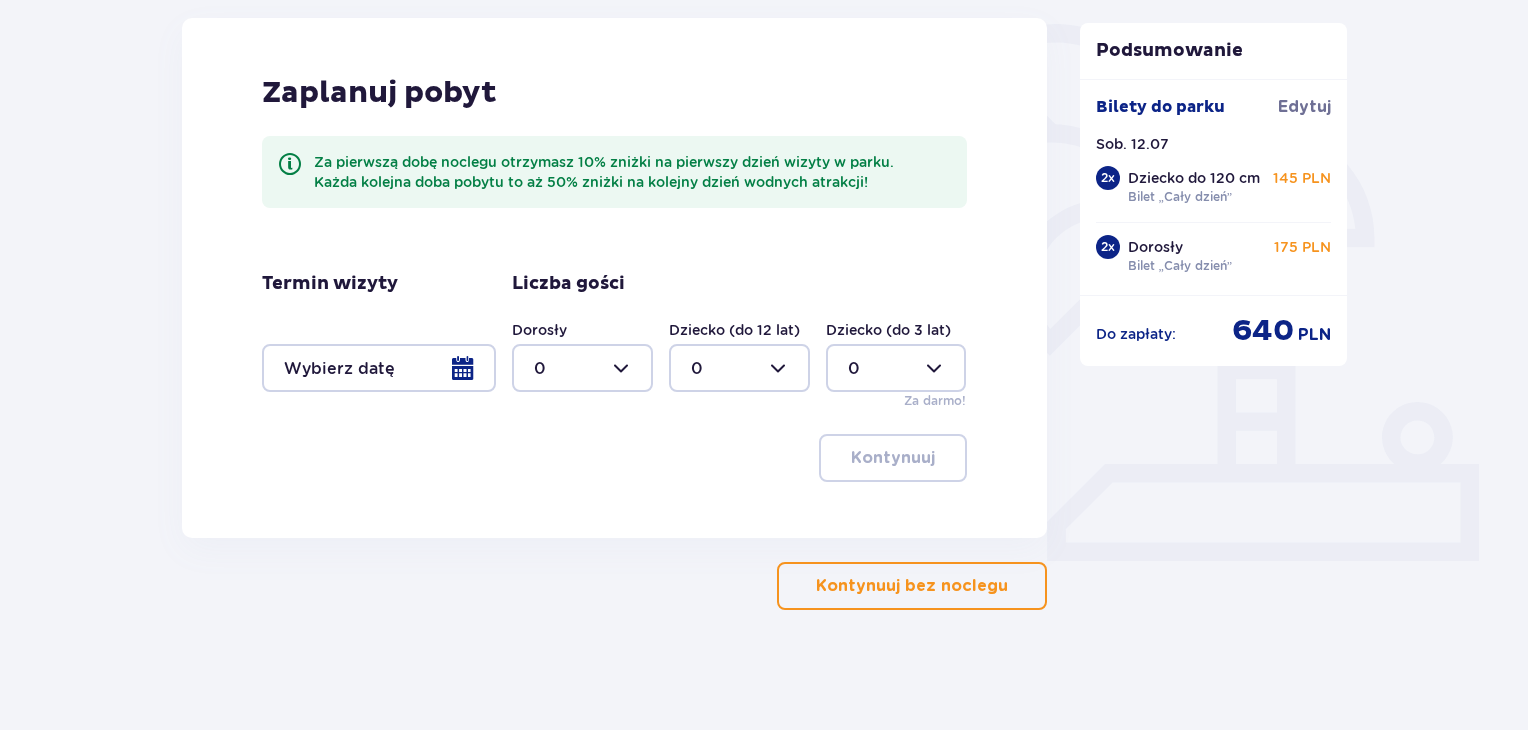 click at bounding box center [1012, 586] 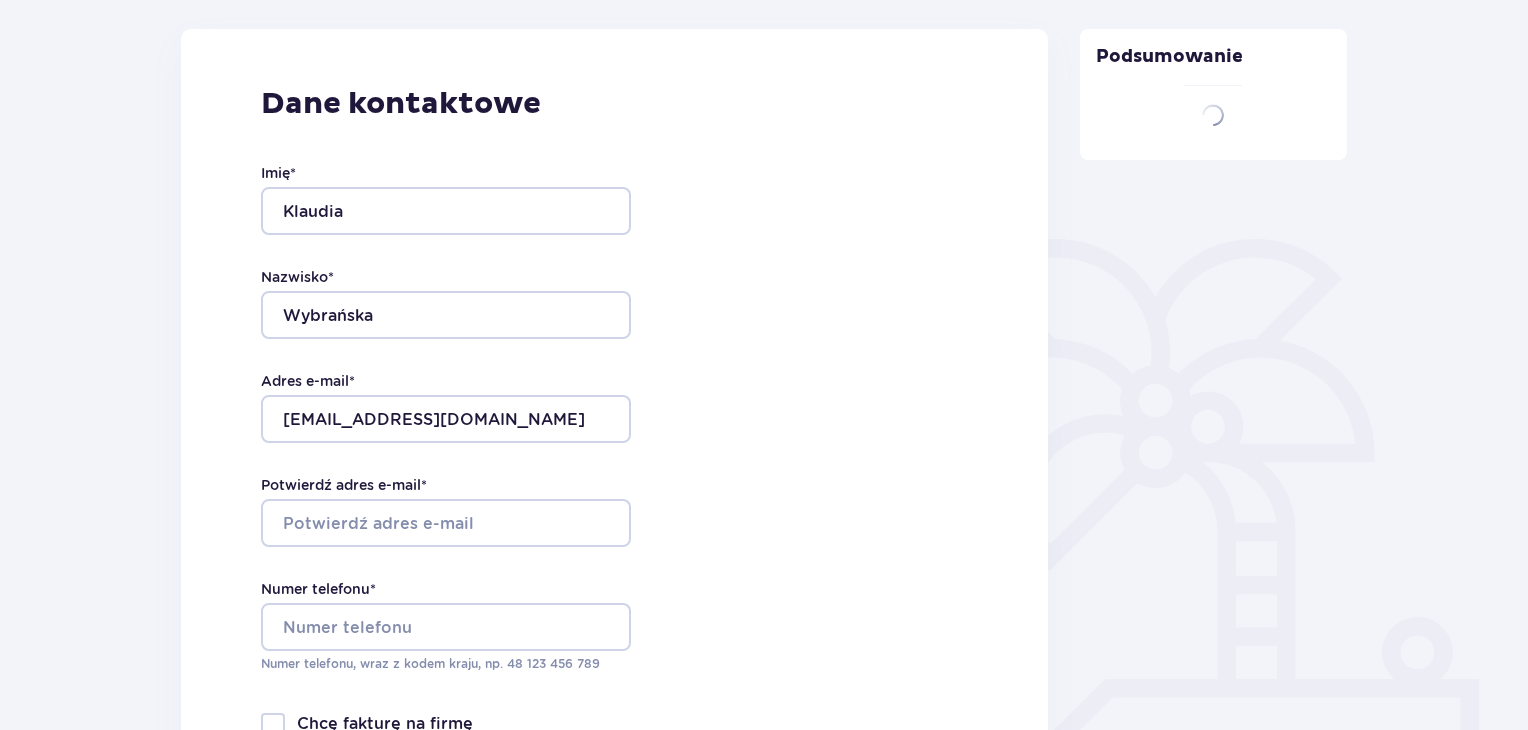 type on "Klaudia" 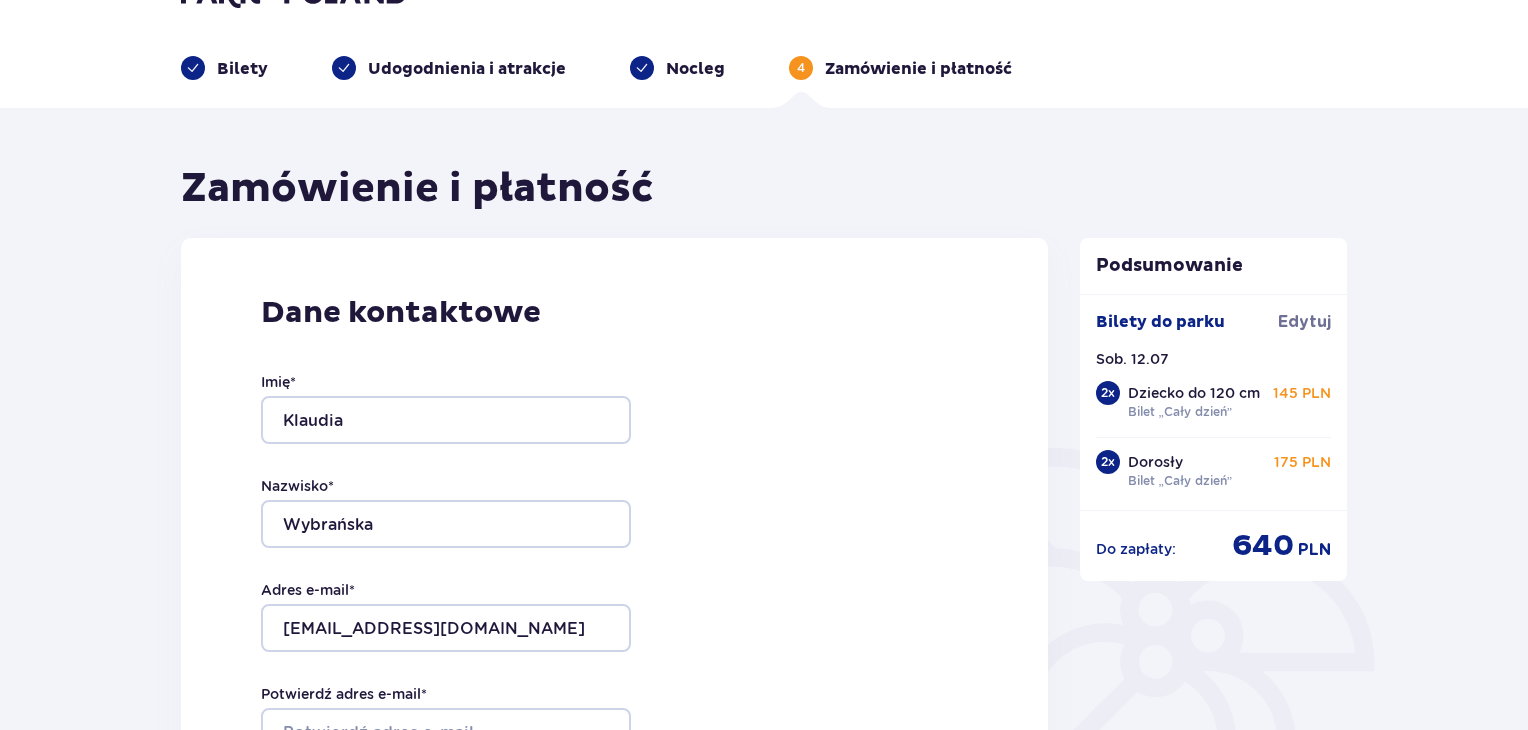 scroll, scrollTop: 0, scrollLeft: 0, axis: both 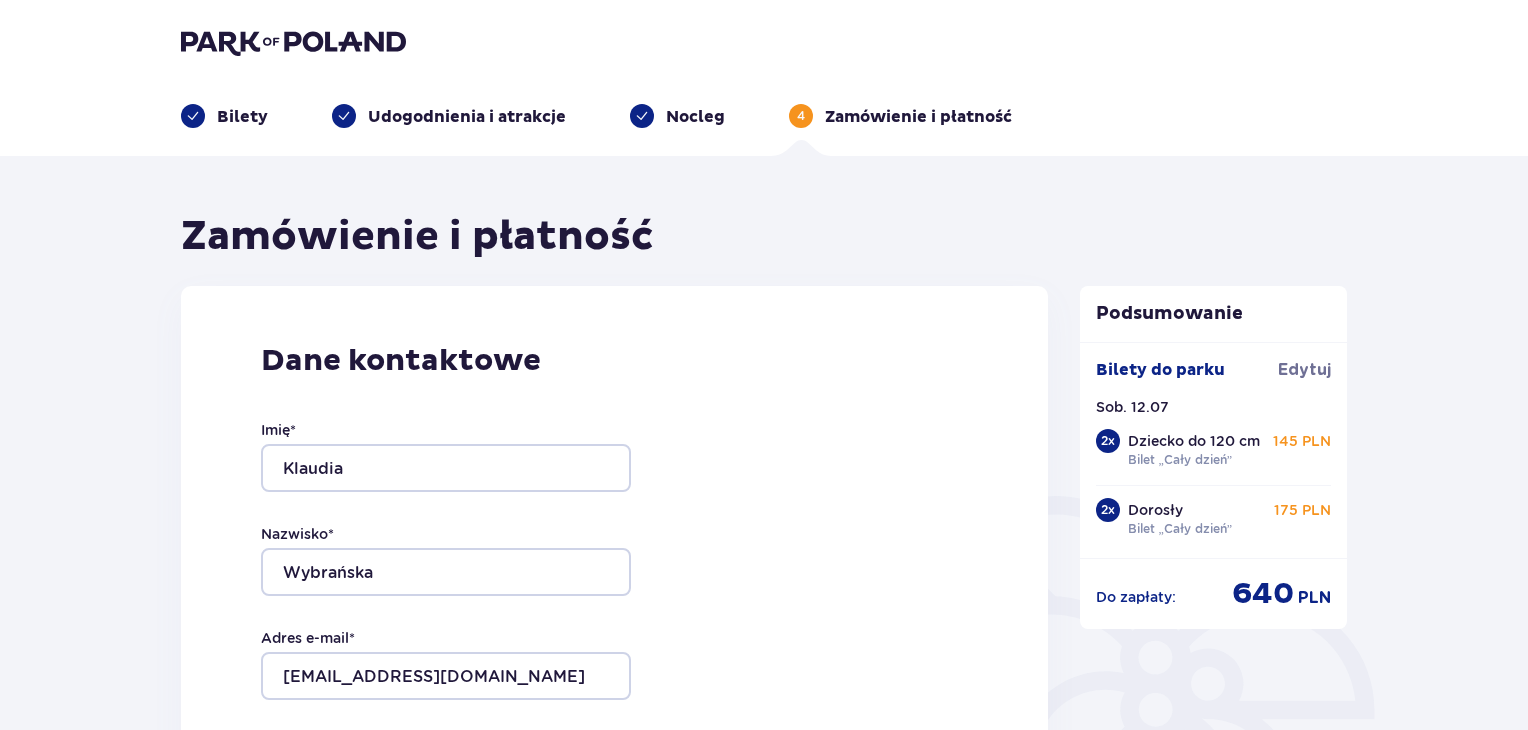 click at bounding box center (293, 42) 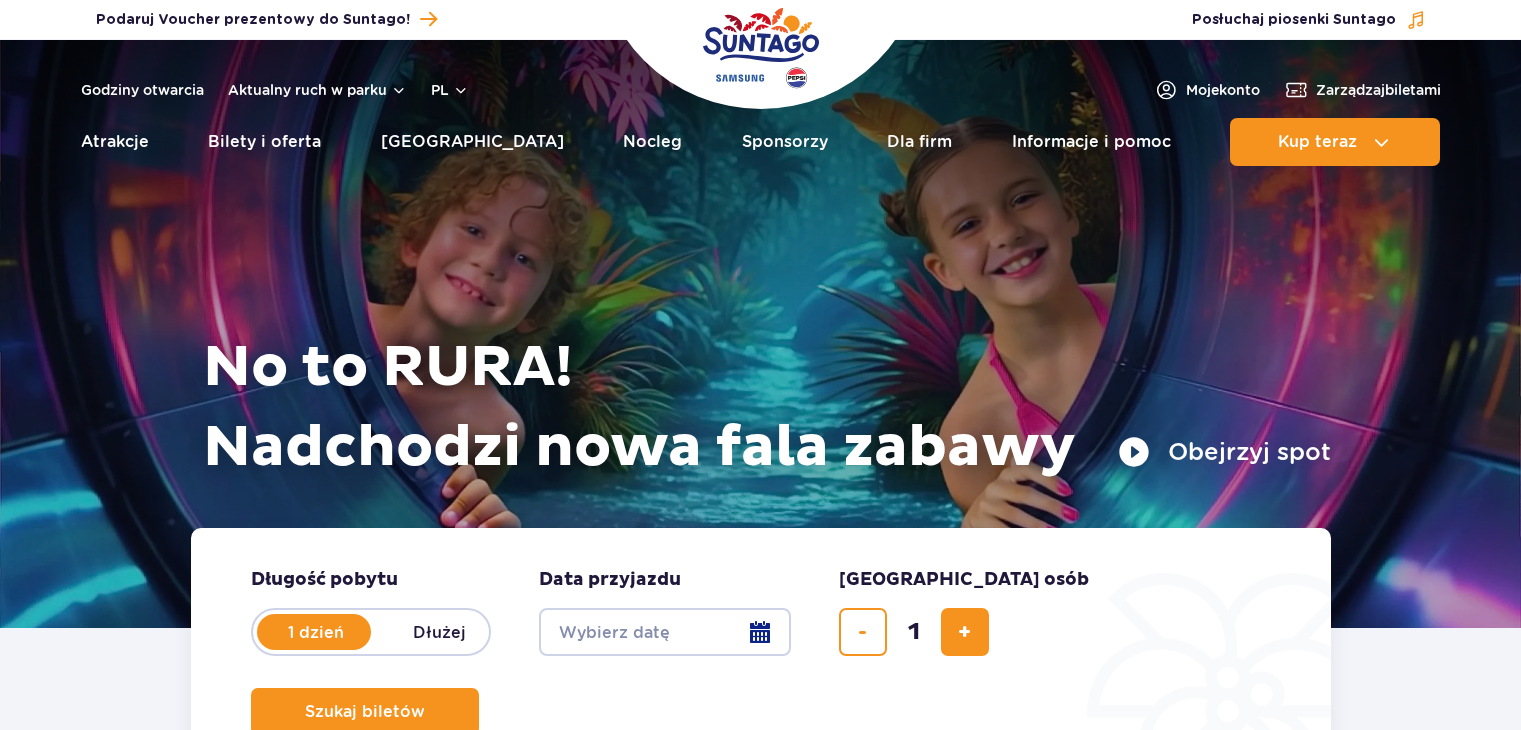 scroll, scrollTop: 0, scrollLeft: 0, axis: both 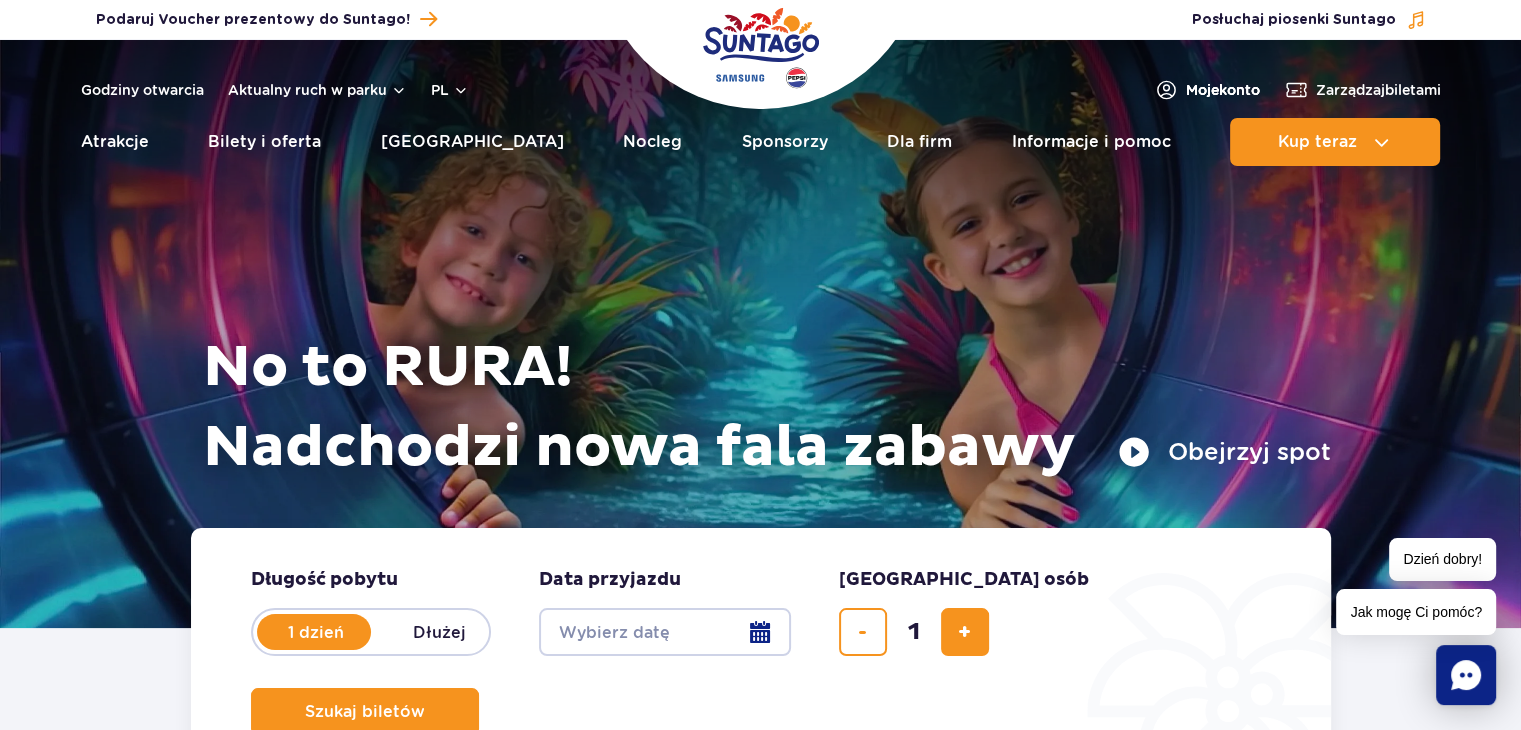 click on "Moje  konto" at bounding box center [1223, 90] 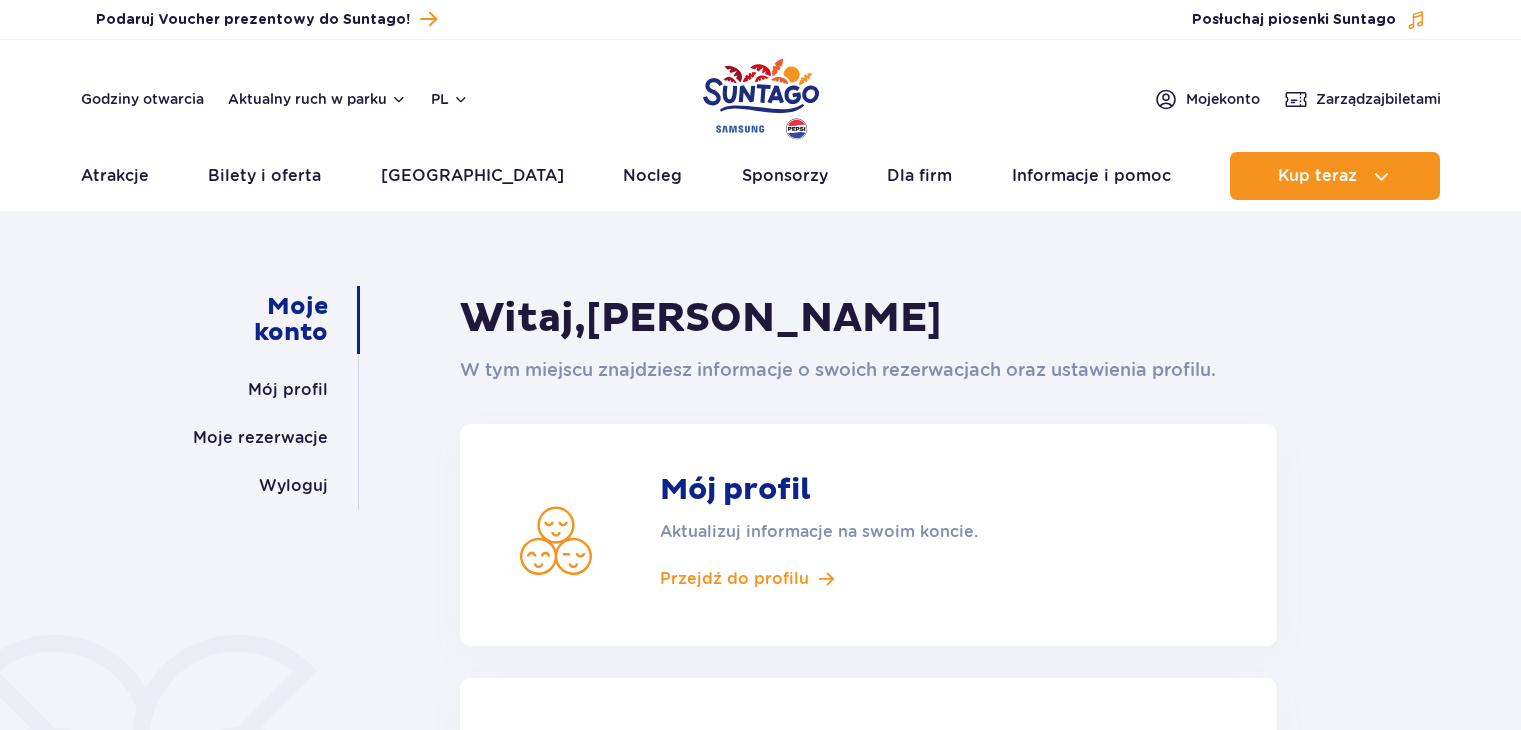 scroll, scrollTop: 0, scrollLeft: 0, axis: both 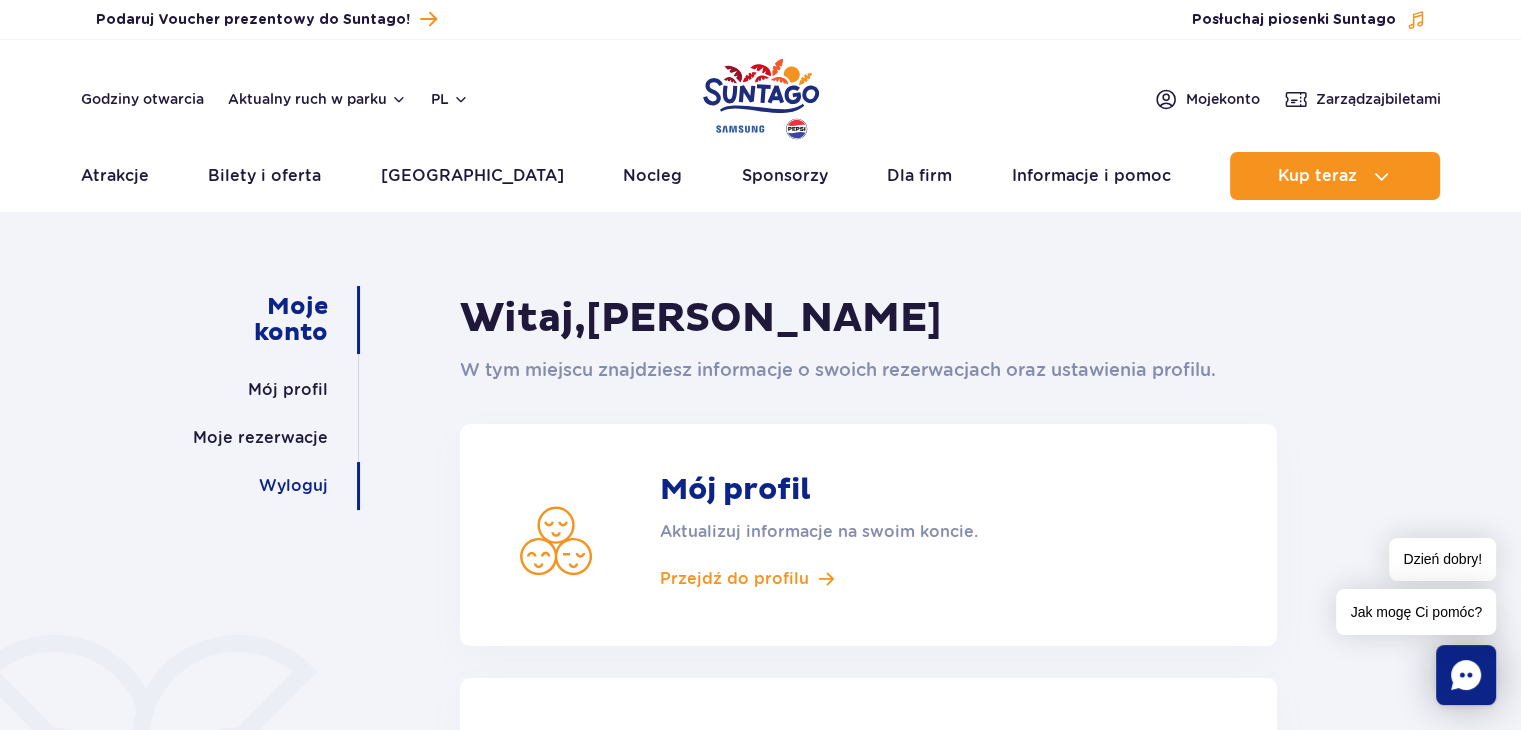click on "Wyloguj" at bounding box center (293, 486) 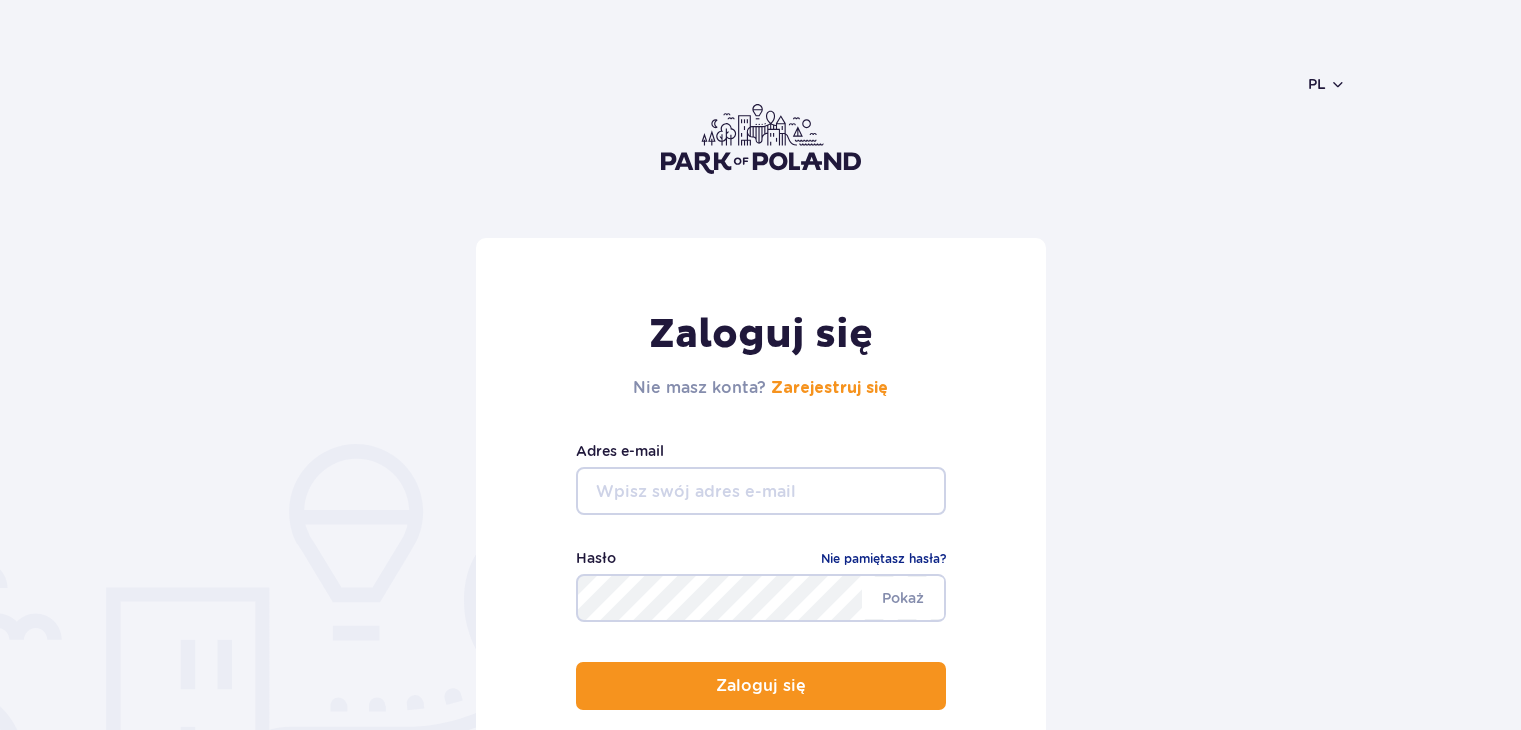 scroll, scrollTop: 0, scrollLeft: 0, axis: both 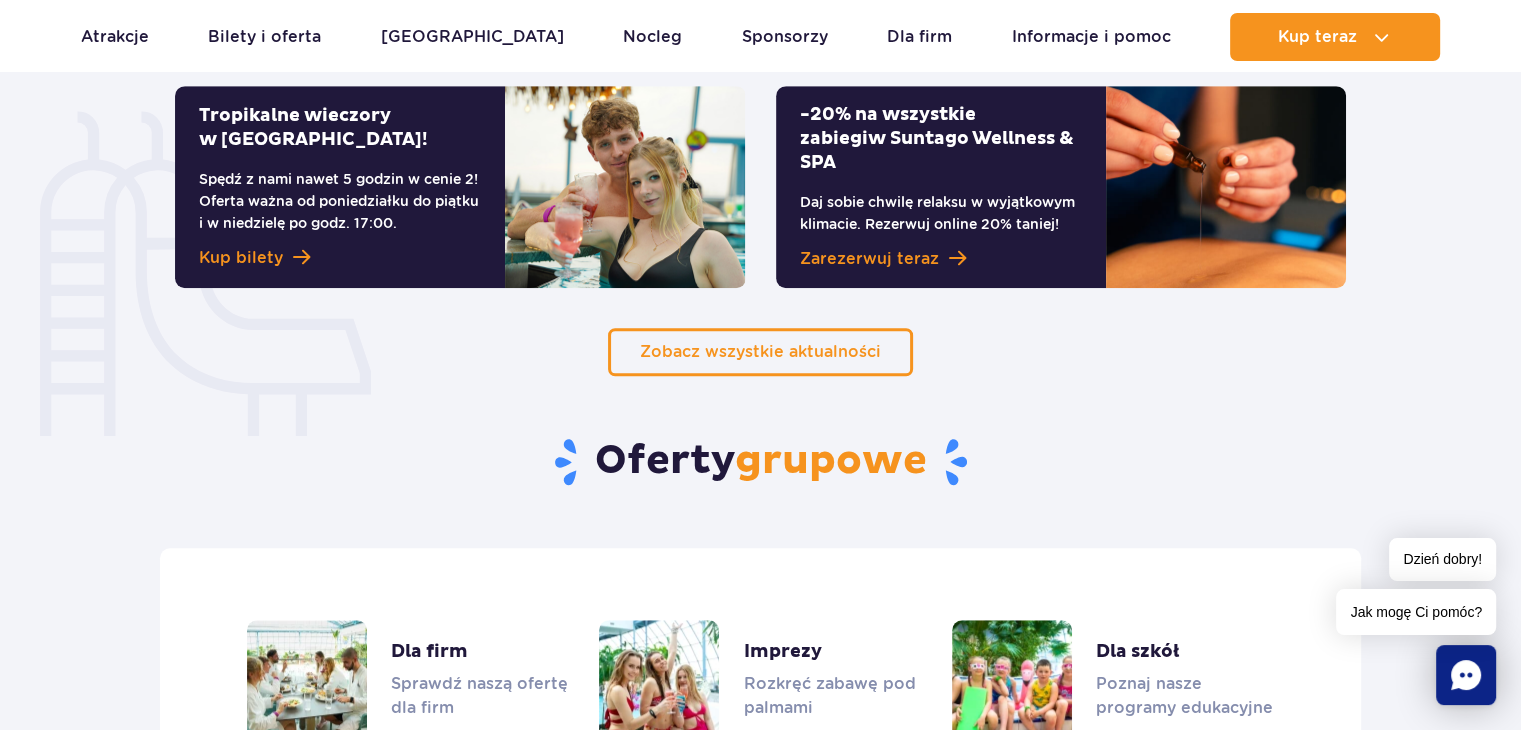 click on "Oferty  grupowe
Dla firm
Sprawdź naszą ofertę dla firm
Imprezy
Rozkręć zabawę pod palmami
Dla szkół
Poznaj nasze programy edukacyjne" at bounding box center (760, 594) 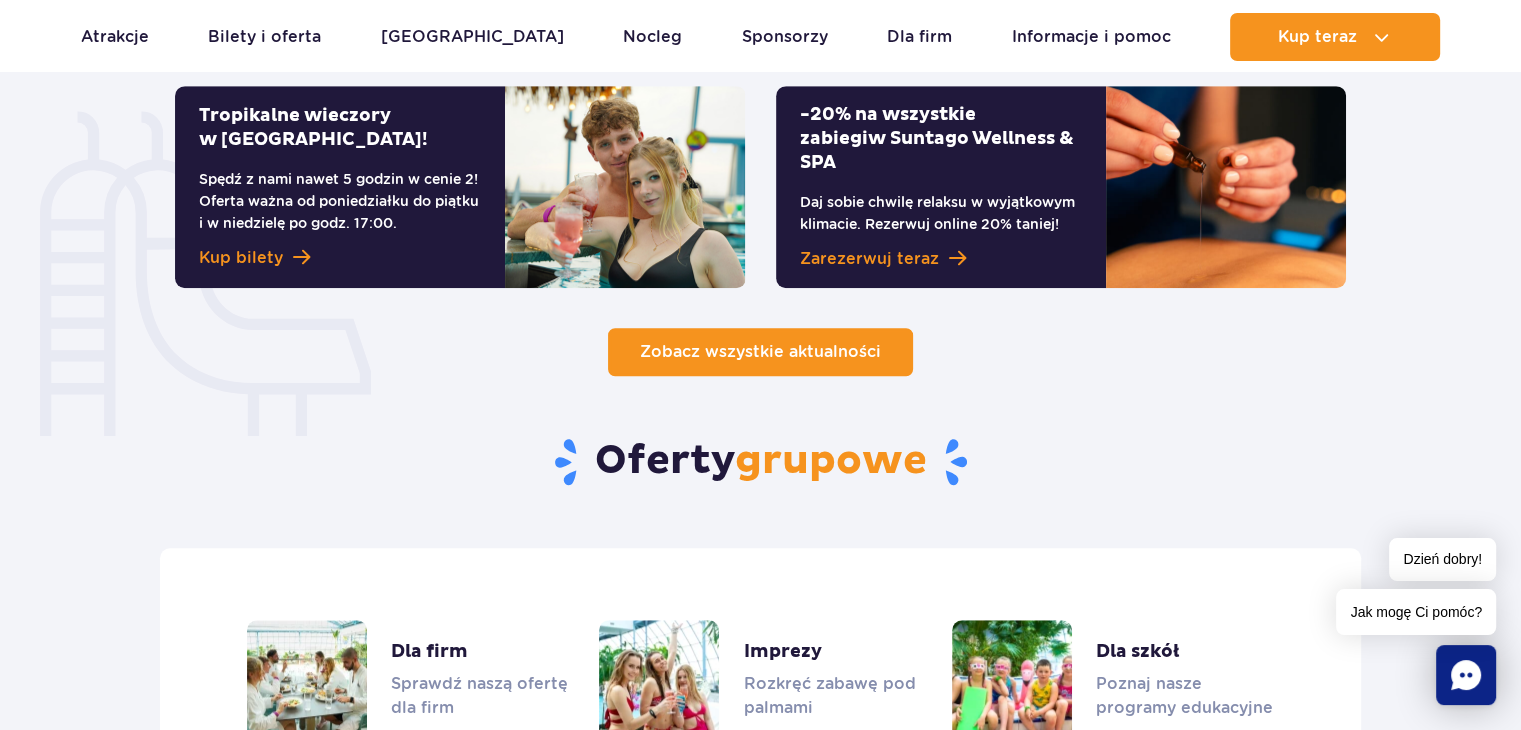 click on "Zobacz wszystkie aktualności" at bounding box center [760, 351] 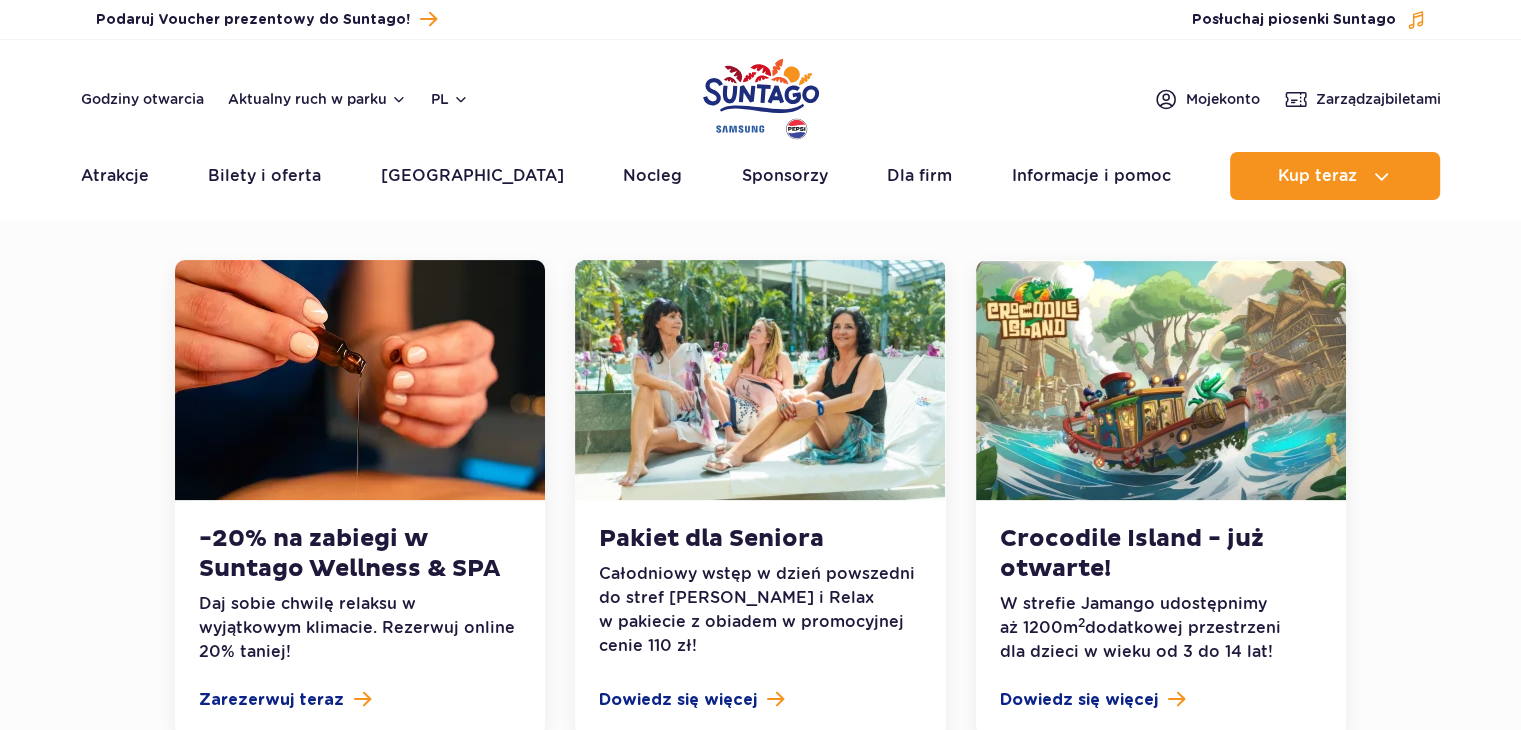 scroll, scrollTop: 700, scrollLeft: 0, axis: vertical 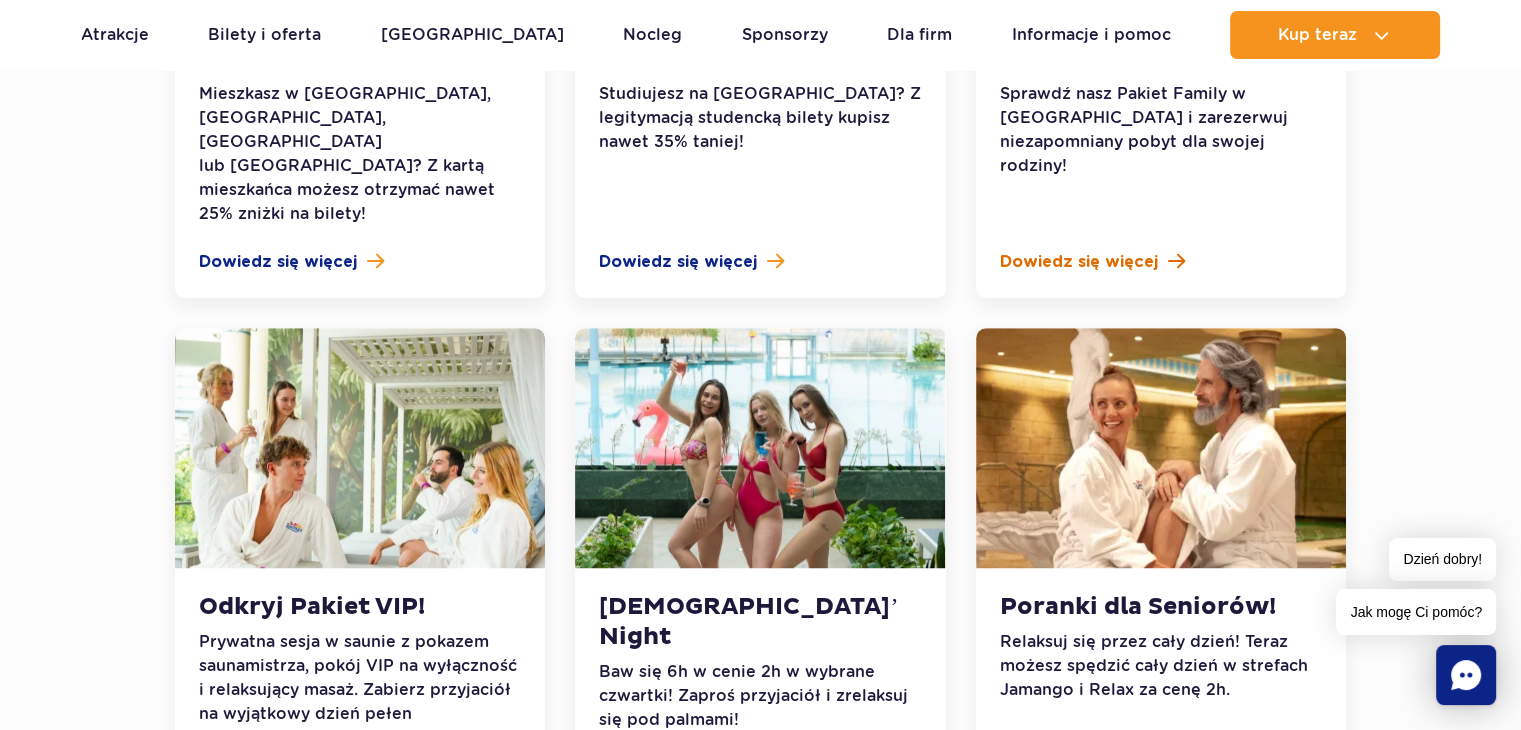 click on "Dowiedz się więcej" at bounding box center (1079, 262) 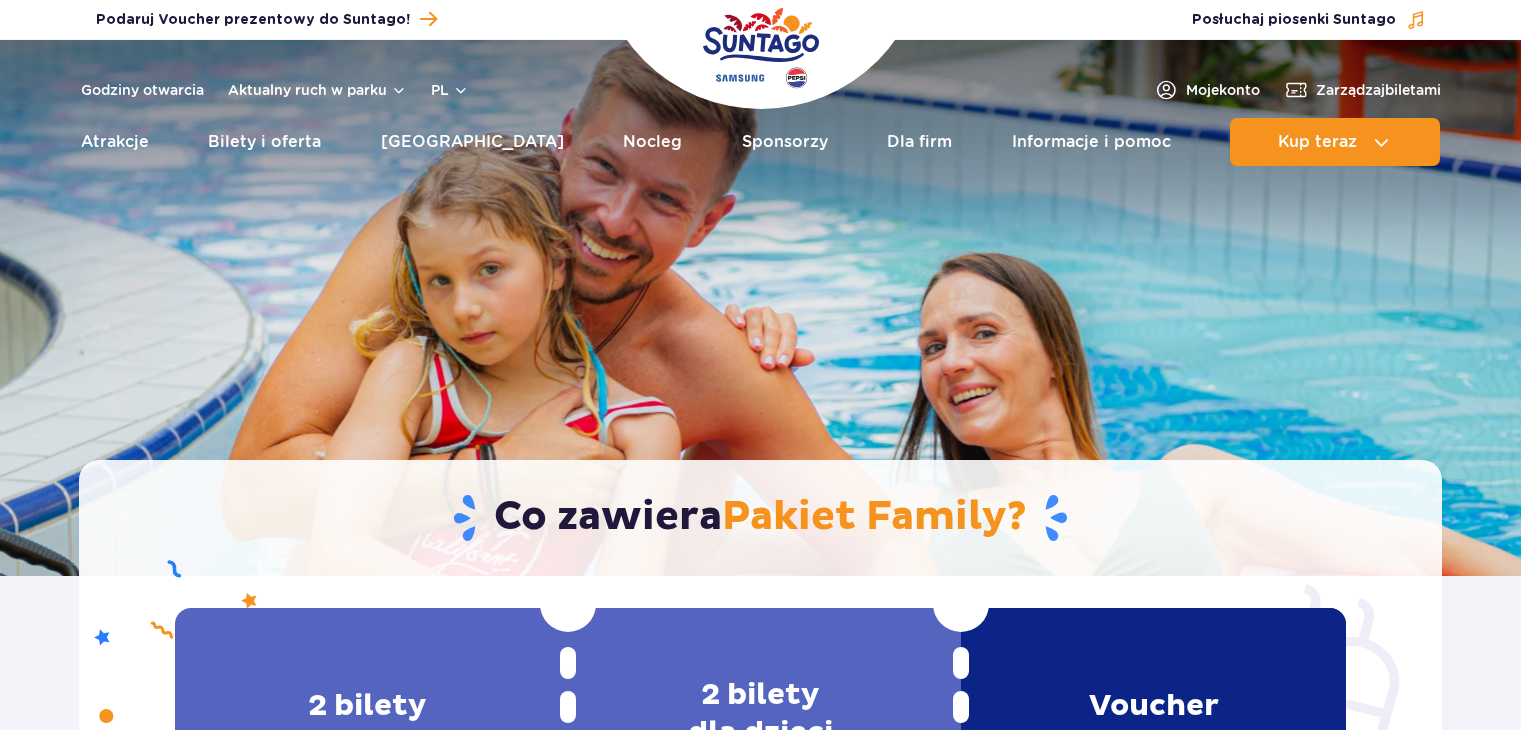 scroll, scrollTop: 0, scrollLeft: 0, axis: both 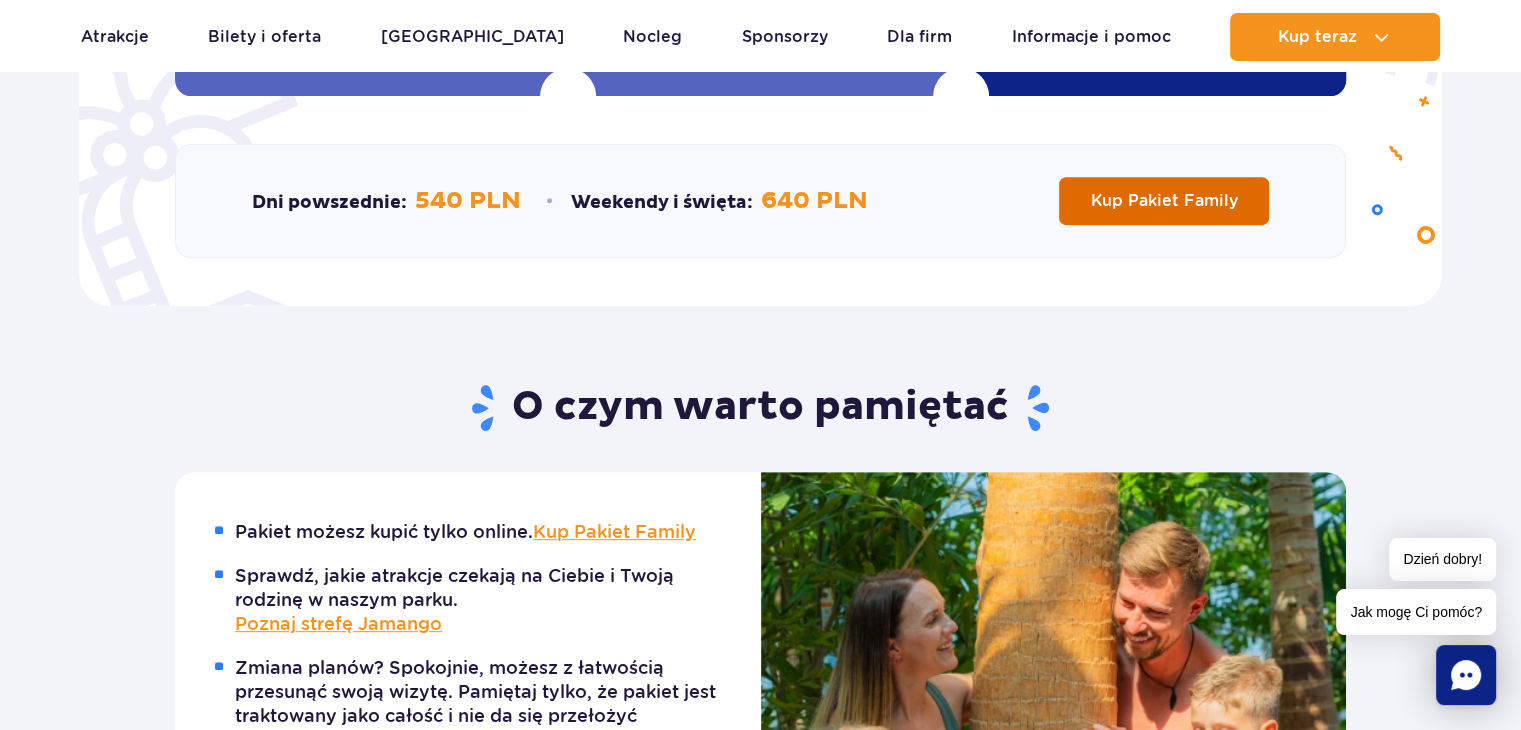click on "Kup Pakiet Family" at bounding box center (1164, 200) 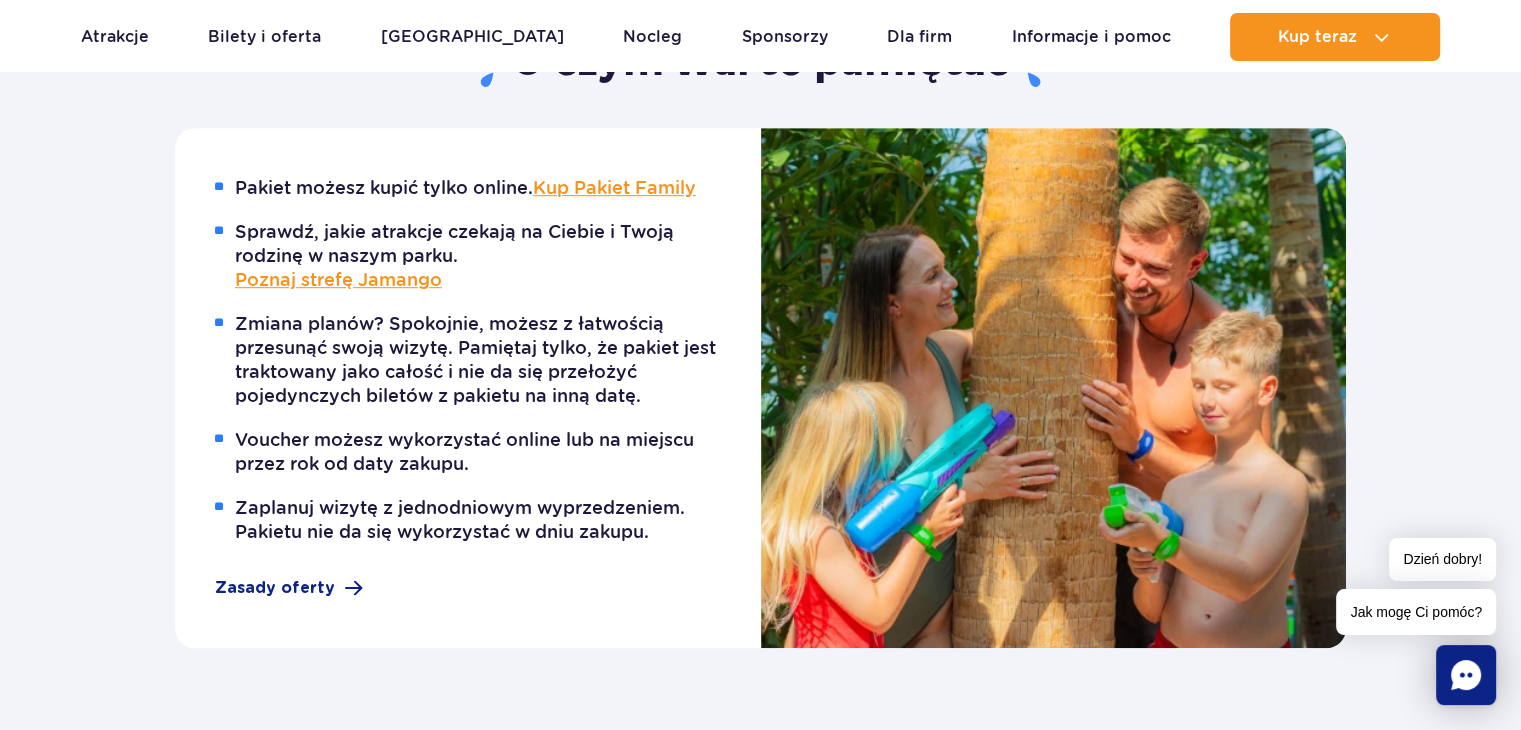 scroll, scrollTop: 1200, scrollLeft: 0, axis: vertical 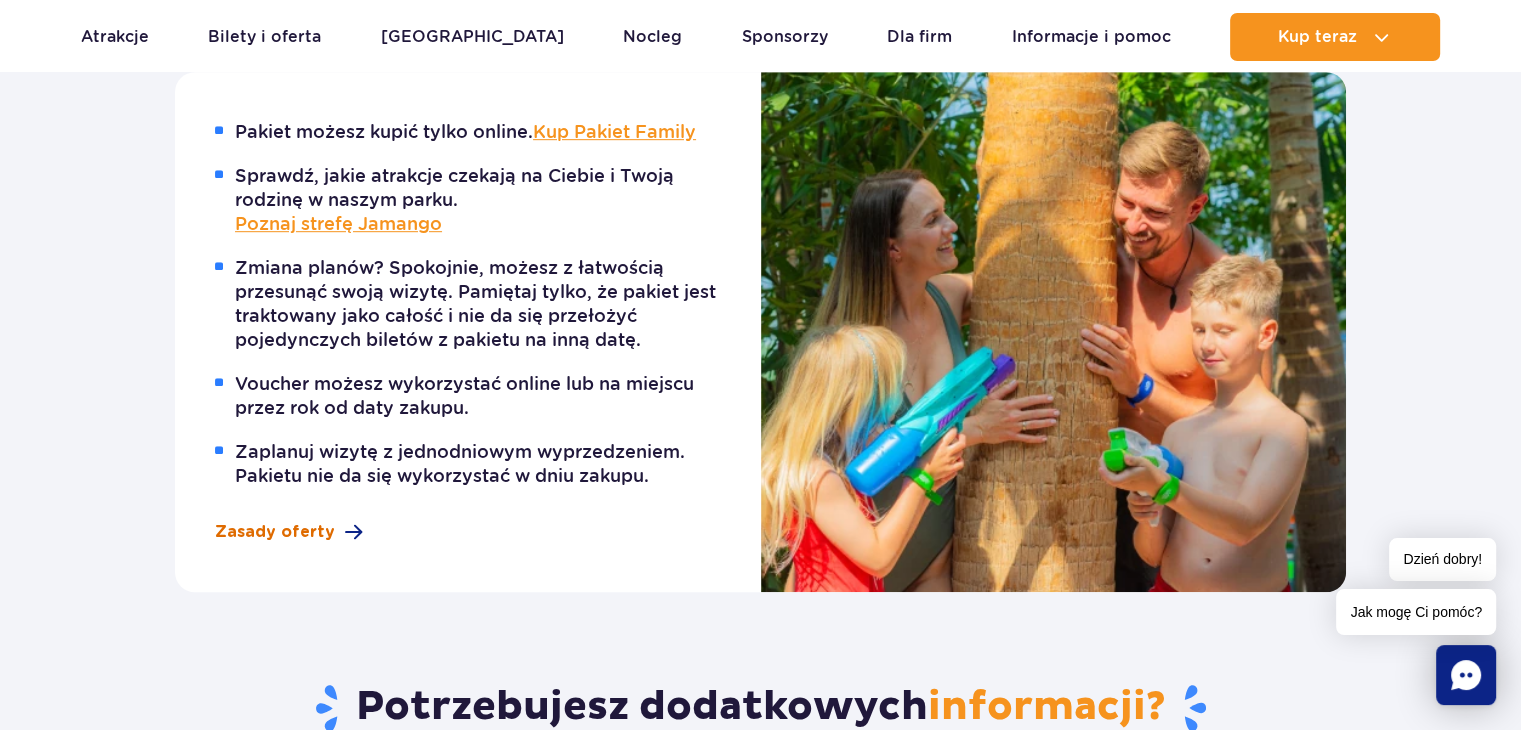click on "Zasady oferty" at bounding box center (275, 532) 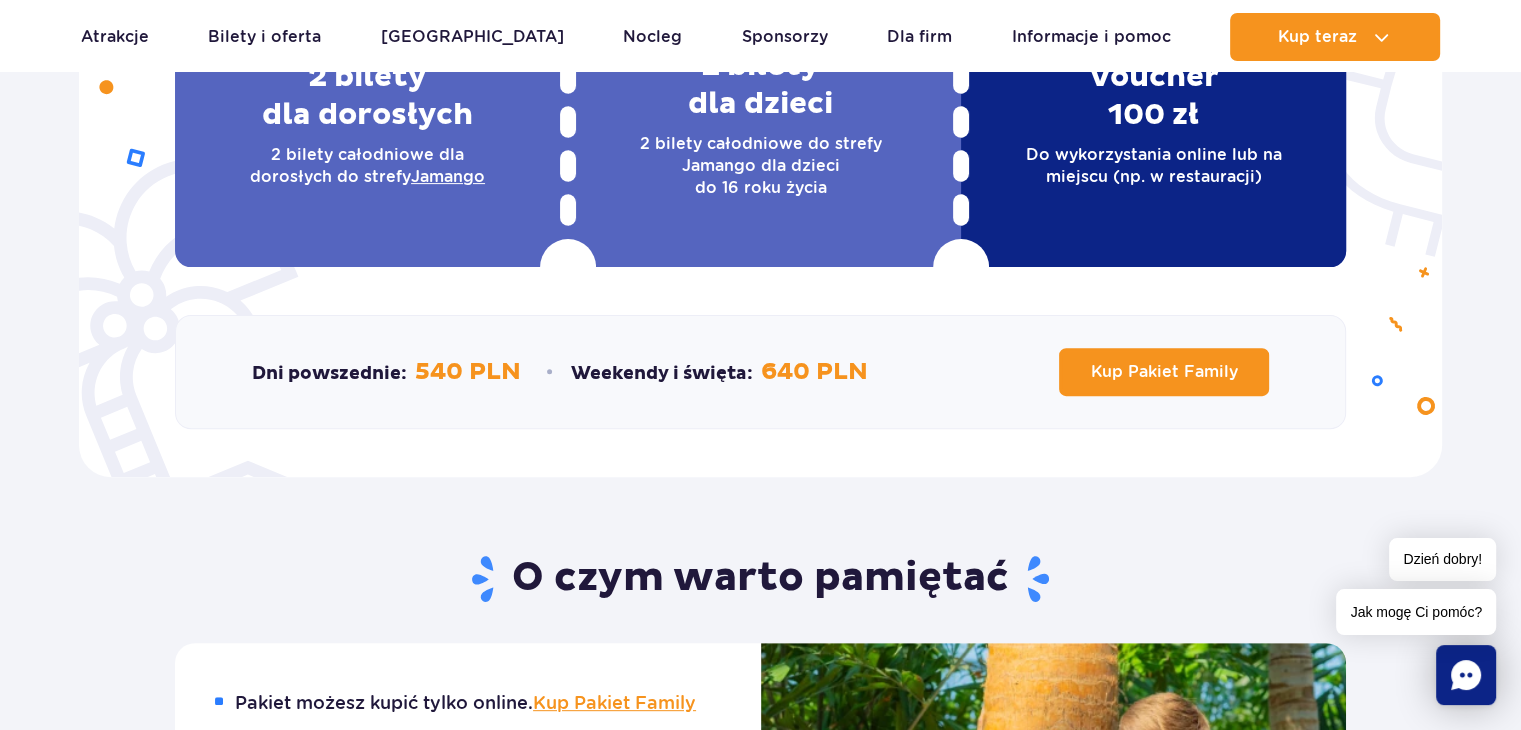 scroll, scrollTop: 500, scrollLeft: 0, axis: vertical 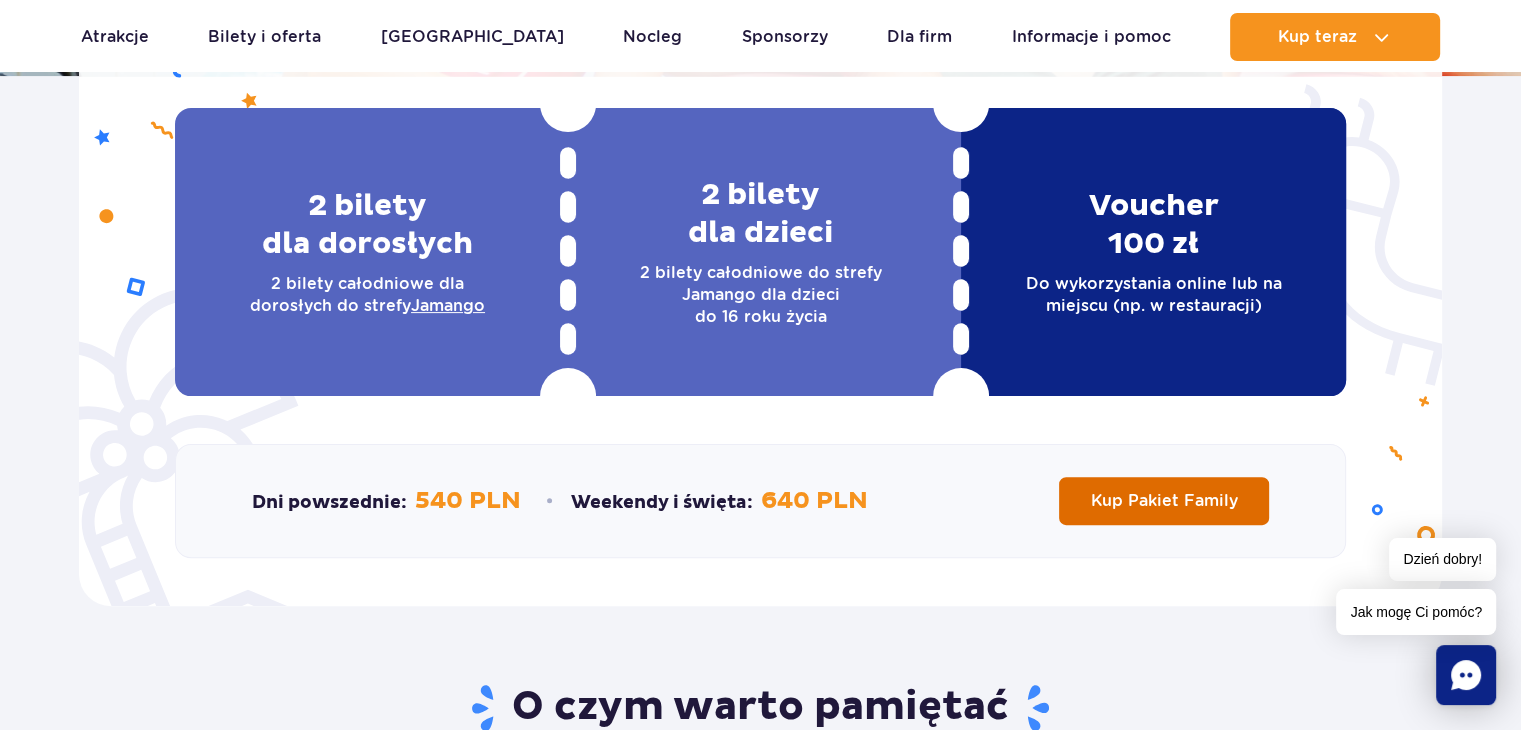 click on "Kup Pakiet Family" at bounding box center (1164, 501) 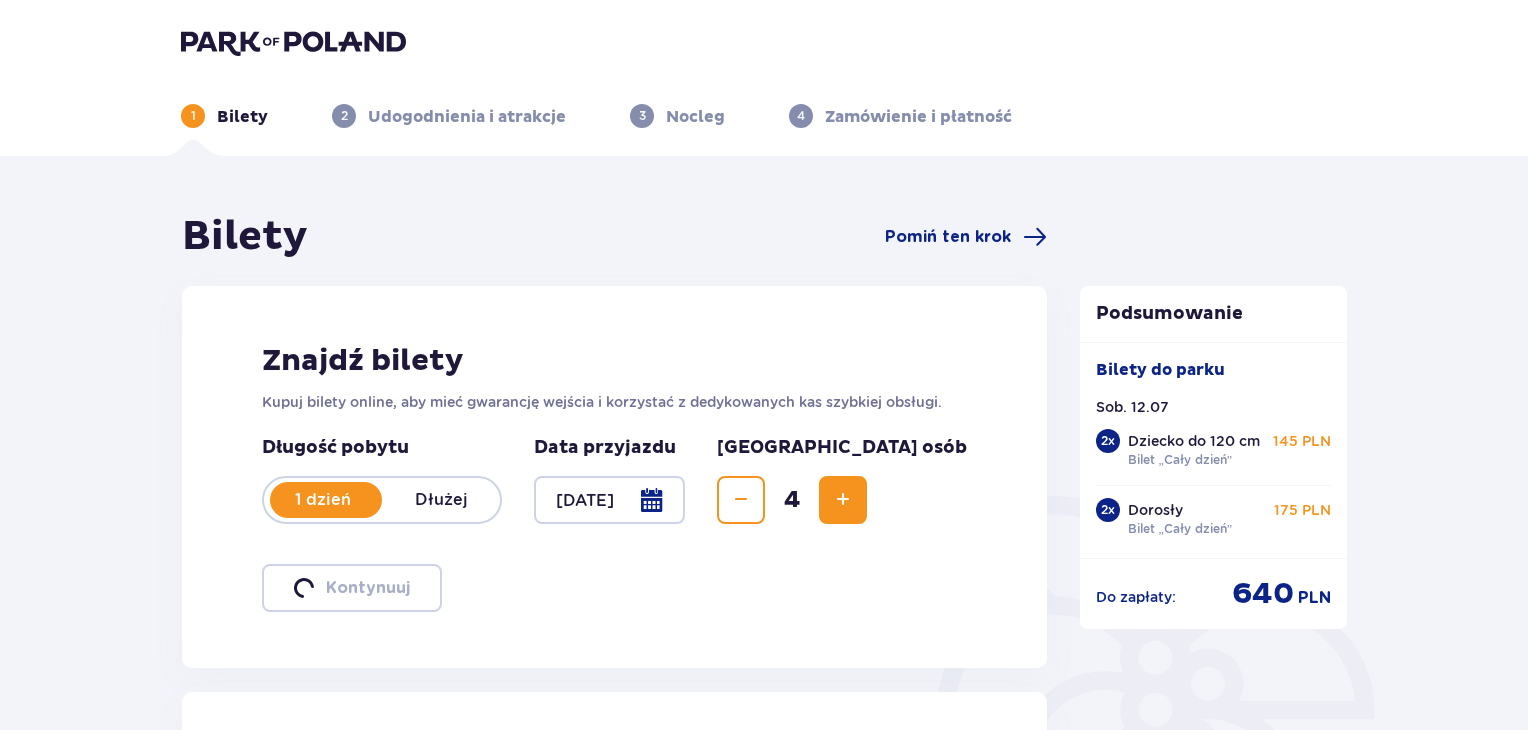 scroll, scrollTop: 100, scrollLeft: 0, axis: vertical 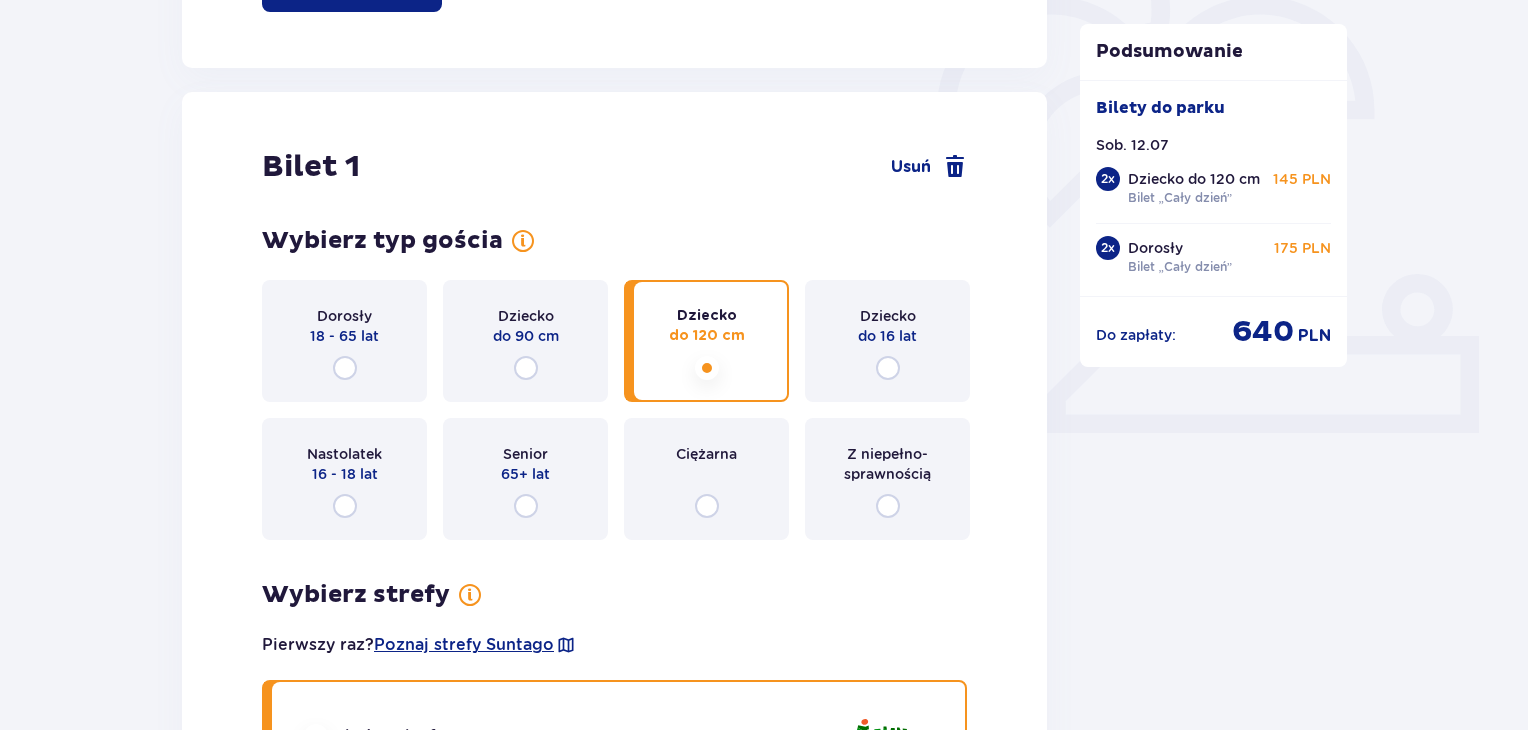 click on "Dorosły 18 - 65 lat" at bounding box center (344, 341) 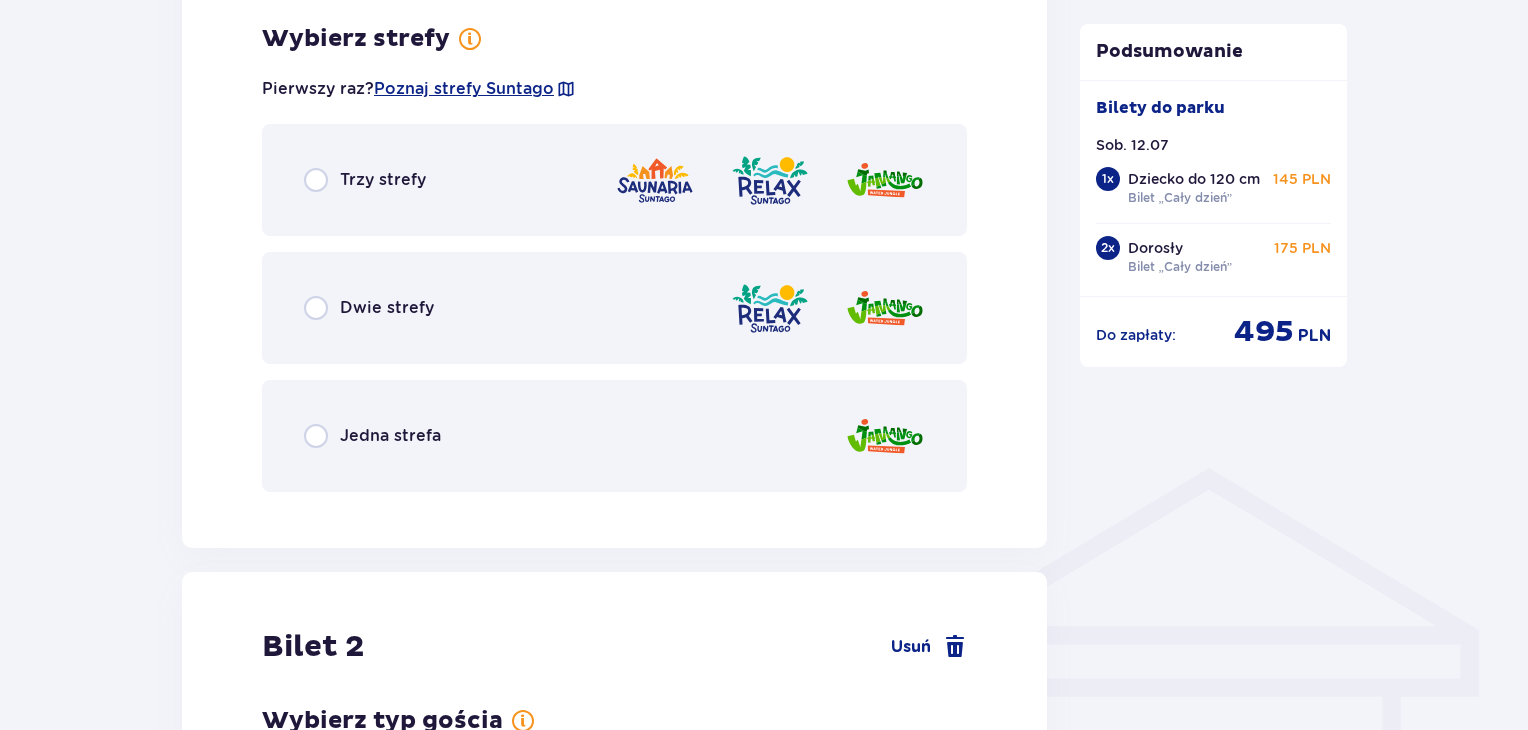 click on "Jedna strefa" at bounding box center (390, 436) 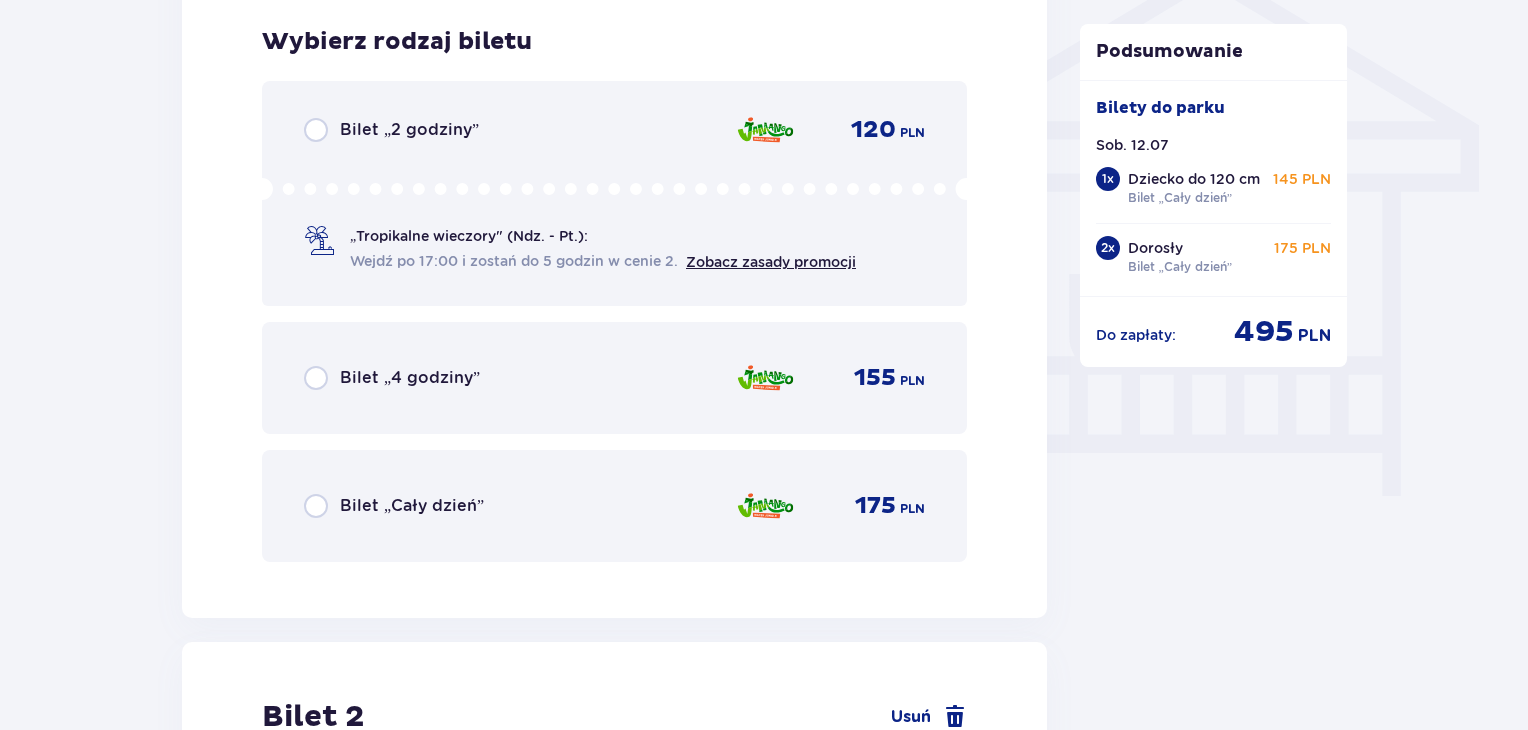 scroll, scrollTop: 1664, scrollLeft: 0, axis: vertical 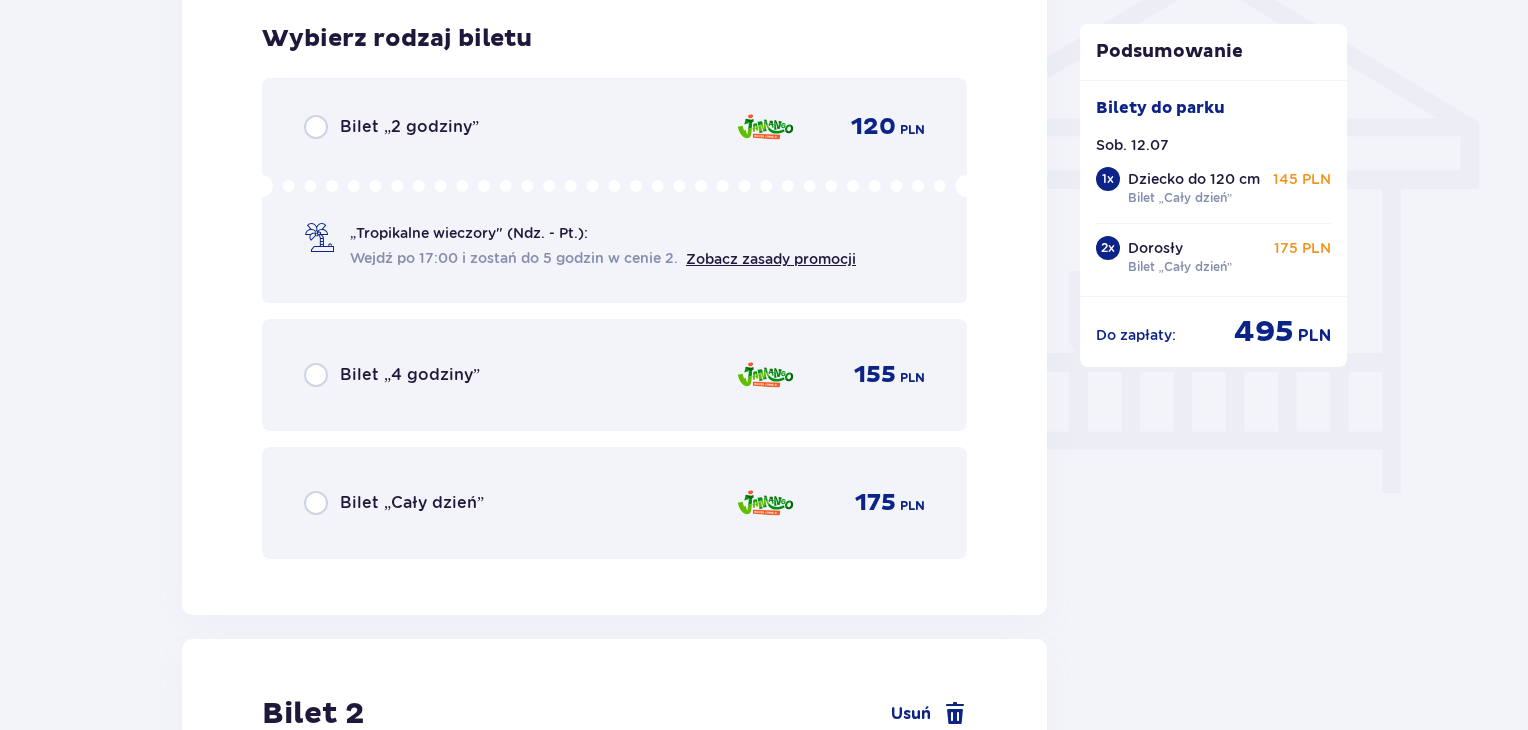 click on "Bilet „Cały dzień”" at bounding box center [412, 503] 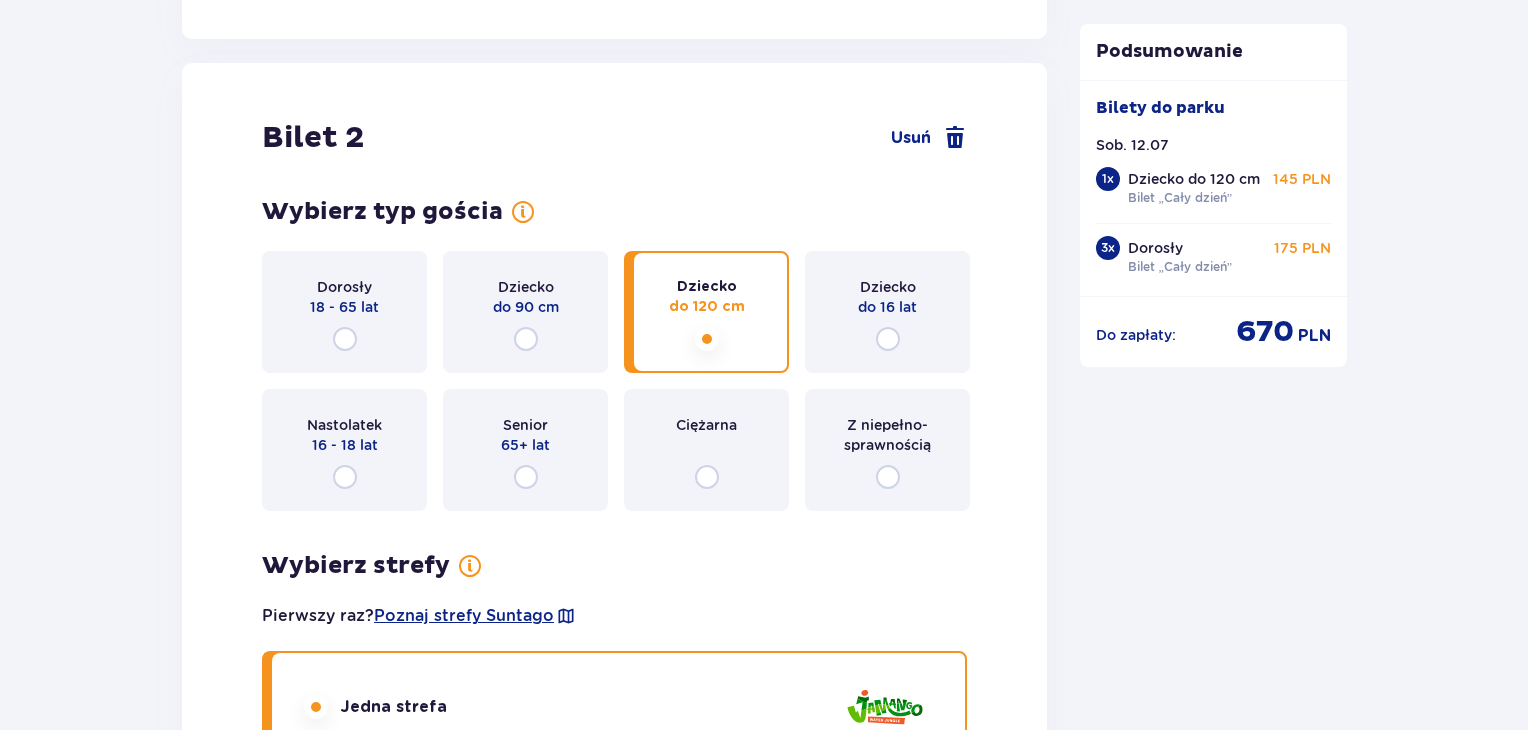 scroll, scrollTop: 2242, scrollLeft: 0, axis: vertical 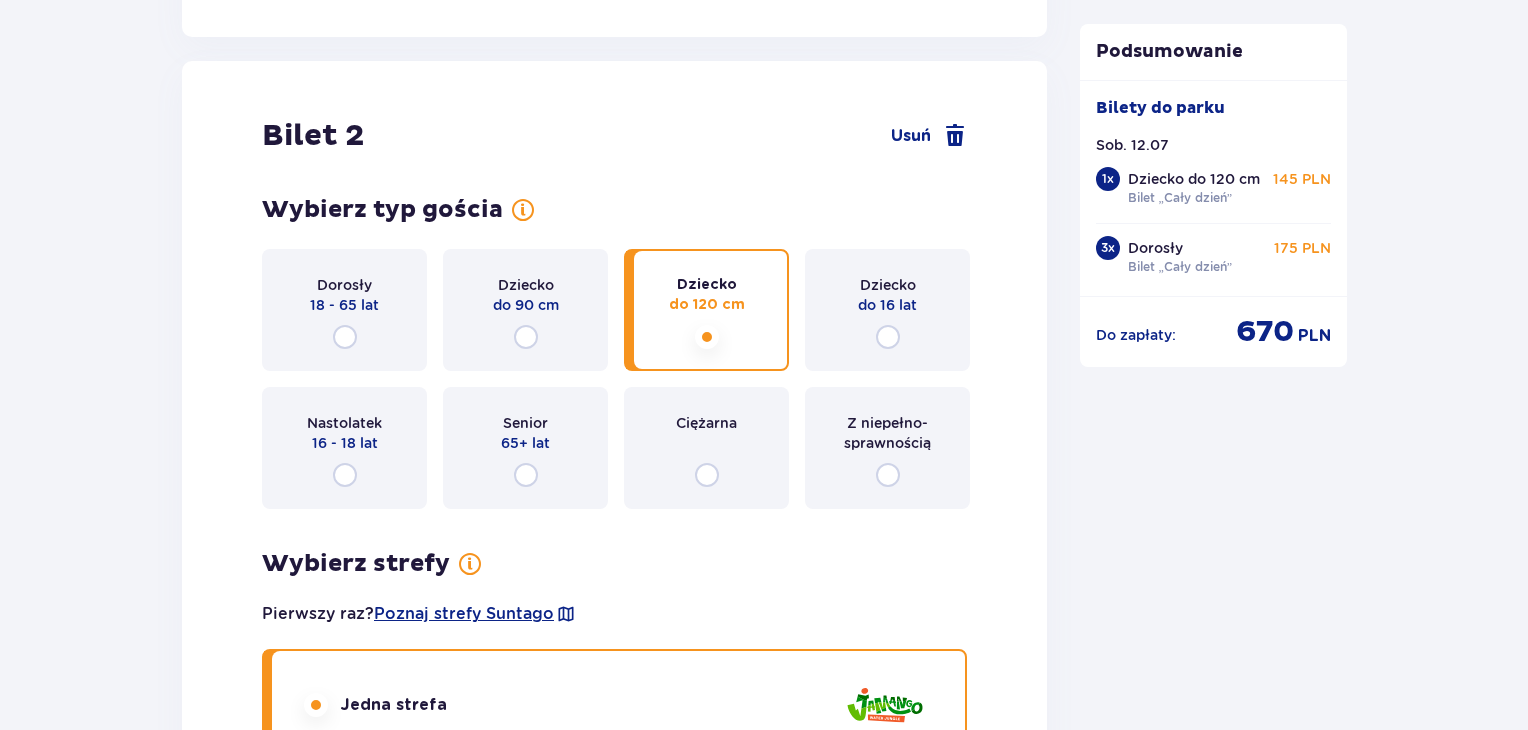 click on "Dorosły 18 - 65 lat" at bounding box center [344, 310] 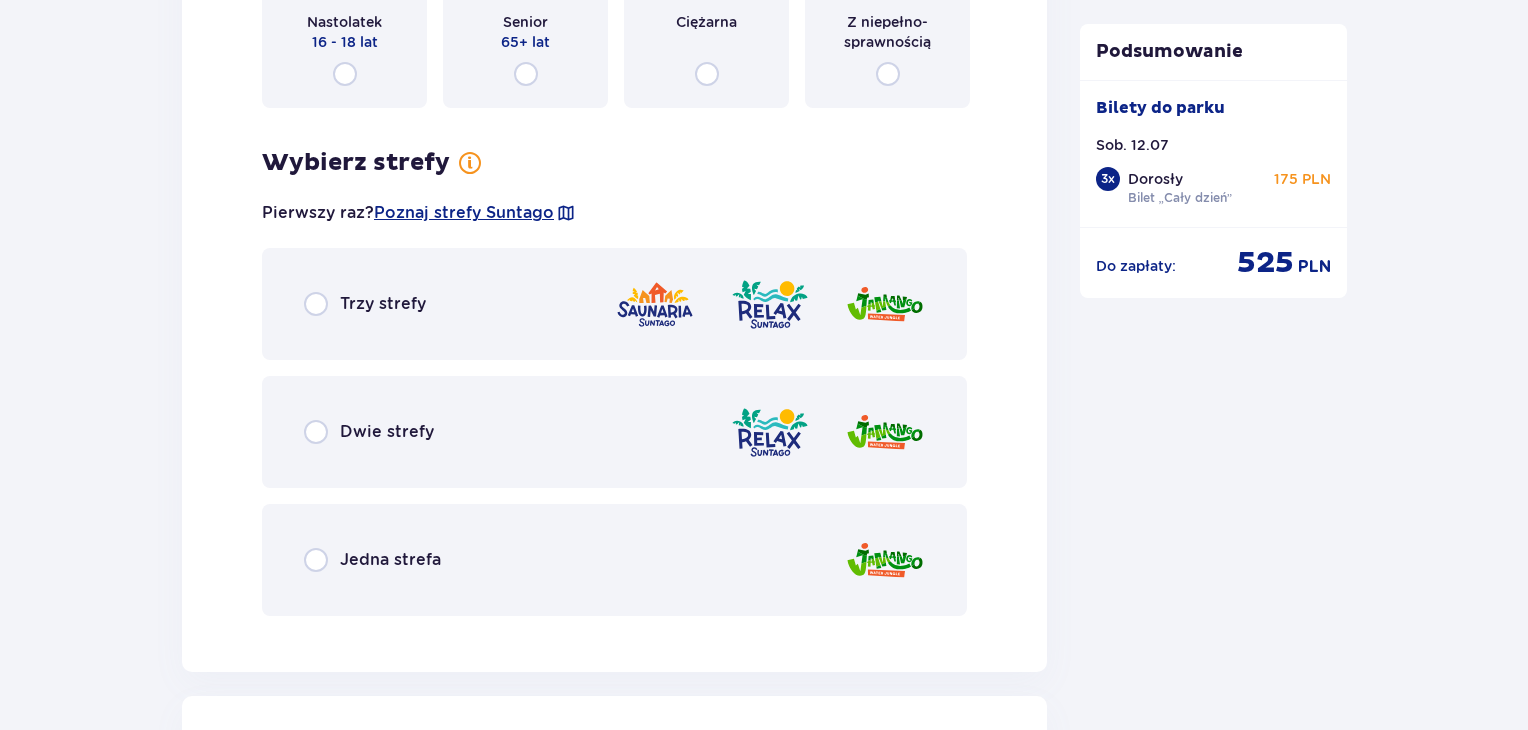 scroll, scrollTop: 2766, scrollLeft: 0, axis: vertical 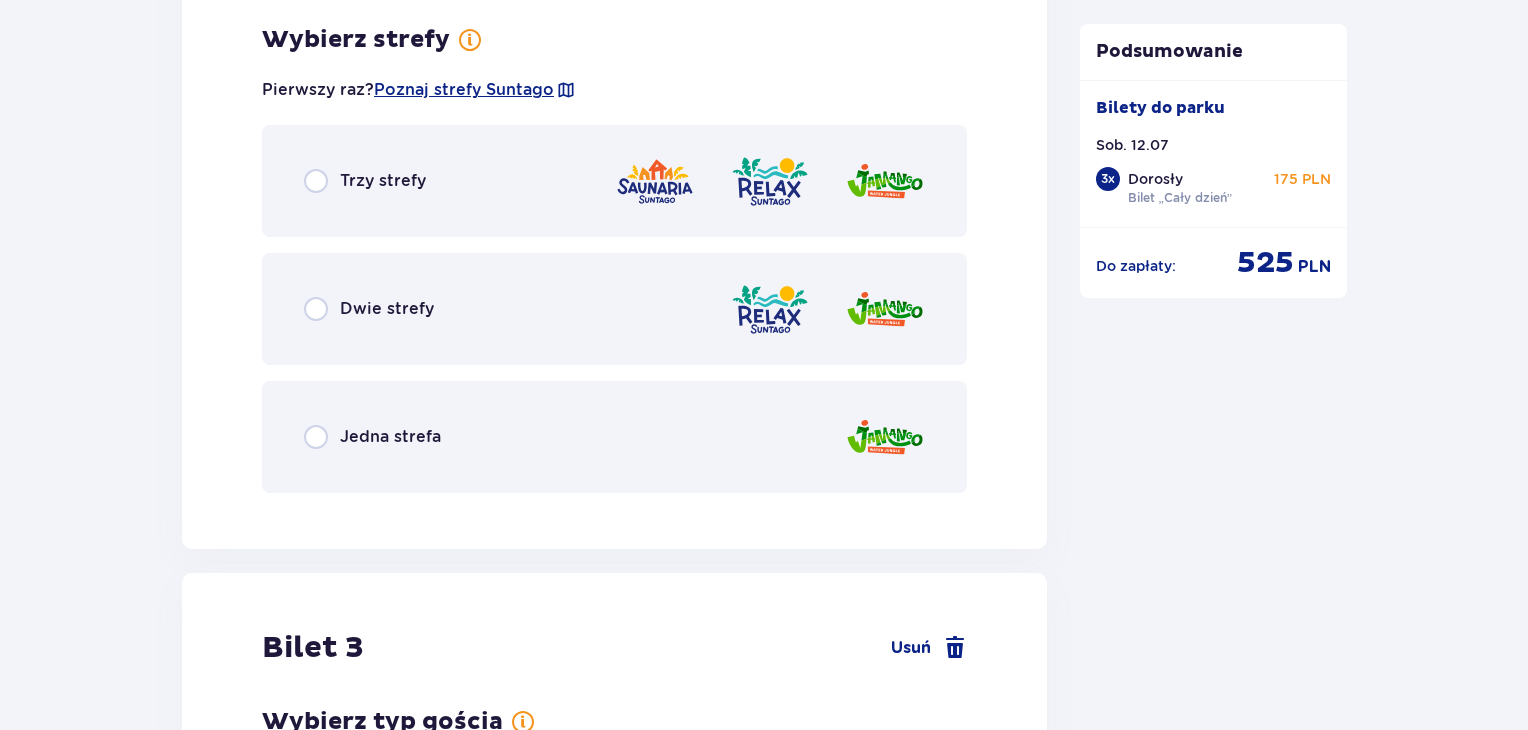 click on "Jedna strefa" at bounding box center (390, 437) 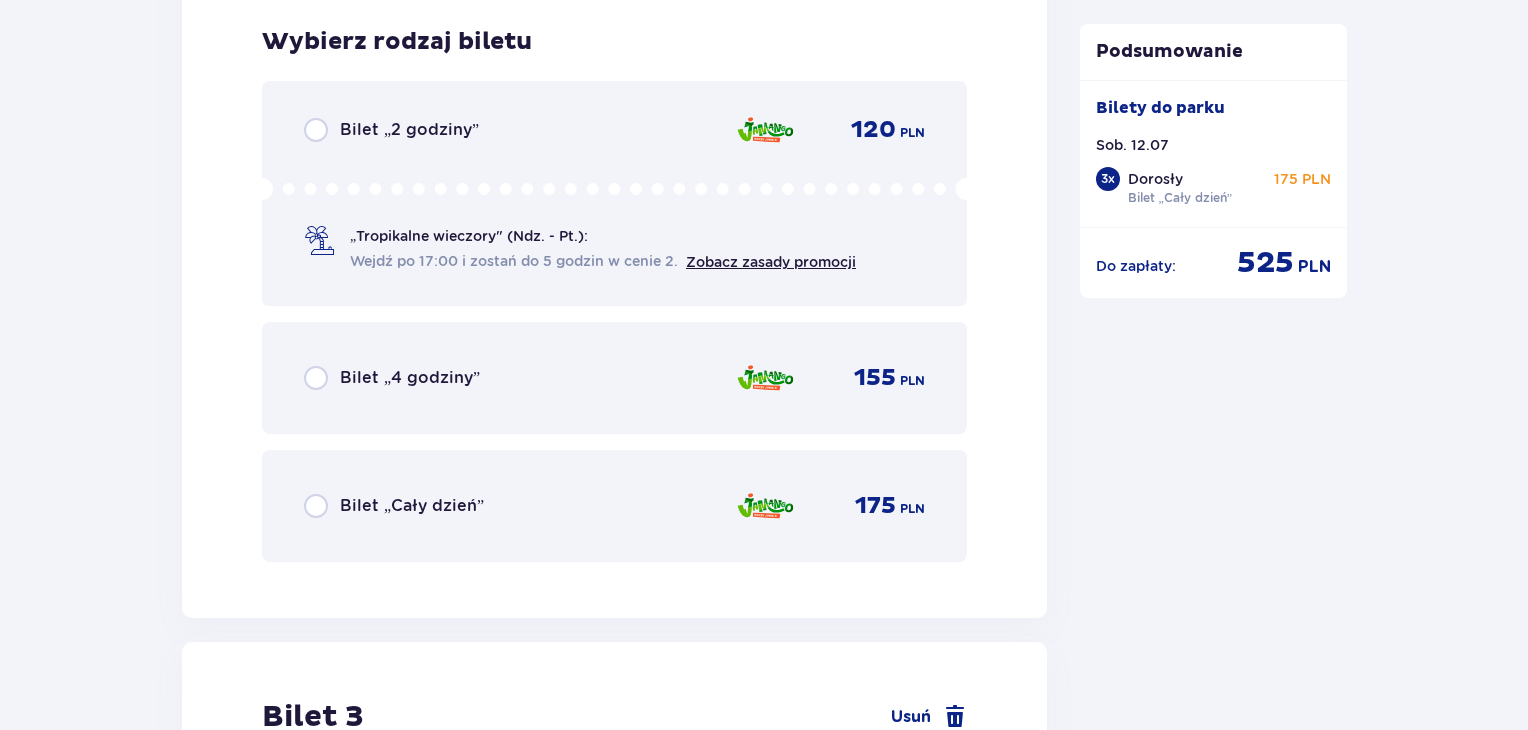 scroll, scrollTop: 3274, scrollLeft: 0, axis: vertical 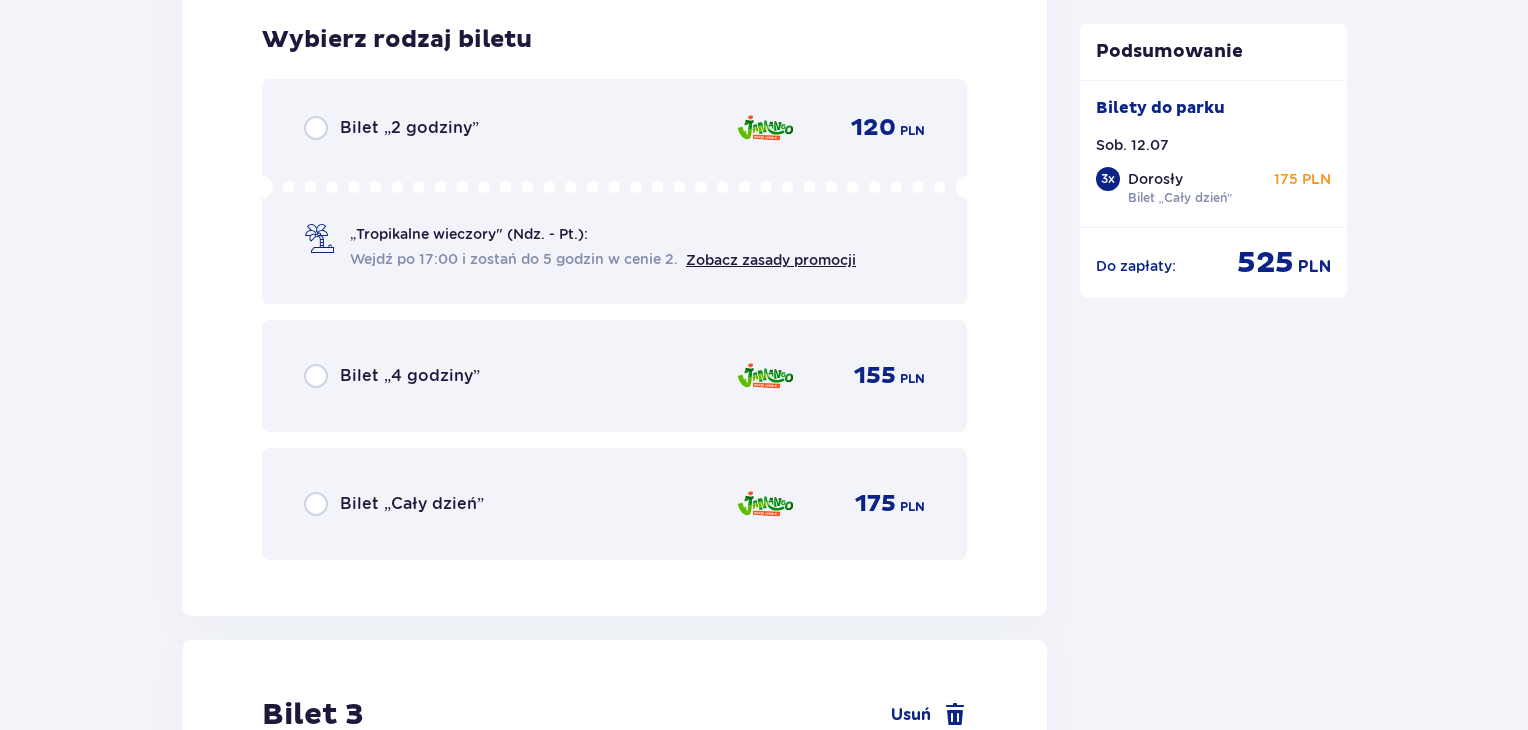 click on "Bilet „Cały dzień”" at bounding box center [412, 504] 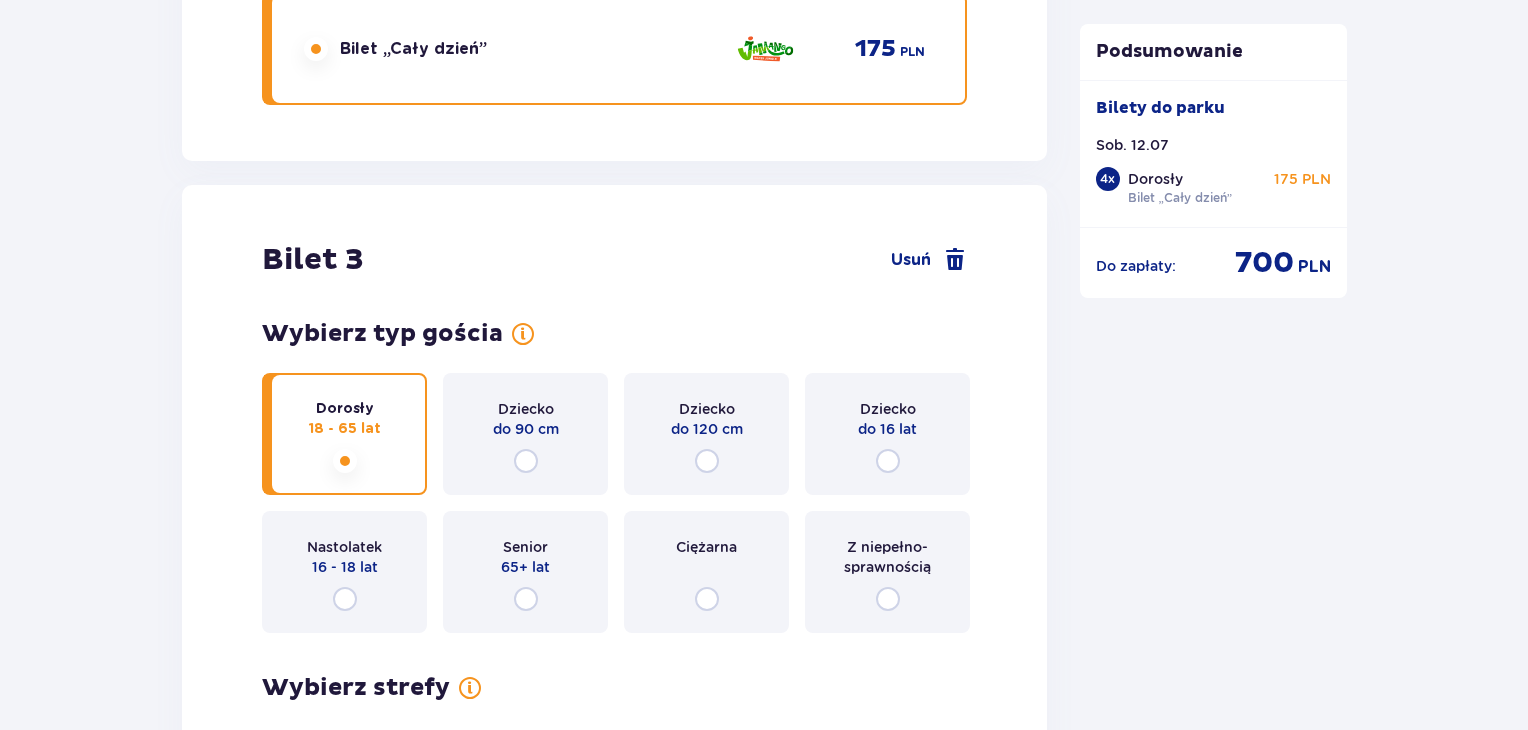 scroll, scrollTop: 3698, scrollLeft: 0, axis: vertical 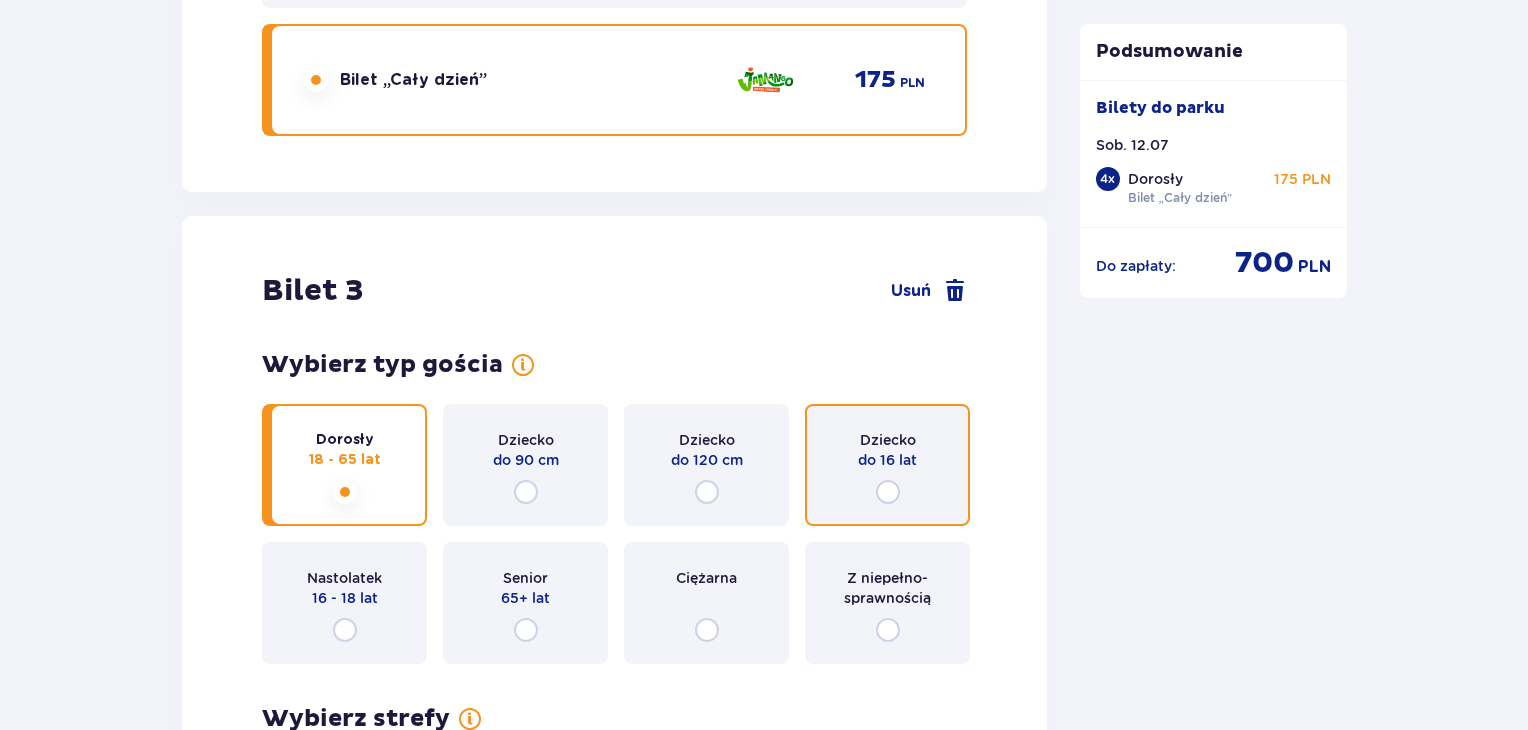 click at bounding box center (888, 492) 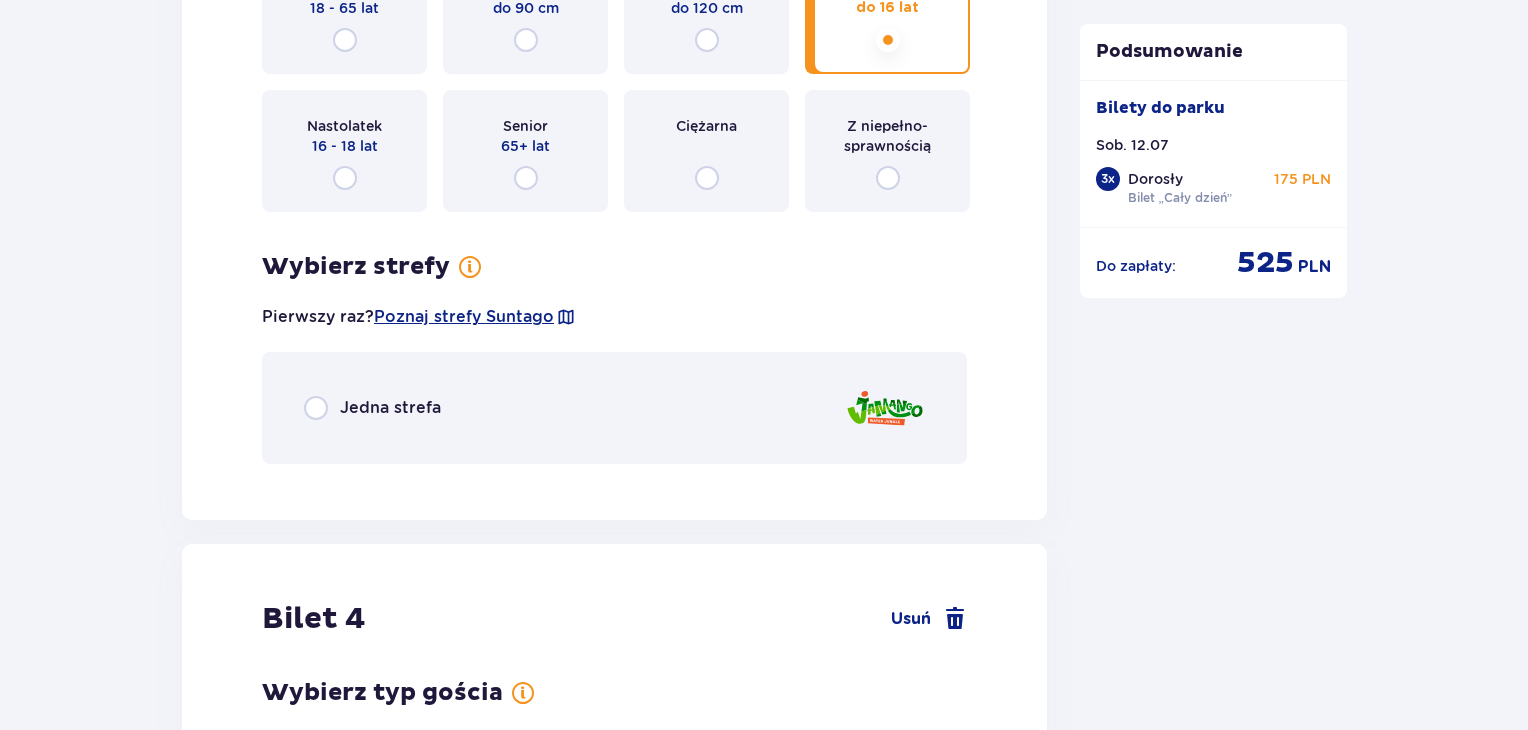 scroll, scrollTop: 4164, scrollLeft: 0, axis: vertical 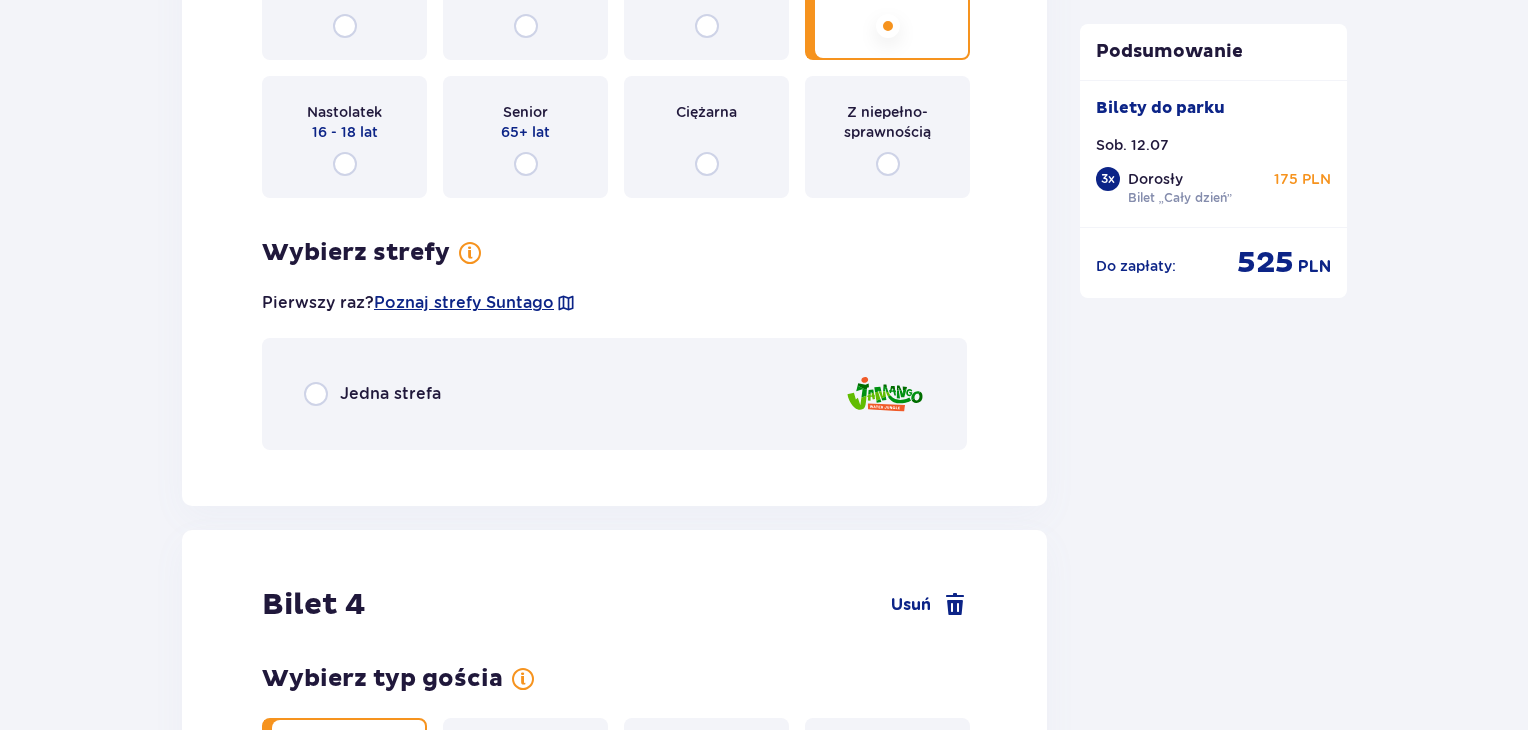 click on "Jedna strefa" at bounding box center [390, 394] 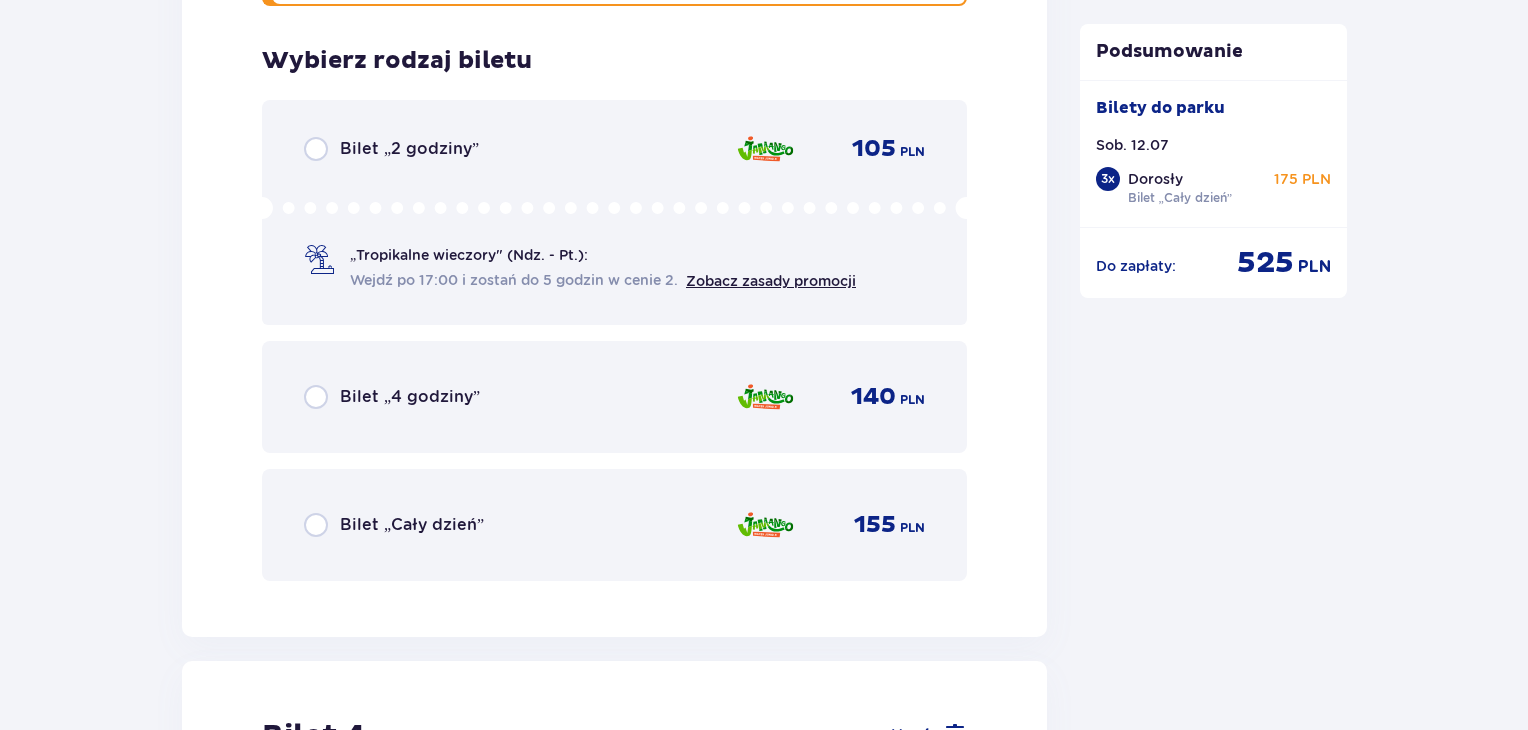 scroll, scrollTop: 4628, scrollLeft: 0, axis: vertical 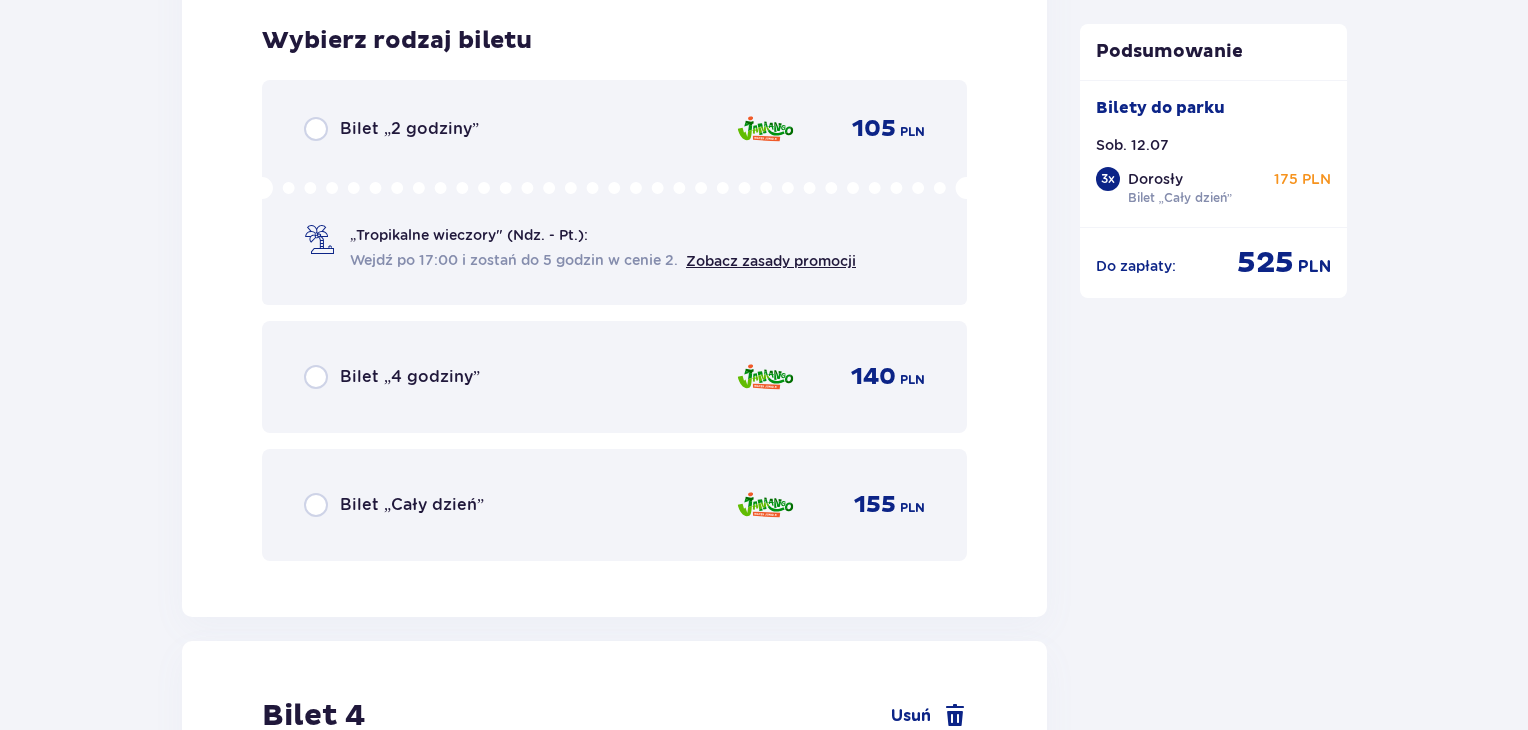 click on "Bilet „Cały dzień”" at bounding box center [412, 505] 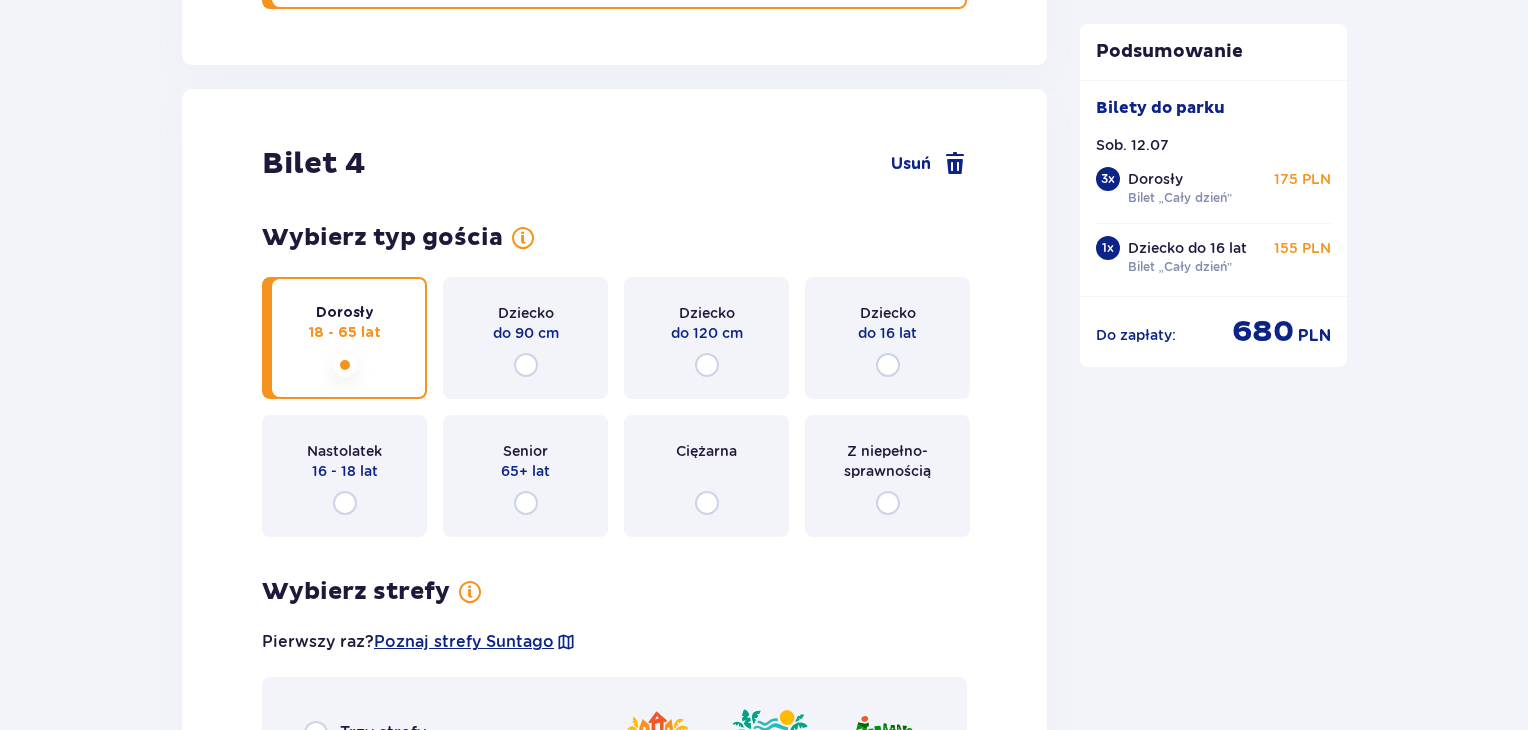 scroll, scrollTop: 5142, scrollLeft: 0, axis: vertical 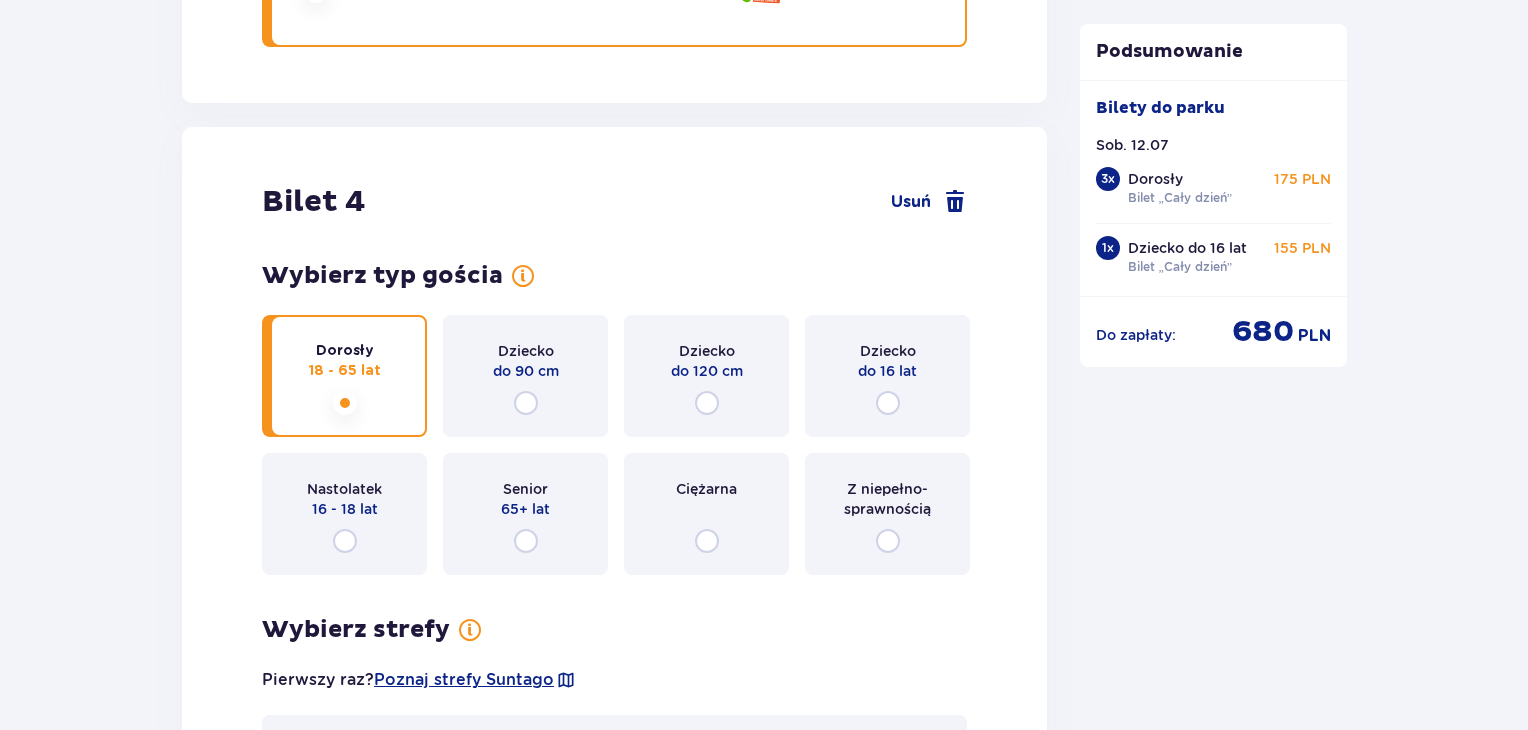 click on "Dziecko do 16 lat" at bounding box center (887, 376) 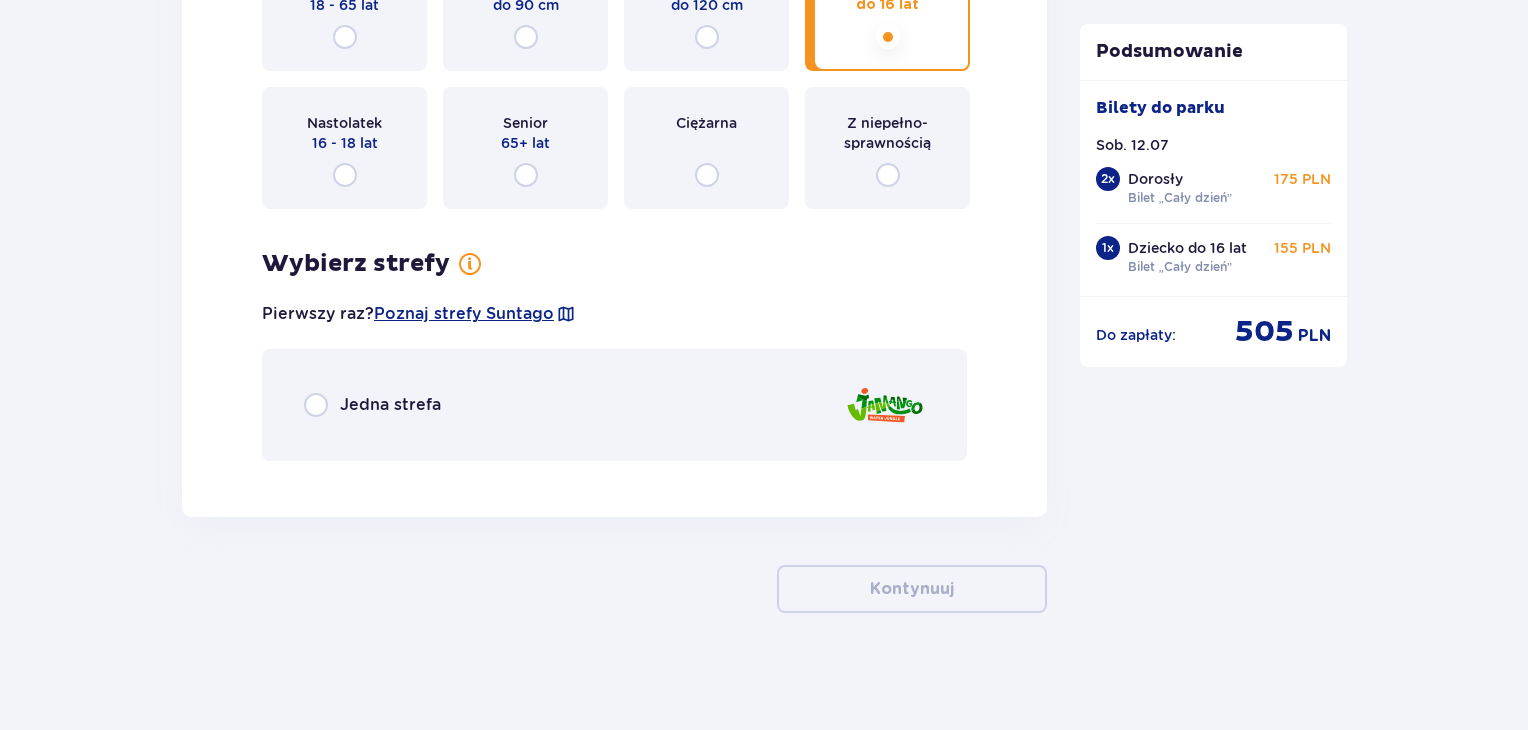 click on "Jedna strefa" at bounding box center [390, 405] 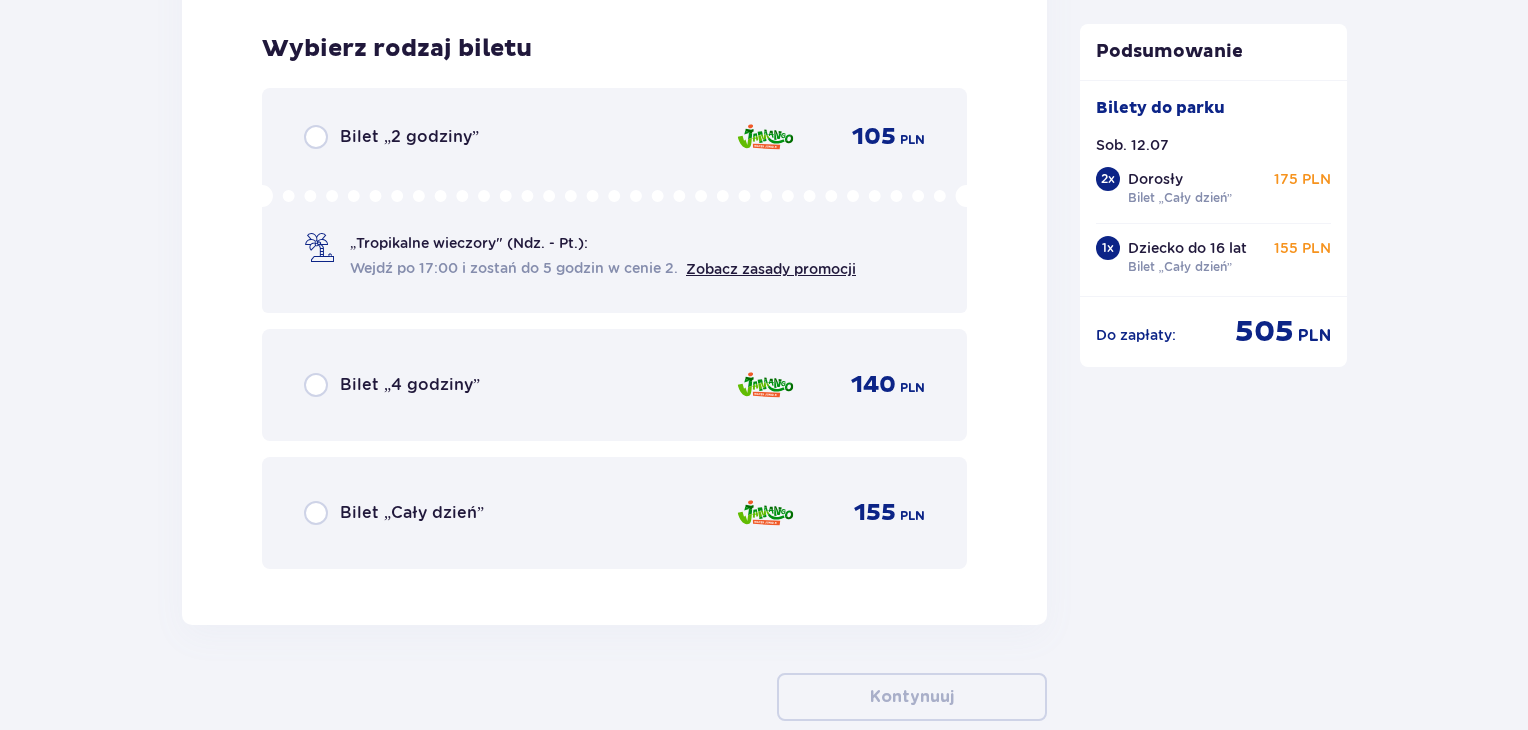 scroll, scrollTop: 5982, scrollLeft: 0, axis: vertical 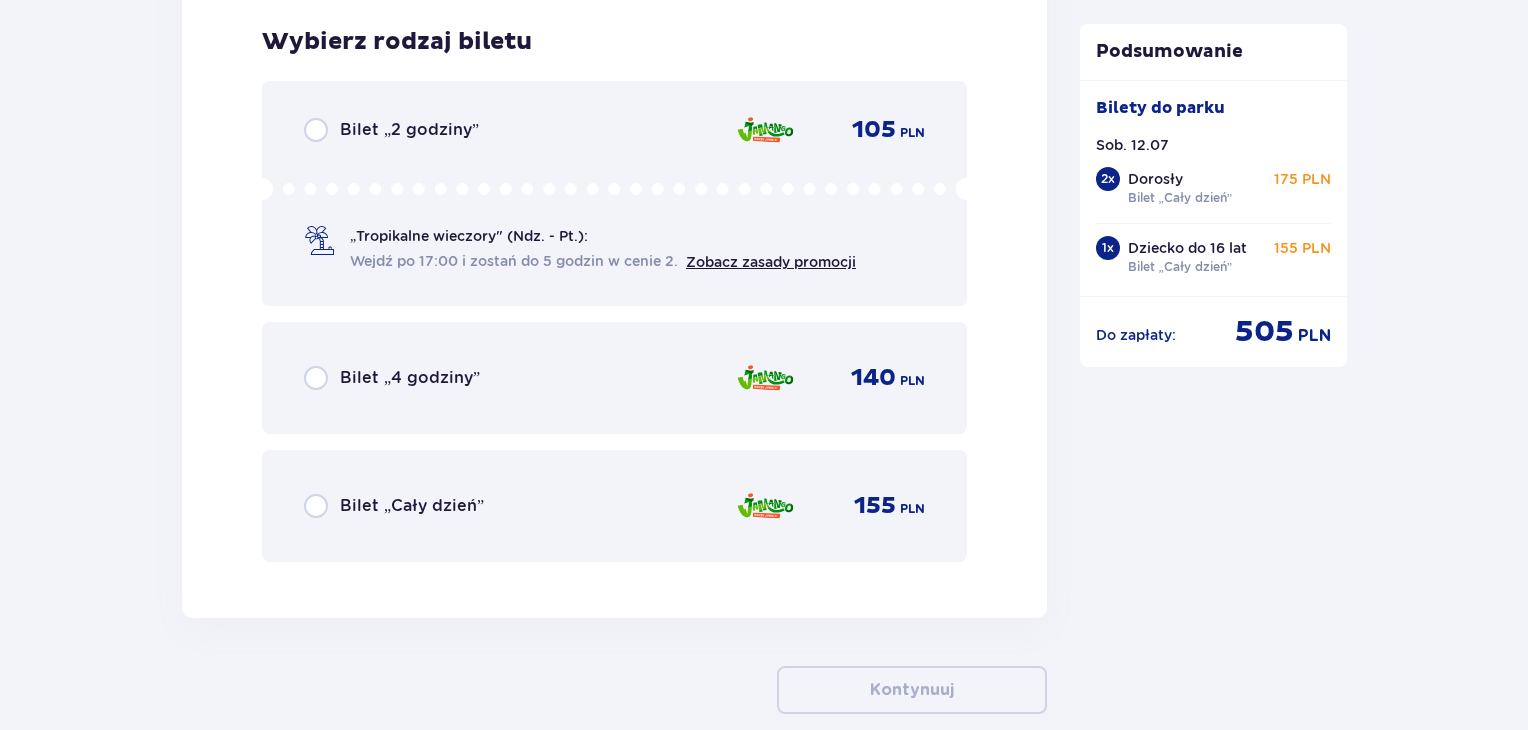 click on "Bilet „Cały dzień”" at bounding box center [412, 506] 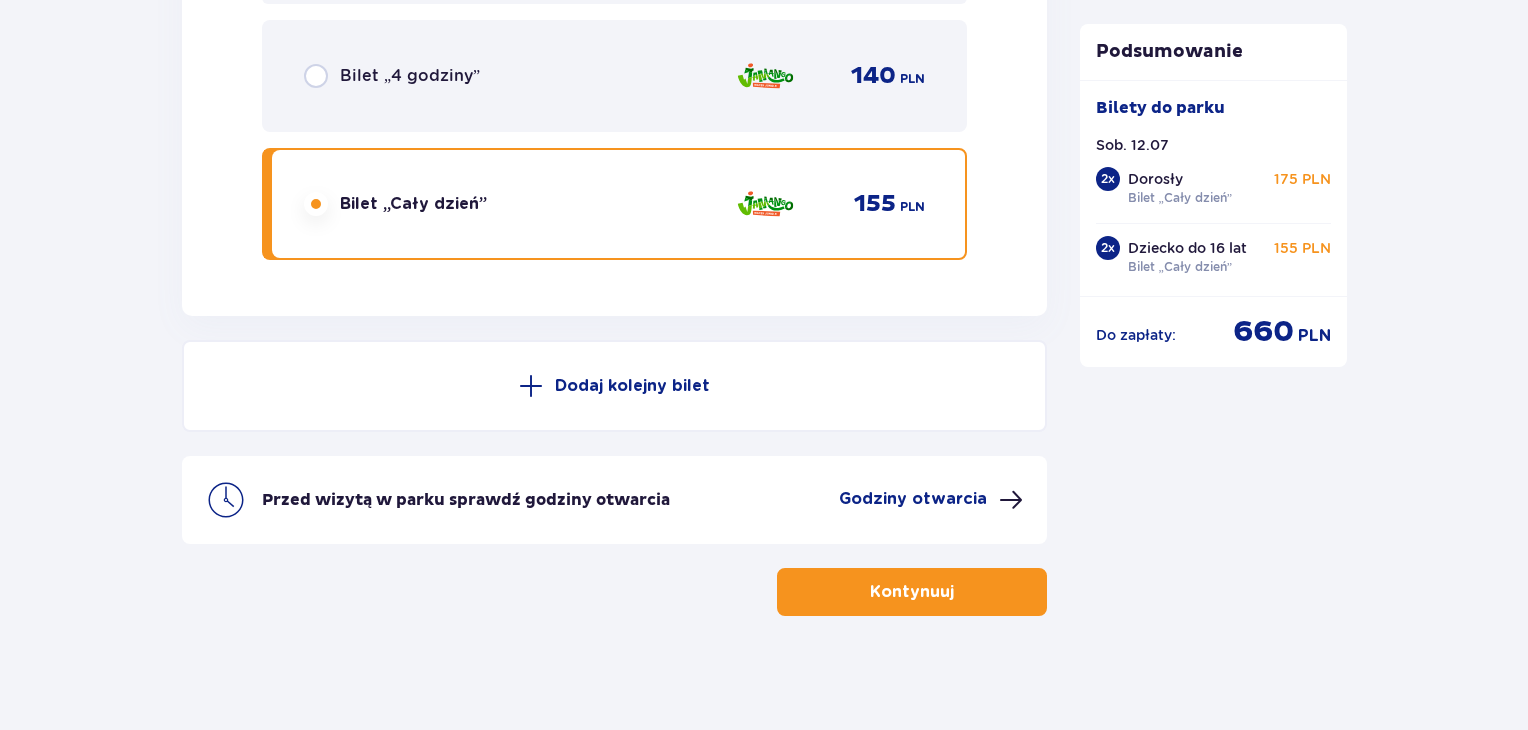 scroll, scrollTop: 6286, scrollLeft: 0, axis: vertical 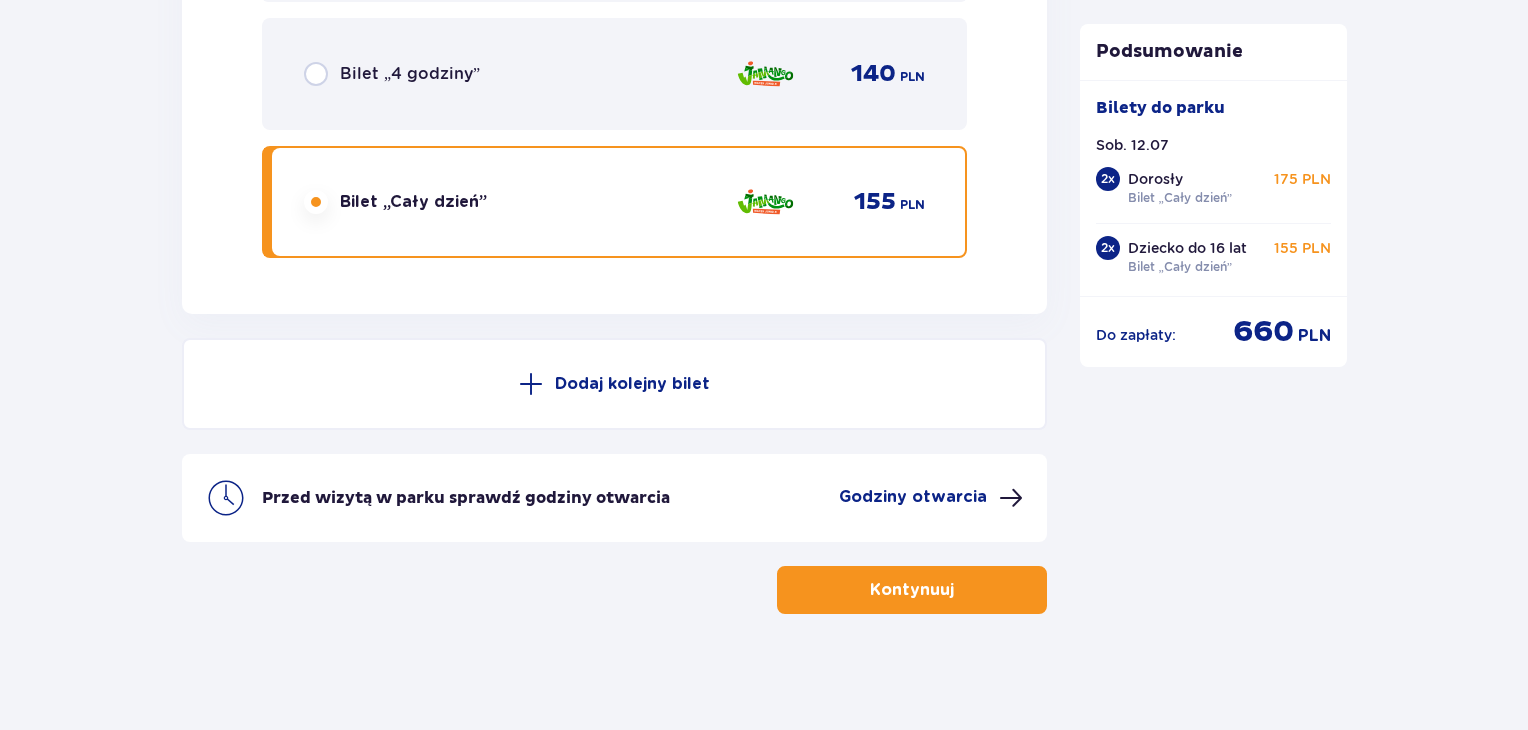click on "Kontynuuj" at bounding box center (912, 590) 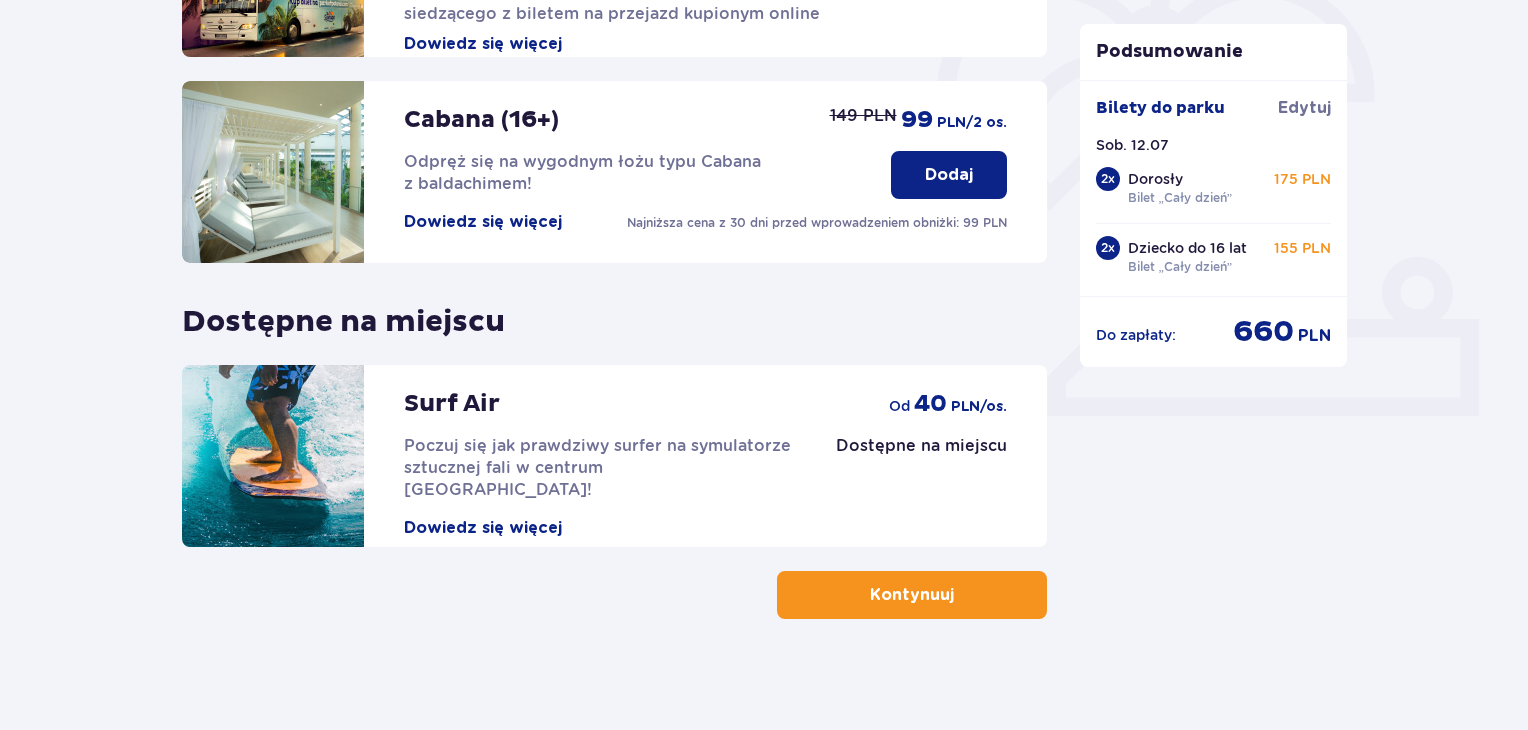 scroll, scrollTop: 626, scrollLeft: 0, axis: vertical 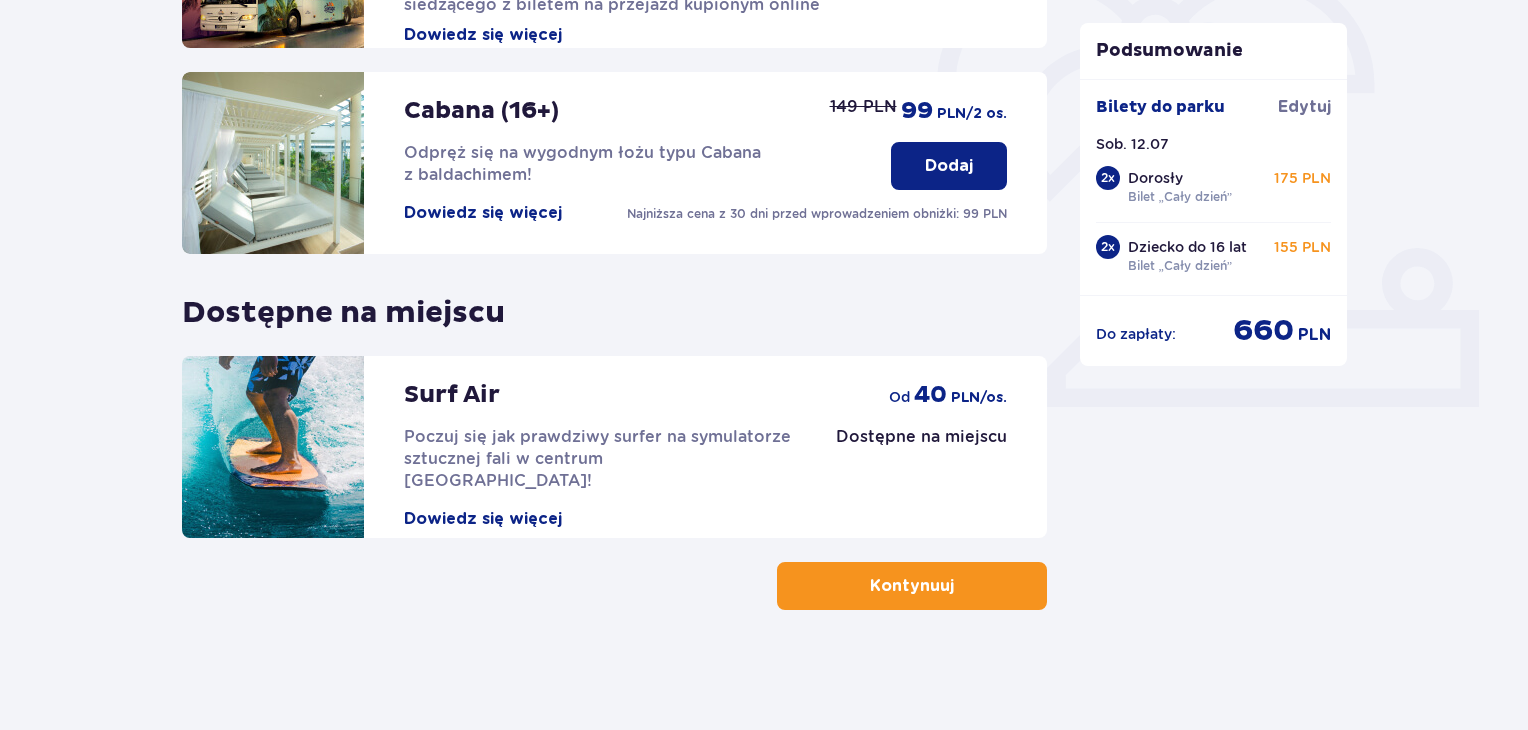 click on "Kontynuuj" at bounding box center [912, 586] 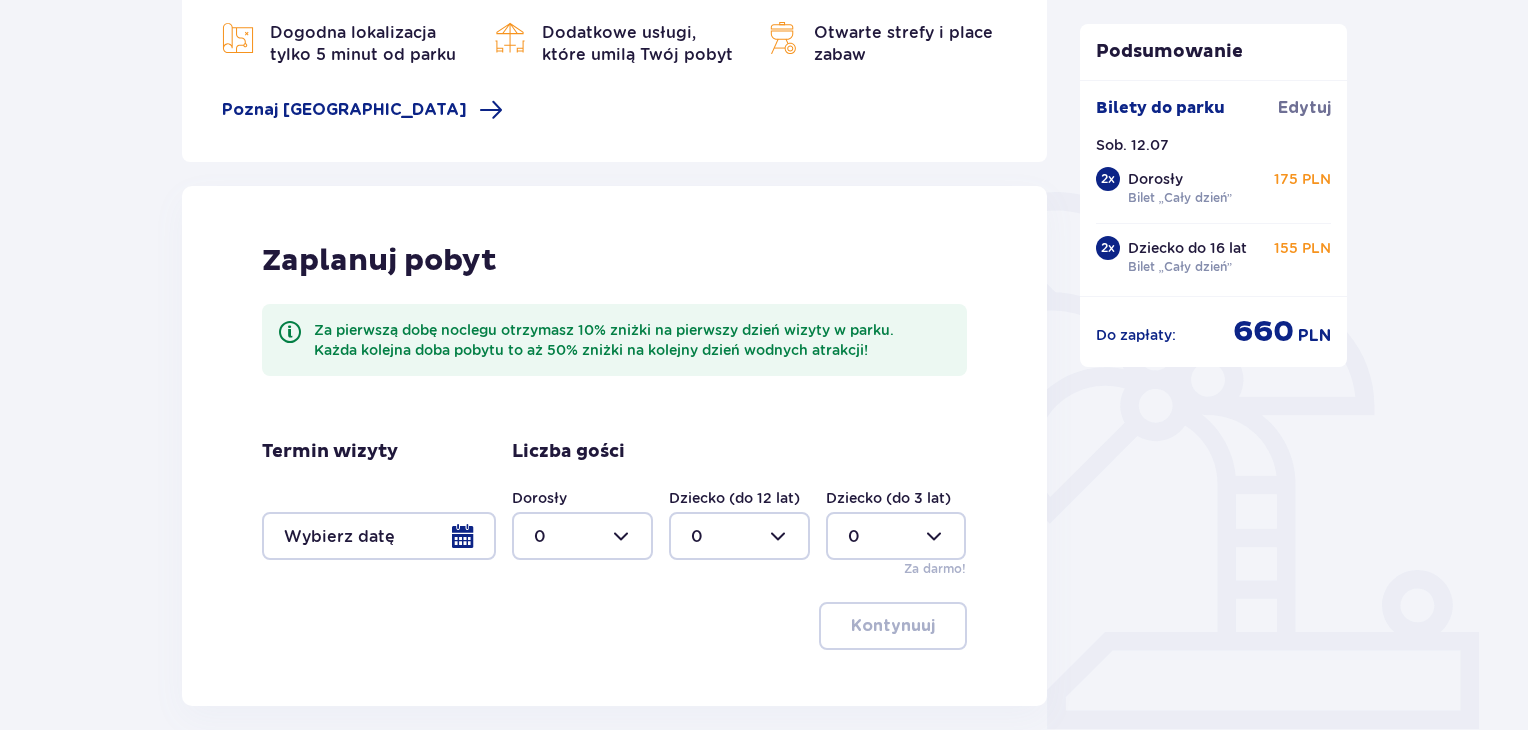 scroll, scrollTop: 472, scrollLeft: 0, axis: vertical 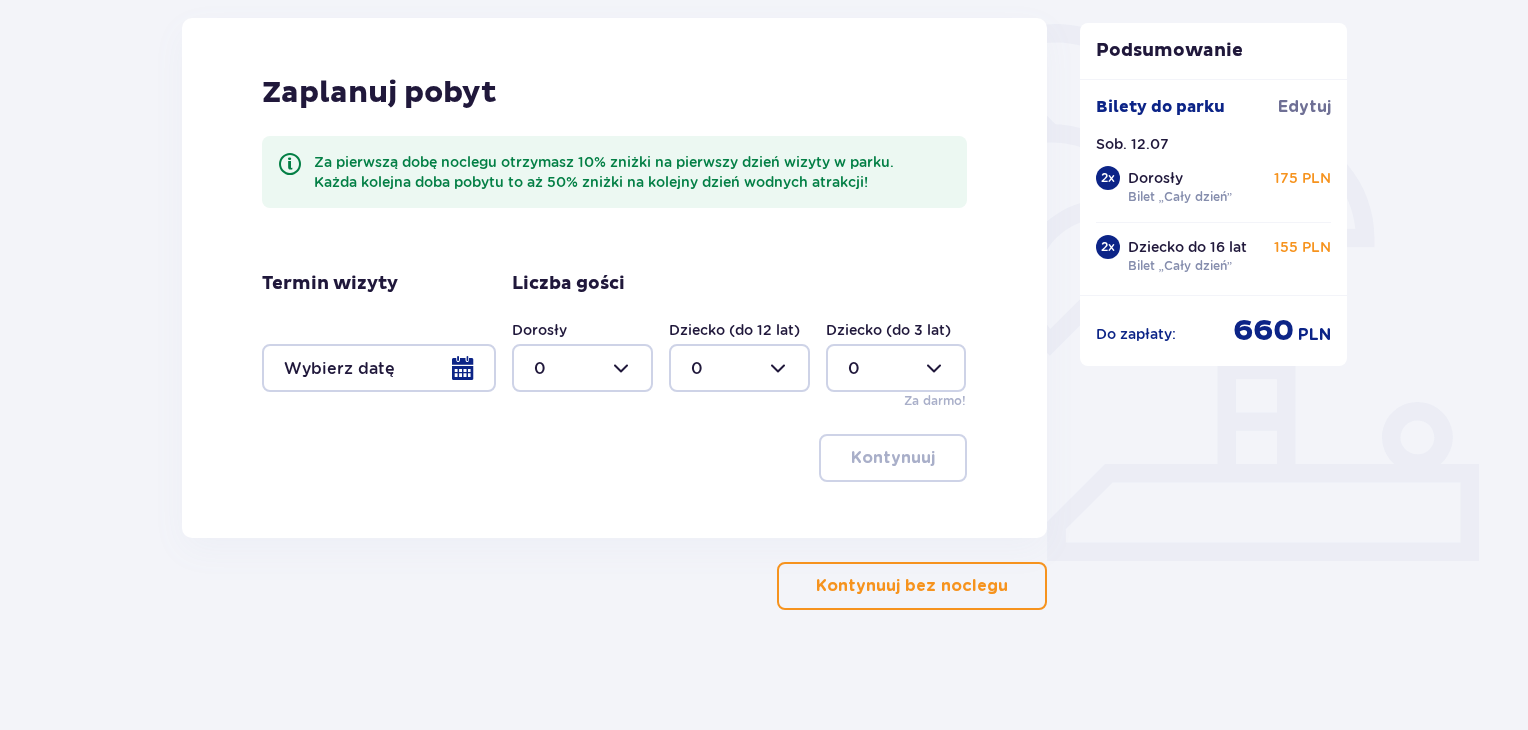 click on "Kontynuuj bez noclegu" at bounding box center (912, 586) 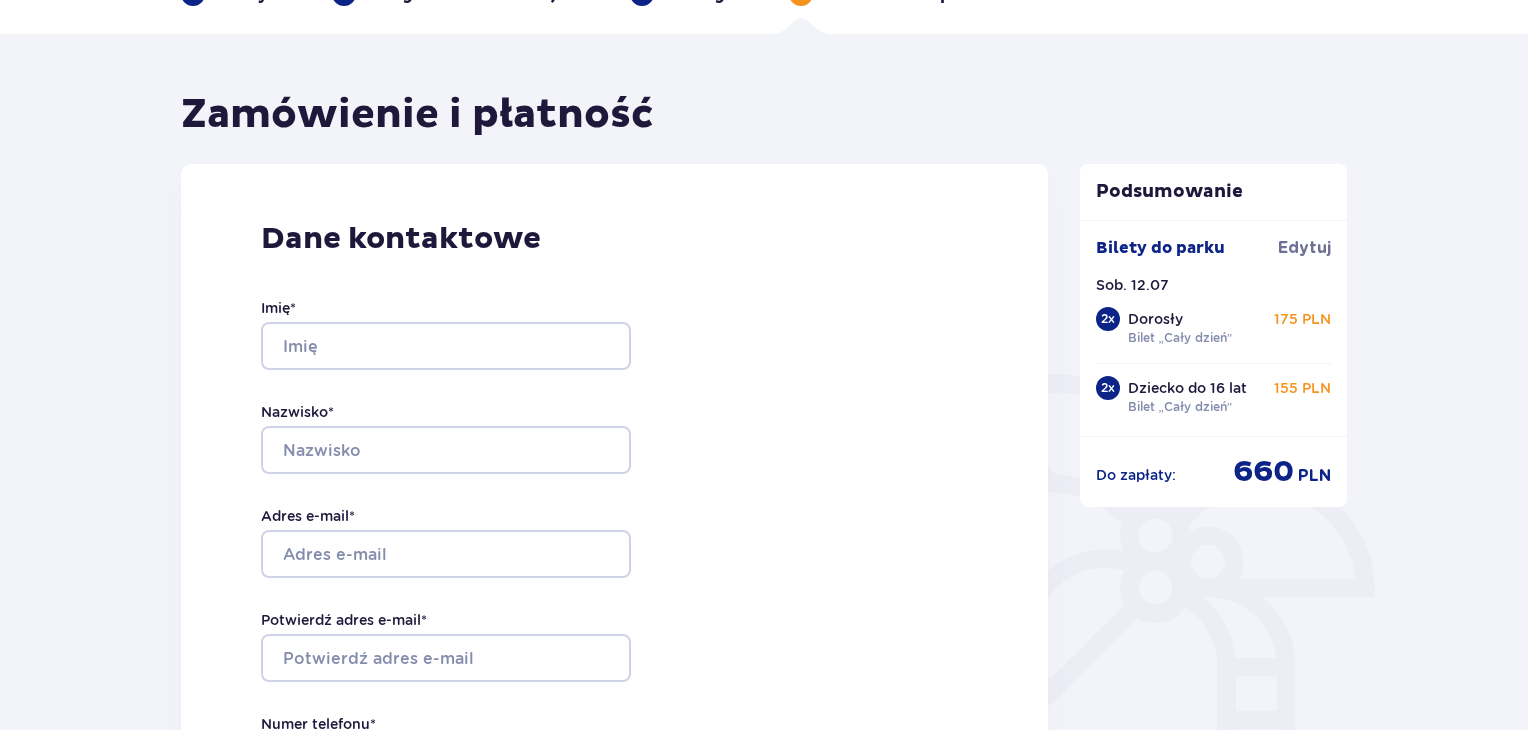 scroll, scrollTop: 0, scrollLeft: 0, axis: both 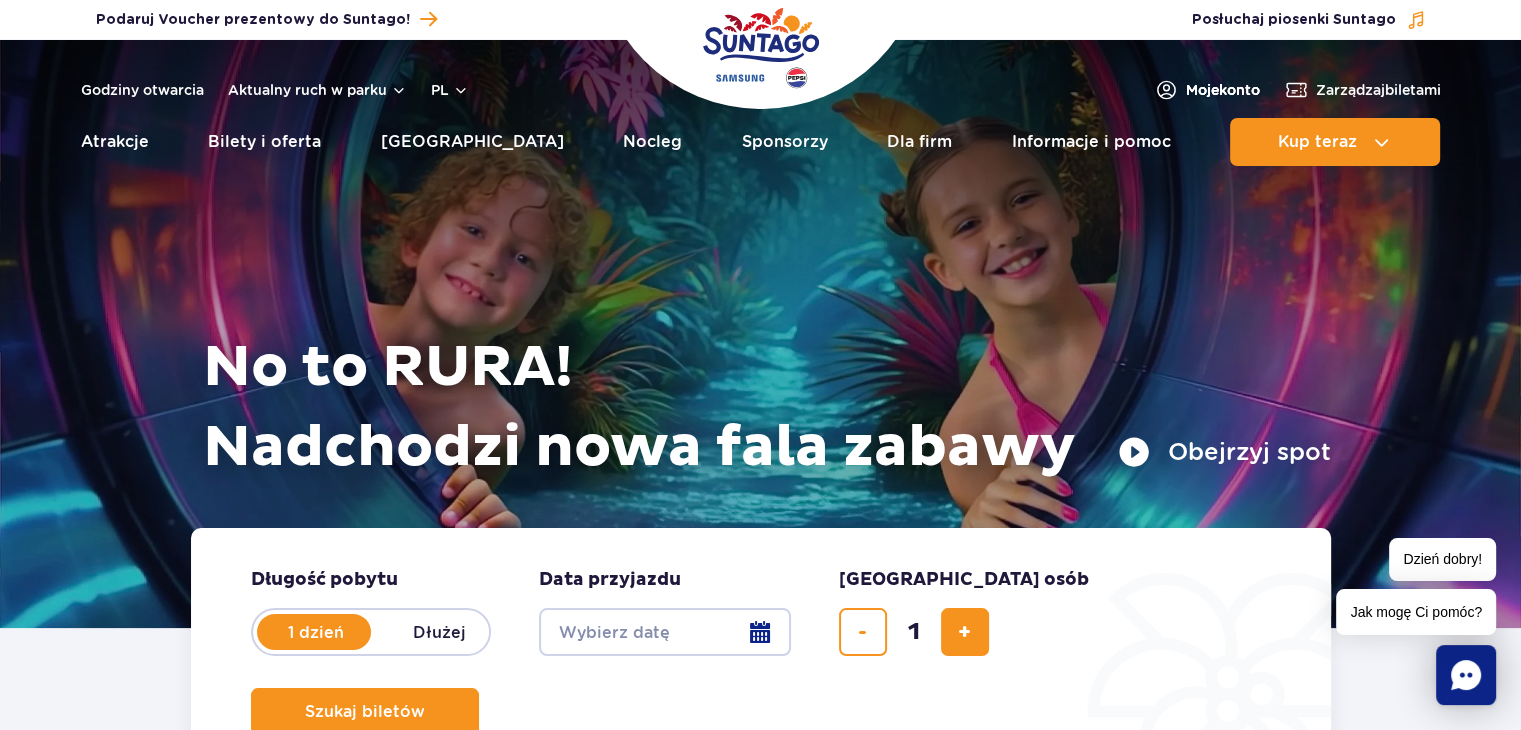 click on "Moje  konto" at bounding box center [1223, 90] 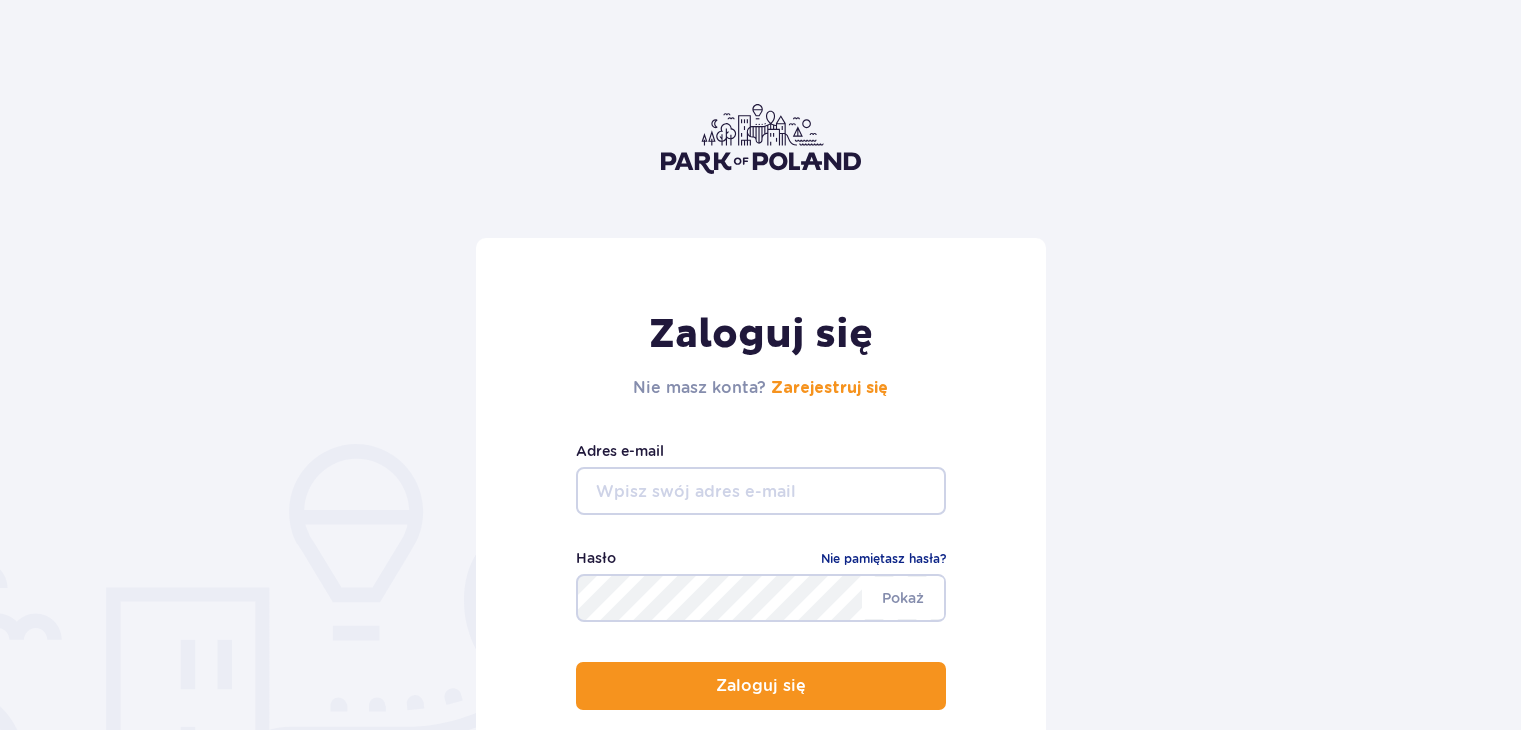 scroll, scrollTop: 0, scrollLeft: 0, axis: both 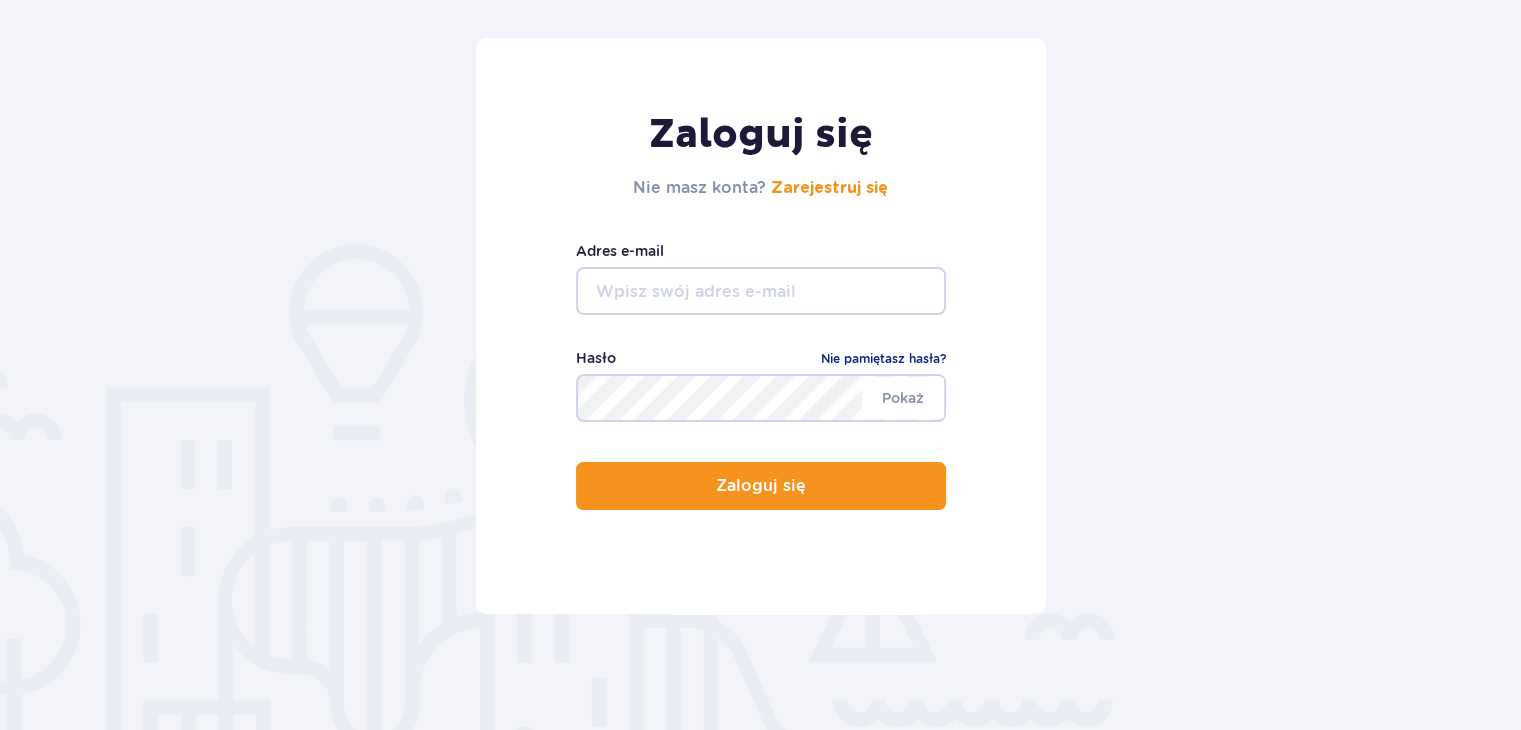 click at bounding box center (761, 291) 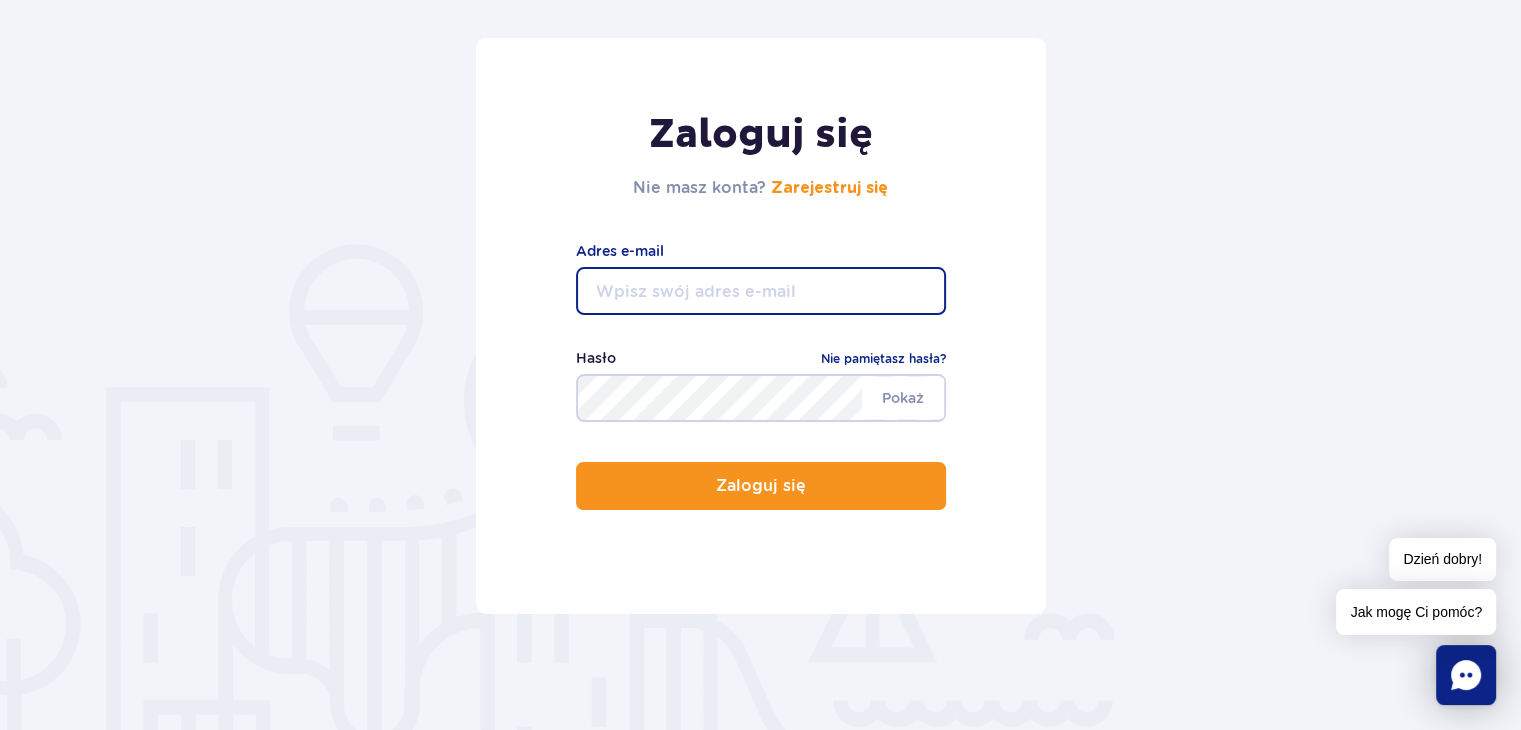 type on "mgr.klaudiawyb@op.pl" 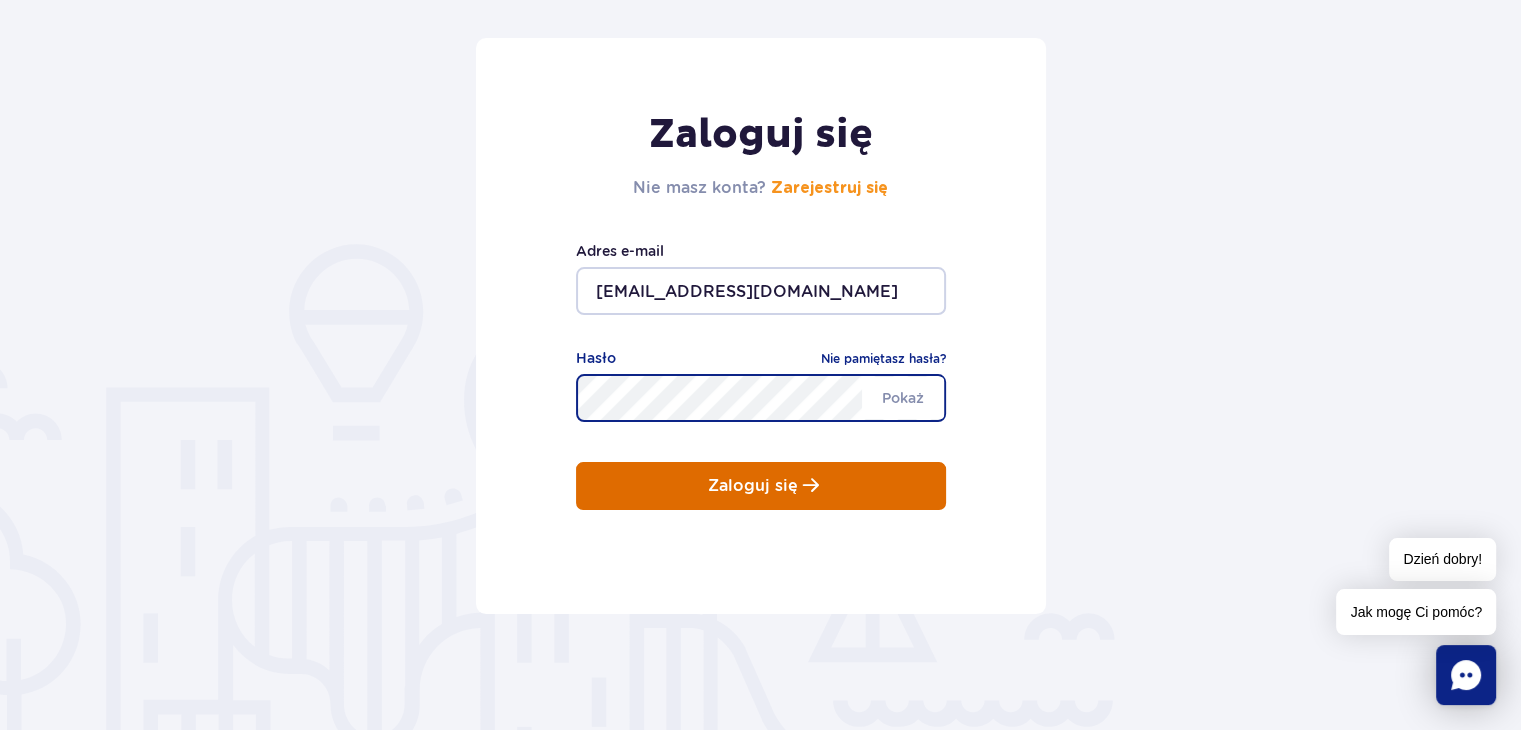 click on "Zaloguj się" at bounding box center (753, 486) 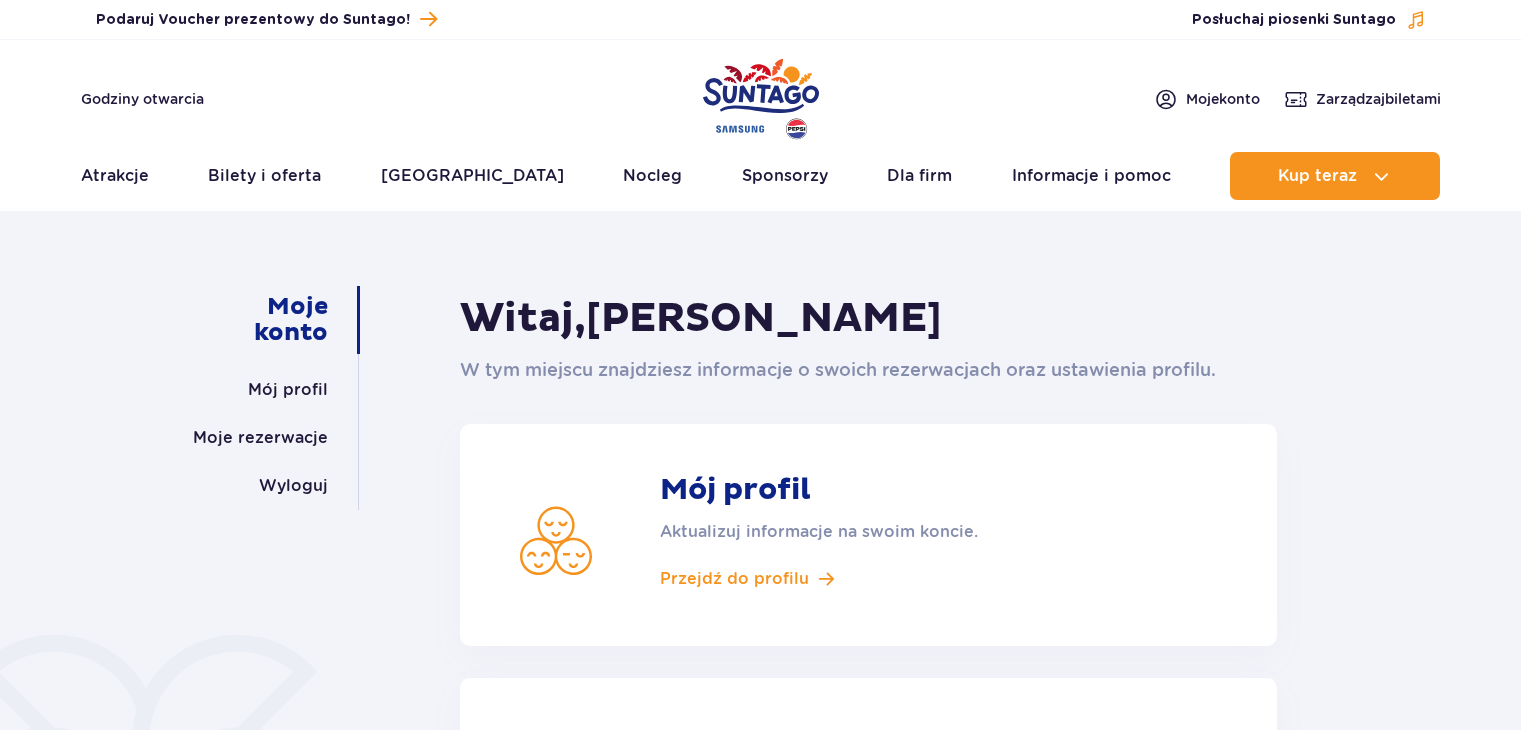 scroll, scrollTop: 0, scrollLeft: 0, axis: both 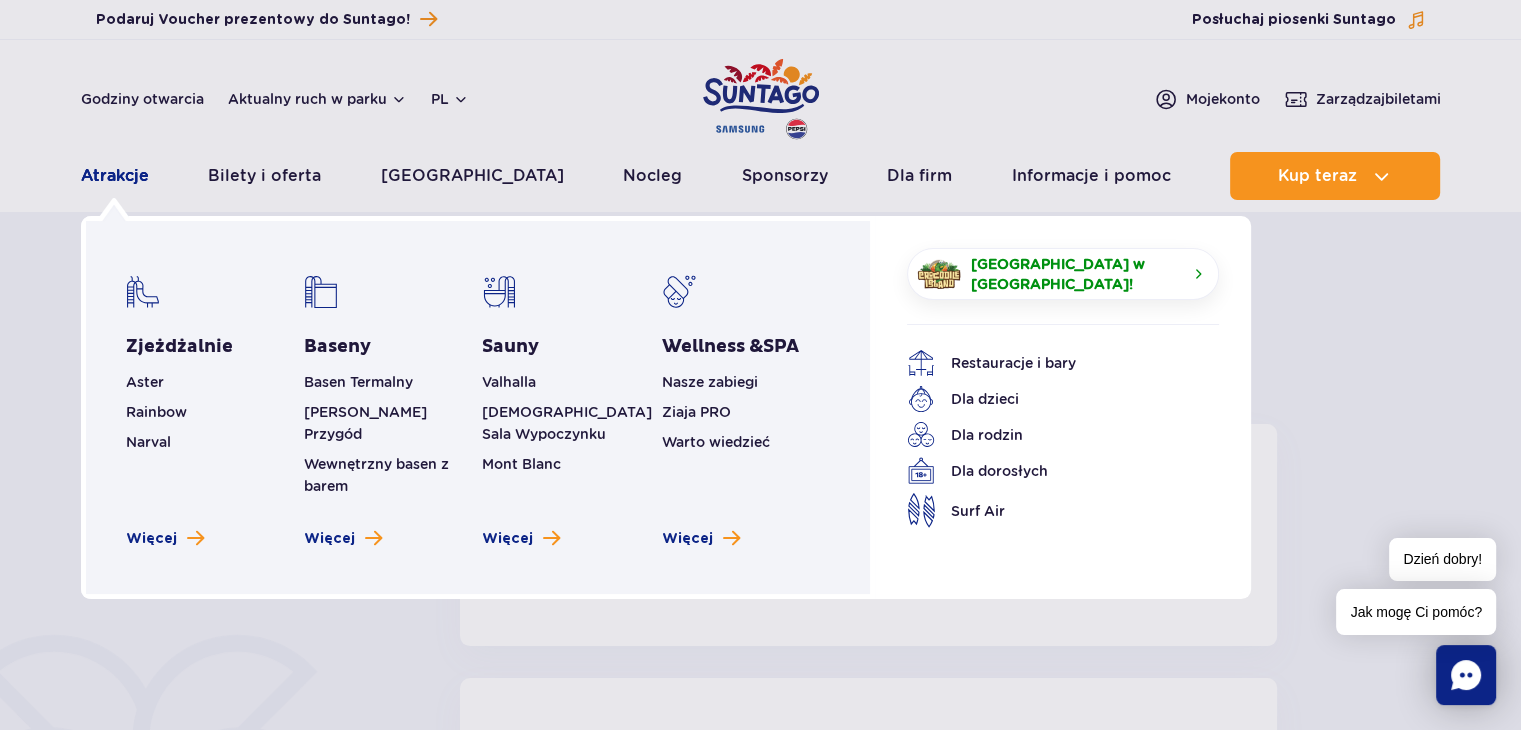 click on "Atrakcje" at bounding box center [115, 176] 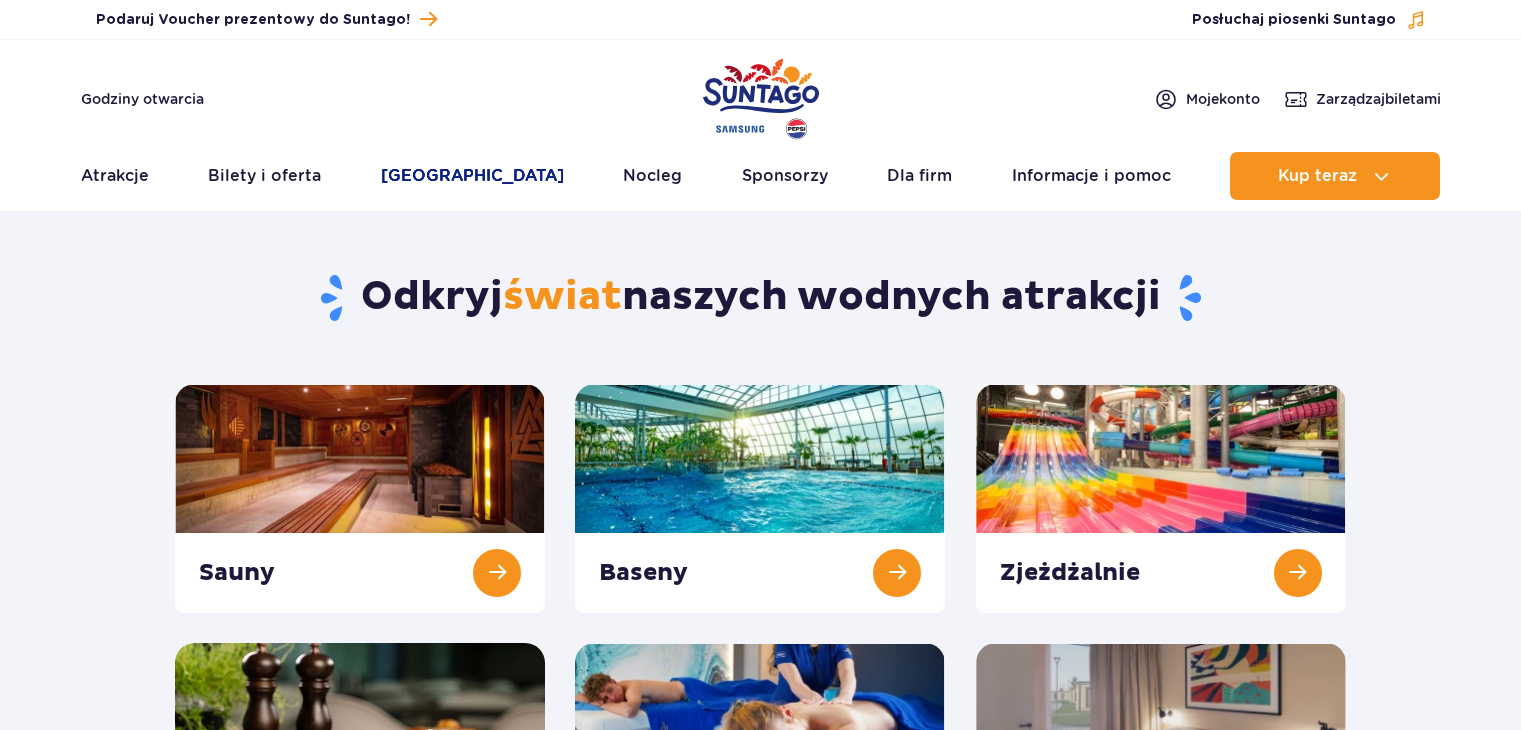 scroll, scrollTop: 0, scrollLeft: 0, axis: both 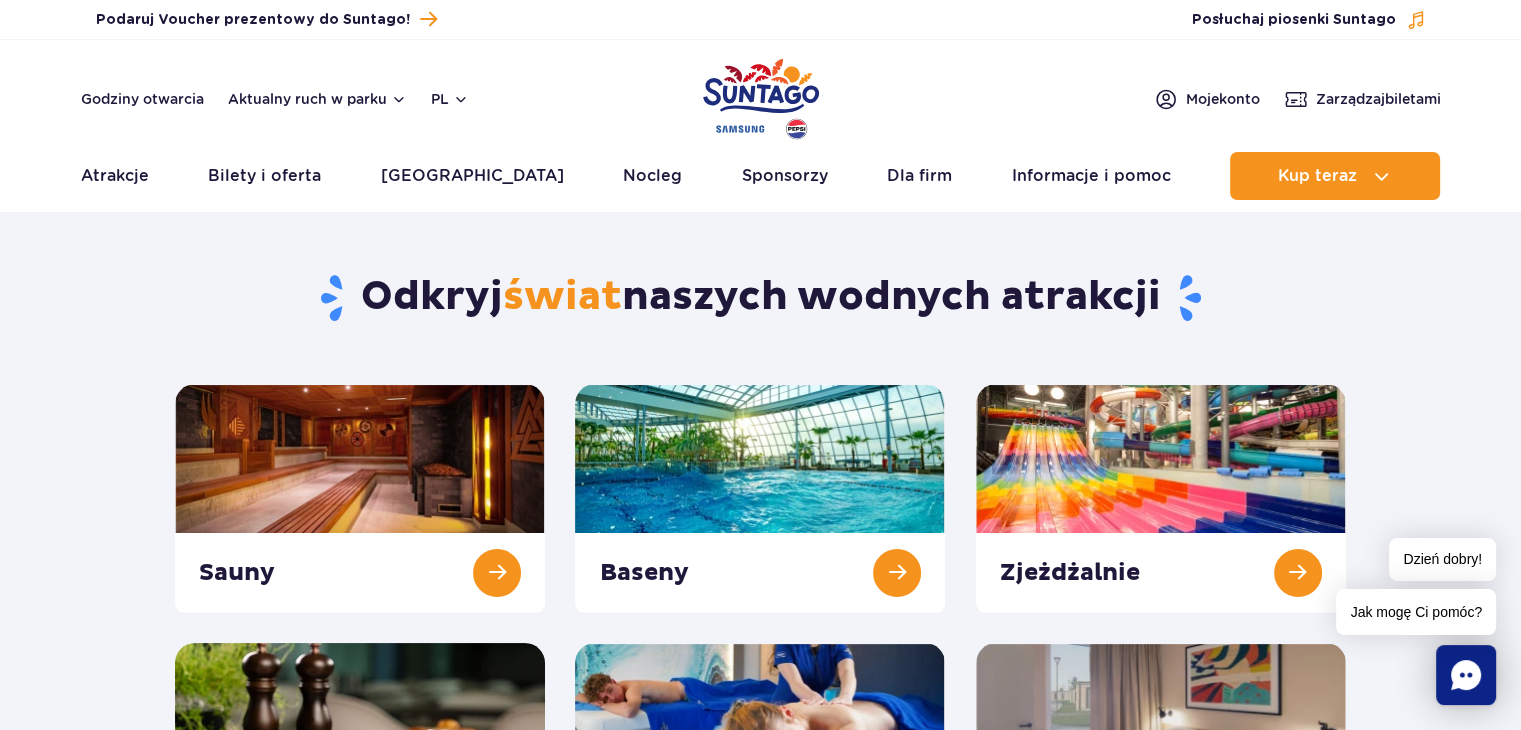 click at bounding box center [761, 99] 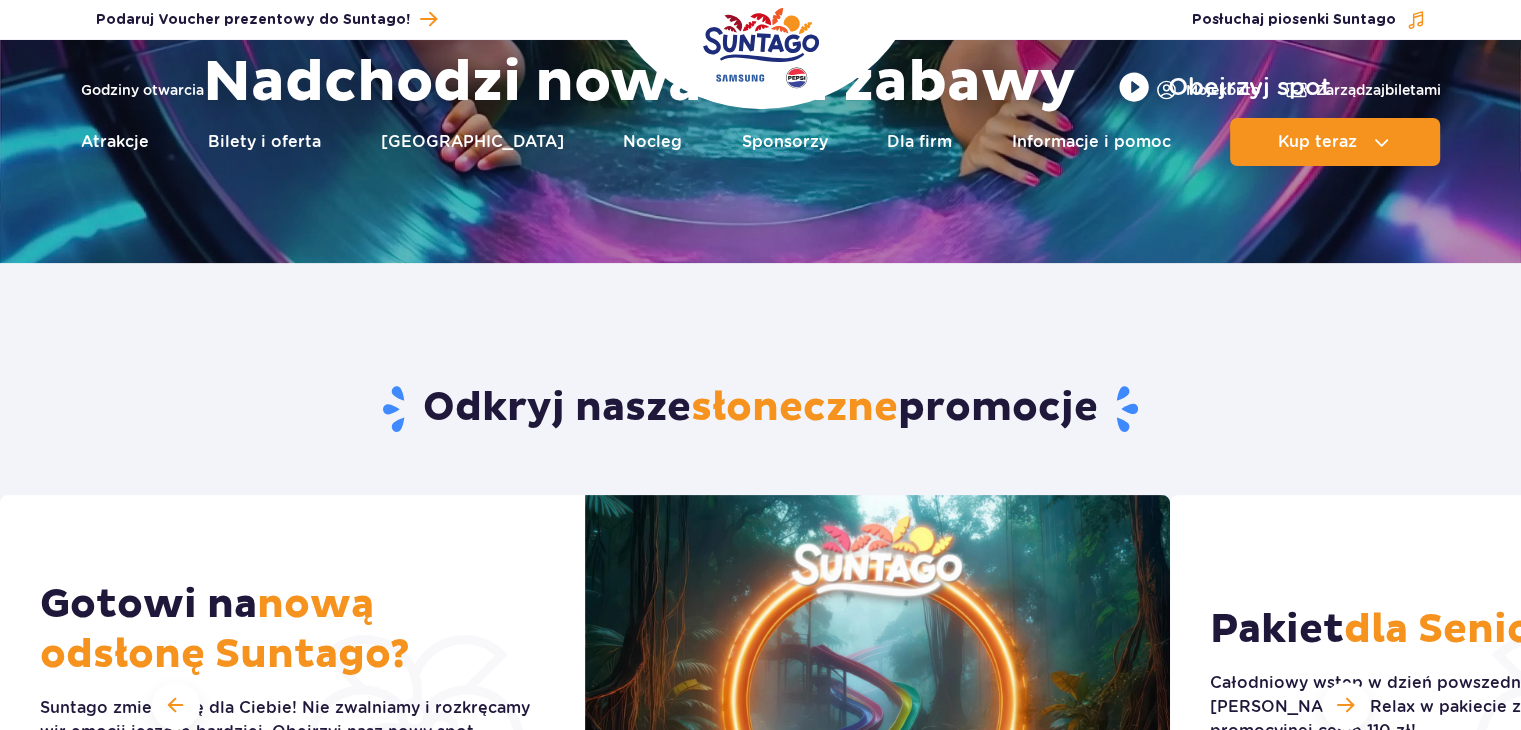 scroll, scrollTop: 400, scrollLeft: 0, axis: vertical 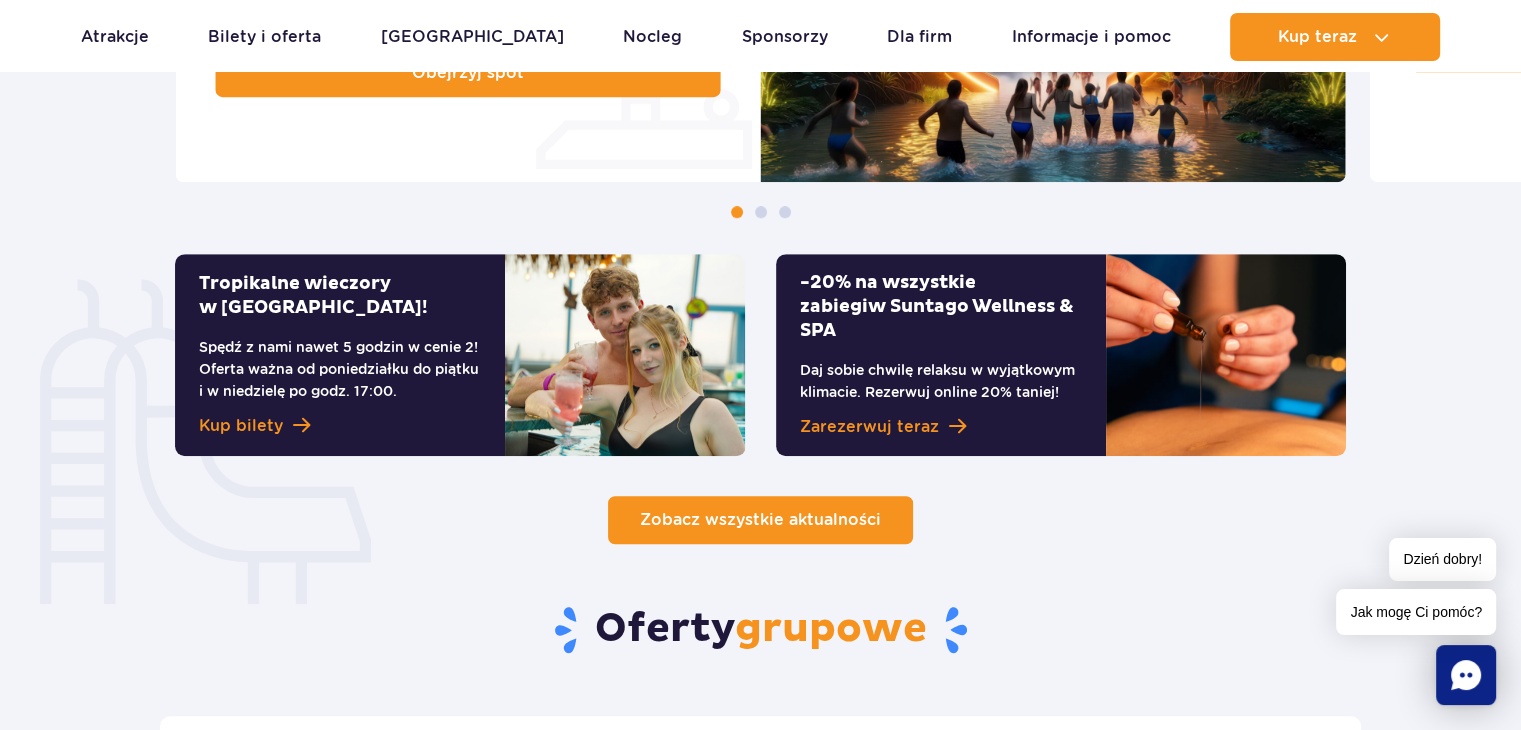 click on "Zobacz wszystkie aktualności" at bounding box center [760, 520] 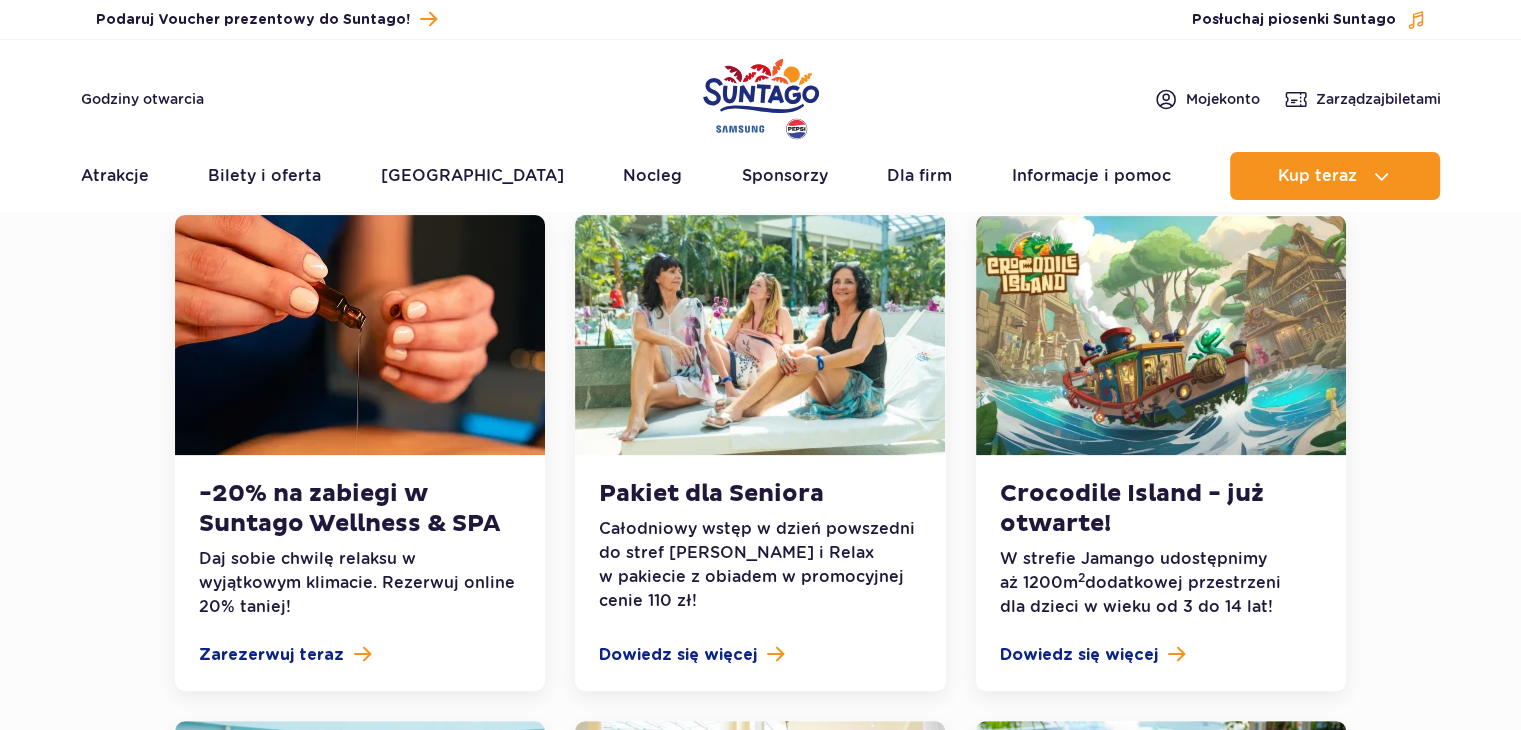 scroll, scrollTop: 500, scrollLeft: 0, axis: vertical 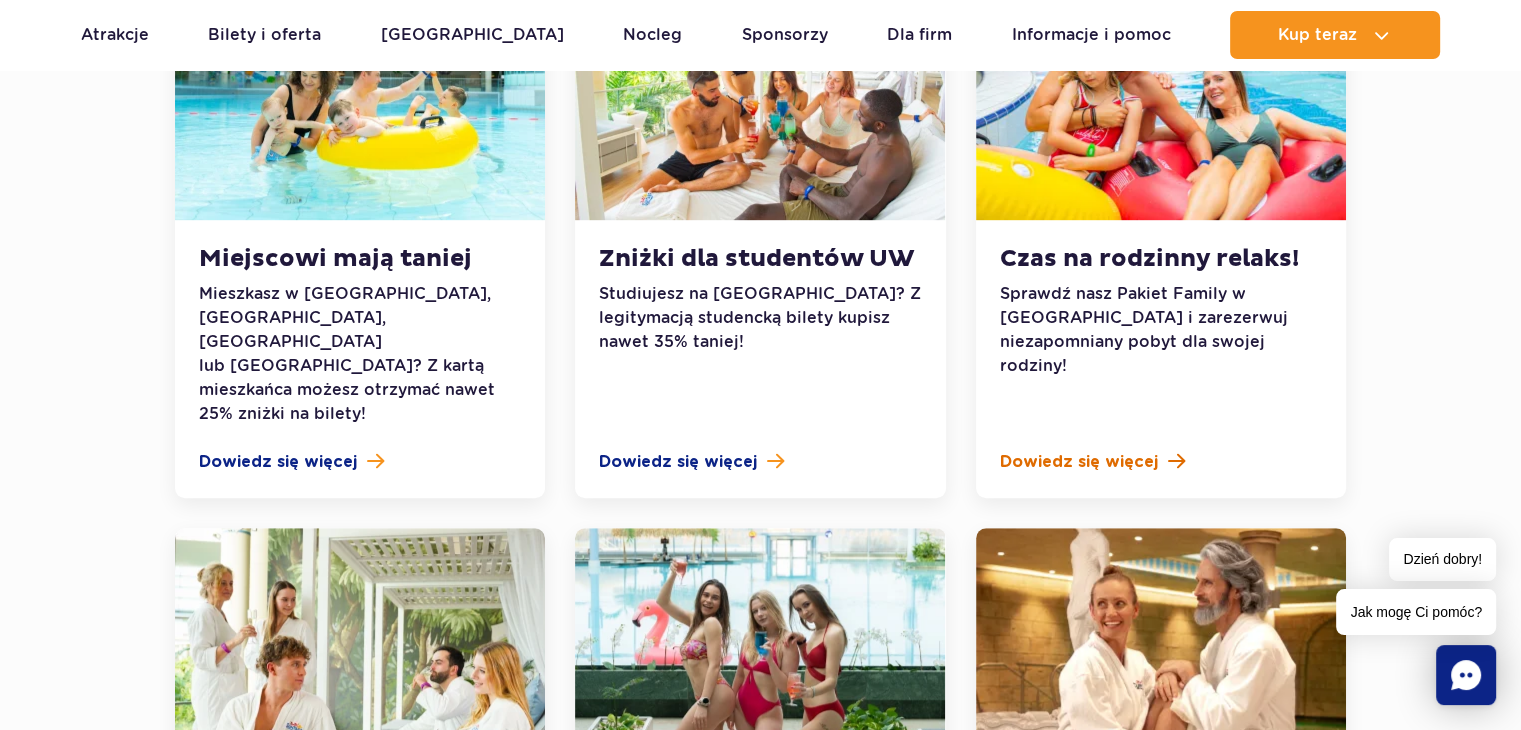 click on "Dowiedz się więcej" at bounding box center [1079, 462] 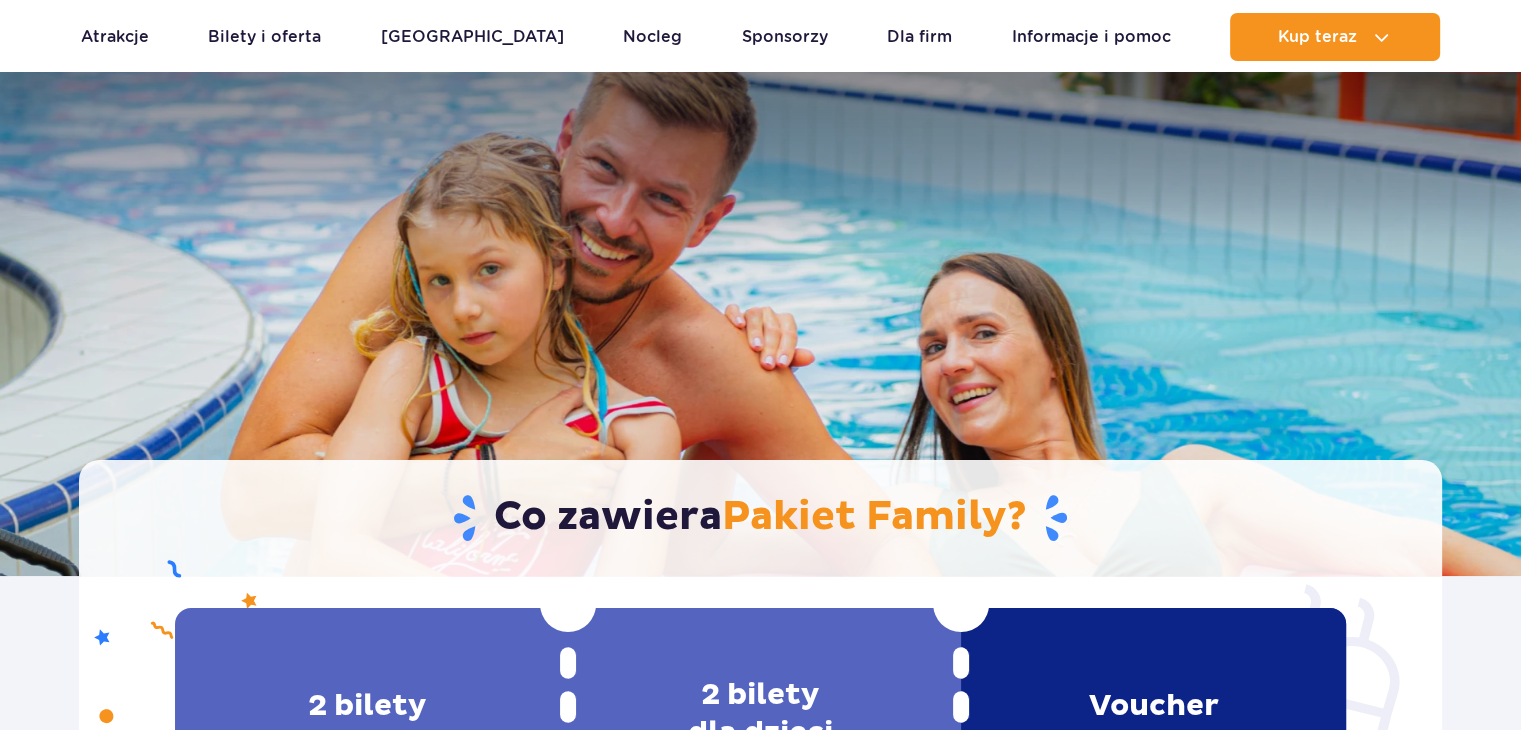 scroll, scrollTop: 189, scrollLeft: 0, axis: vertical 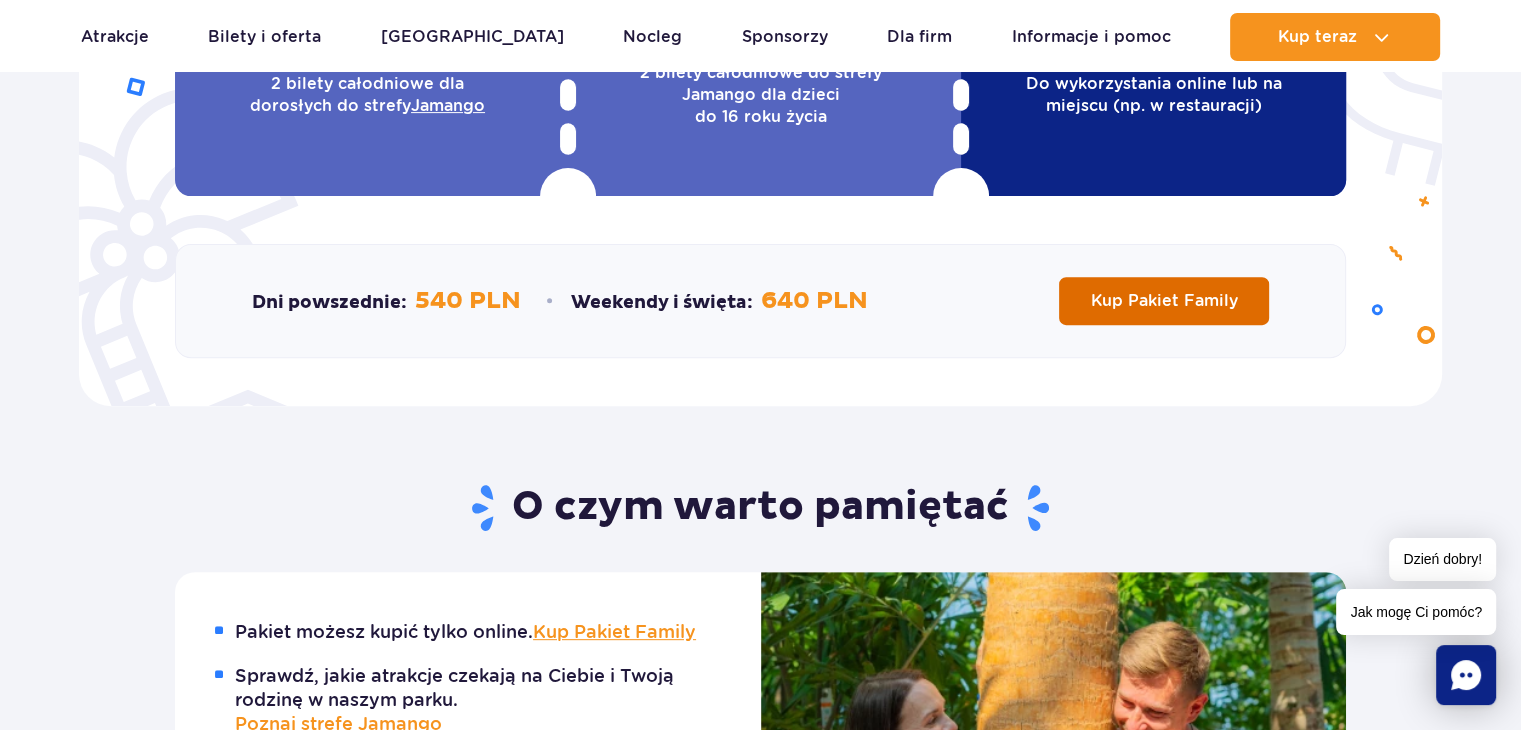 click on "Kup Pakiet Family" at bounding box center (1164, 300) 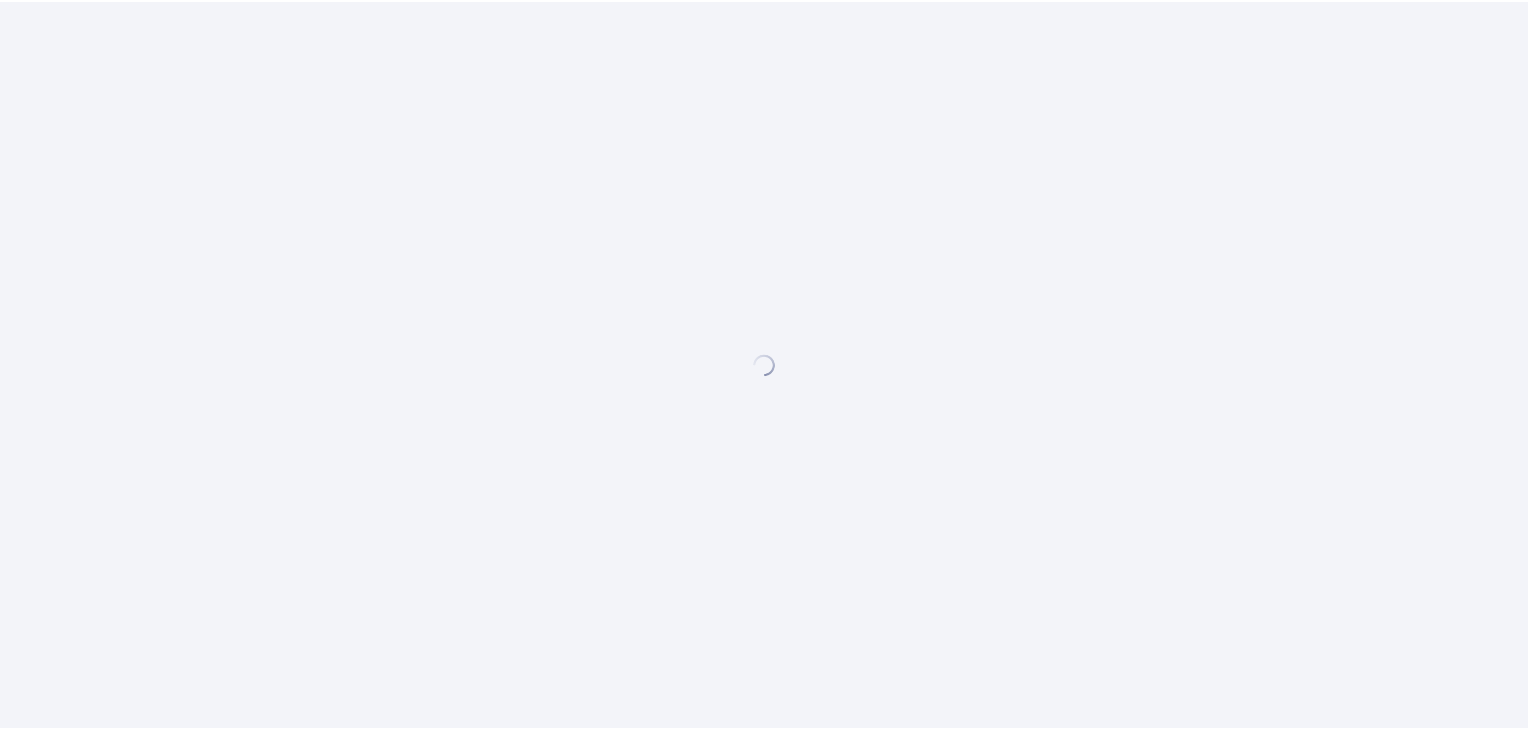 scroll, scrollTop: 0, scrollLeft: 0, axis: both 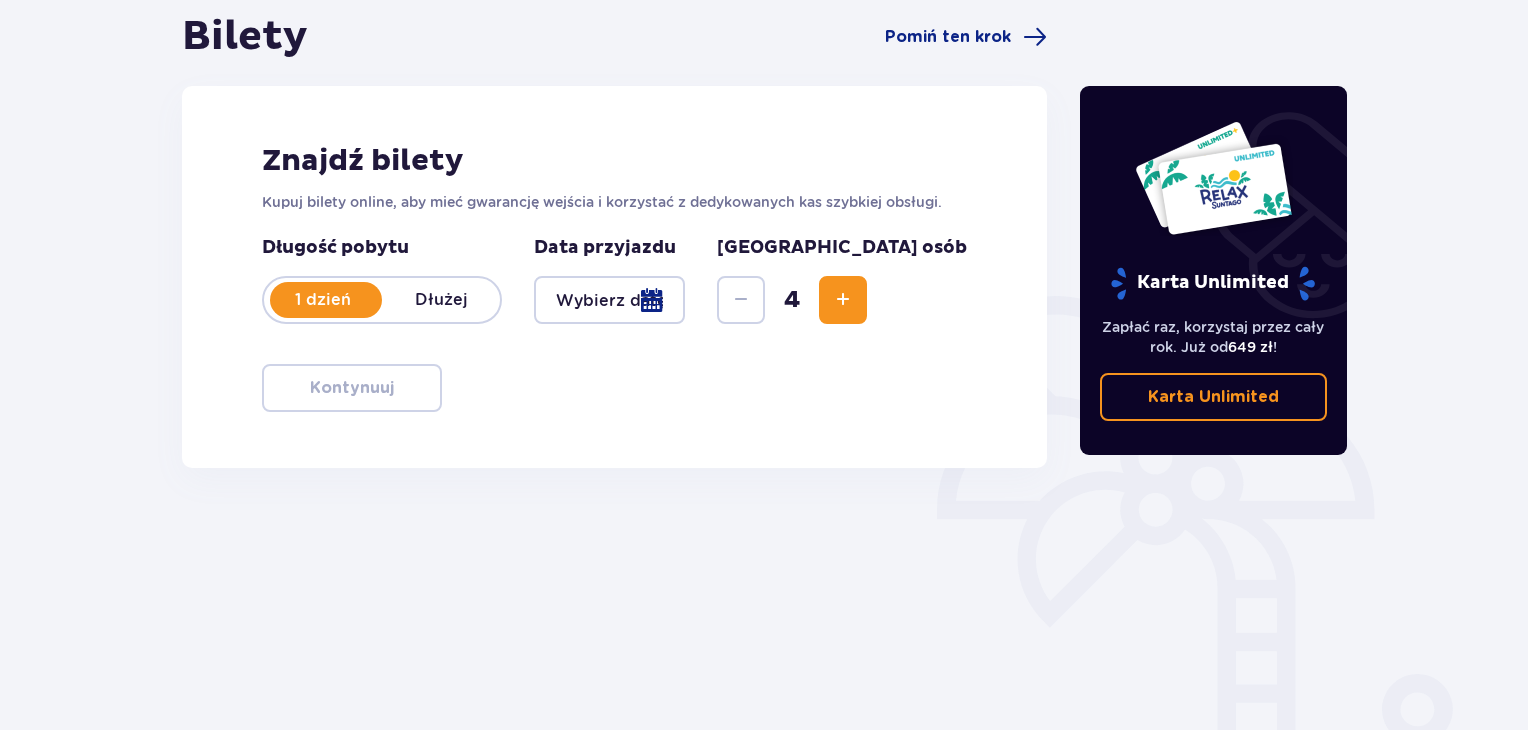click at bounding box center [609, 300] 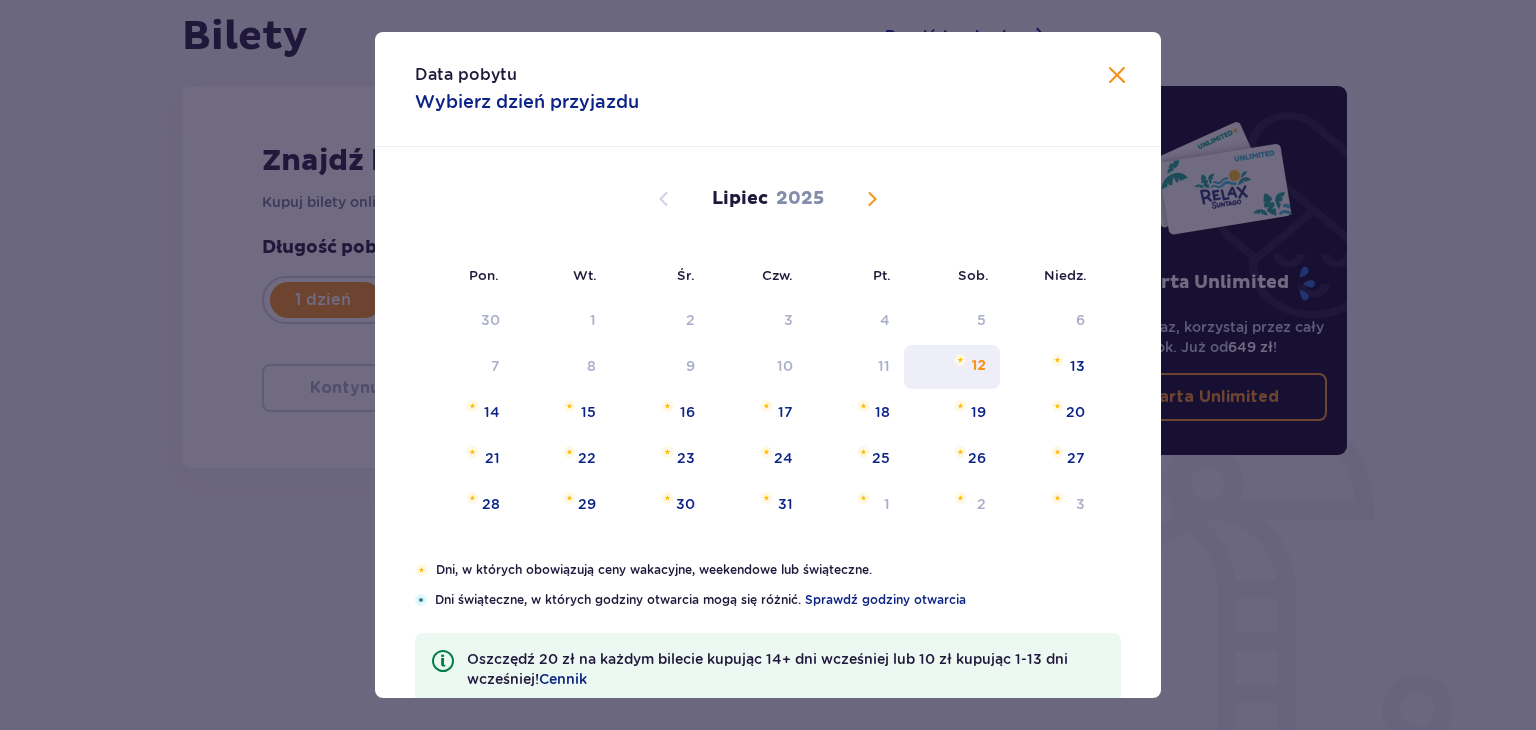 click on "12" at bounding box center (952, 367) 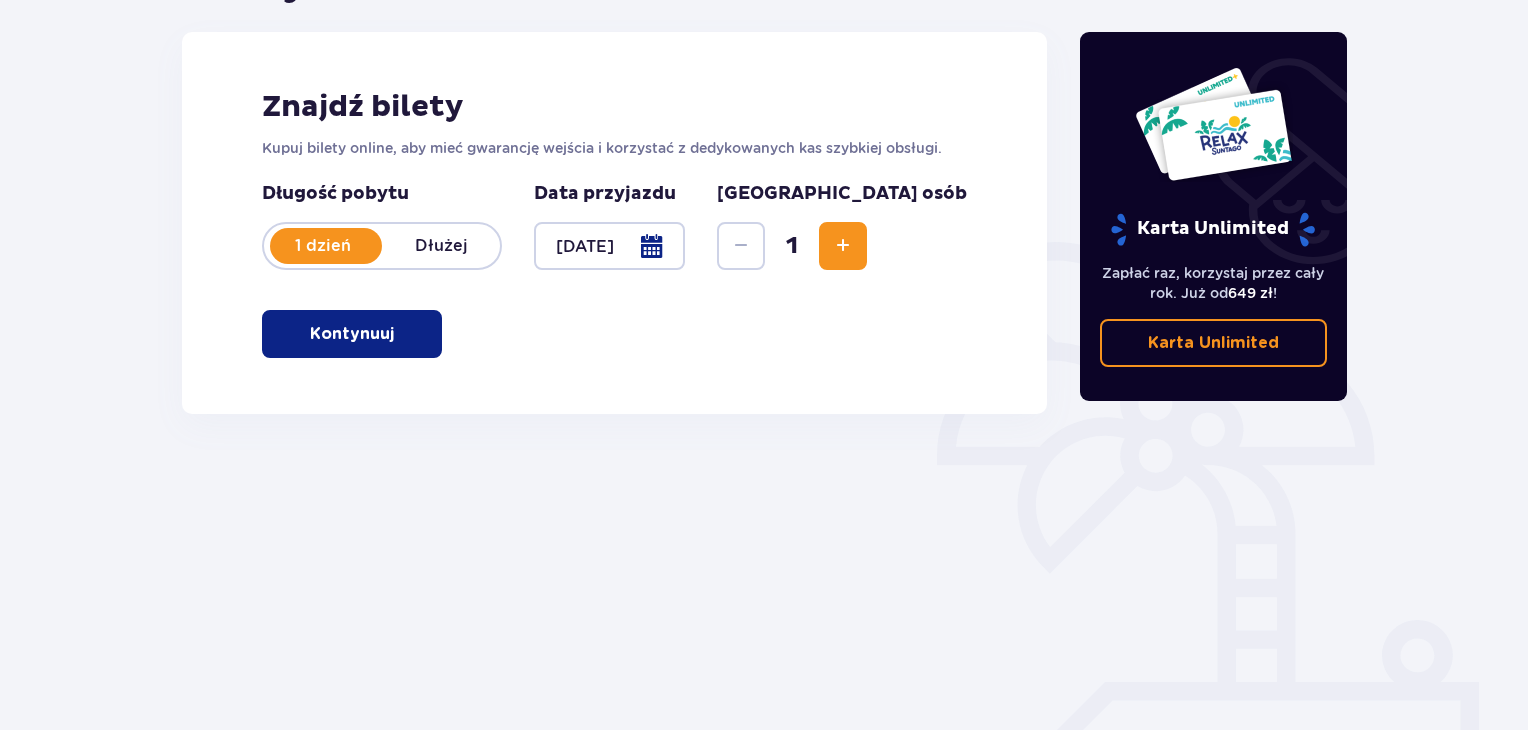 scroll, scrollTop: 289, scrollLeft: 0, axis: vertical 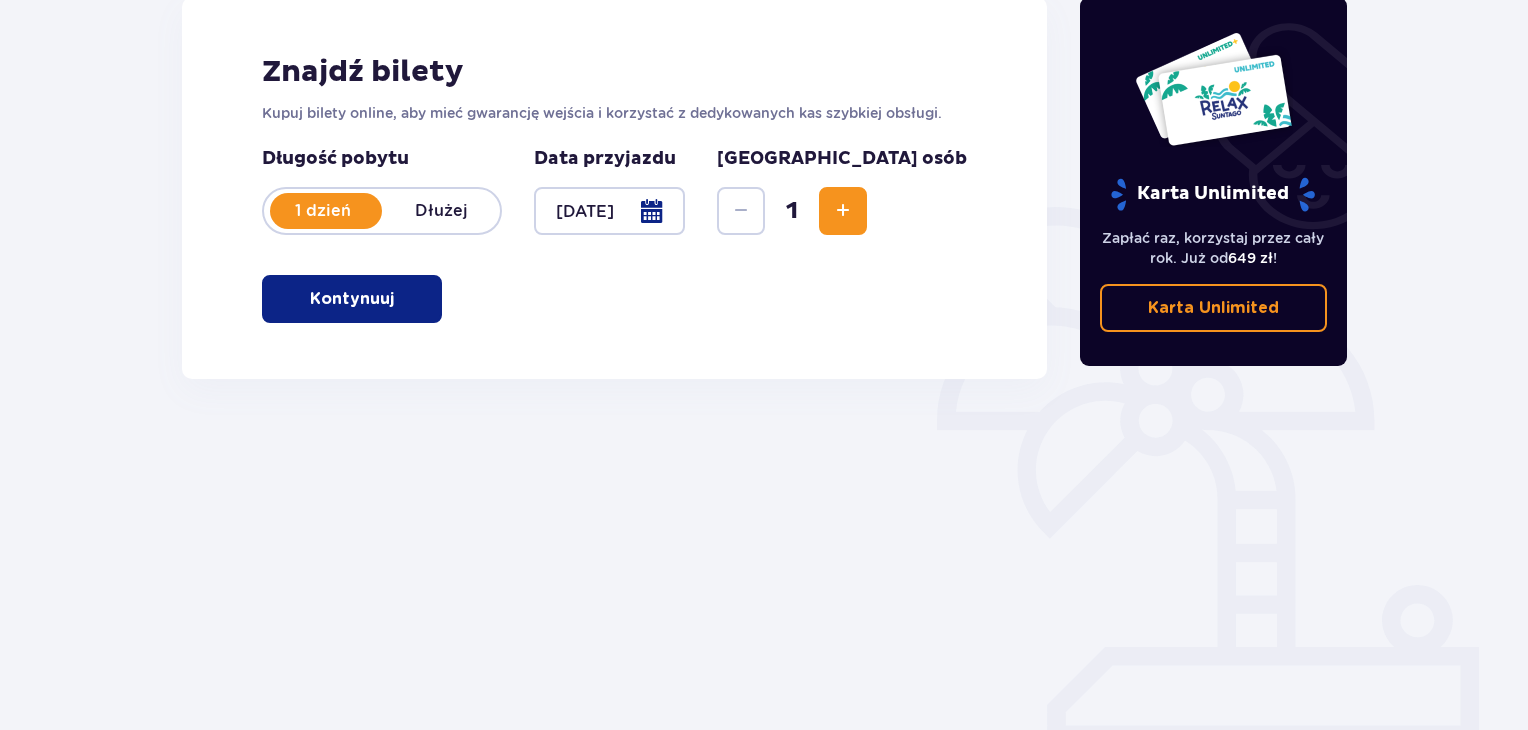 click at bounding box center [398, 299] 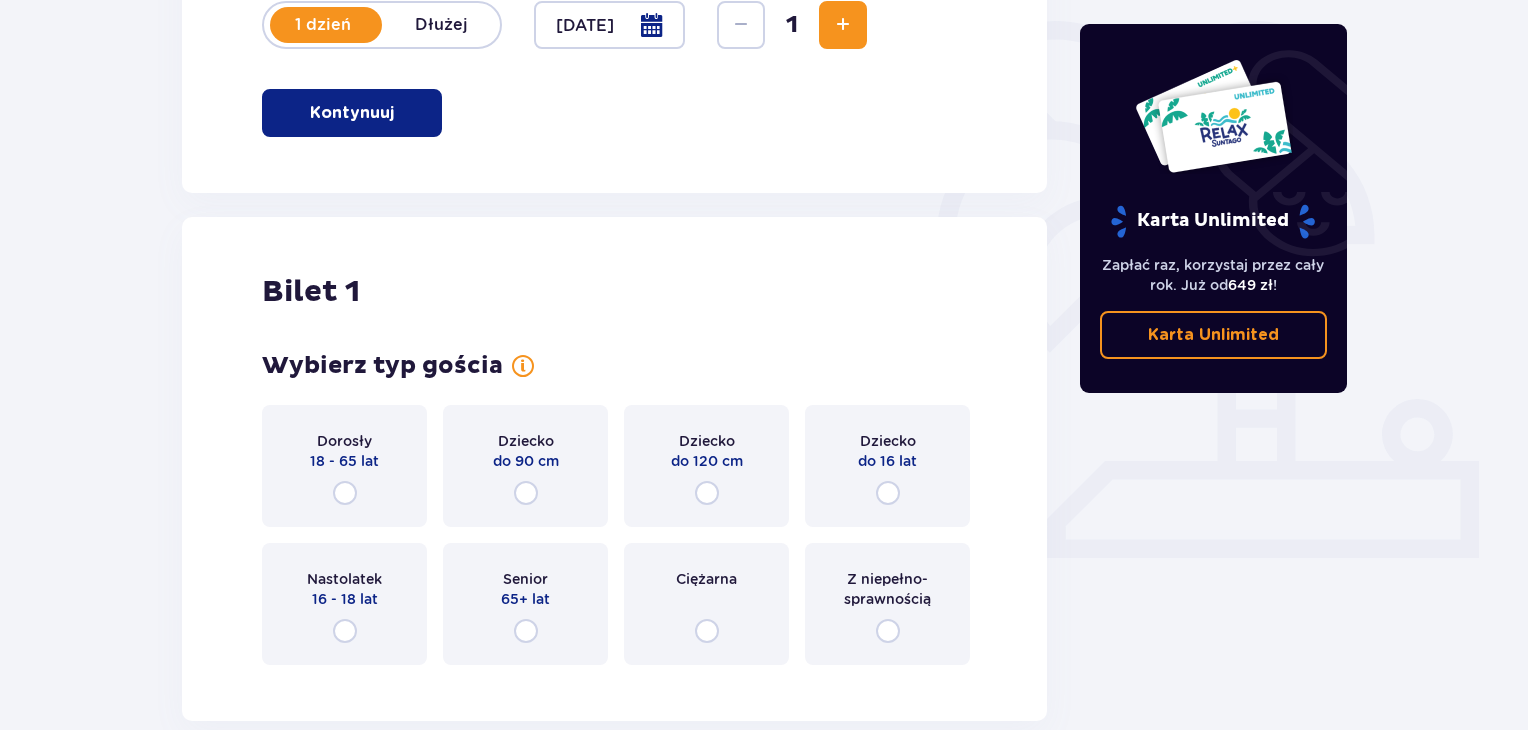 scroll, scrollTop: 589, scrollLeft: 0, axis: vertical 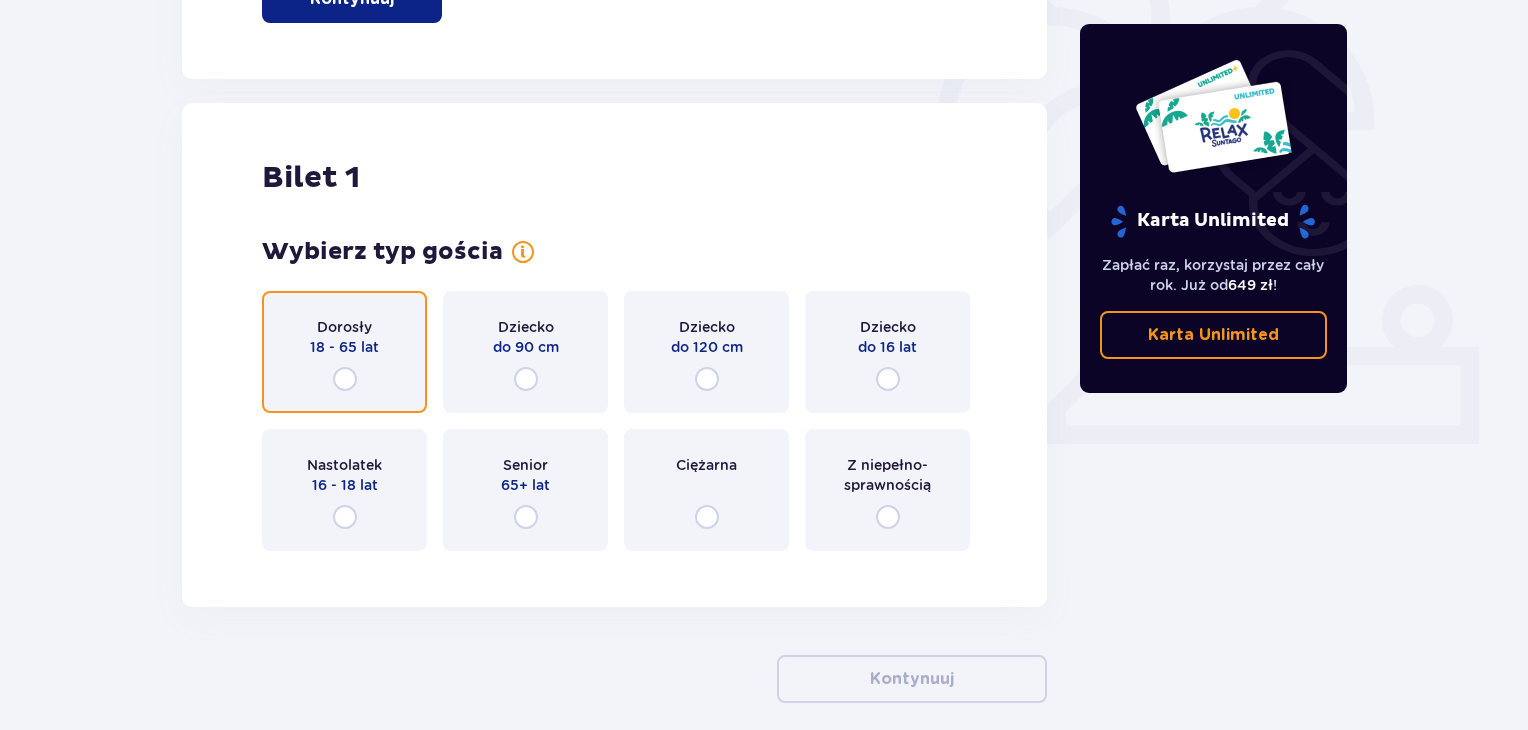 click at bounding box center [345, 379] 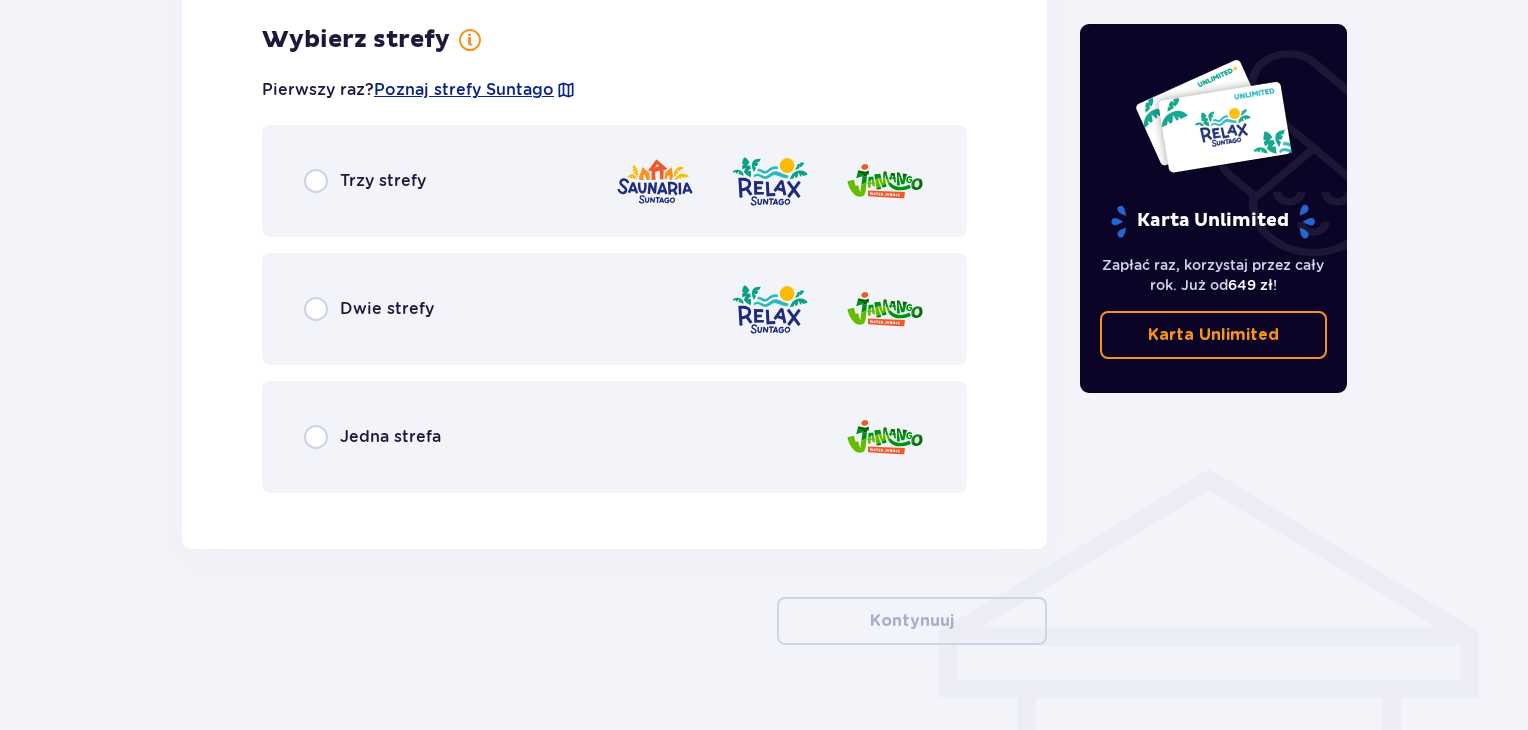 scroll, scrollTop: 1156, scrollLeft: 0, axis: vertical 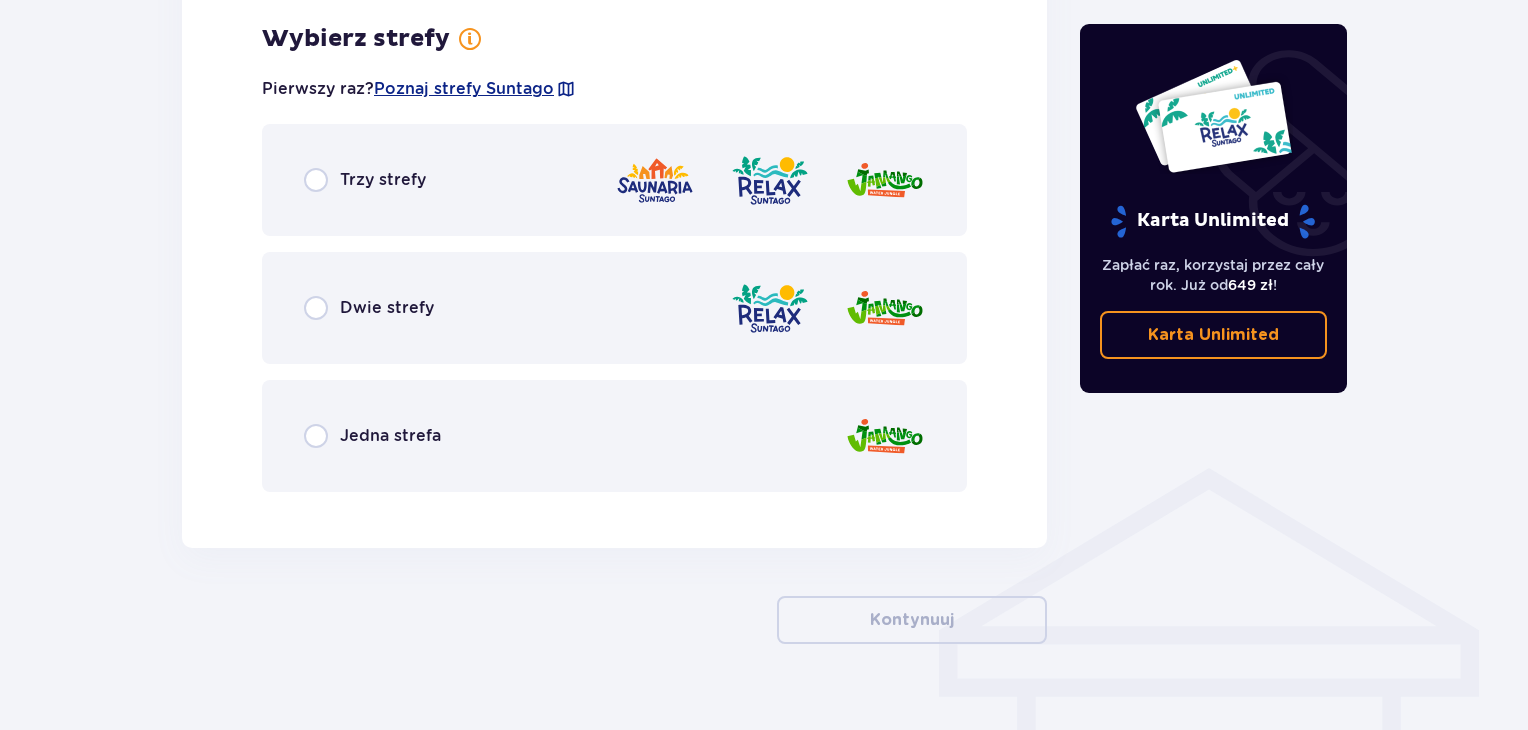 click on "Jedna strefa" at bounding box center (390, 436) 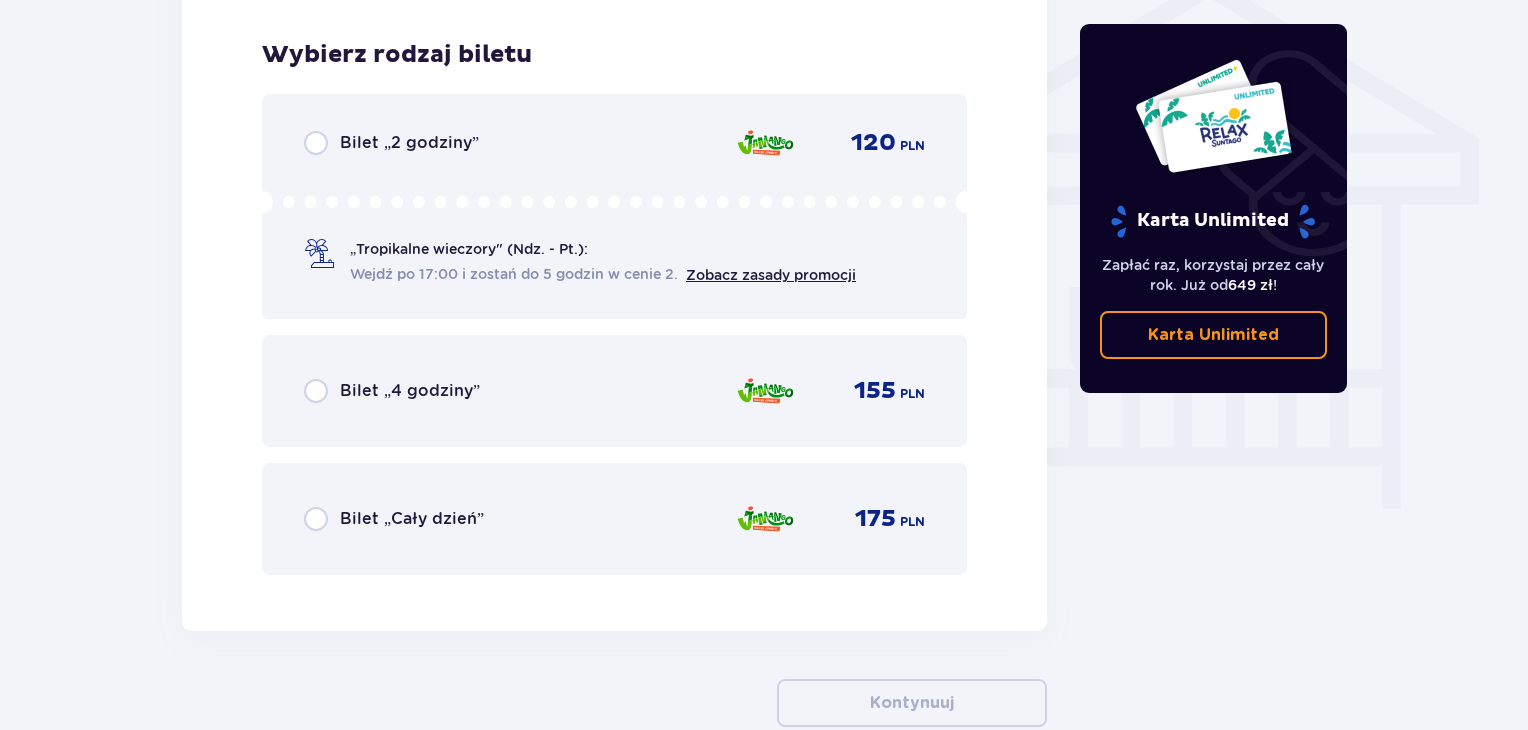 scroll, scrollTop: 1664, scrollLeft: 0, axis: vertical 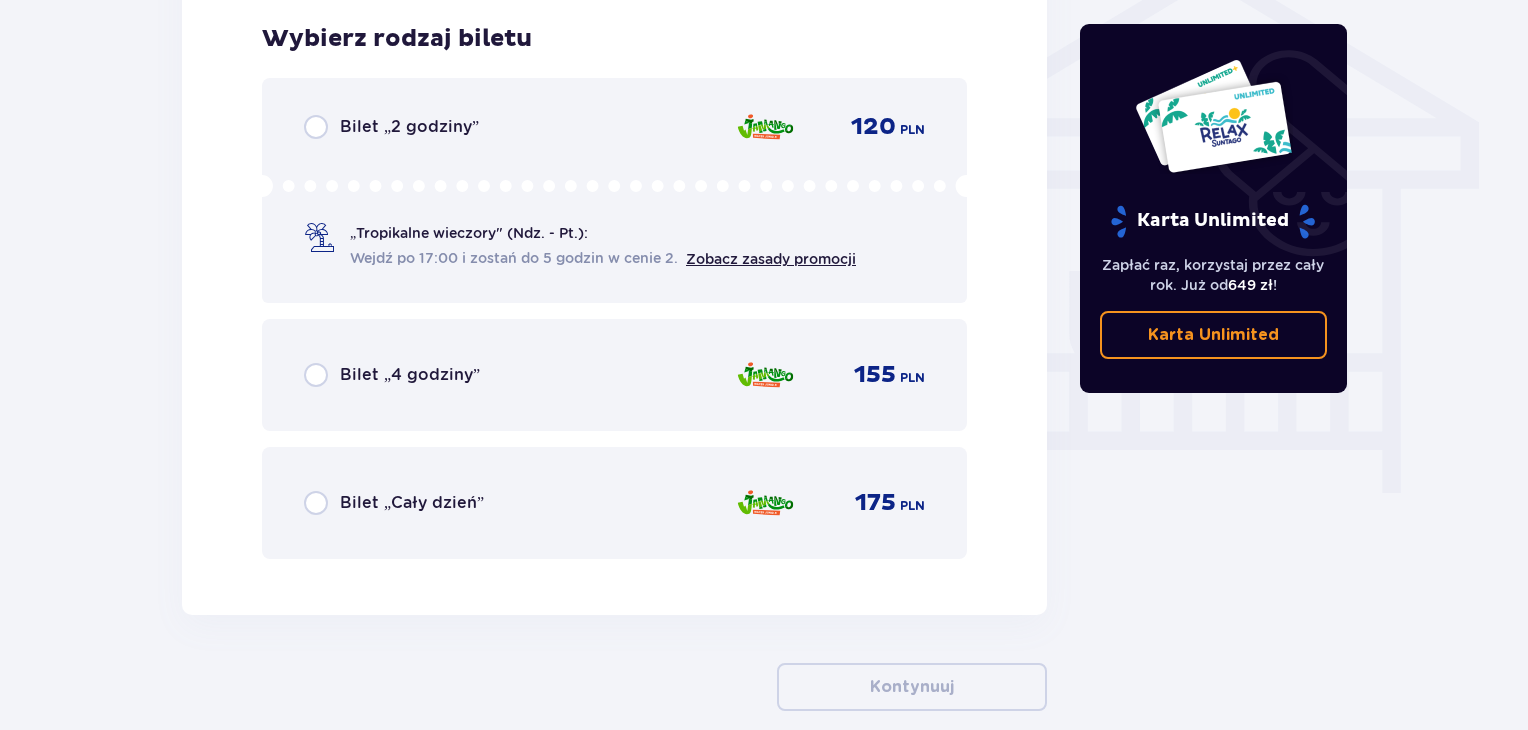 click on "Bilet „Cały dzień”" at bounding box center (412, 503) 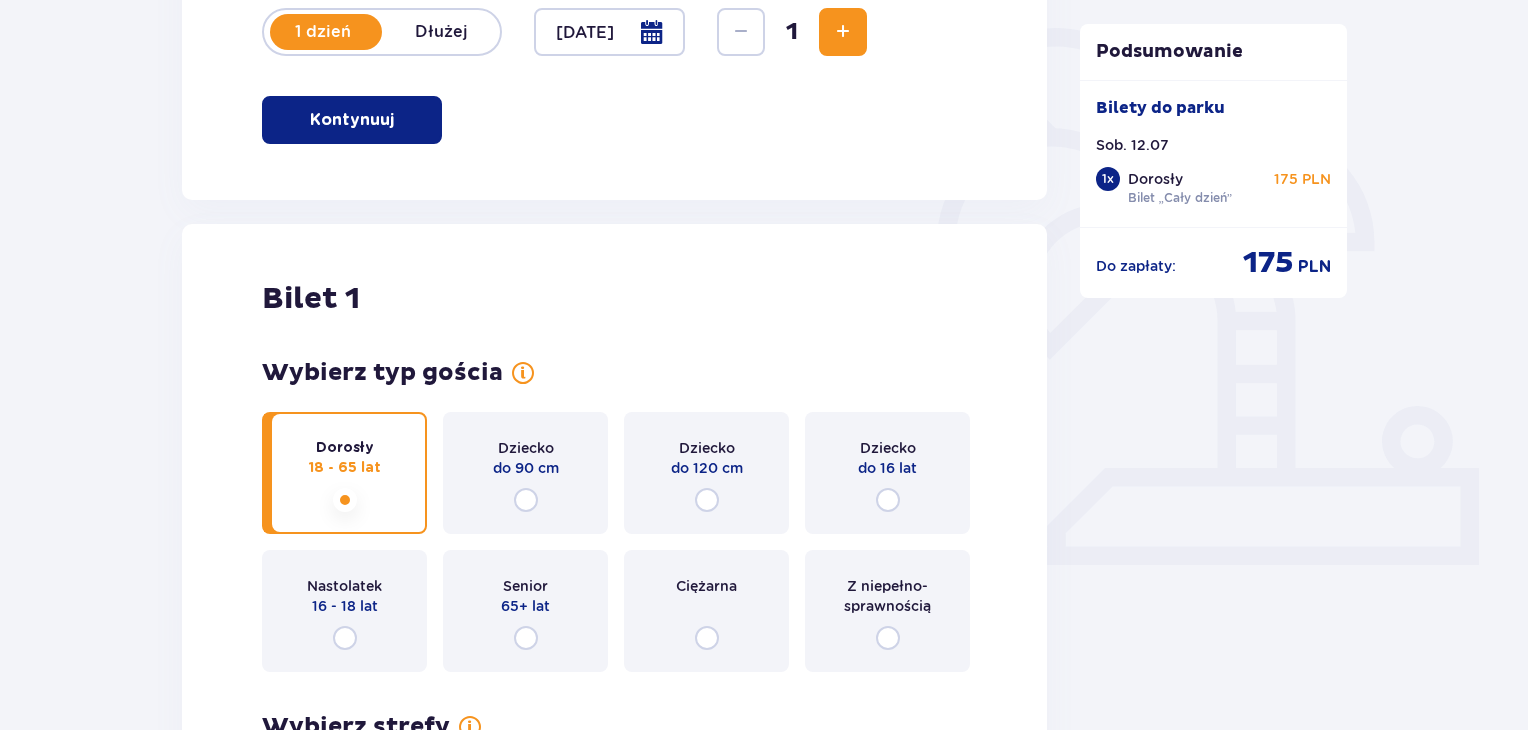scroll, scrollTop: 0, scrollLeft: 0, axis: both 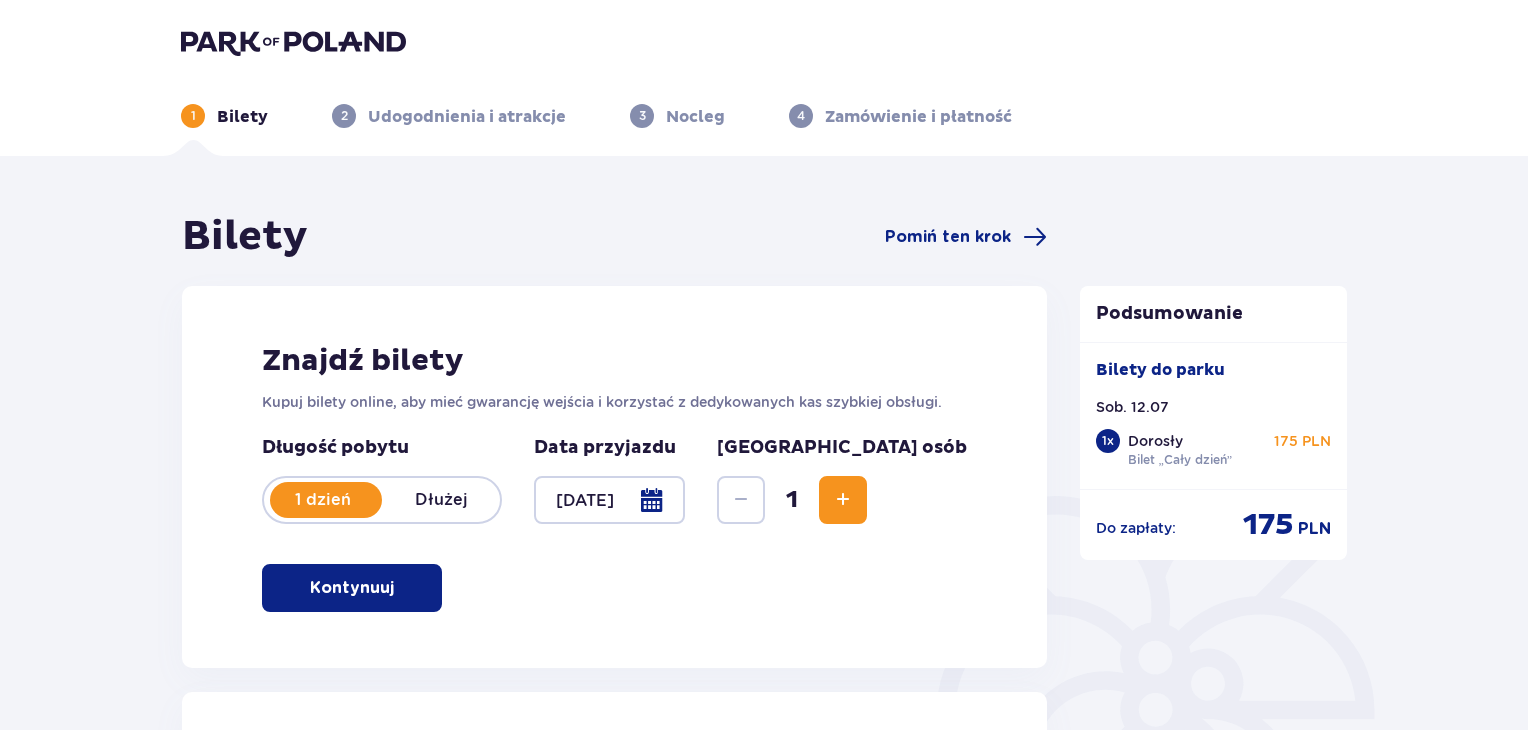 click at bounding box center (843, 500) 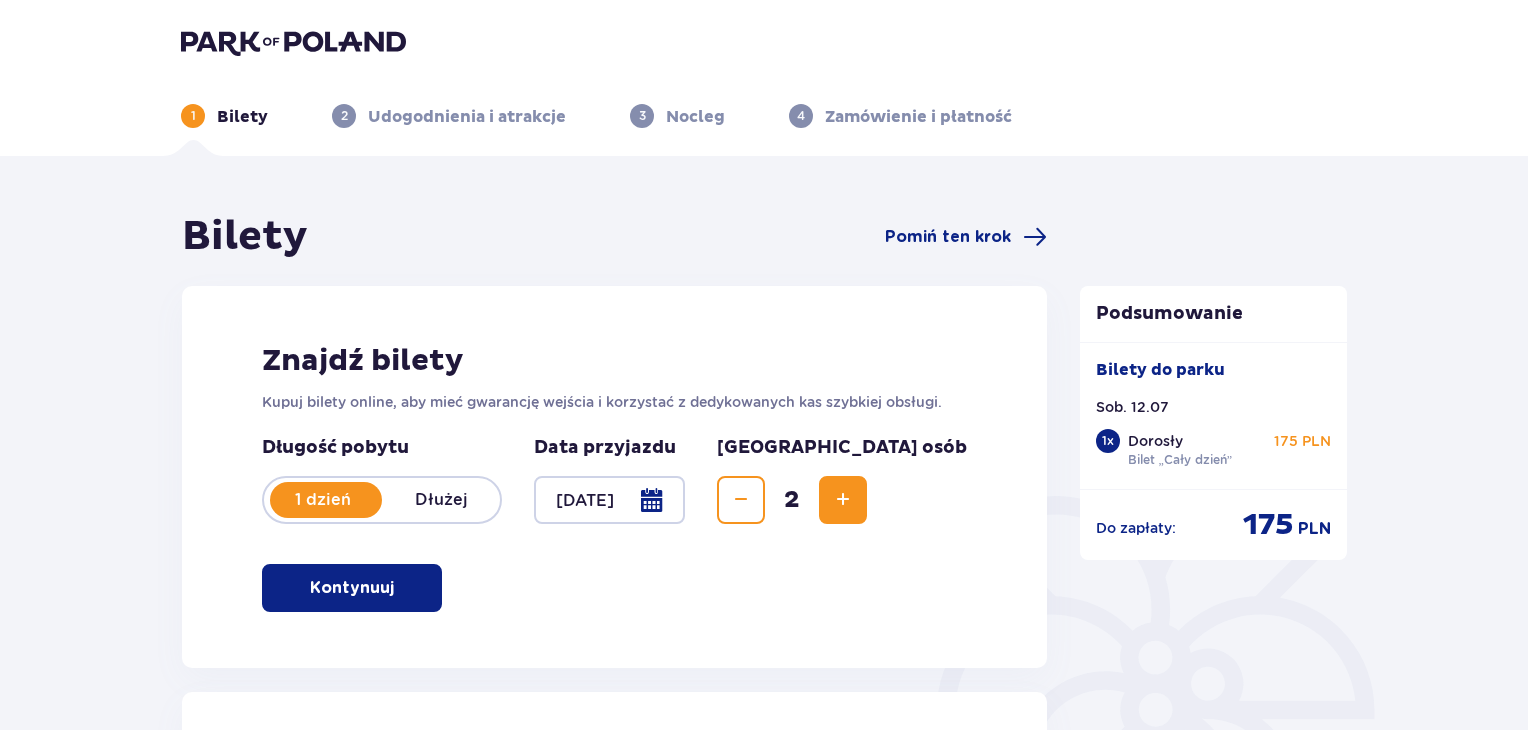 click on "Bilety Pomiń ten krok Znajdź bilety Kupuj bilety online, aby mieć gwarancję wejścia i korzystać z dedykowanych kas szybkiej obsługi. Długość pobytu 1 dzień Dłużej Data przyjazdu 12.07.25 Liczba osób 2 Kontynuuj Bilet   1 Usuń Wybierz typ gościa Dorosły 18 - 65 lat Dziecko do 90 cm Dziecko do 120 cm Dziecko do 16 lat Nastolatek 16 - 18 lat Senior 65+ lat Ciężarna Z niepełno­sprawnością Wybierz strefy Pierwszy raz?  Poznaj strefy Suntago Trzy strefy Dwie strefy Jedna strefa Wybierz rodzaj biletu Bilet „2 godziny” 120 PLN „Tropikalne wieczory" (Ndz. - Pt.): Wejdź po 17:00 i zostań do 5 godzin w cenie 2. Zobacz zasady promocji Bilet „4 godziny” 155 PLN Bilet „Cały dzień” 175 PLN Bilet   2 Usuń Wybierz typ gościa Dorosły 18 - 65 lat Dziecko do 90 cm Dziecko do 120 cm Dziecko do 16 lat Nastolatek 16 - 18 lat Senior 65+ lat Ciężarna Z niepełno­sprawnością Kontynuuj" at bounding box center [614, 1557] 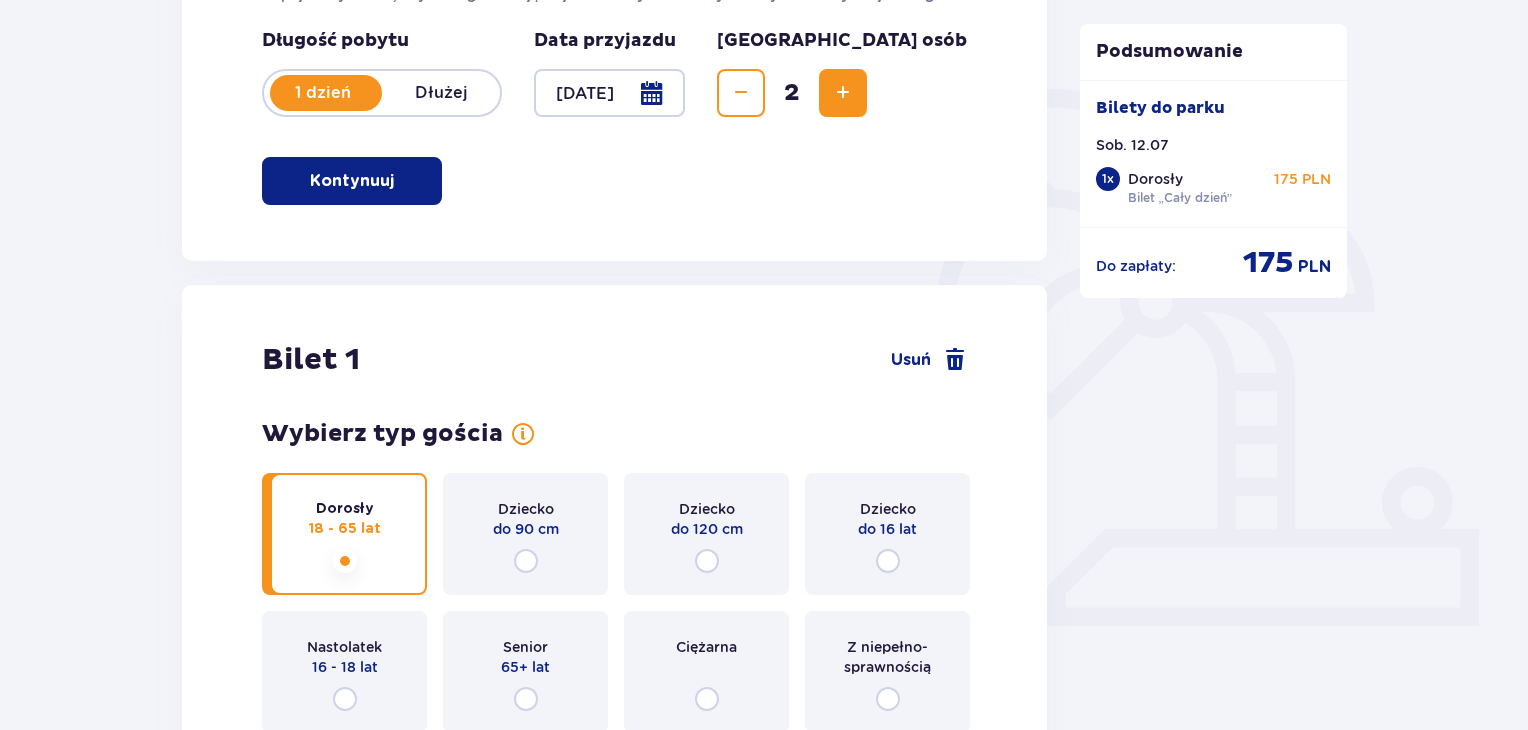 scroll, scrollTop: 278, scrollLeft: 0, axis: vertical 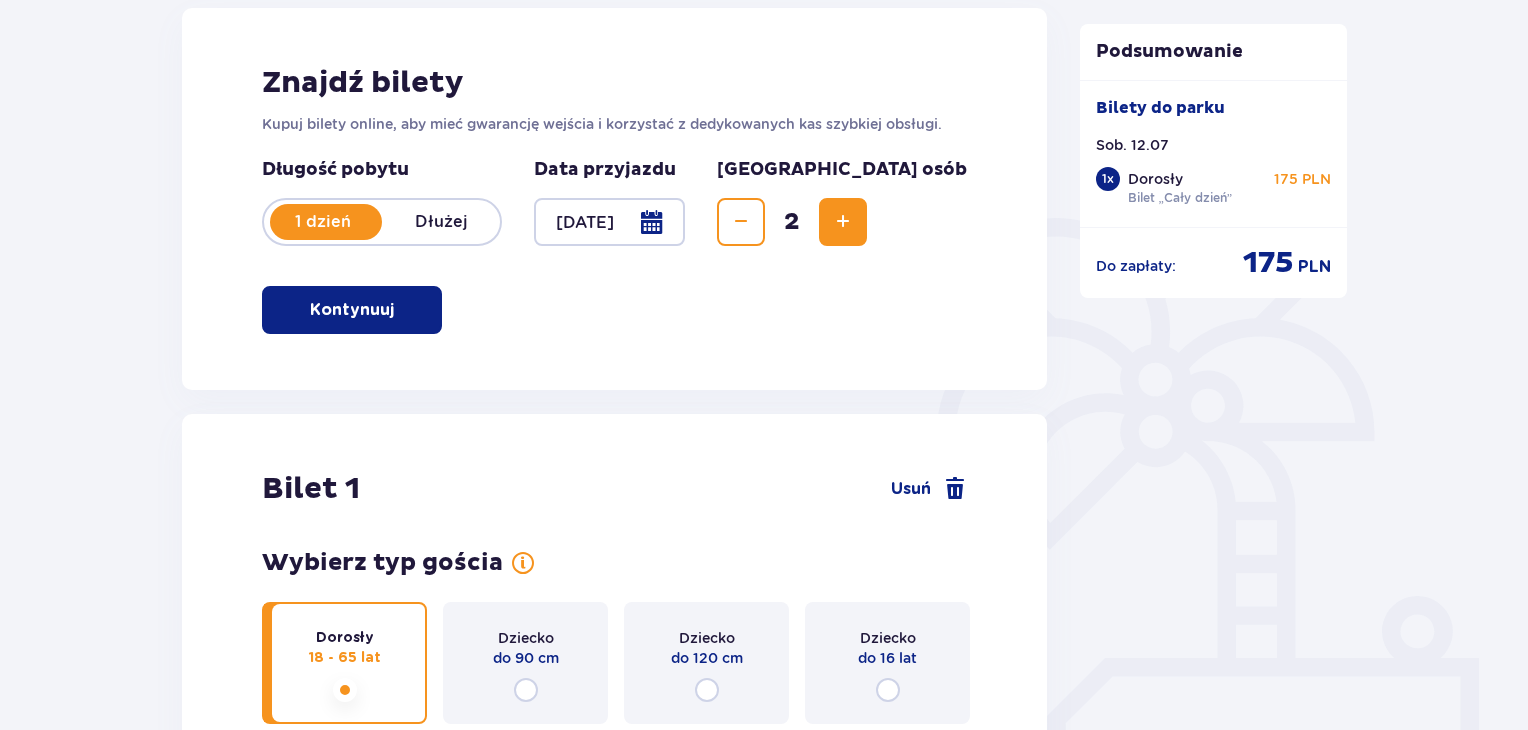 click at bounding box center (843, 222) 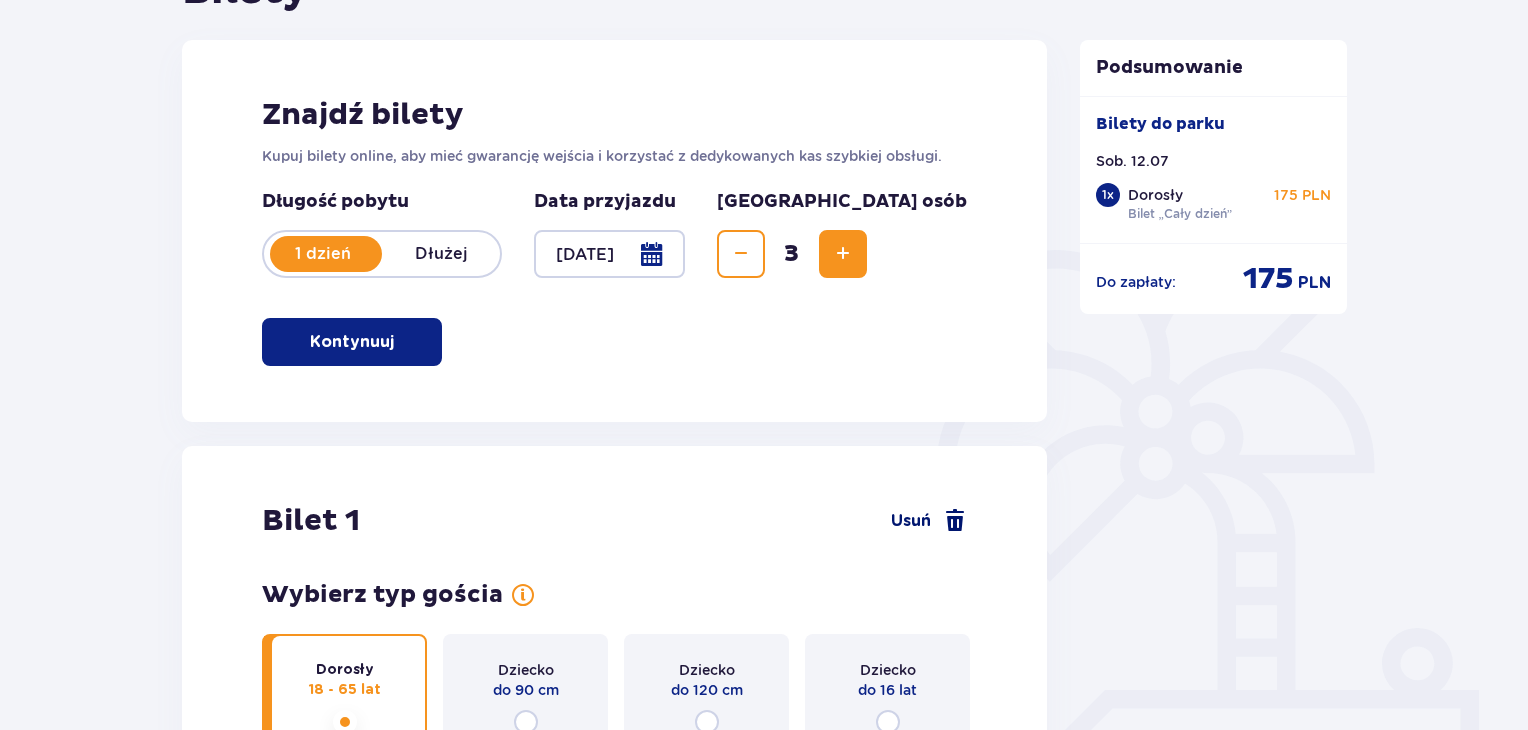 scroll, scrollTop: 0, scrollLeft: 0, axis: both 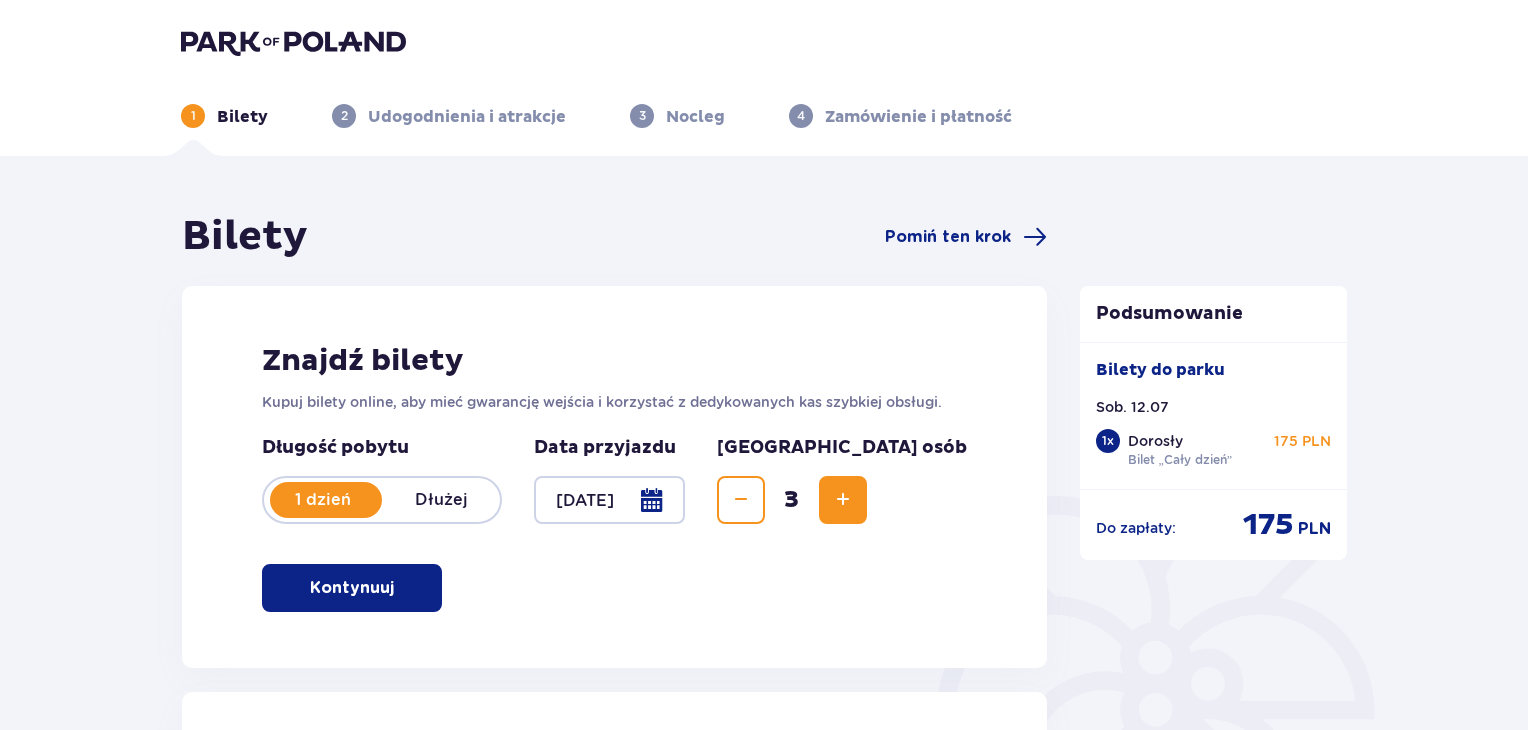 click at bounding box center [843, 500] 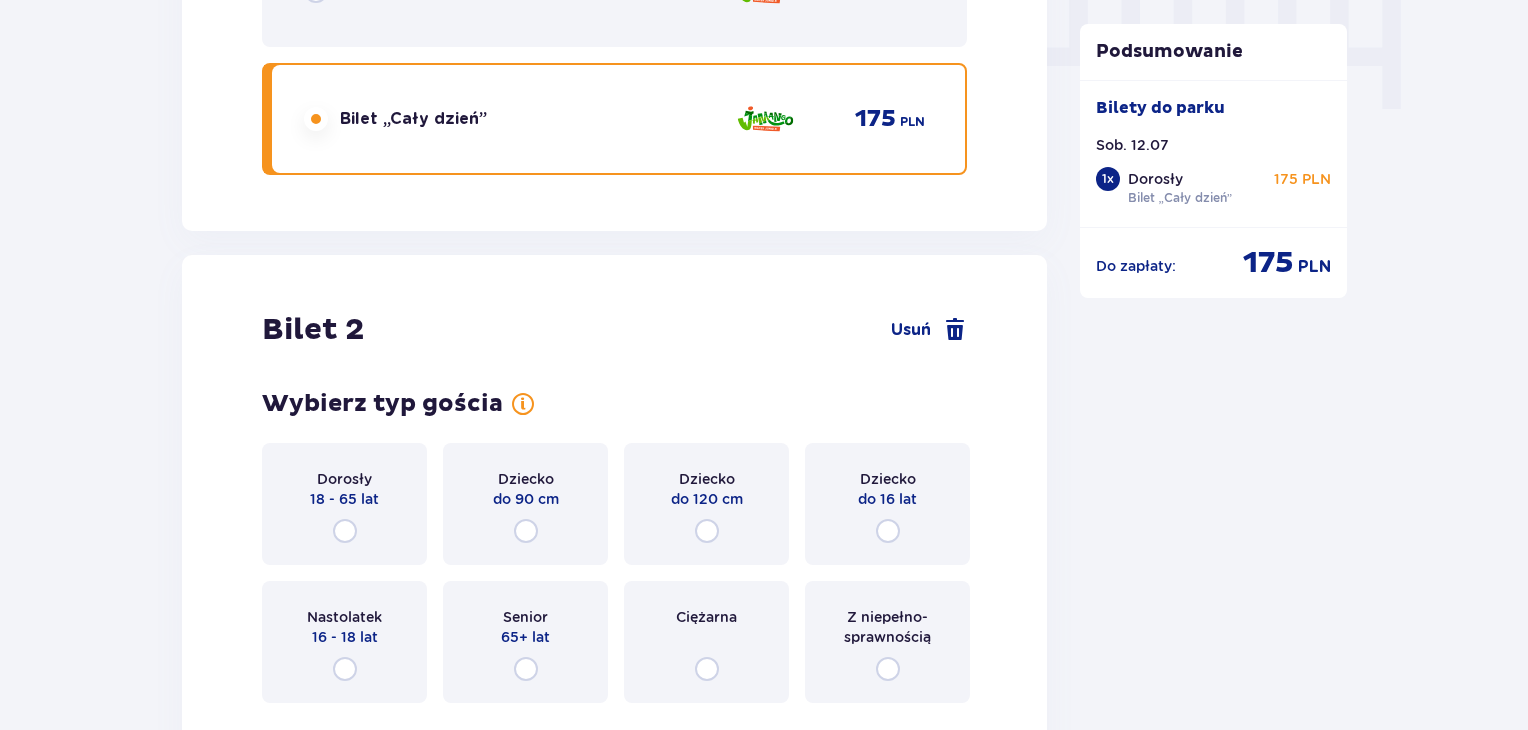 scroll, scrollTop: 2078, scrollLeft: 0, axis: vertical 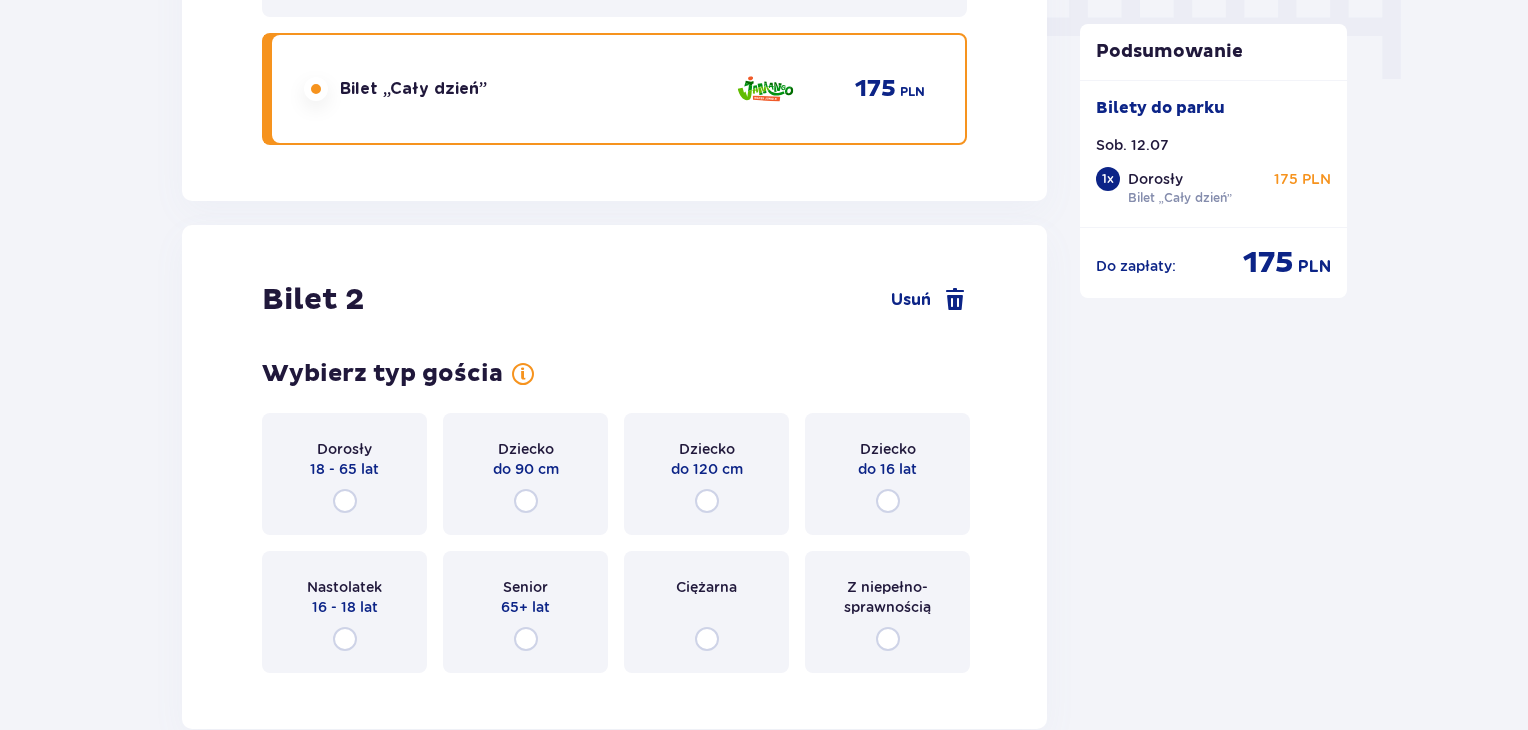 click on "Dorosły 18 - 65 lat" at bounding box center [344, 474] 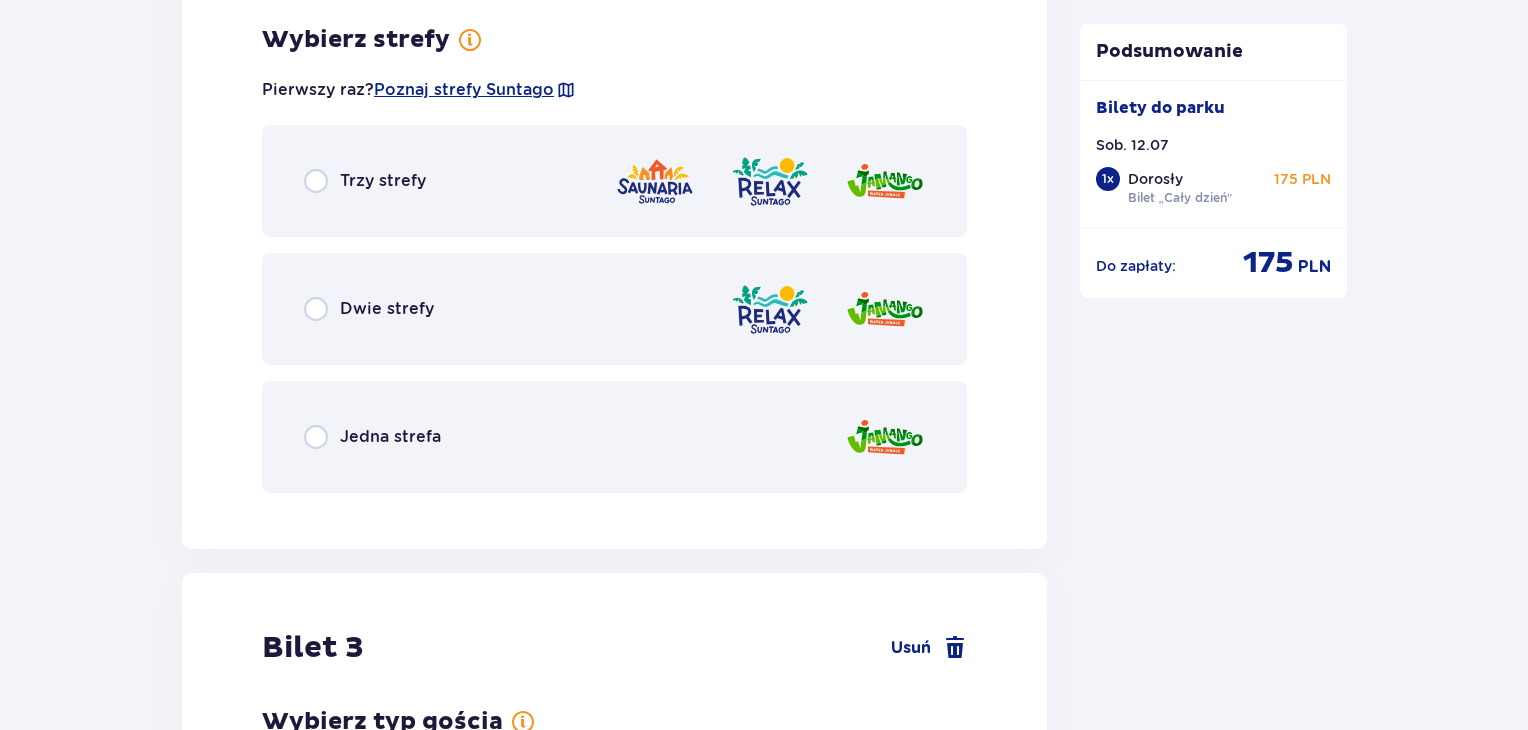 click on "Jedna strefa" at bounding box center (390, 437) 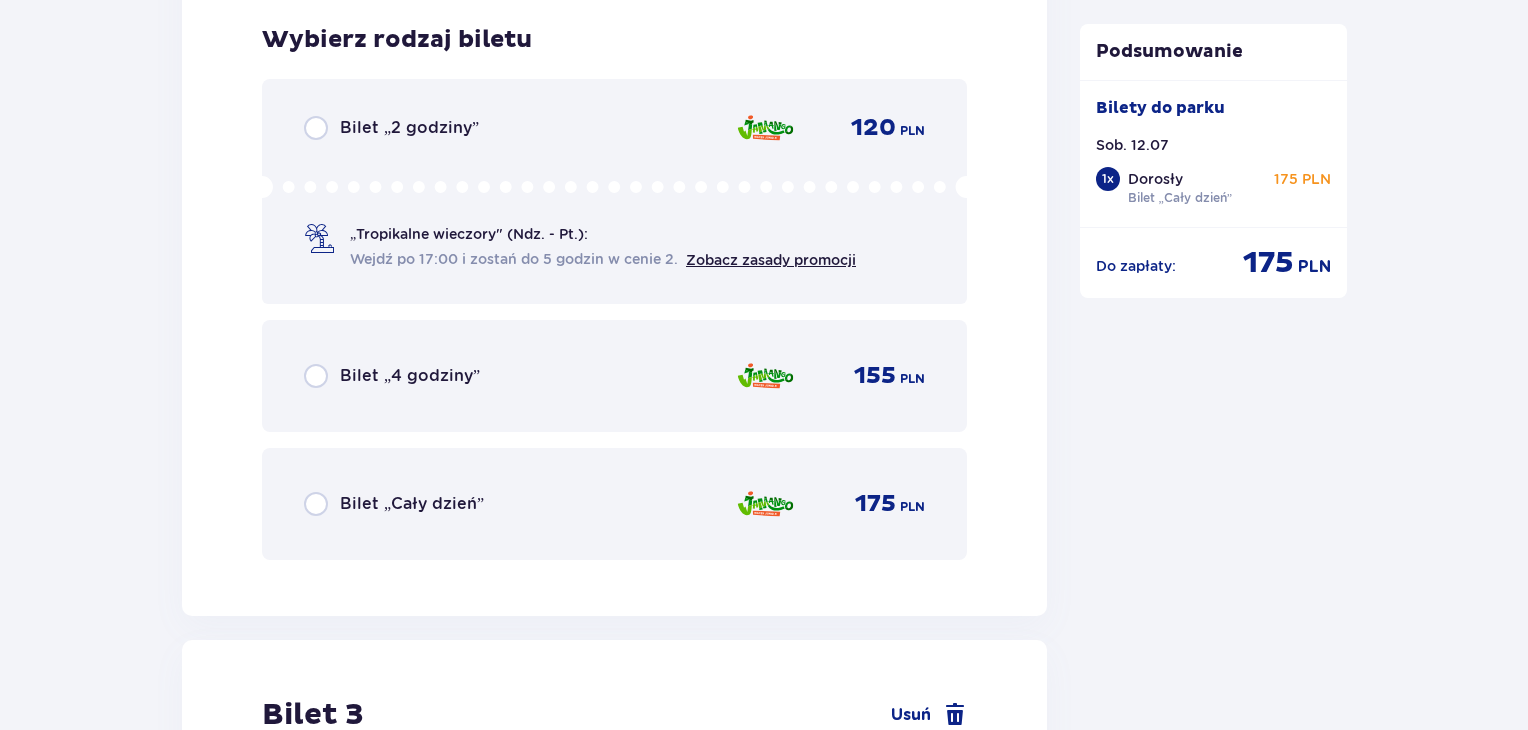 click on "Bilet „Cały dzień”" at bounding box center (412, 504) 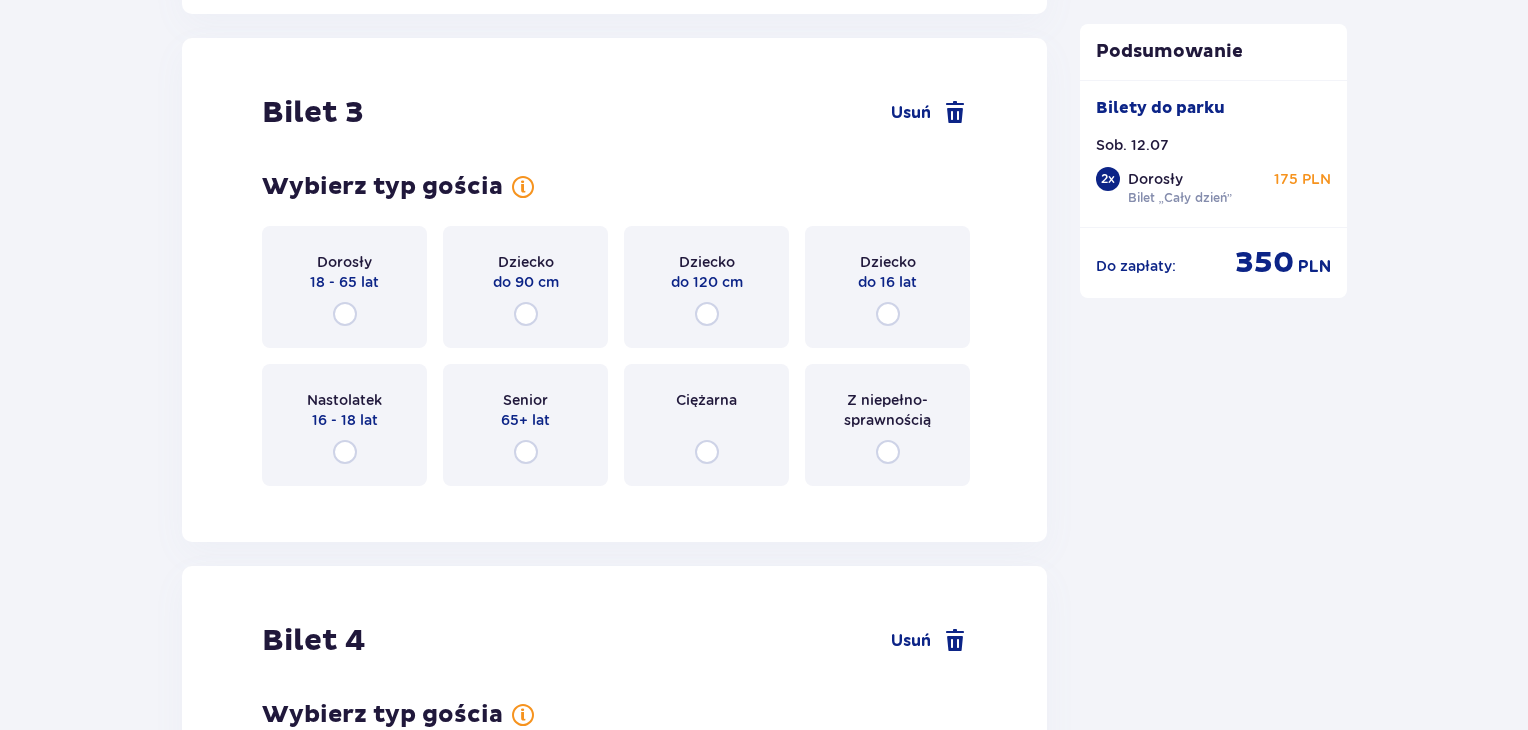 scroll, scrollTop: 3888, scrollLeft: 0, axis: vertical 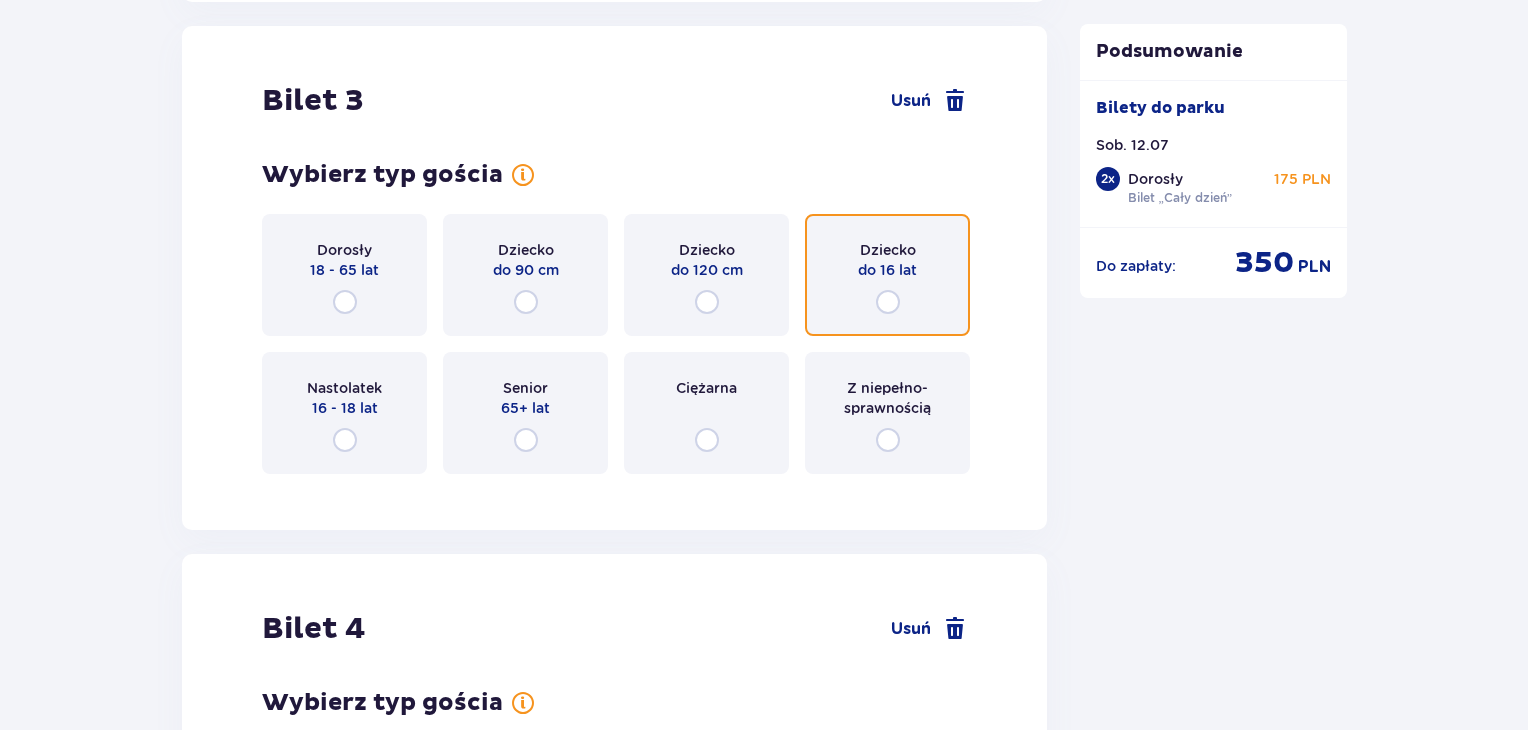 click at bounding box center (888, 302) 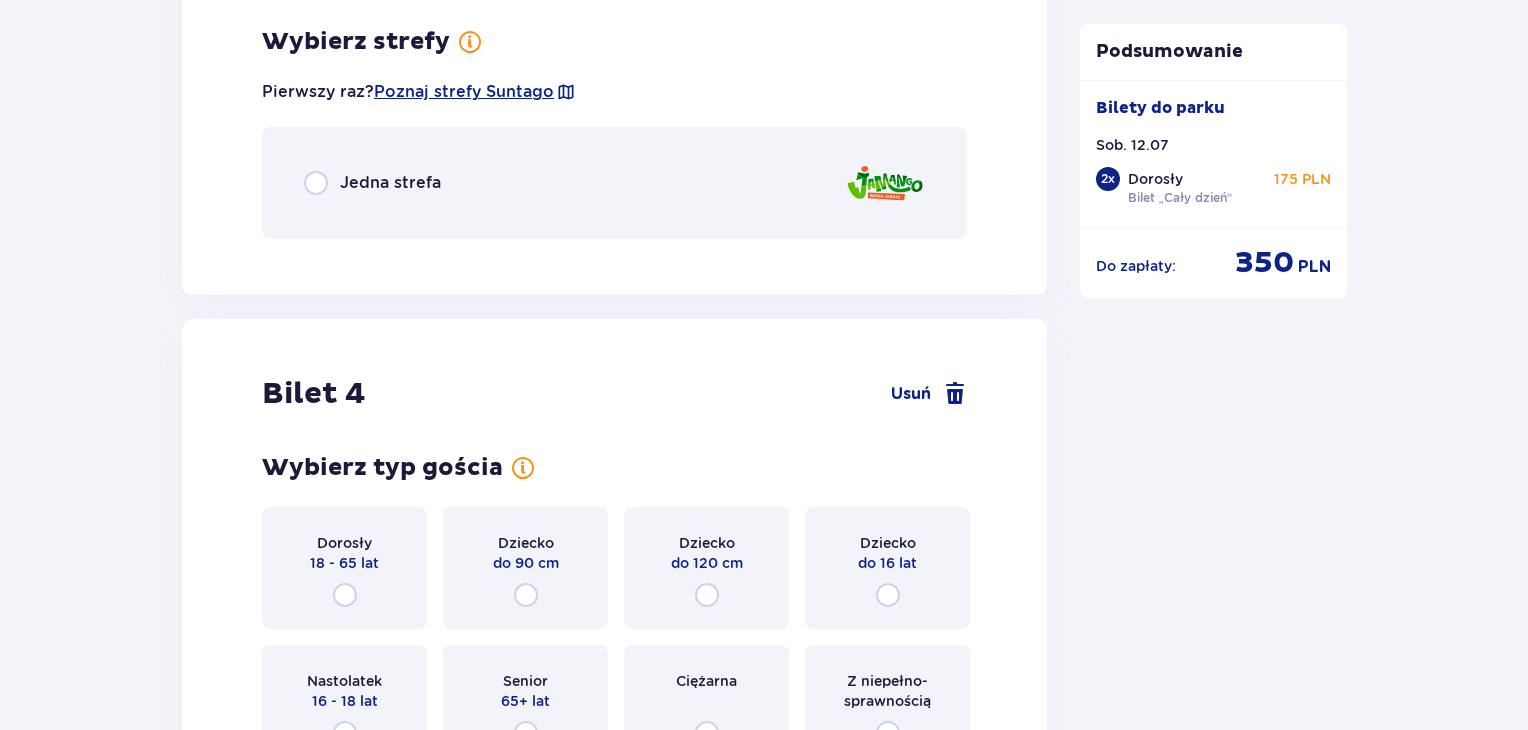 scroll, scrollTop: 4376, scrollLeft: 0, axis: vertical 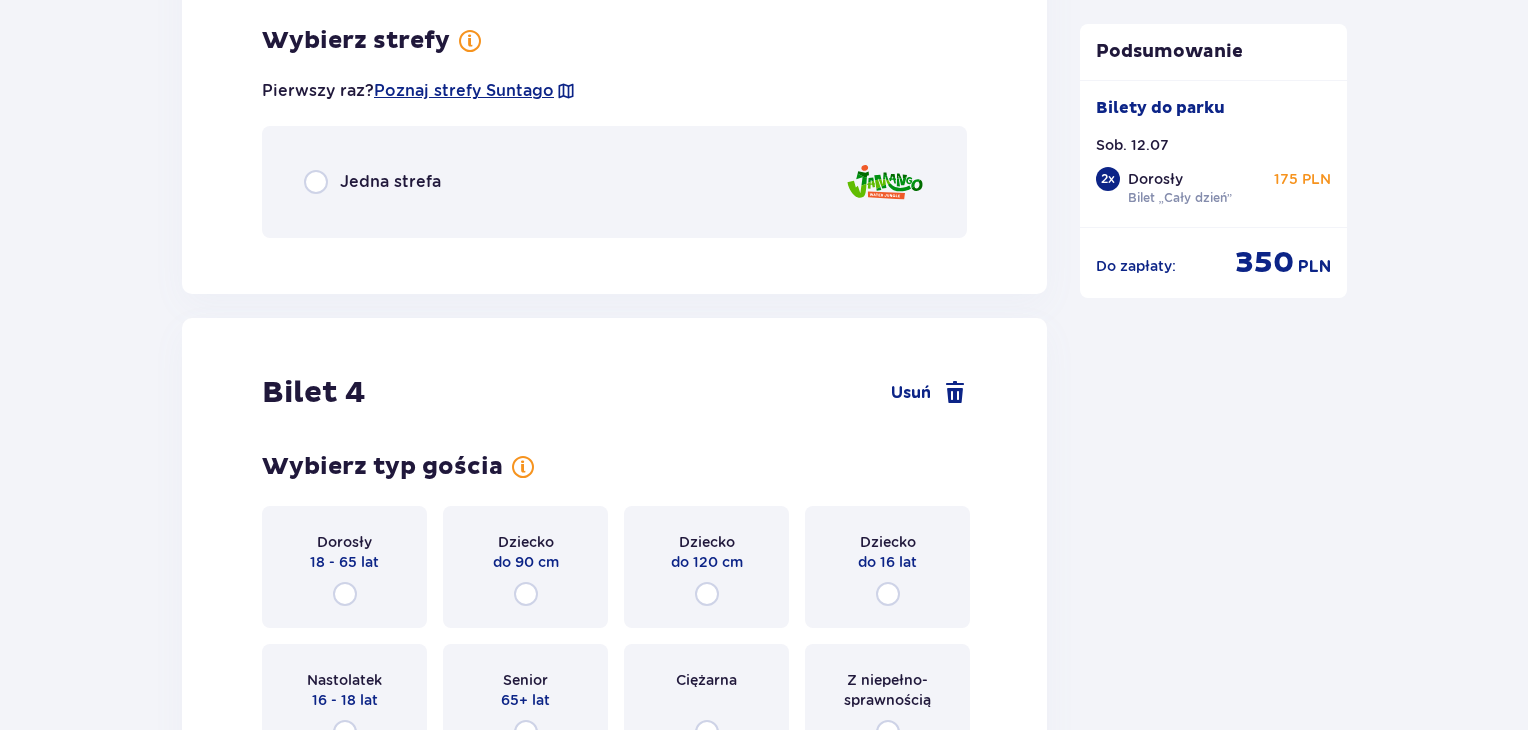 click on "Jedna strefa" at bounding box center (390, 182) 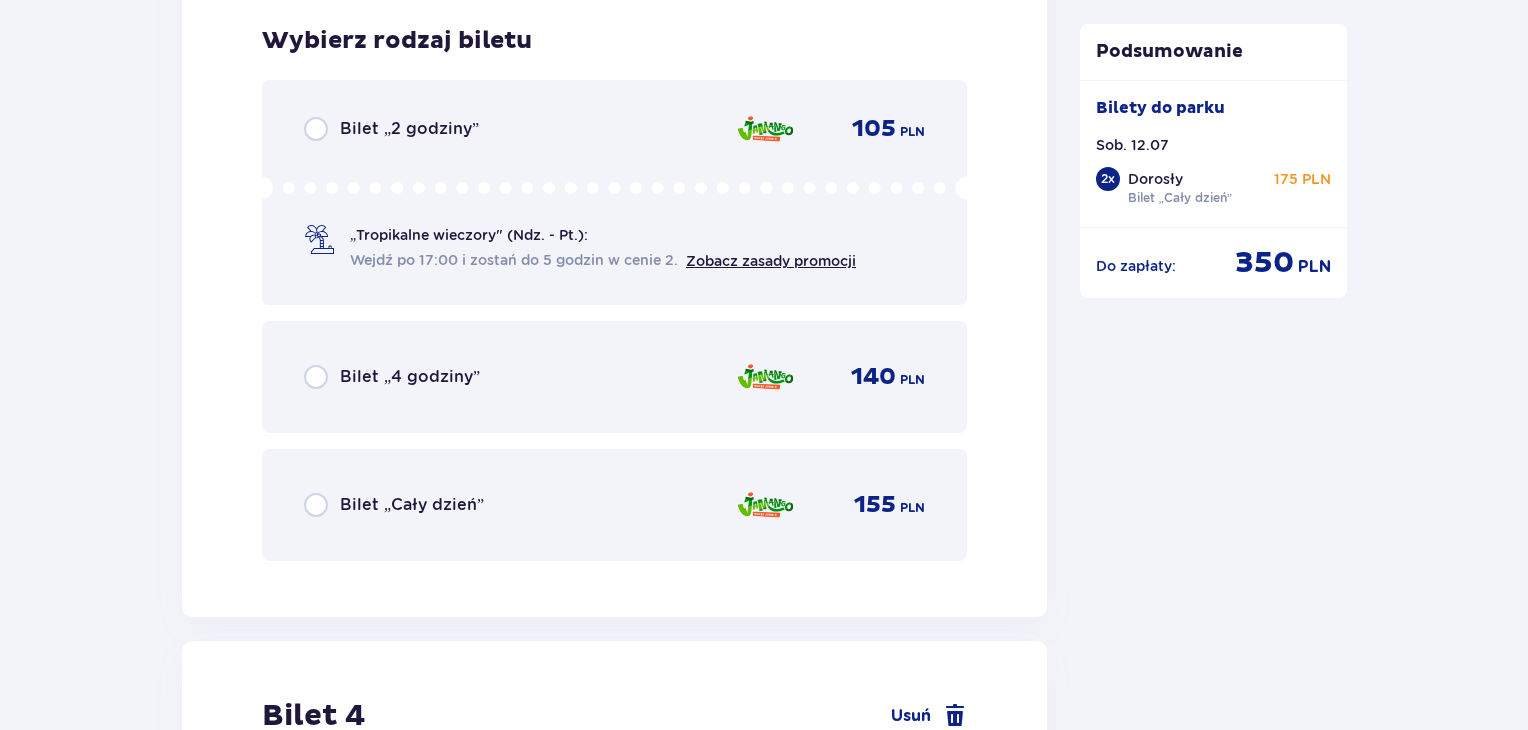 click on "Bilet „Cały dzień”" at bounding box center [412, 505] 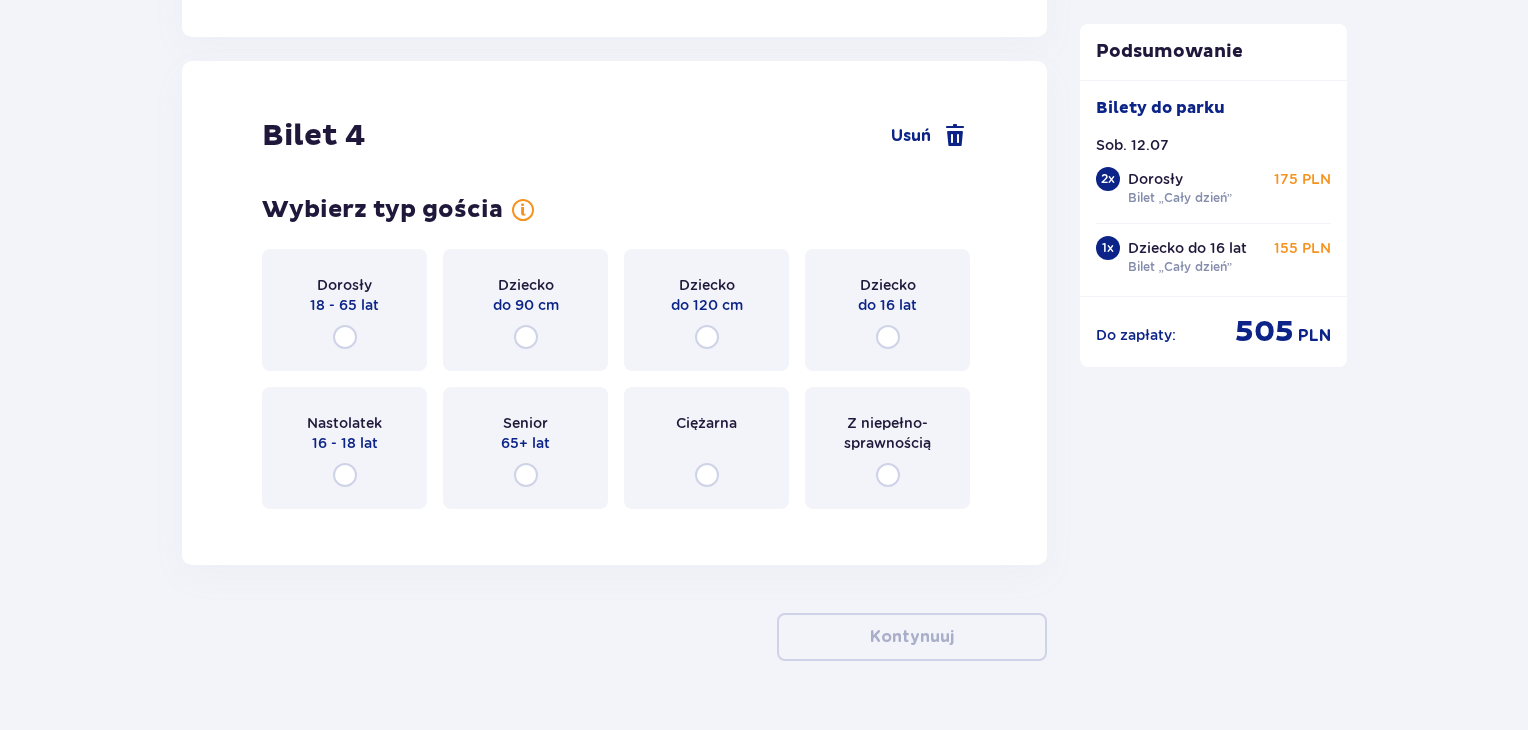scroll, scrollTop: 5242, scrollLeft: 0, axis: vertical 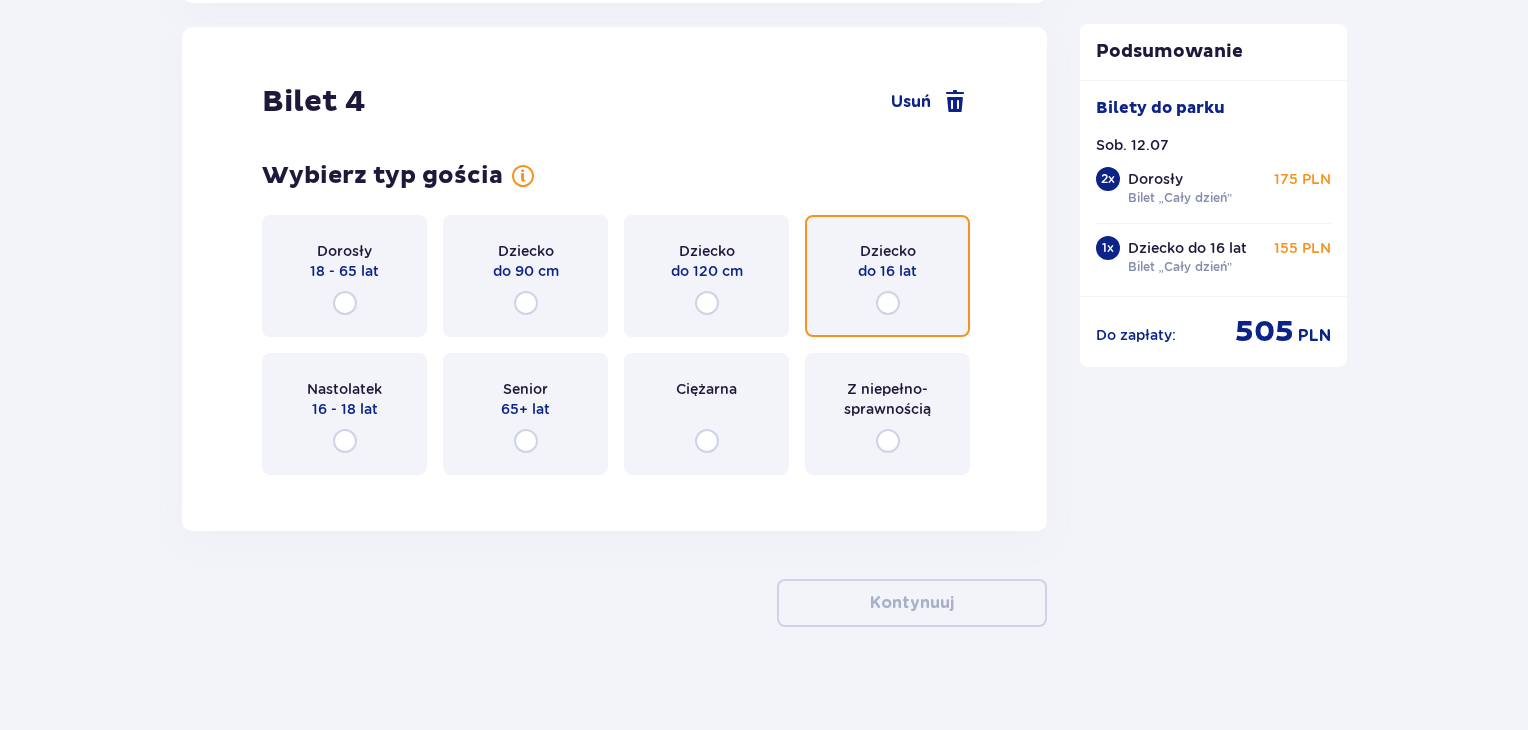 click at bounding box center [888, 303] 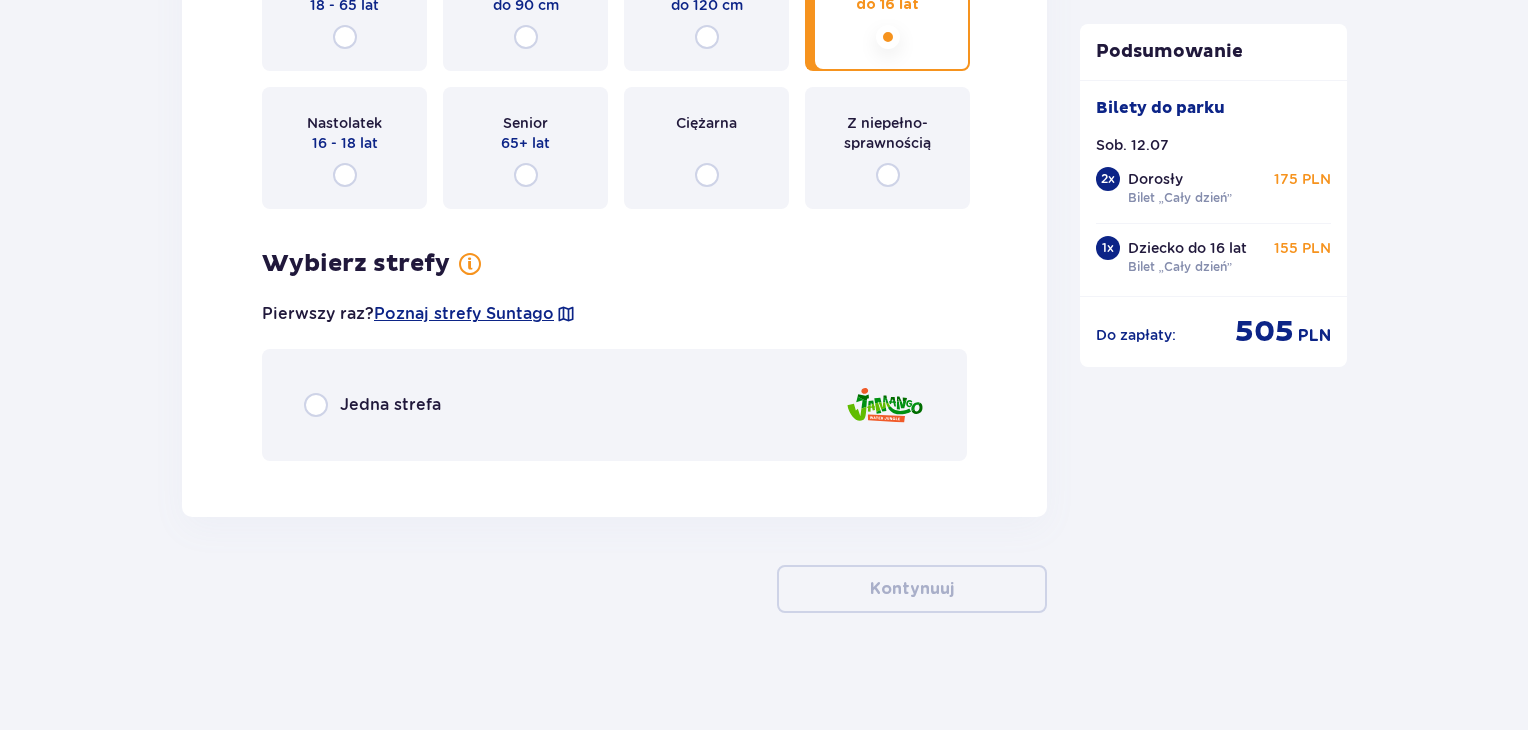 drag, startPoint x: 421, startPoint y: 379, endPoint x: 423, endPoint y: 401, distance: 22.090721 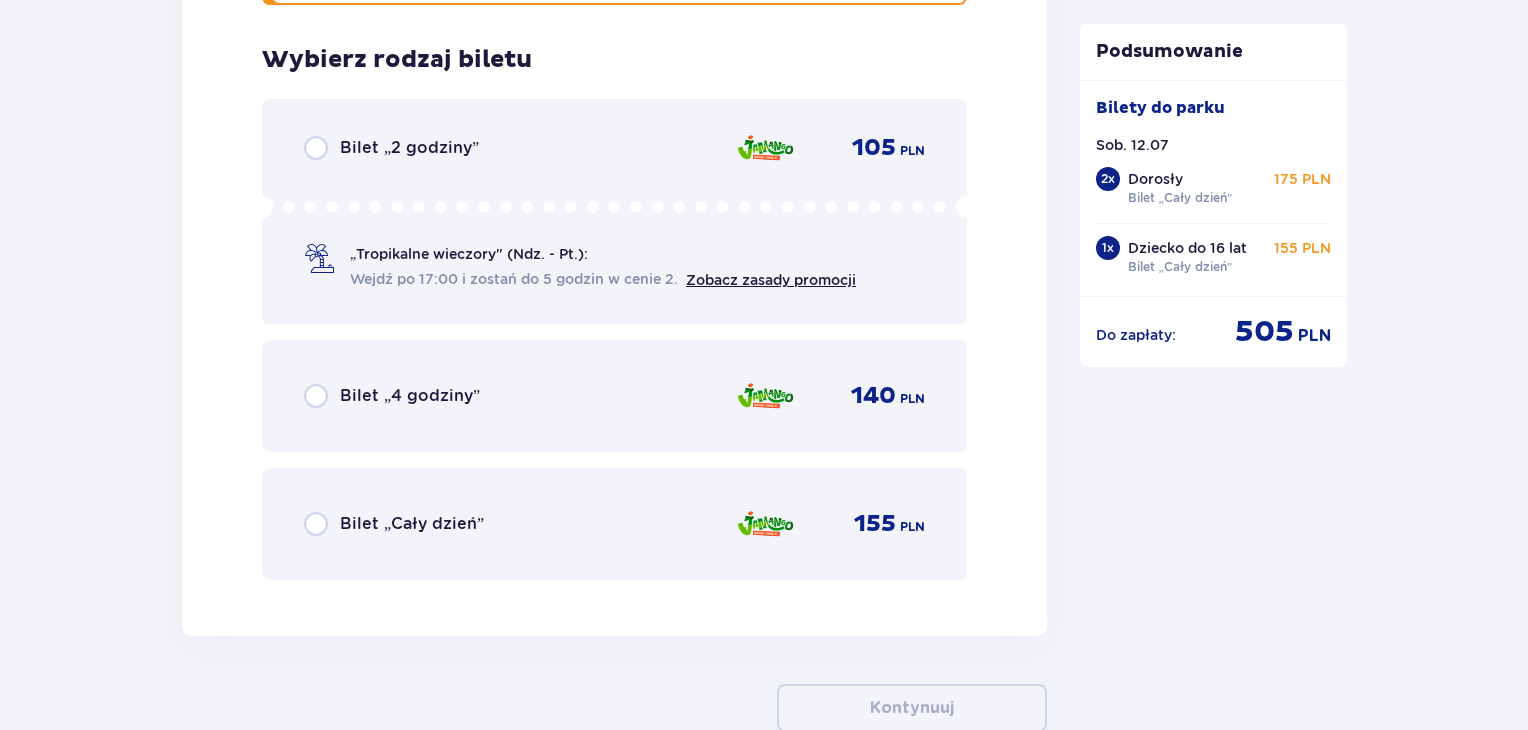scroll, scrollTop: 5982, scrollLeft: 0, axis: vertical 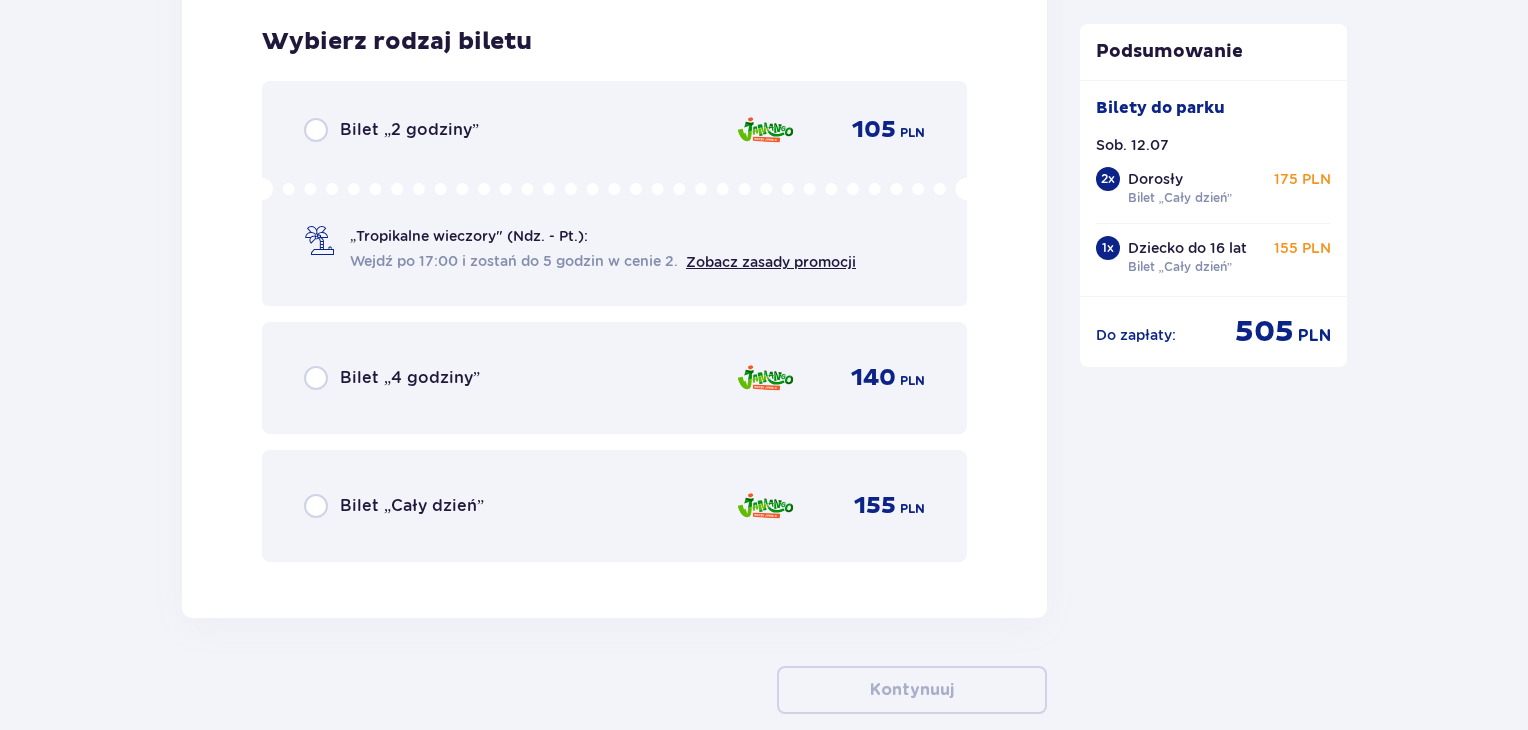 click on "Bilet „Cały dzień”" at bounding box center [412, 506] 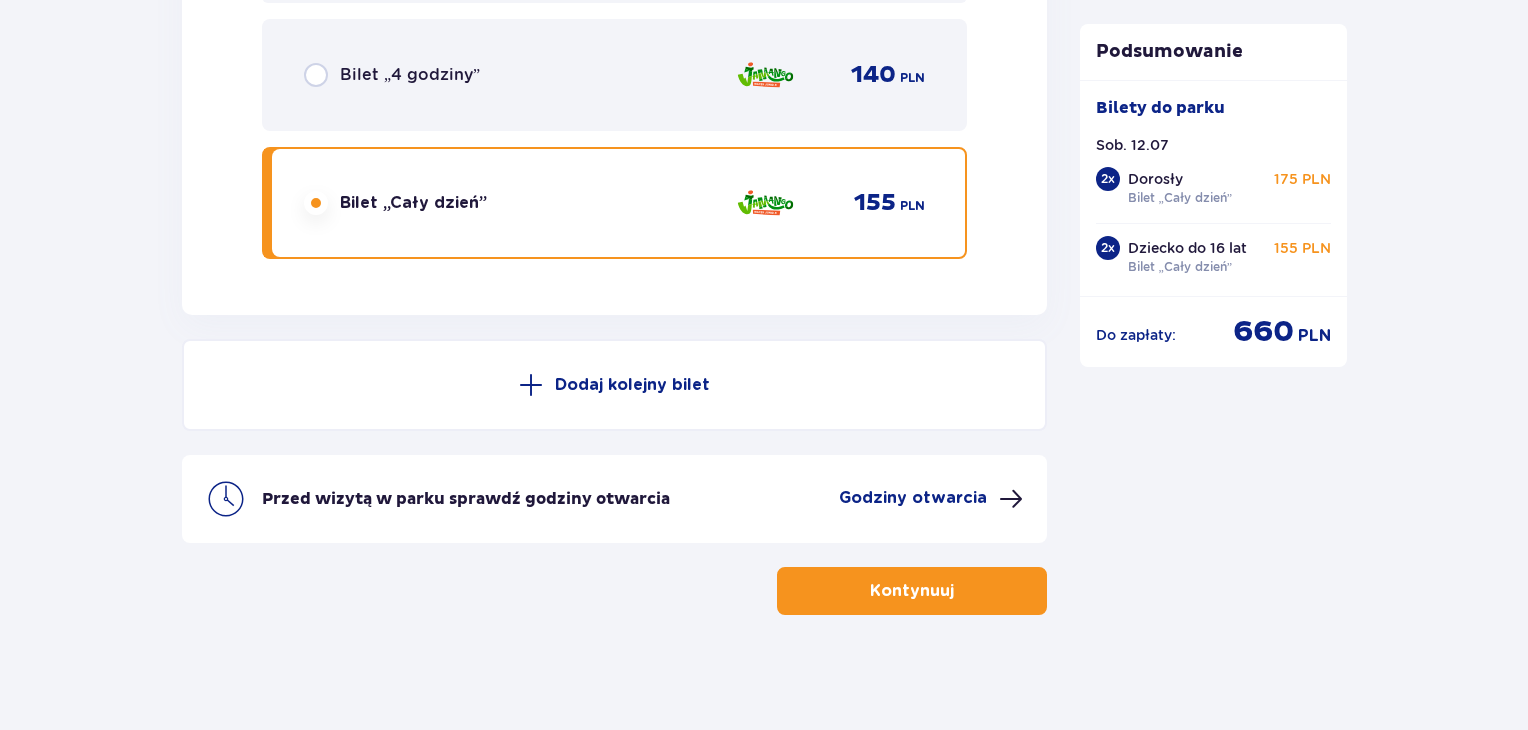 scroll, scrollTop: 6286, scrollLeft: 0, axis: vertical 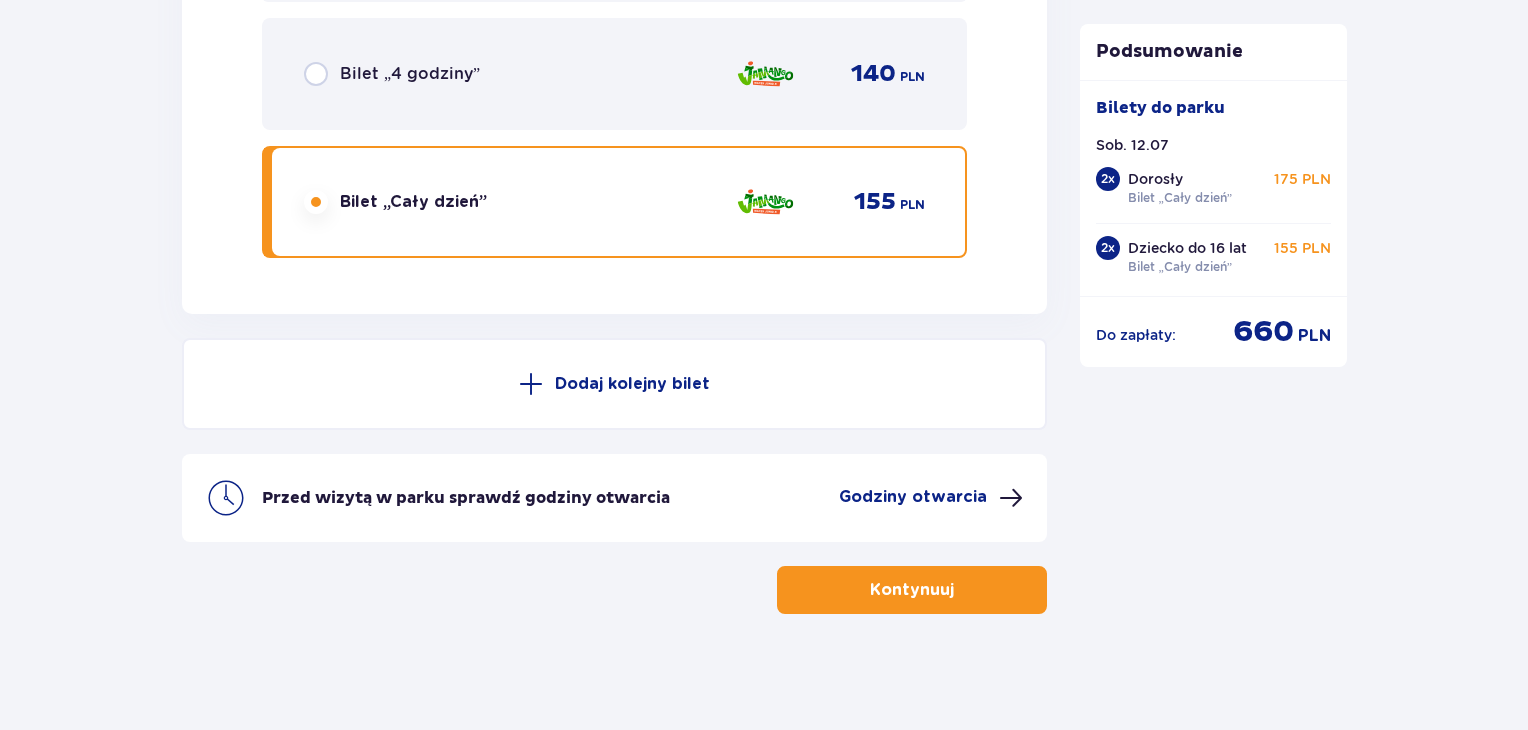 click at bounding box center [958, 590] 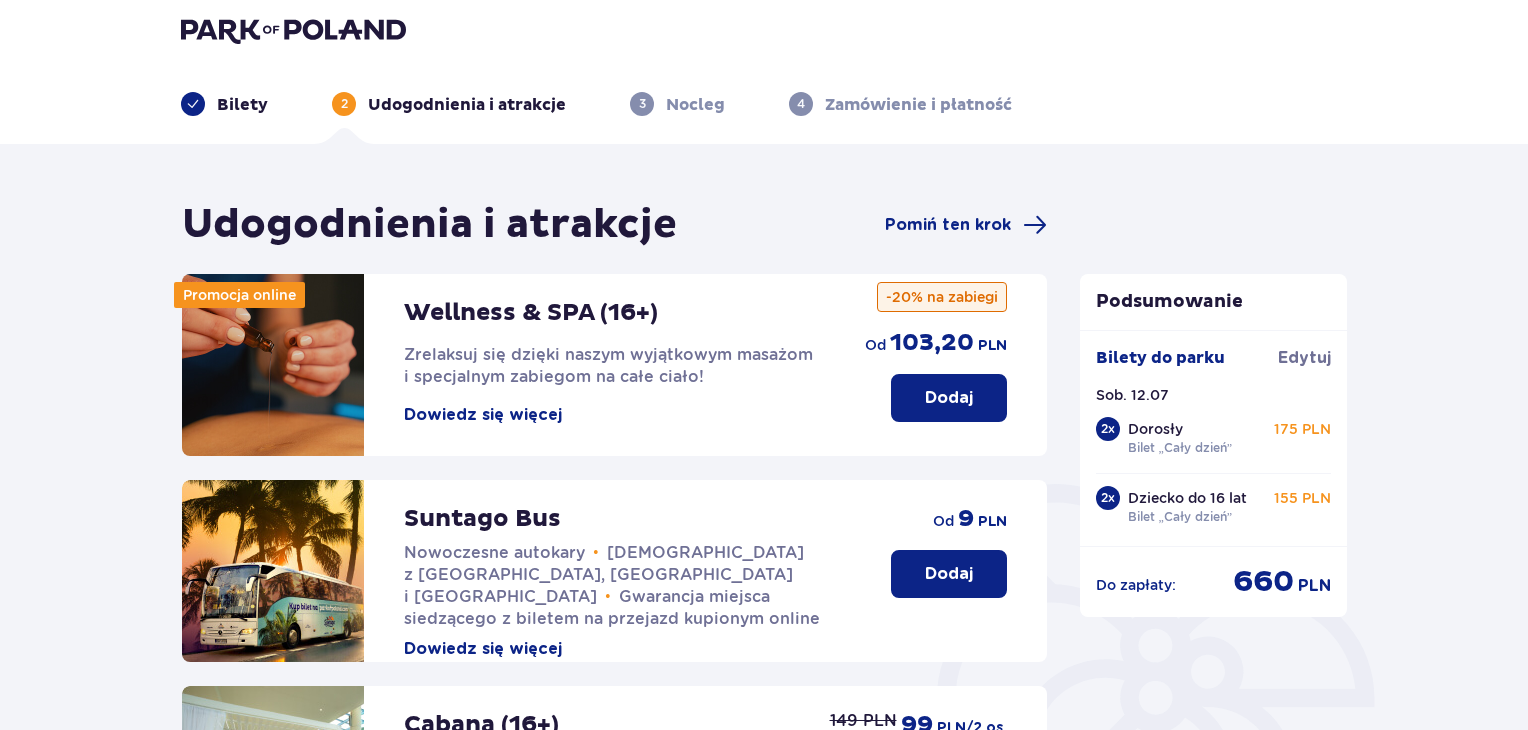 scroll, scrollTop: 0, scrollLeft: 0, axis: both 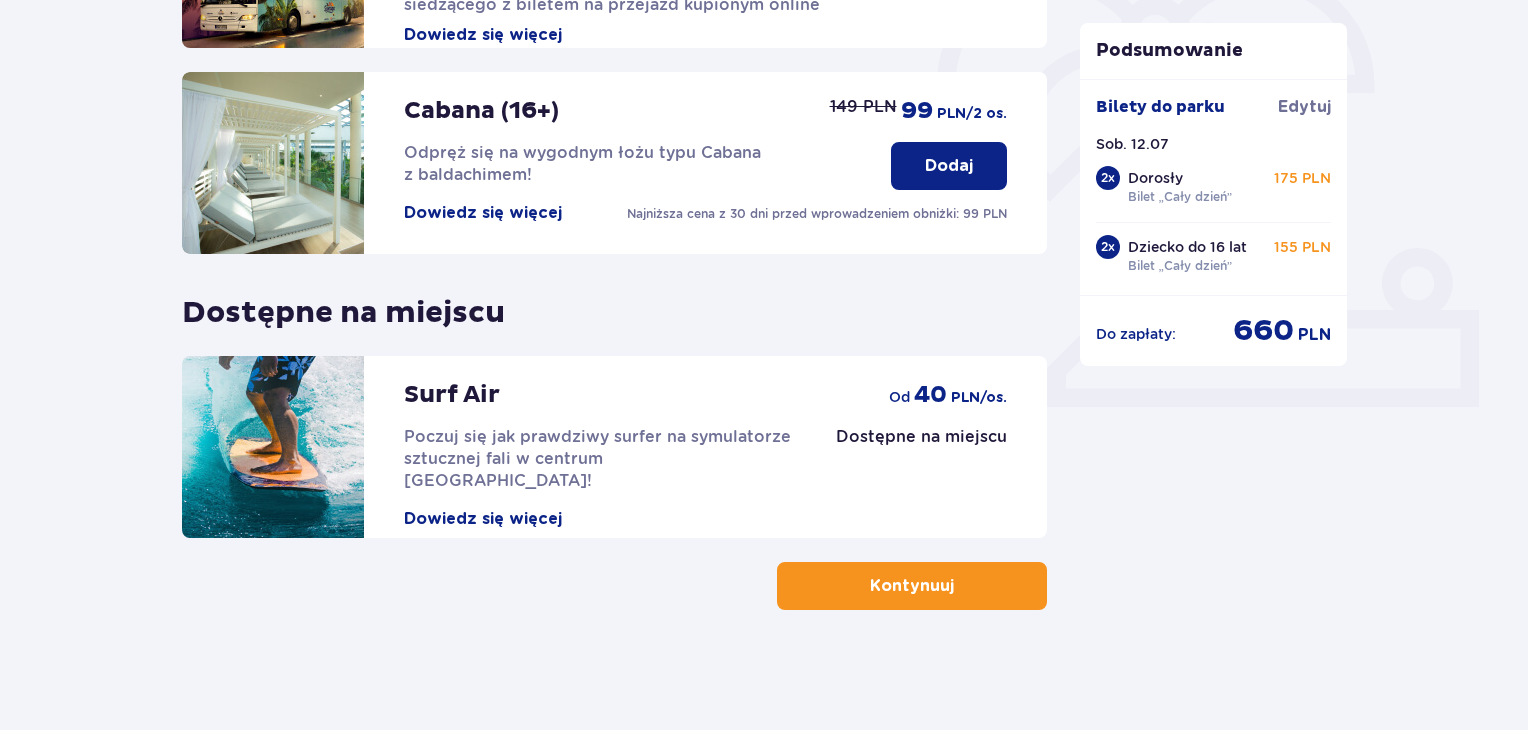 click on "Kontynuuj" at bounding box center (912, 586) 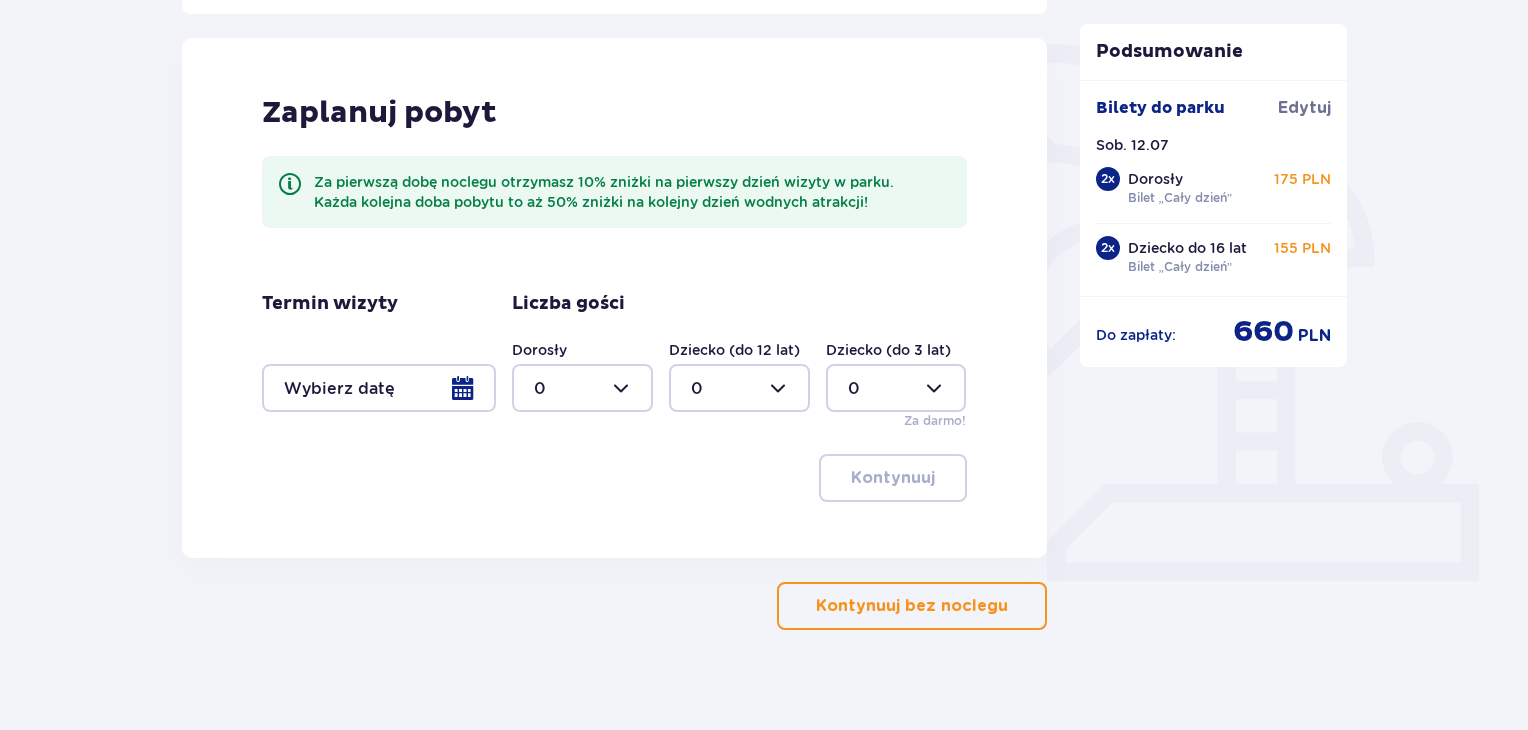 scroll, scrollTop: 472, scrollLeft: 0, axis: vertical 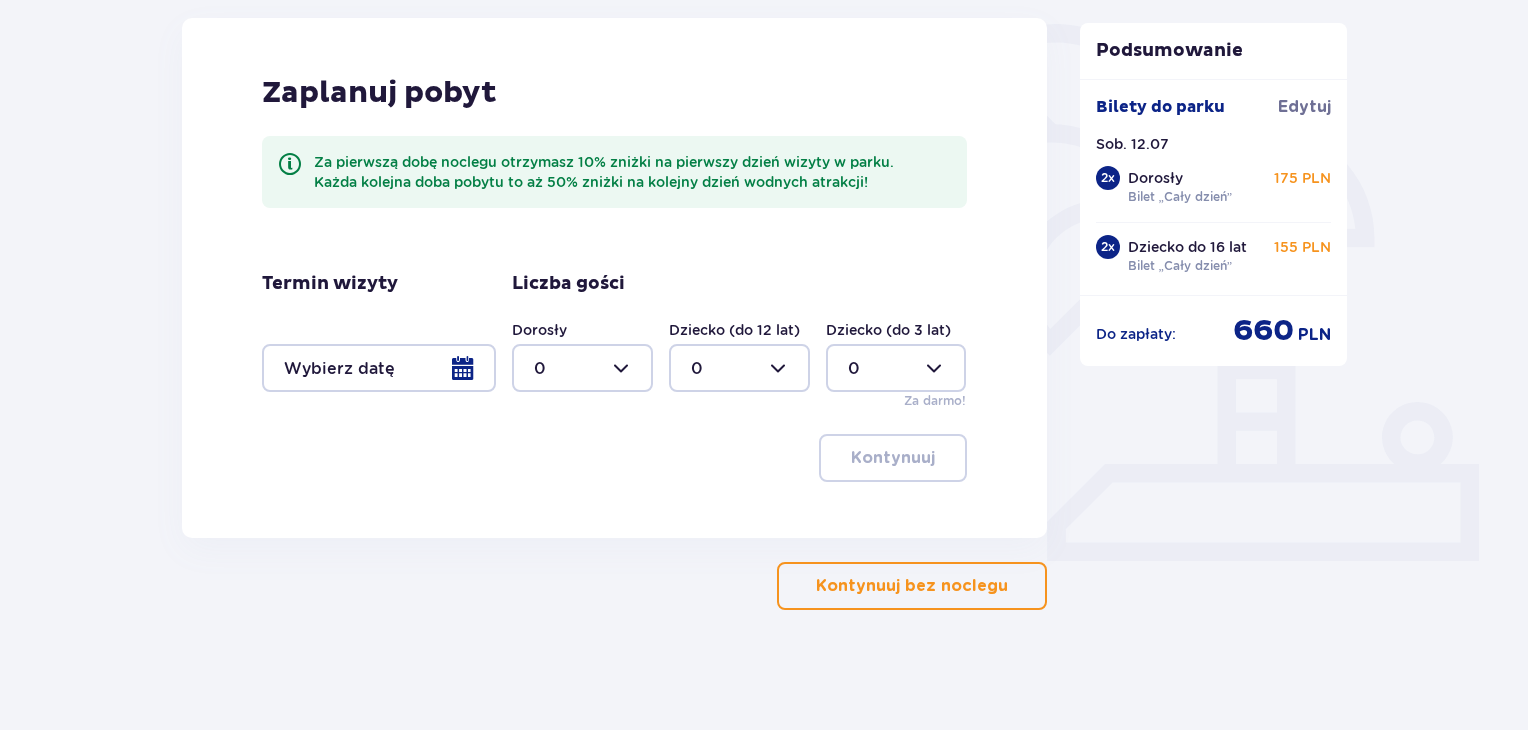 click on "Kontynuuj bez noclegu" at bounding box center (912, 586) 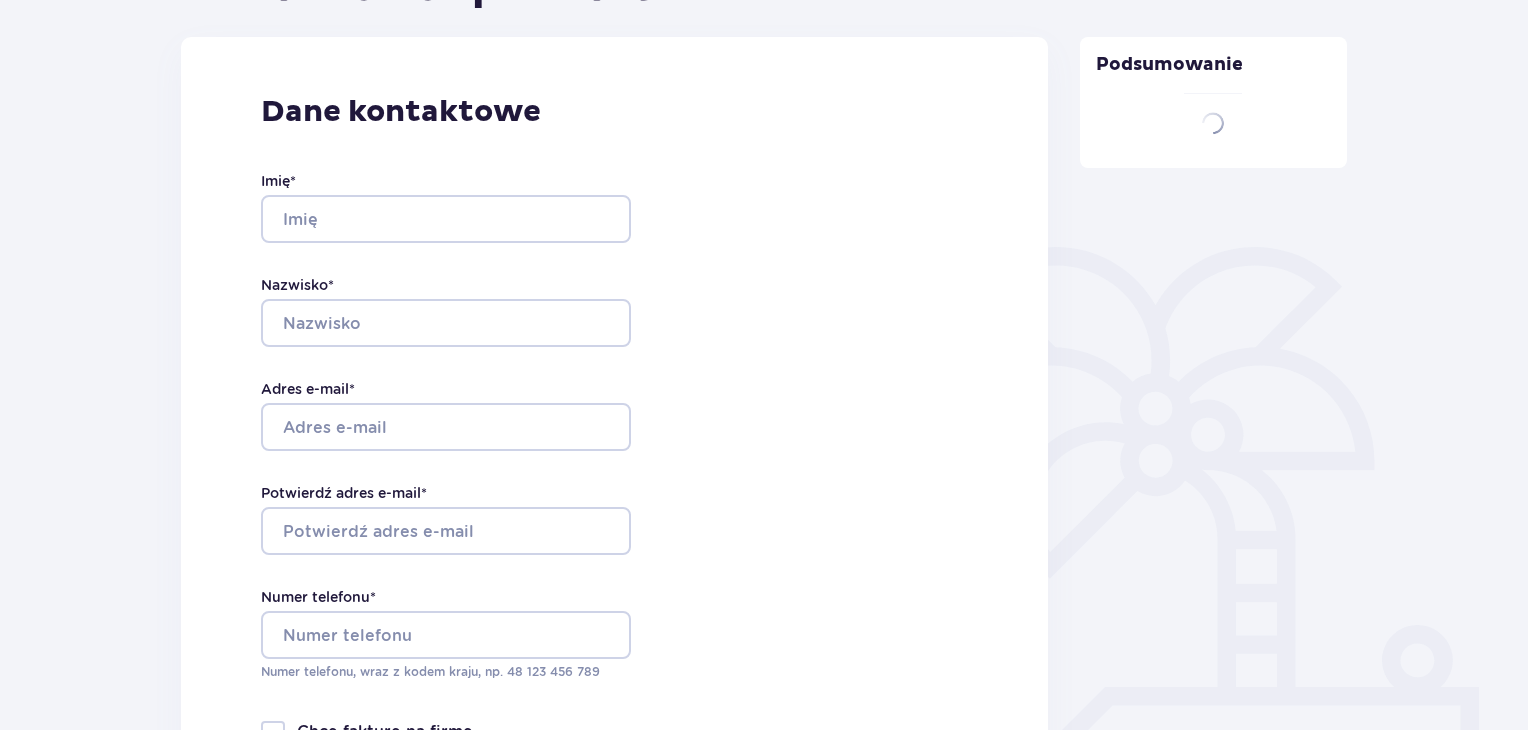 type on "Klaudia" 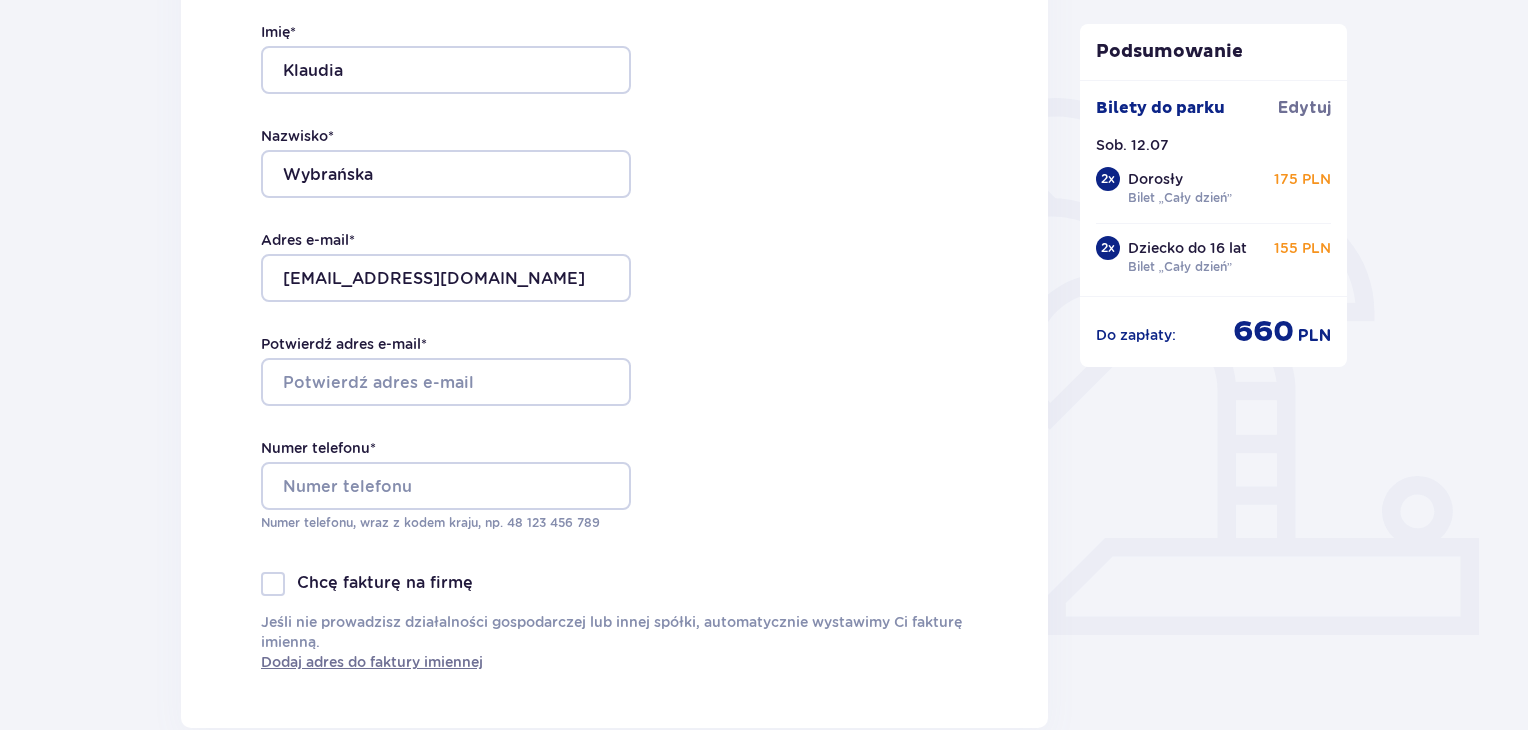 scroll, scrollTop: 400, scrollLeft: 0, axis: vertical 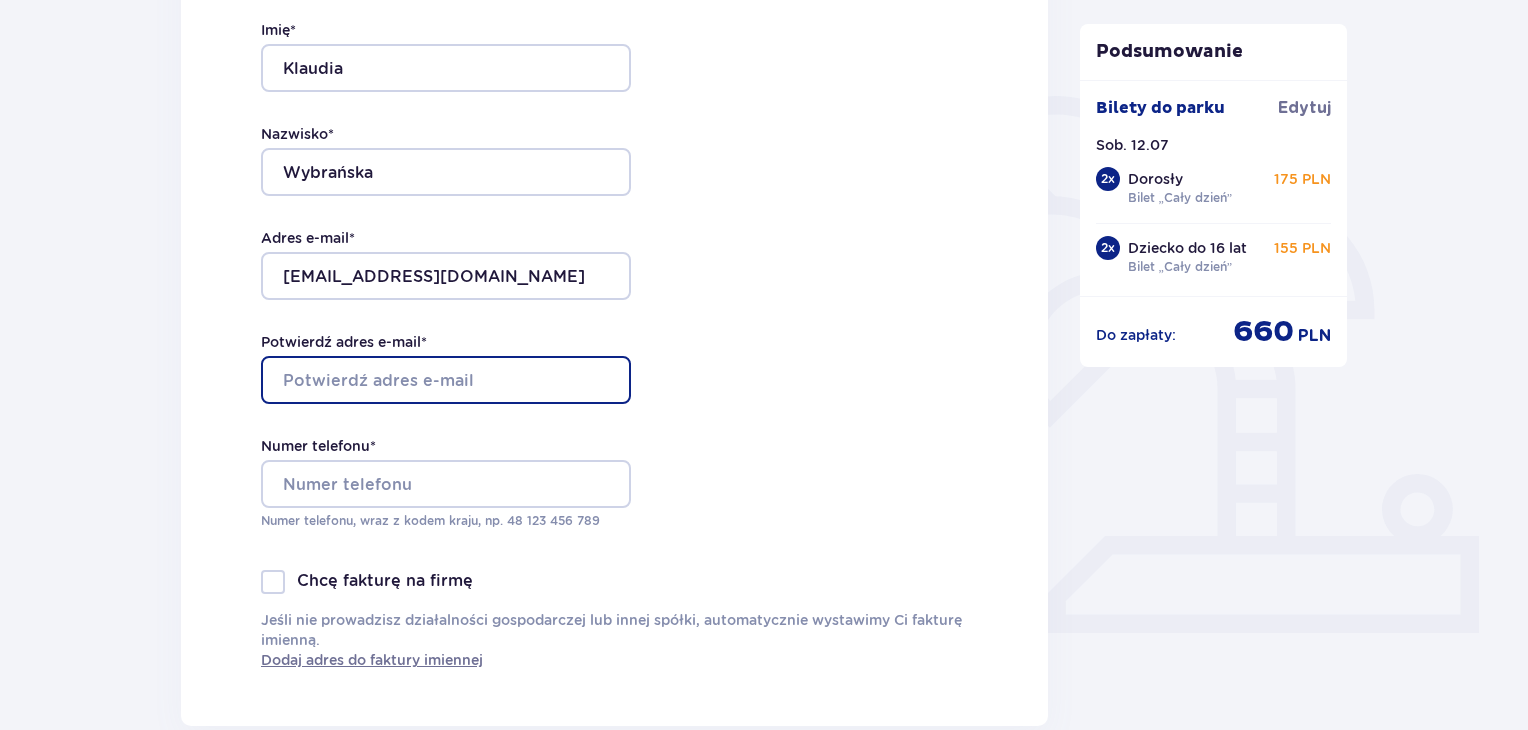 click on "Potwierdź adres e-mail *" at bounding box center [446, 380] 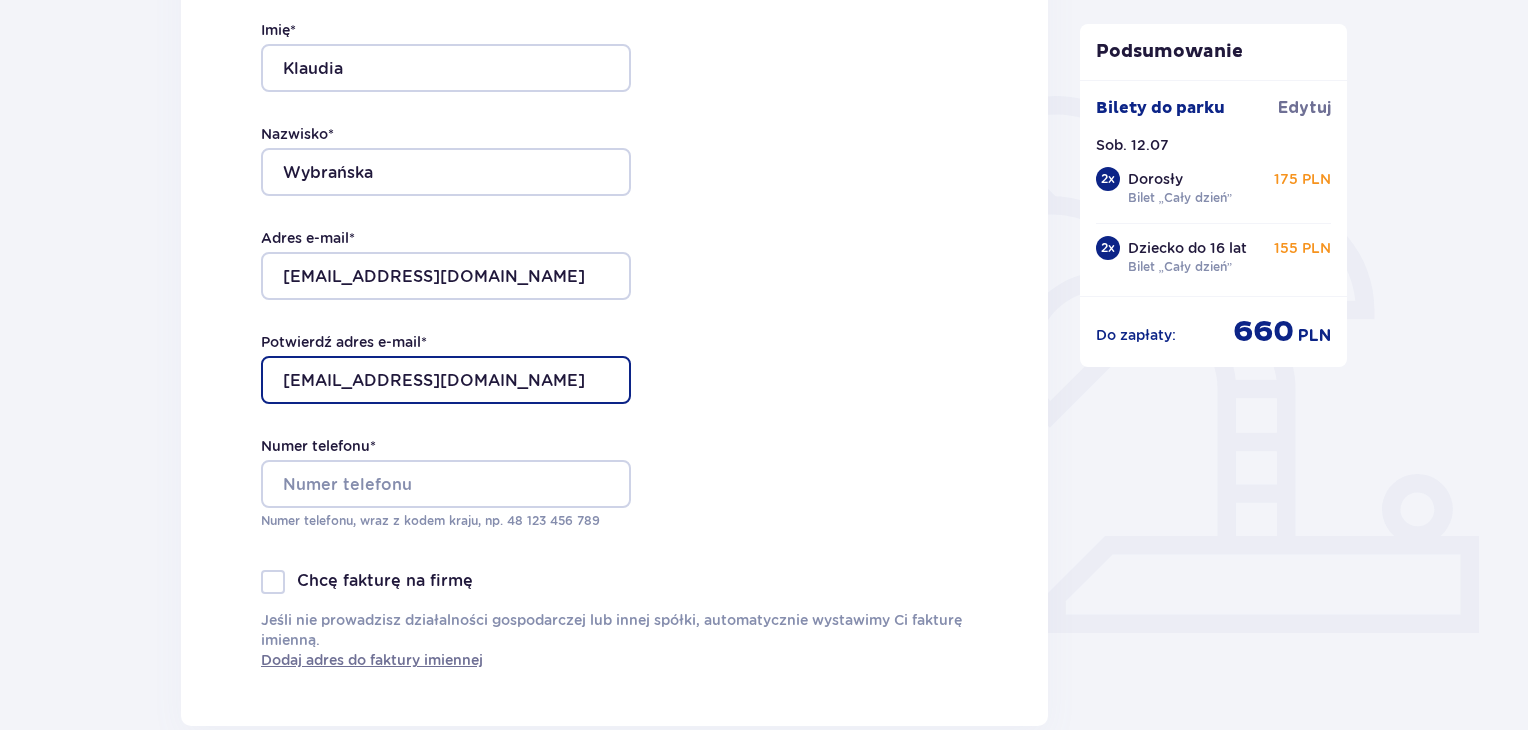 type on "[EMAIL_ADDRESS][DOMAIN_NAME]" 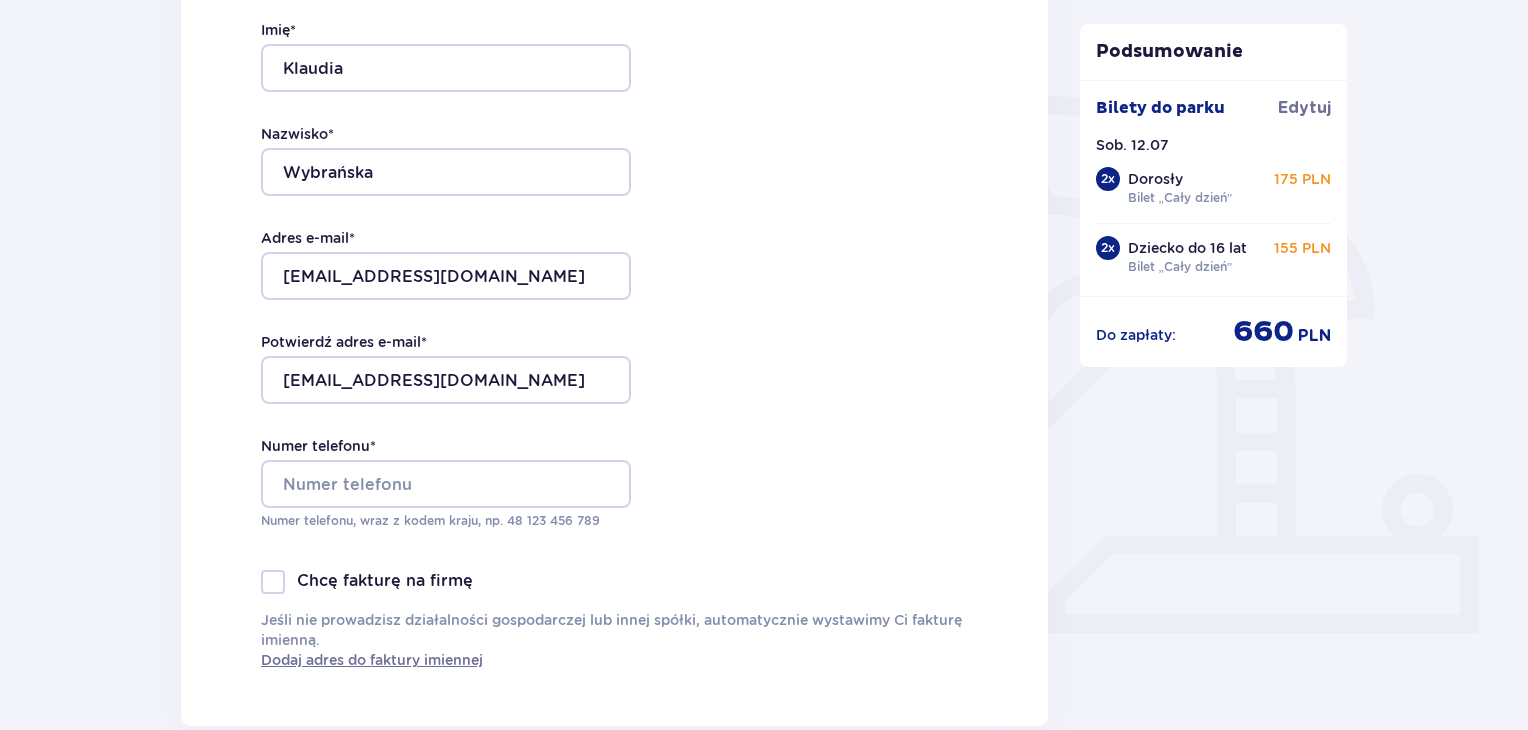 click on "Dane kontaktowe Imię * Klaudia Nazwisko * Wybrańska Adres e-mail * mgr.klaudiawyb@op.pl Potwierdź adres e-mail * mgr.klaudiawyb@op.pl Numer telefonu * Numer telefonu, wraz z kodem kraju, np. 48 ​123 ​456 ​789 Chcę fakturę na firmę Jeśli nie prowadzisz działalności gospodarczej lub innej spółki, automatycznie wystawimy Ci fakturę imienną. Dodaj adres do faktury imiennej" at bounding box center (614, 306) 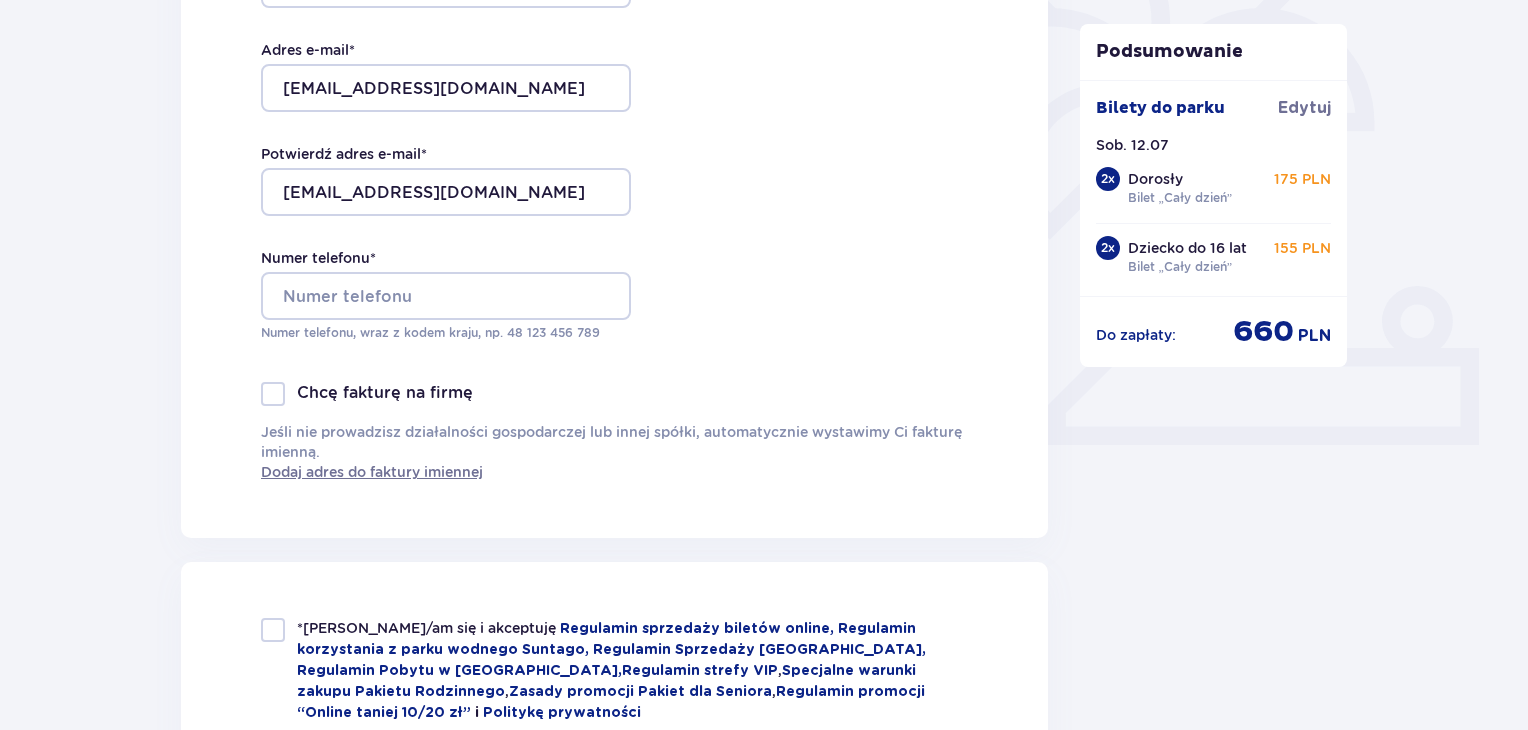 scroll, scrollTop: 600, scrollLeft: 0, axis: vertical 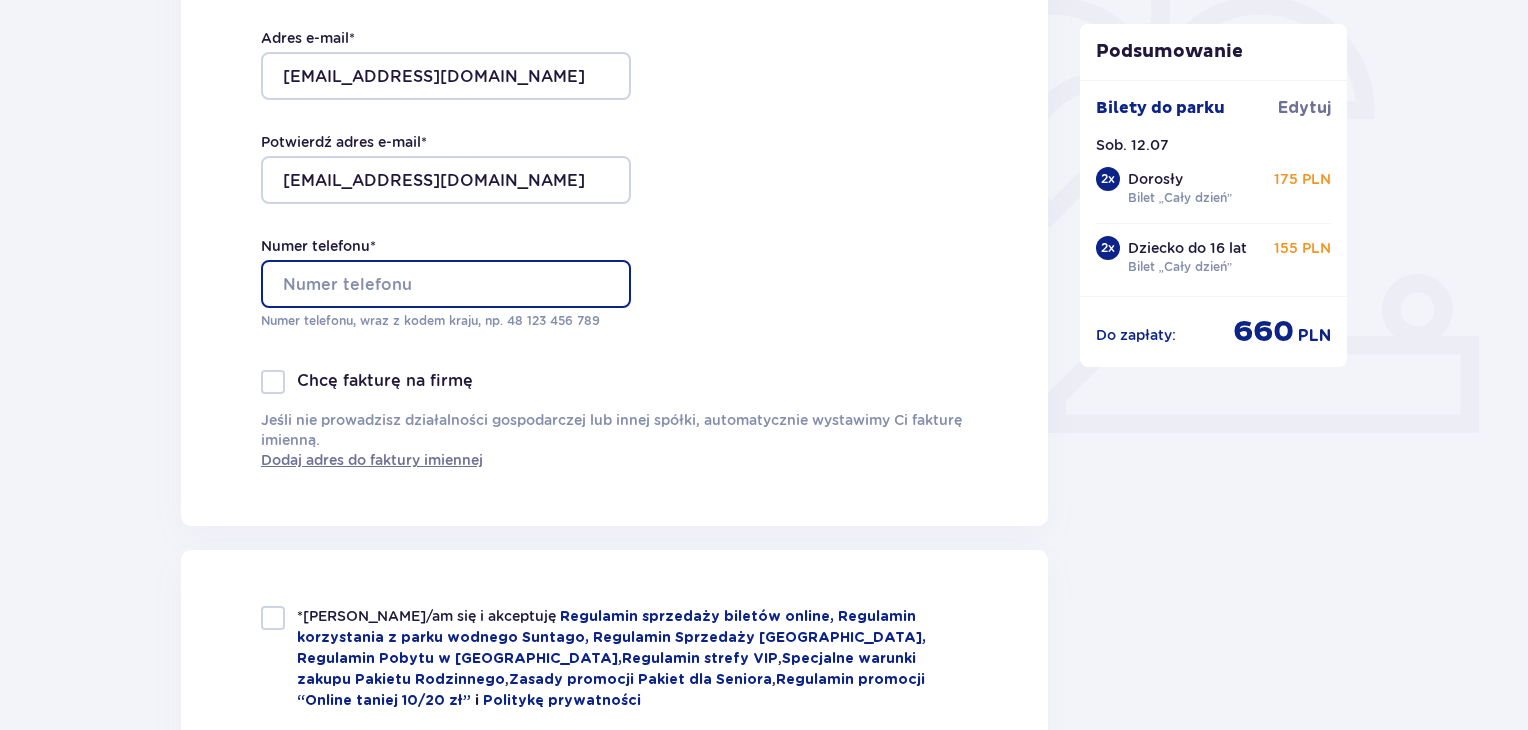 click on "Numer telefonu *" at bounding box center (446, 284) 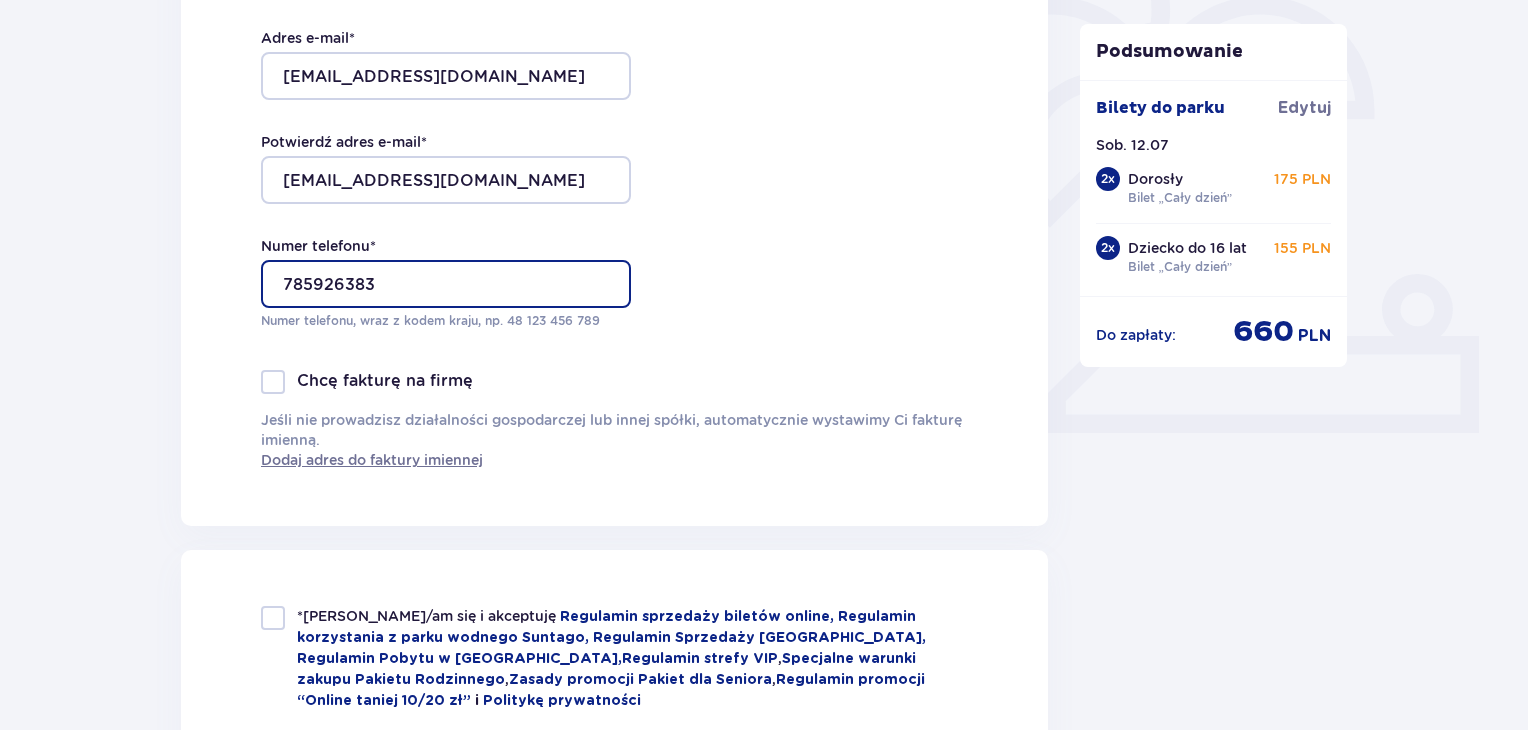 type on "785926383" 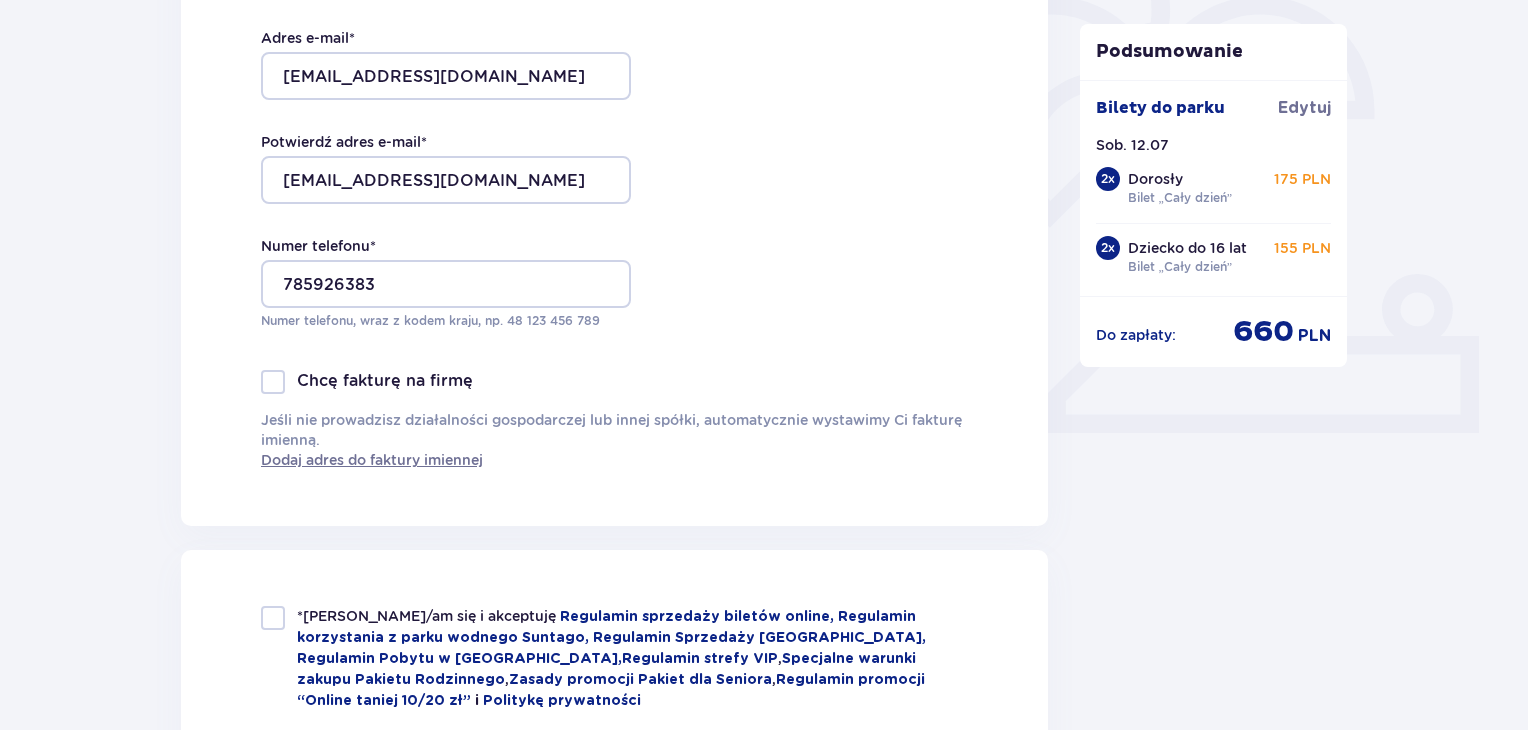 click on "Dane kontaktowe Imię * Klaudia Nazwisko * Wybrańska Adres e-mail * mgr.klaudiawyb@op.pl Potwierdź adres e-mail * mgr.klaudiawyb@op.pl Numer telefonu * 785926383 Numer telefonu, wraz z kodem kraju, np. 48 ​123 ​456 ​789 Chcę fakturę na firmę Jeśli nie prowadzisz działalności gospodarczej lub innej spółki, automatycznie wystawimy Ci fakturę imienną. Dodaj adres do faktury imiennej" at bounding box center [614, 106] 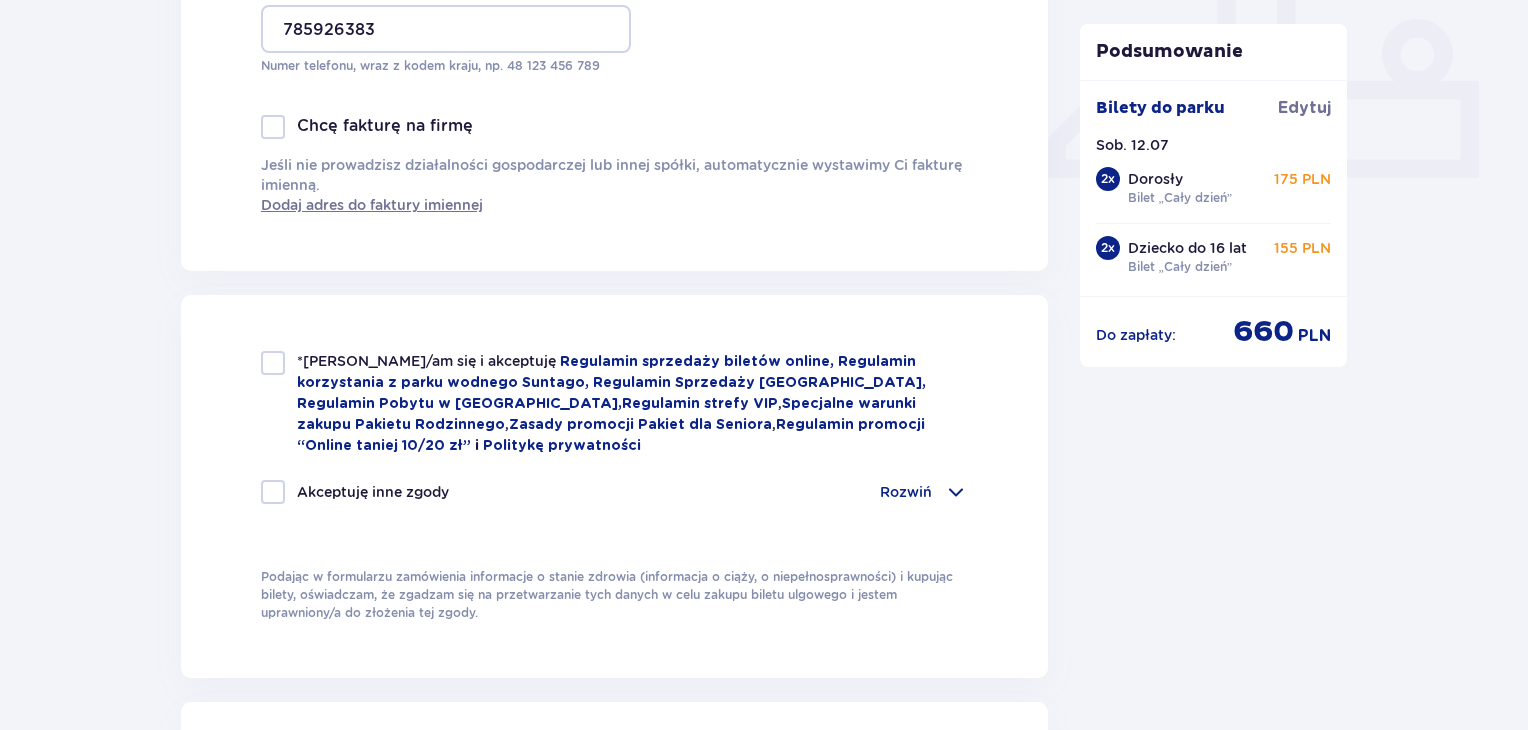 scroll, scrollTop: 900, scrollLeft: 0, axis: vertical 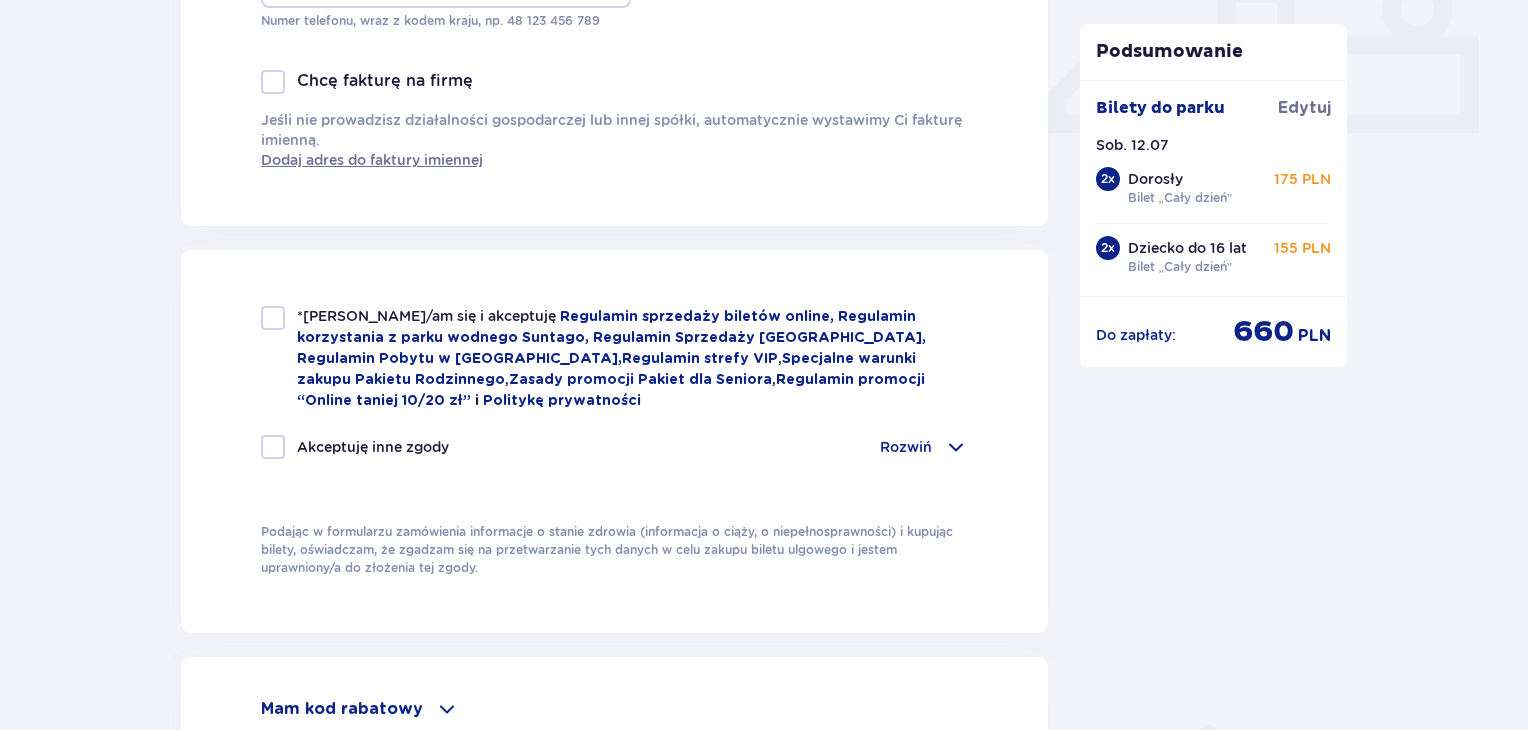 click at bounding box center [273, 318] 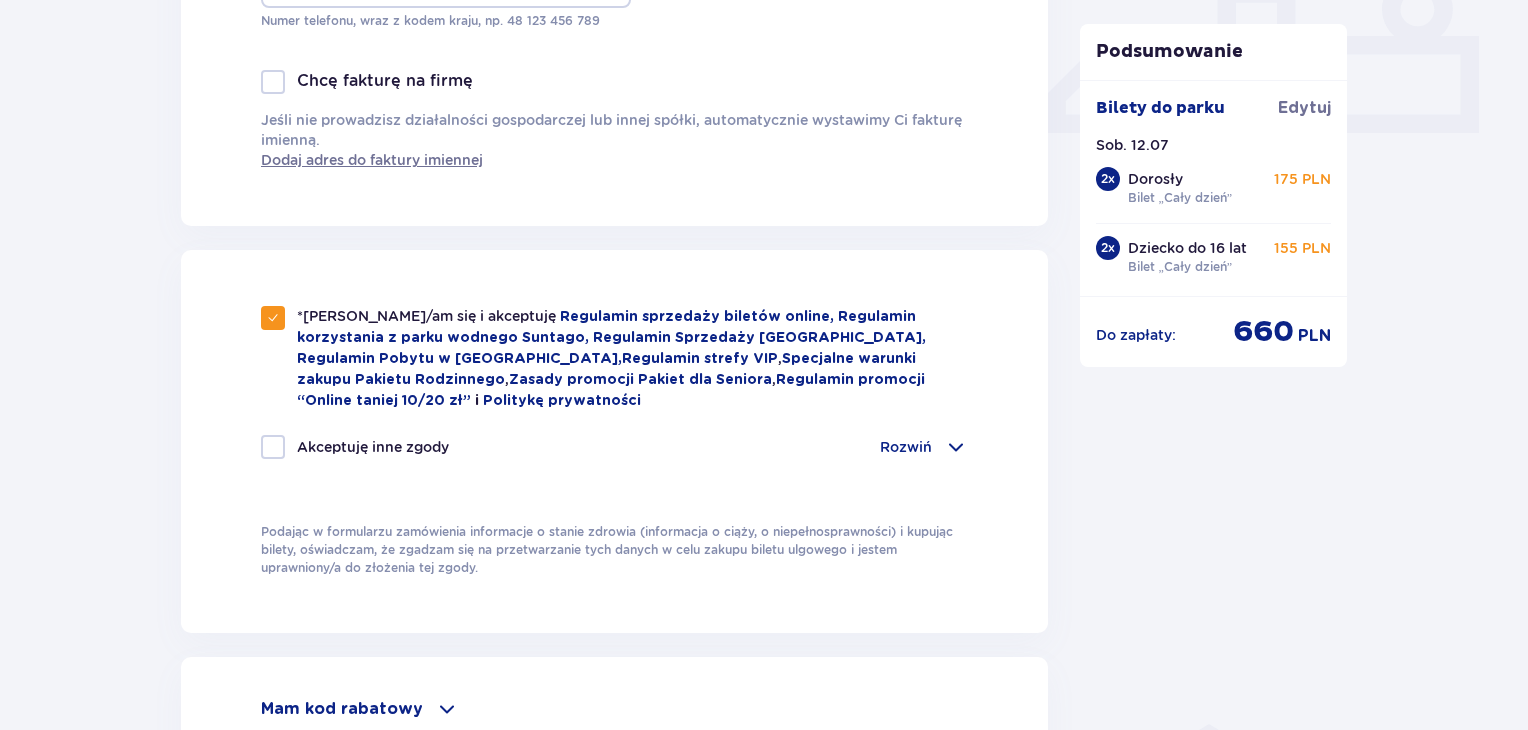 click at bounding box center [273, 447] 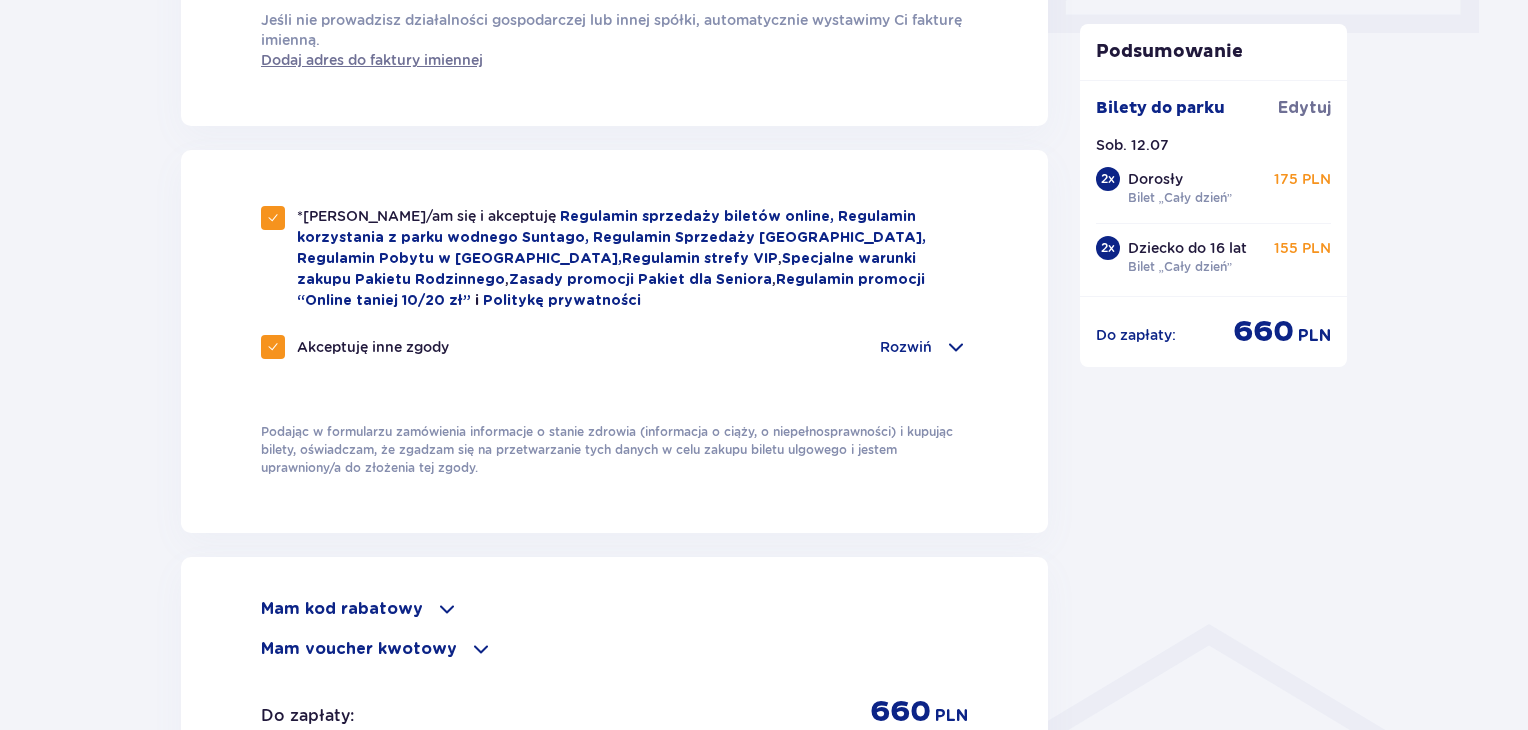 scroll, scrollTop: 1200, scrollLeft: 0, axis: vertical 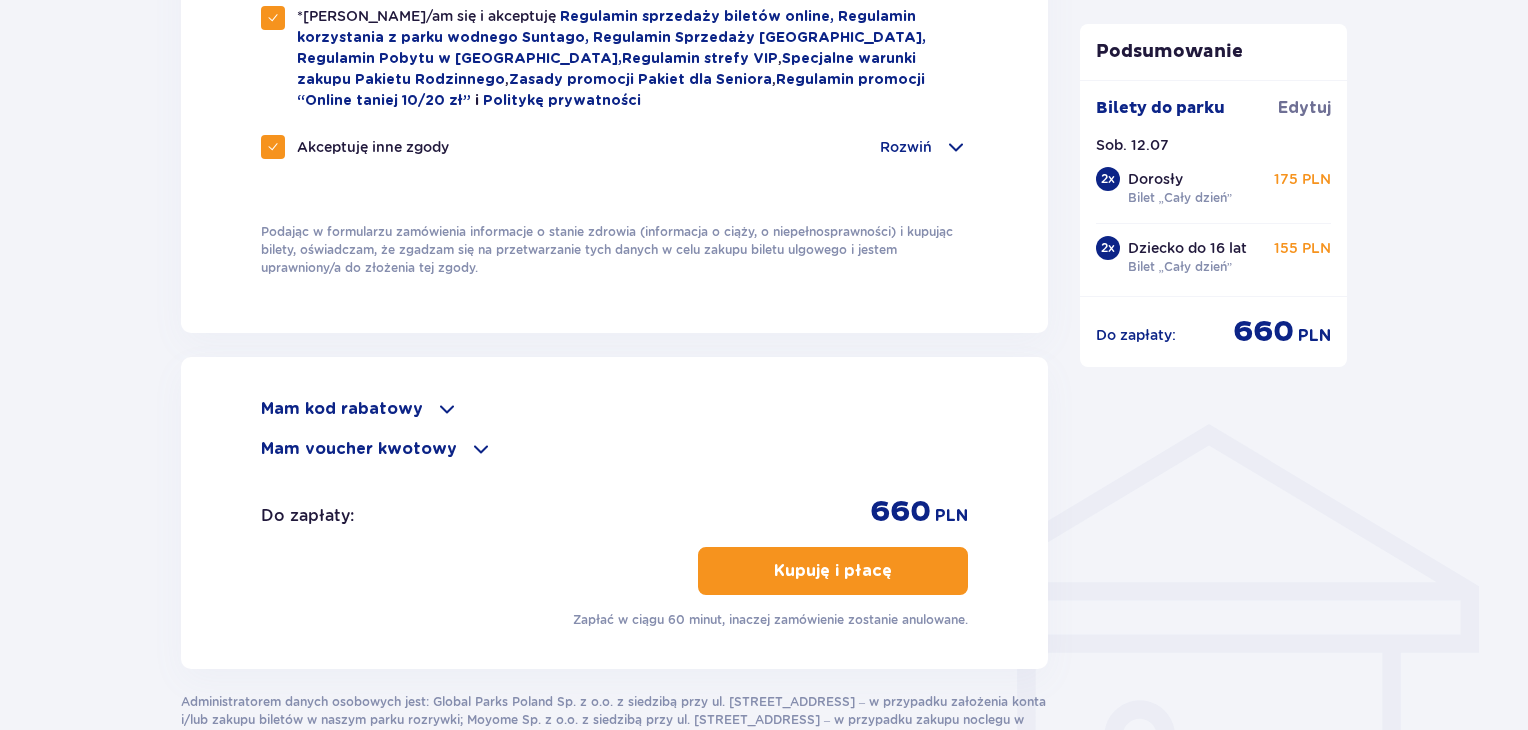 click on "Kupuję i płacę" at bounding box center (833, 571) 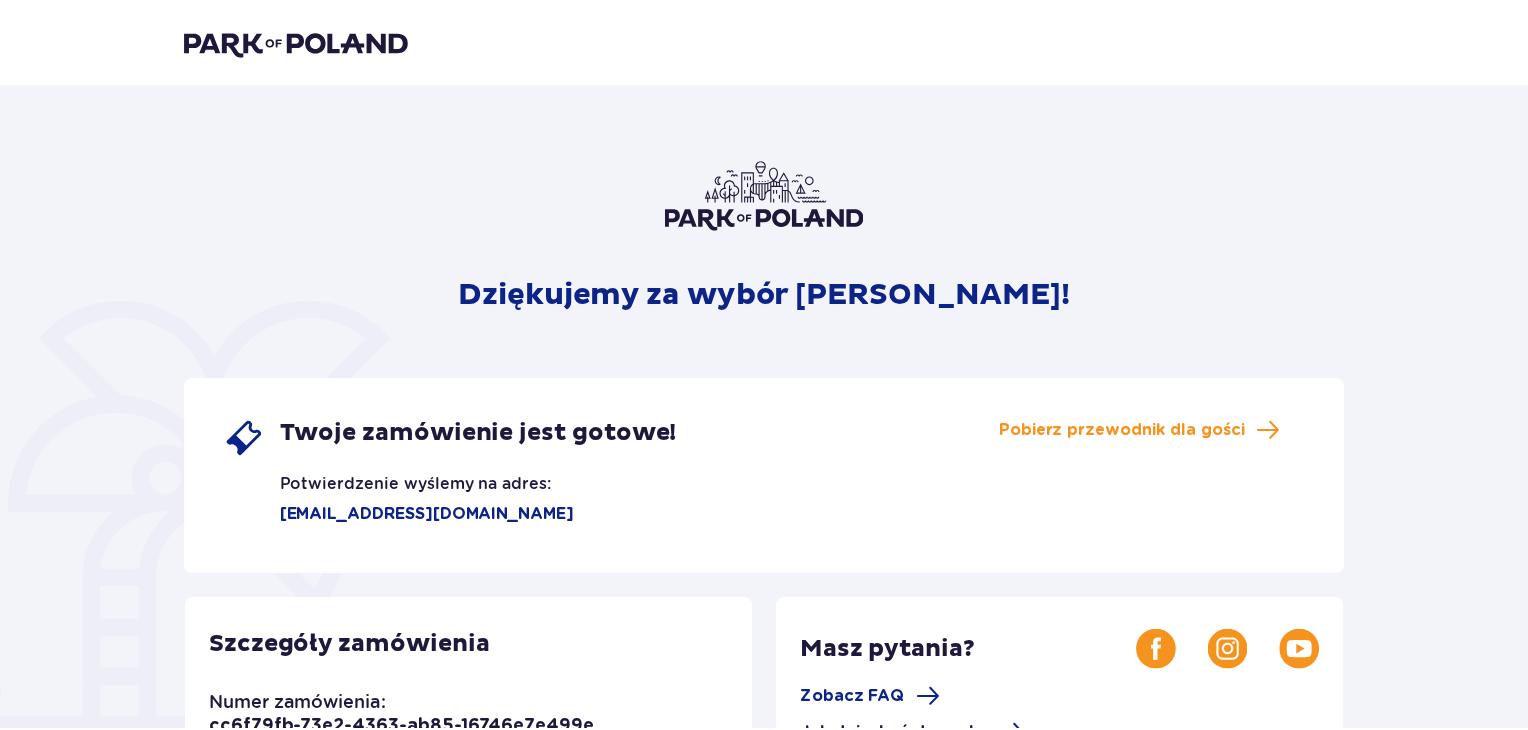scroll, scrollTop: 0, scrollLeft: 0, axis: both 